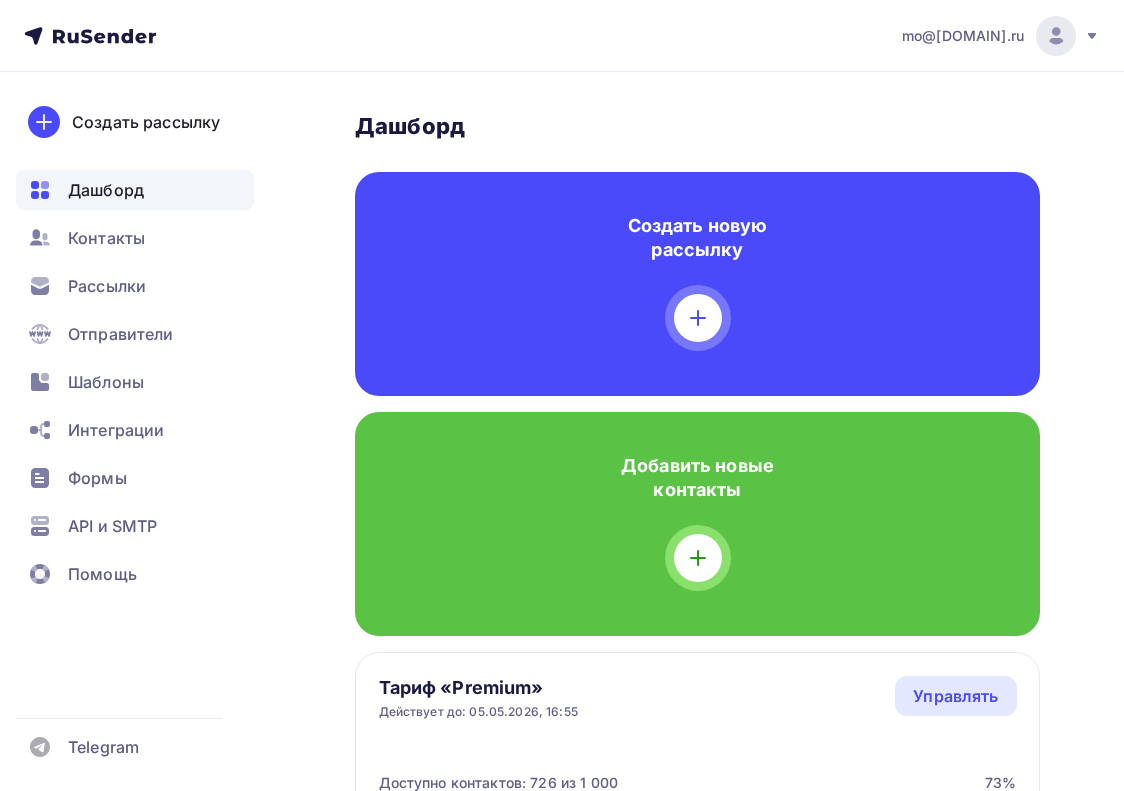 scroll, scrollTop: 0, scrollLeft: 0, axis: both 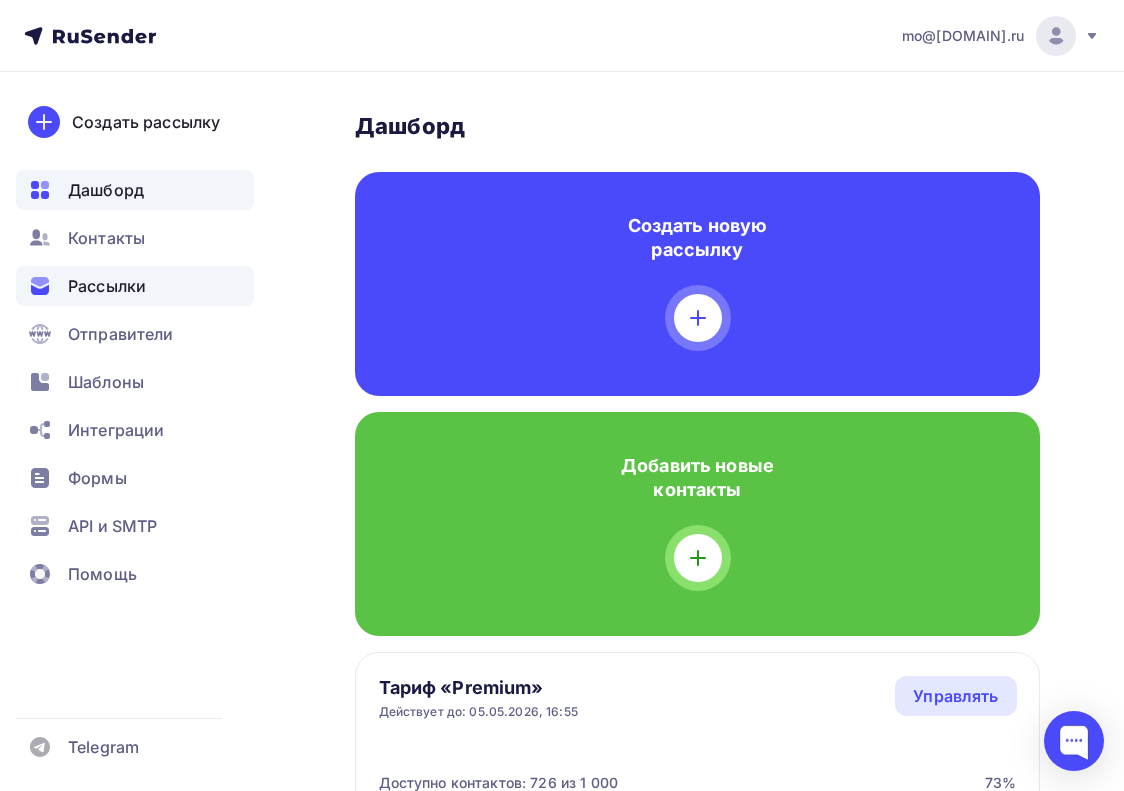 click on "Рассылки" at bounding box center [107, 286] 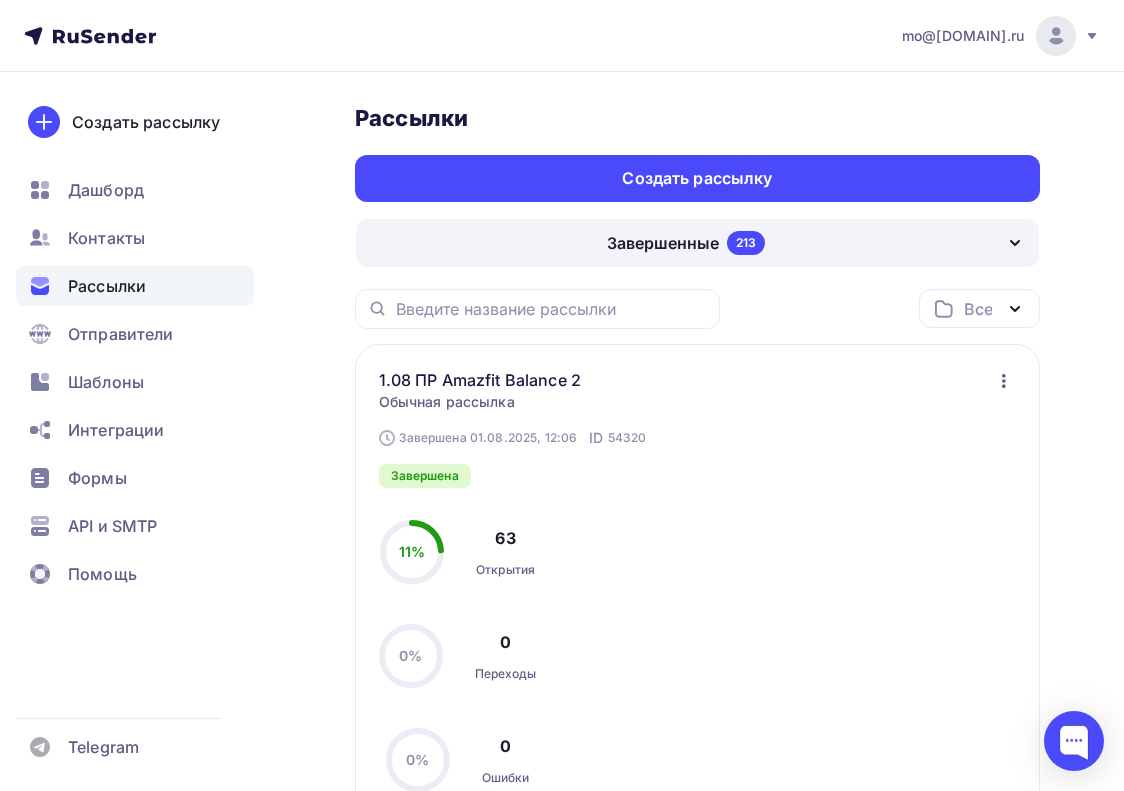 click on "Завершенные" at bounding box center [663, 243] 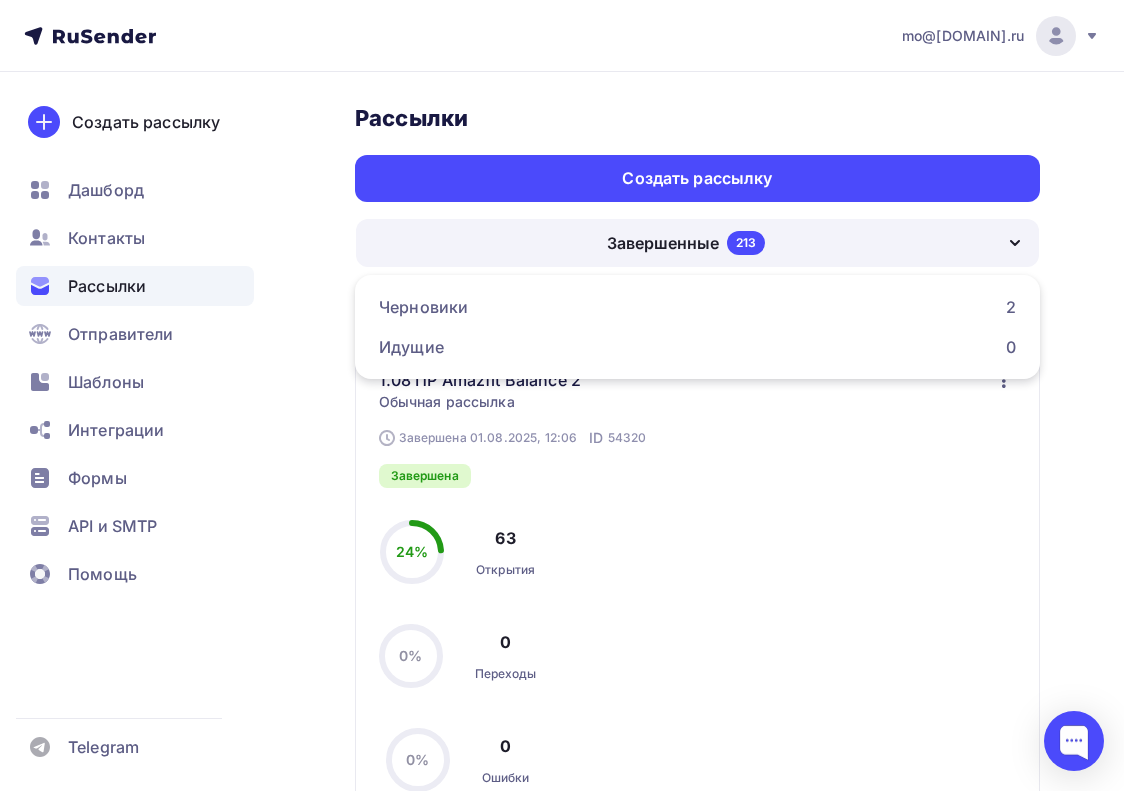 click on "Рассылки
Рассылки
Создать рассылку
Черновики
2
Идущие
0
Завершенные
213
Завершенные
213
Черновики
2
Идущие
0
Все
Все папки       Acer
(35)                       Dreame
(9)                       TCL
(6)                       Amazfit
(3)                       TCL tests
(10)                       ACer tests
(78)                       Amazfit test
(7)                       Dreame - test
(16)                           Создать новую папку" at bounding box center (562, 3277) 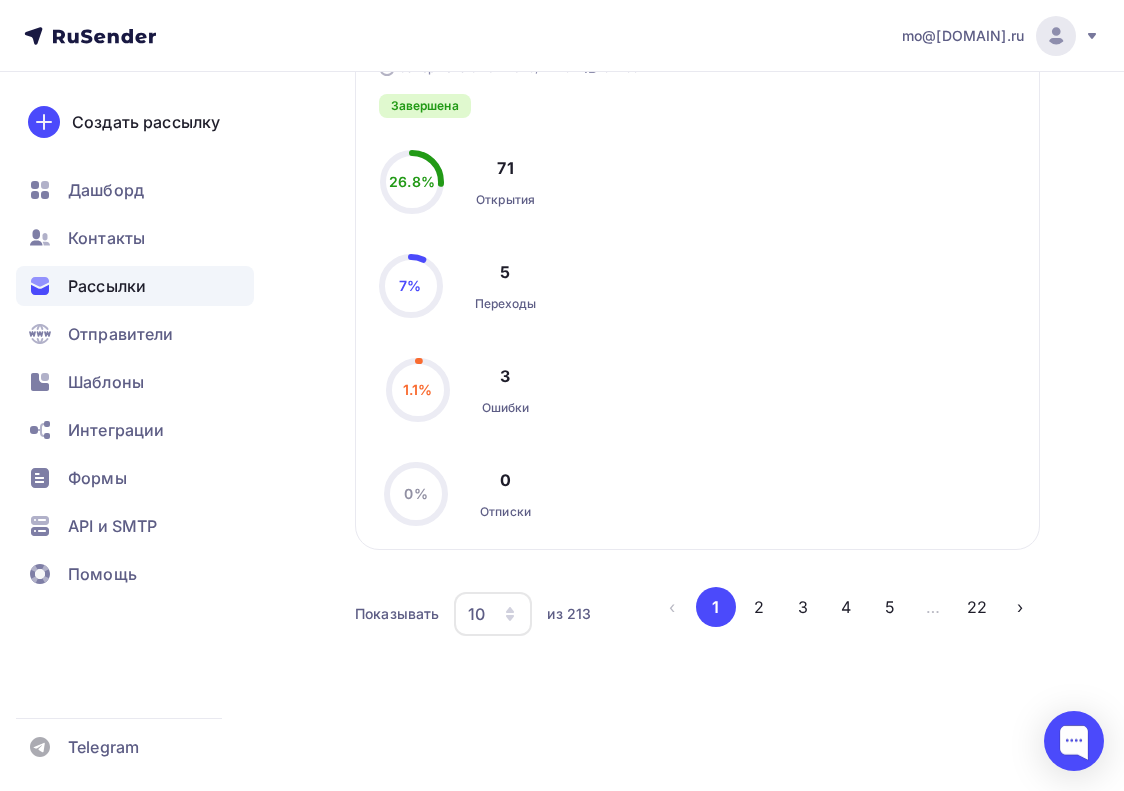 scroll, scrollTop: 5699, scrollLeft: 0, axis: vertical 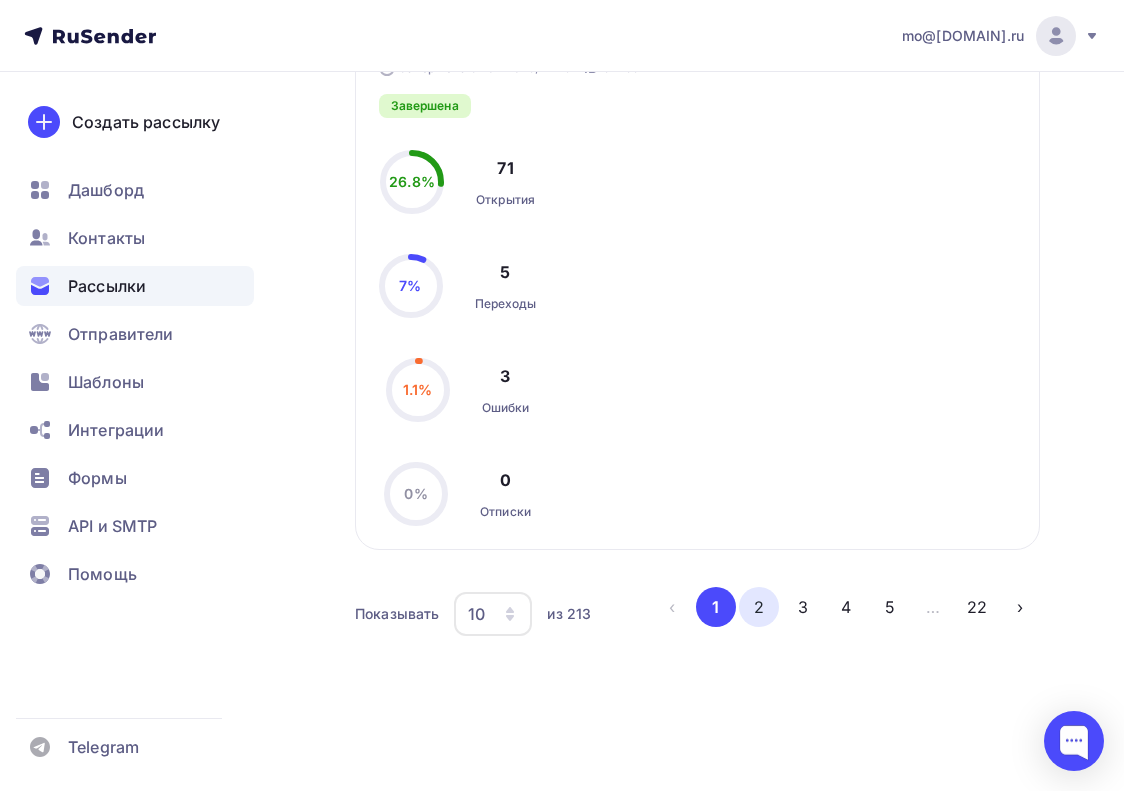 click on "2" at bounding box center (759, 607) 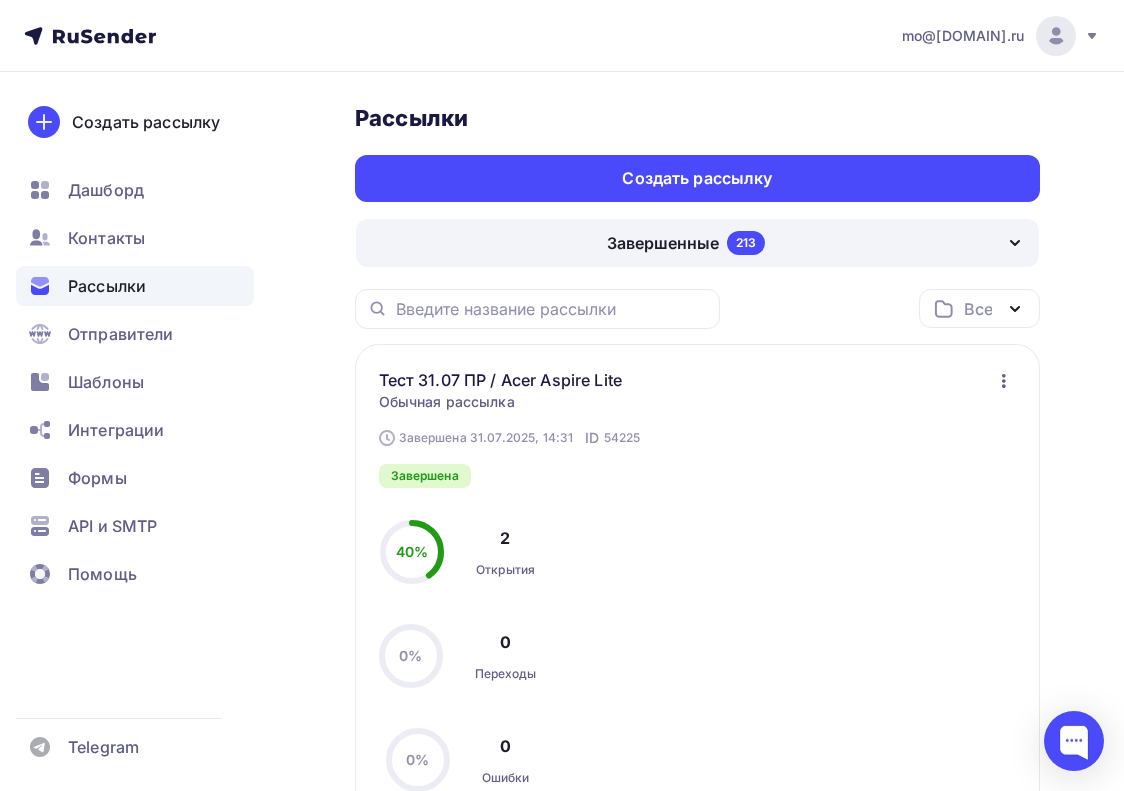 scroll, scrollTop: 0, scrollLeft: 0, axis: both 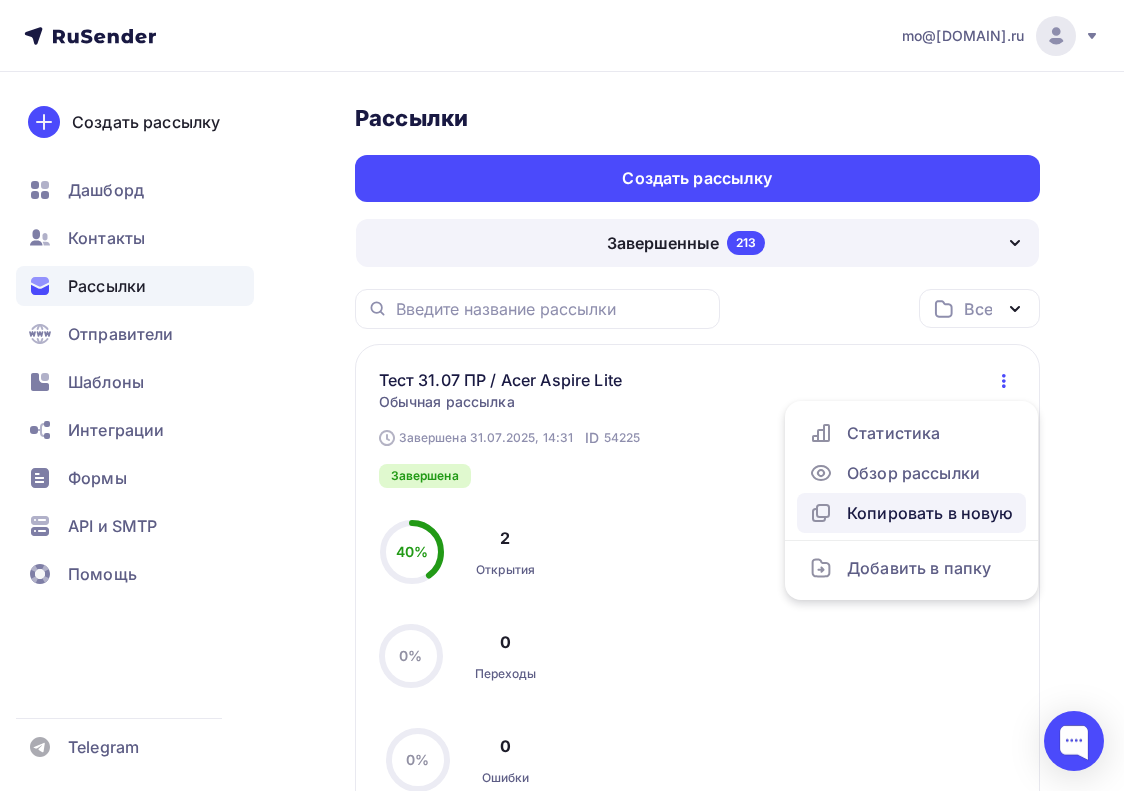click on "Копировать в новую" at bounding box center [911, 513] 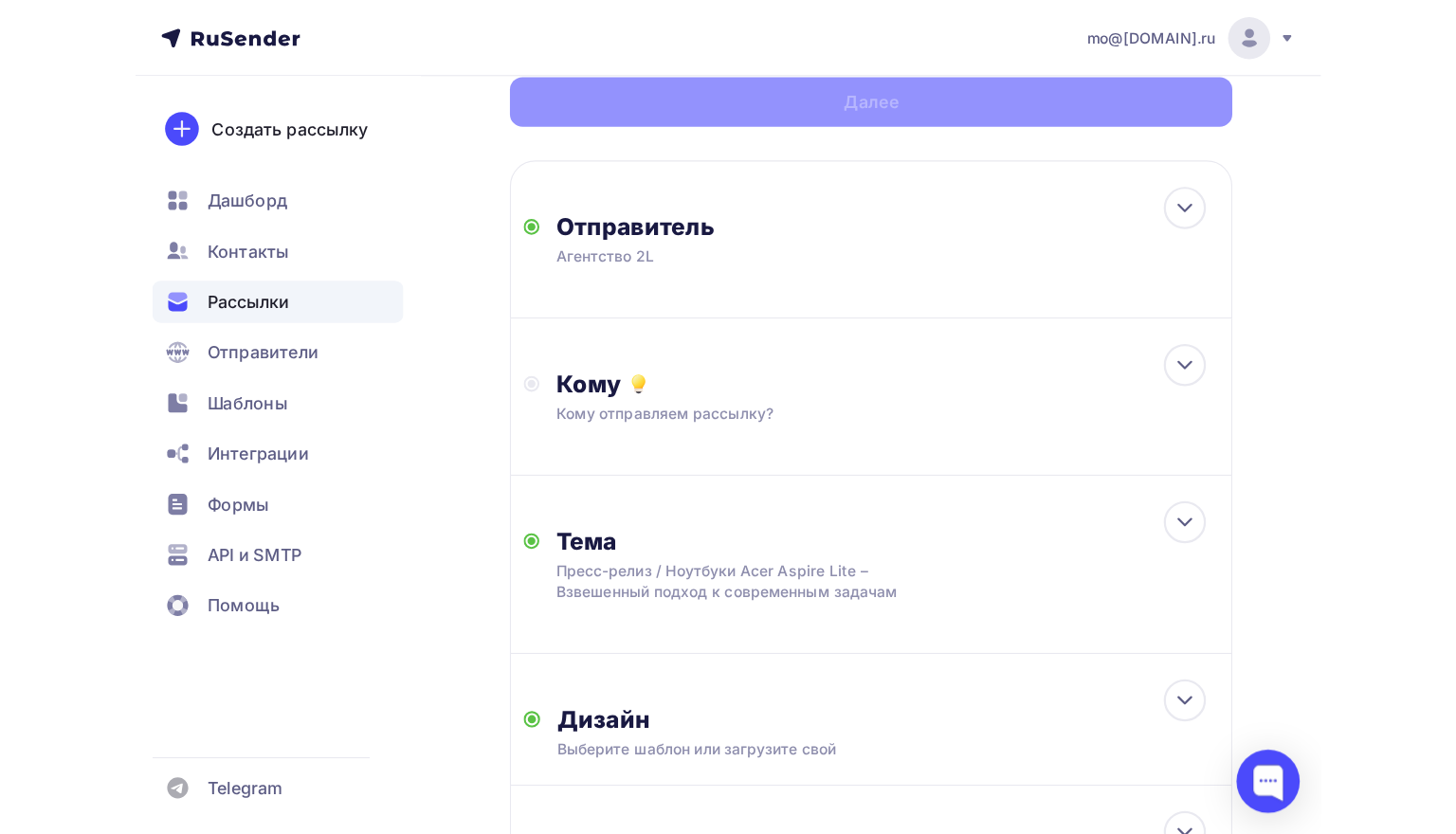 scroll, scrollTop: 0, scrollLeft: 0, axis: both 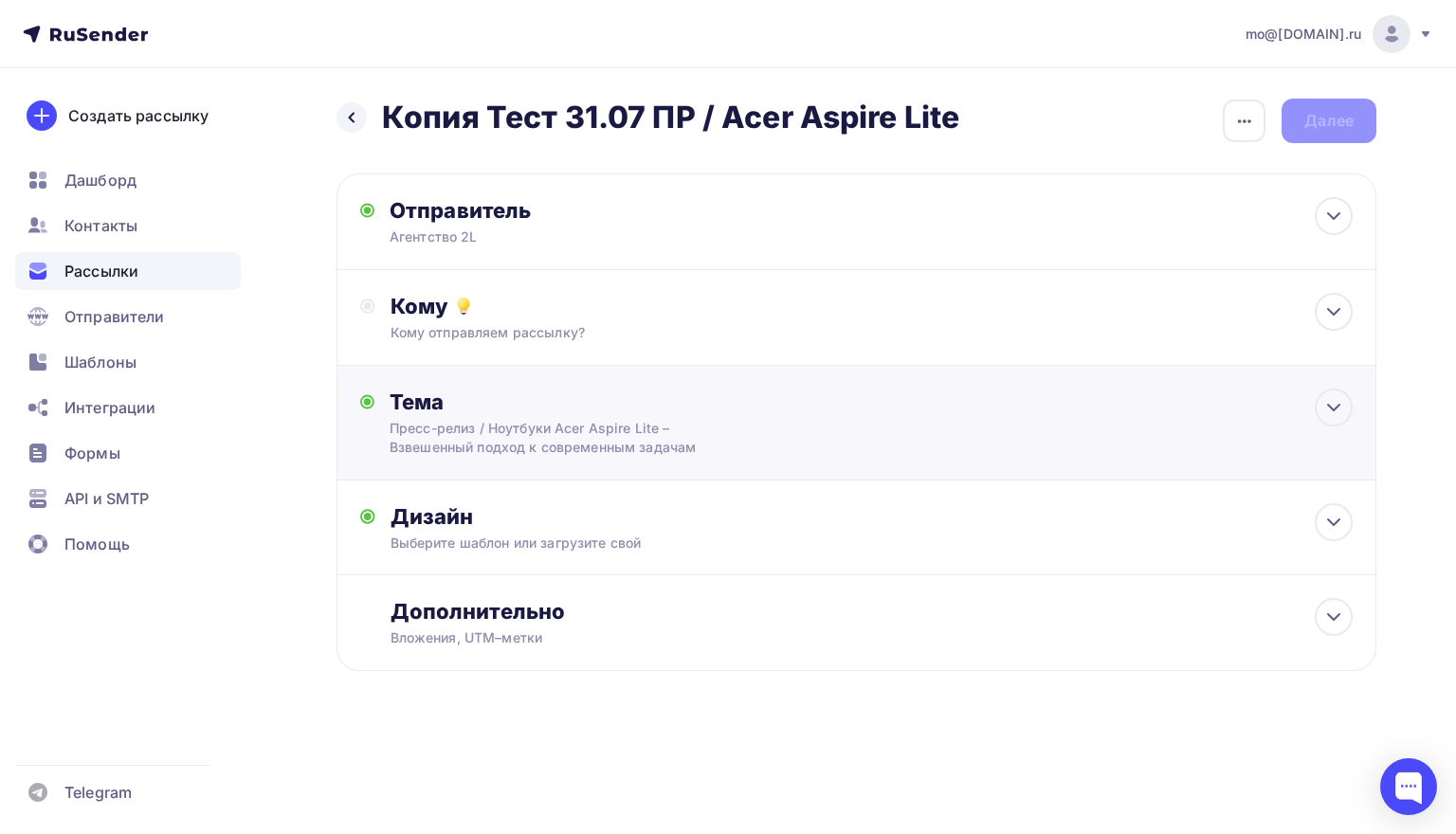 click on "Тема
Пресс-релиз / Ноутбуки Acer Aspire Lite – Взвешенный подход к современным задачам
Тема  *     Пресс-релиз / Ноутбуки Acer Aspire Lite – Взвешенный подход к современным задачам
Рекомендуем использовать не более 150 символов
Прехедер               Сохранить
Предпросмотр может отличаться  в зависимости от почтового клиента
Агентство 2L
Пресс-релиз / Ноутбуки Acer Aspire Lite – Взвешенный подход к современным задачам
12:45" at bounding box center (856, 423) 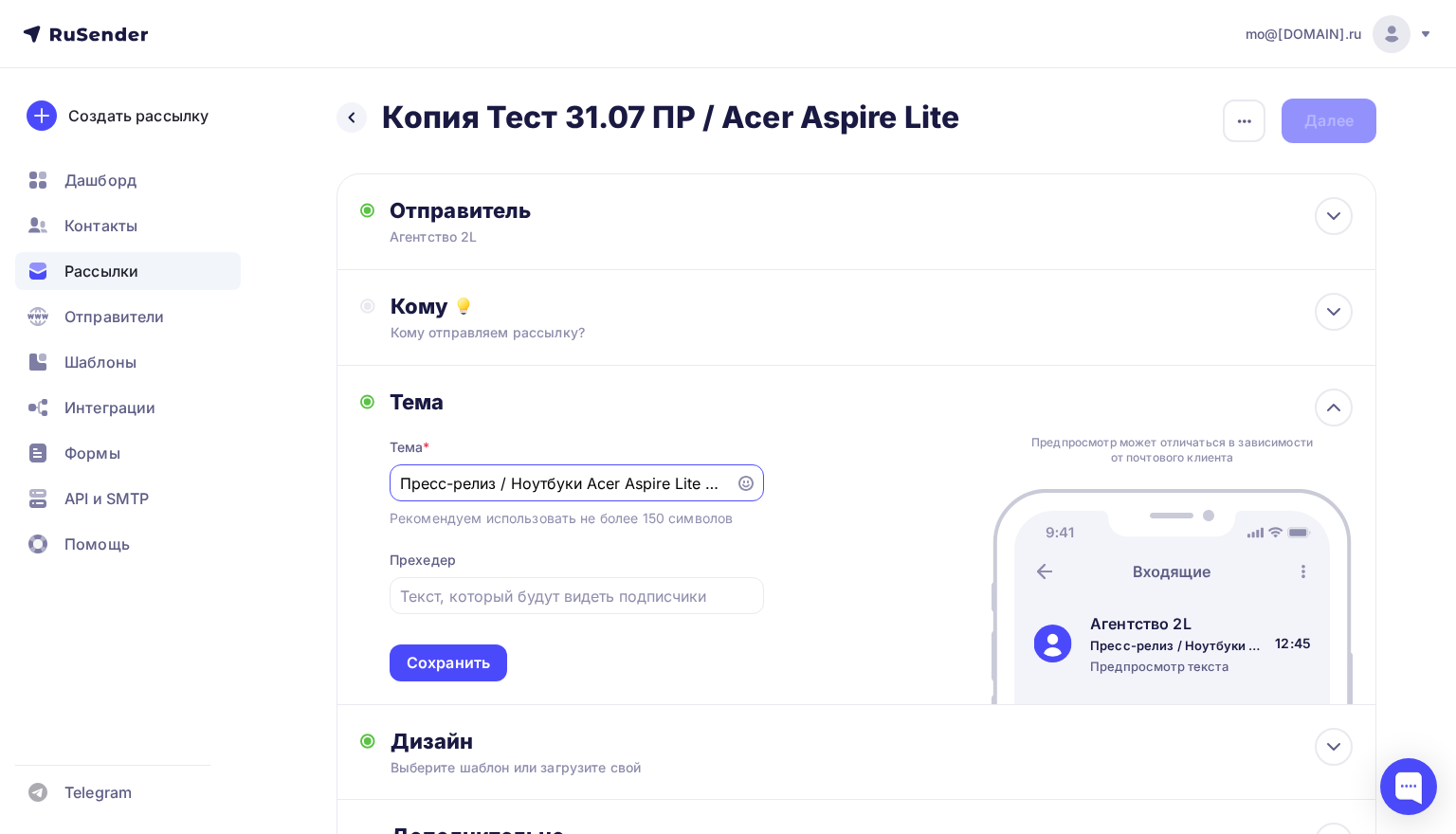 scroll, scrollTop: 0, scrollLeft: 0, axis: both 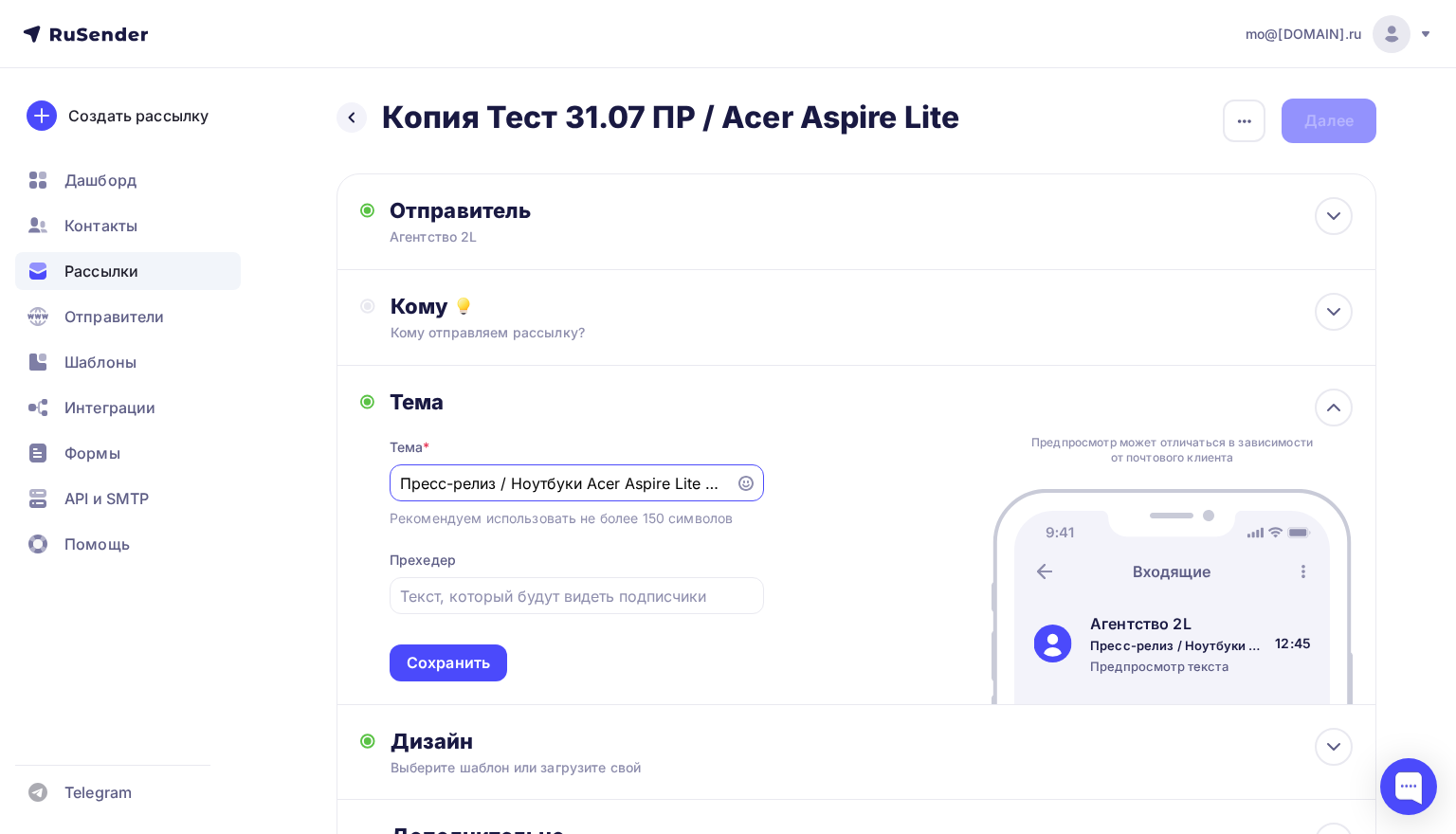 click on "Тема
Тема  *     Пресс-релиз / Ноутбуки Acer Aspire Lite – Взвешенный подход к современным задачам
Рекомендуем использовать не более 150 символов
Прехедер               Сохранить
Предпросмотр может отличаться  в зависимости от почтового клиента
Агентство 2L
Пресс-релиз / Ноутбуки Acer Aspire Lite – Взвешенный подход к современным задачам
Предпросмотр текста
12:45" at bounding box center [856, 535] 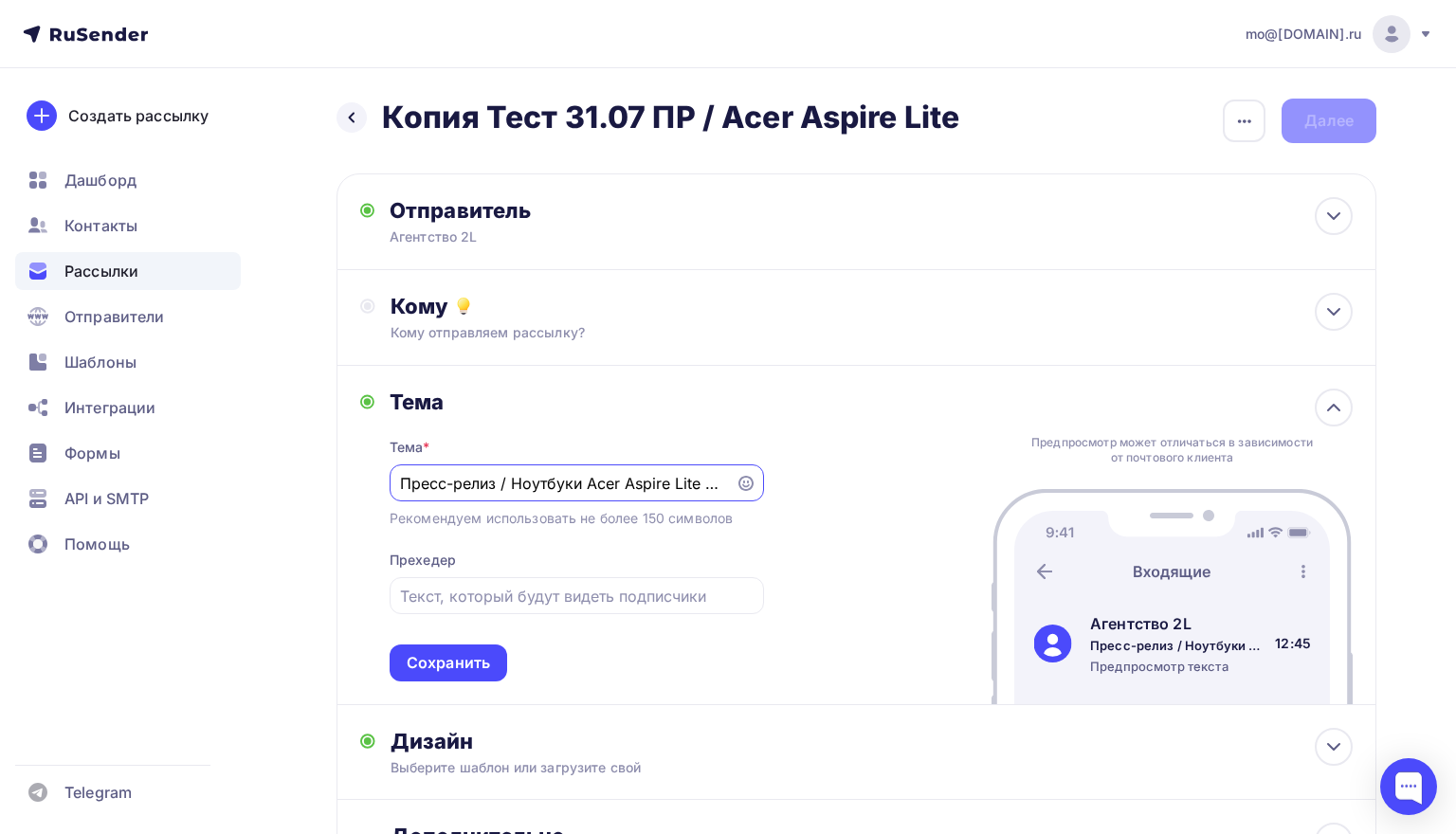 paste on "тильный, функциональный и компактный монитор для рабочих и учебных сетапов — Acer SH2 Ultra Slim" 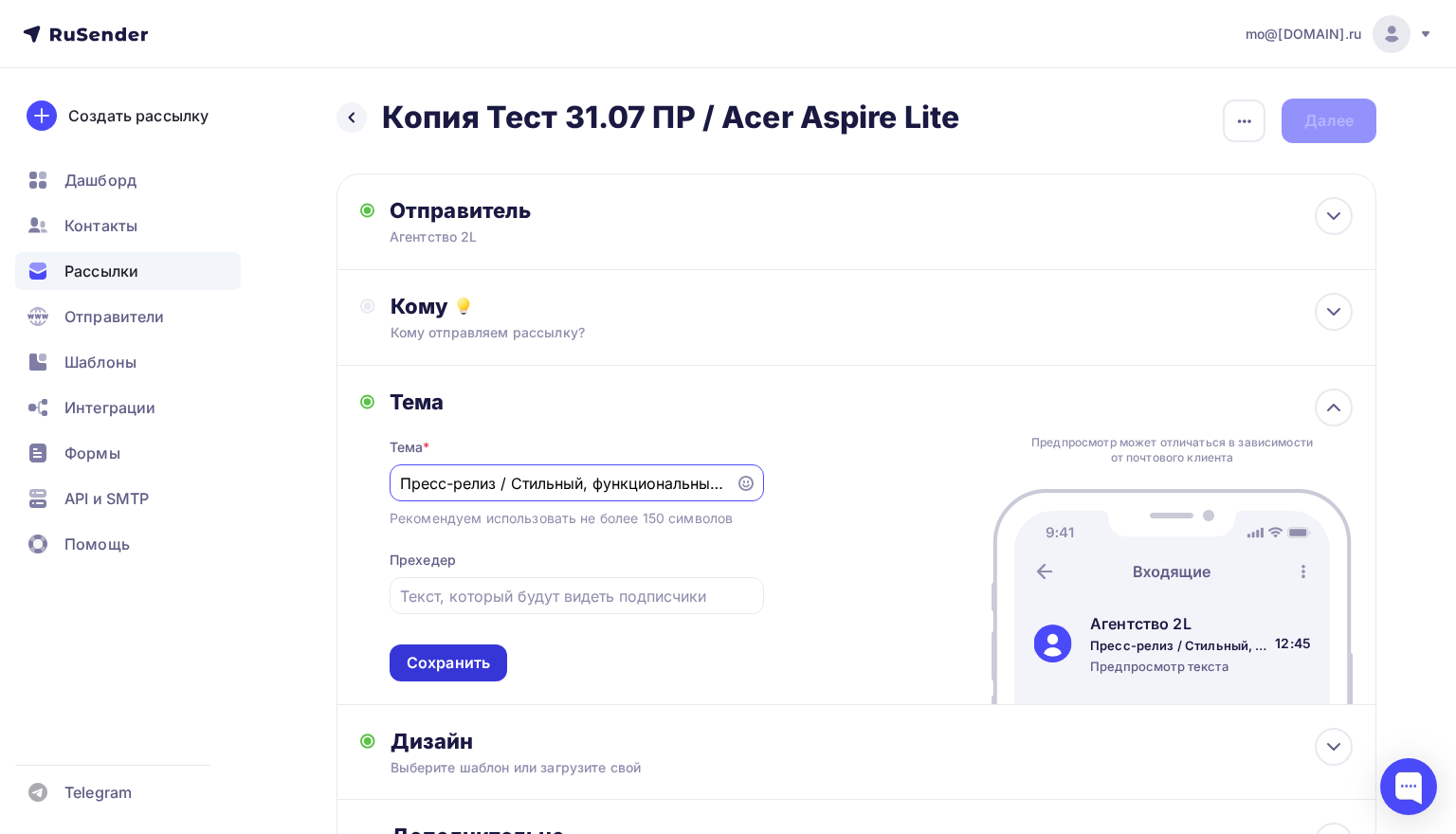 type on "Пресс-релиз / Стильный, функциональный и компактный монитор для рабочих и учебных сетапов — Acer SH2 Ultra Slim" 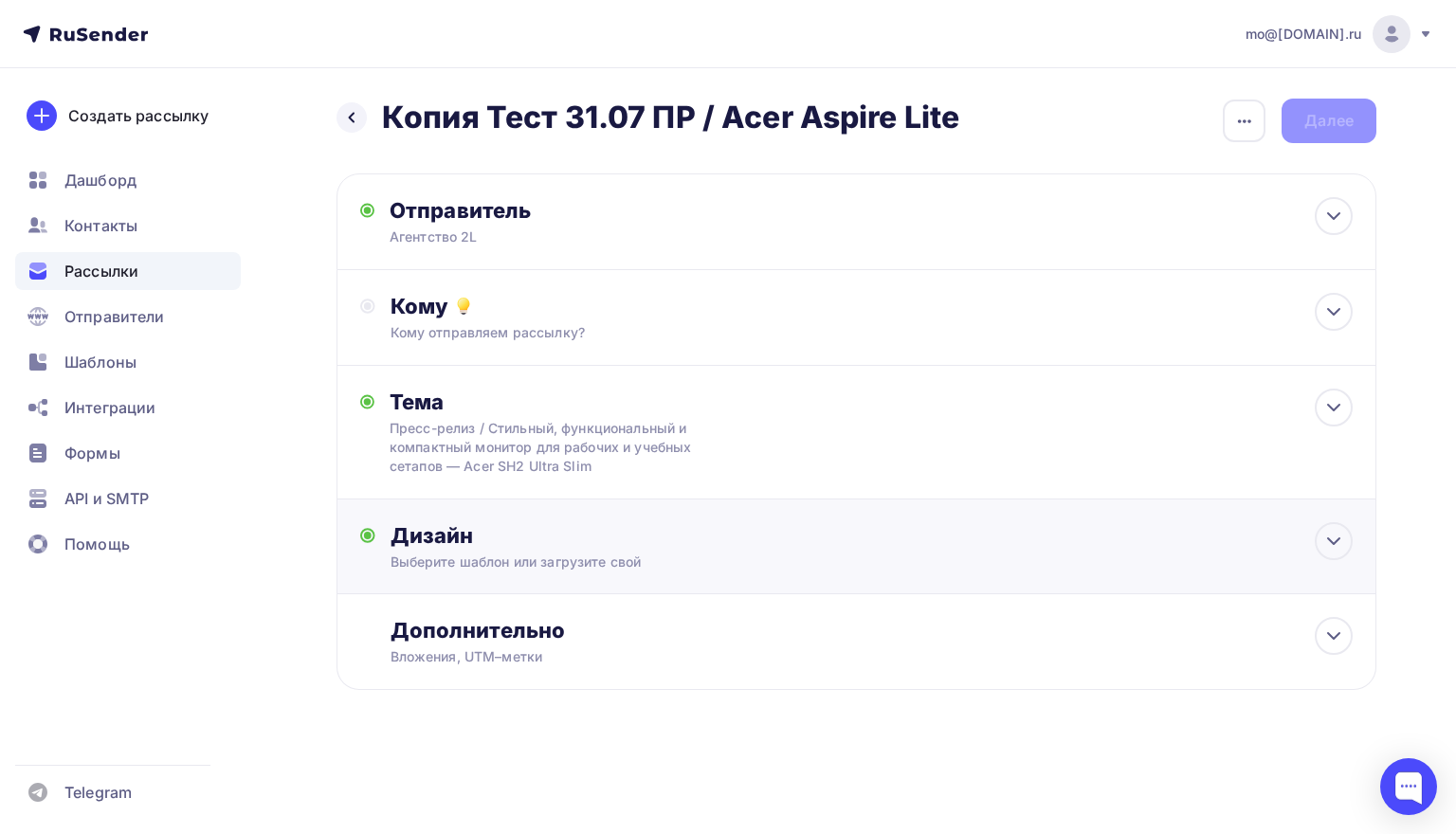 click on "Дизайн" at bounding box center (871, 535) 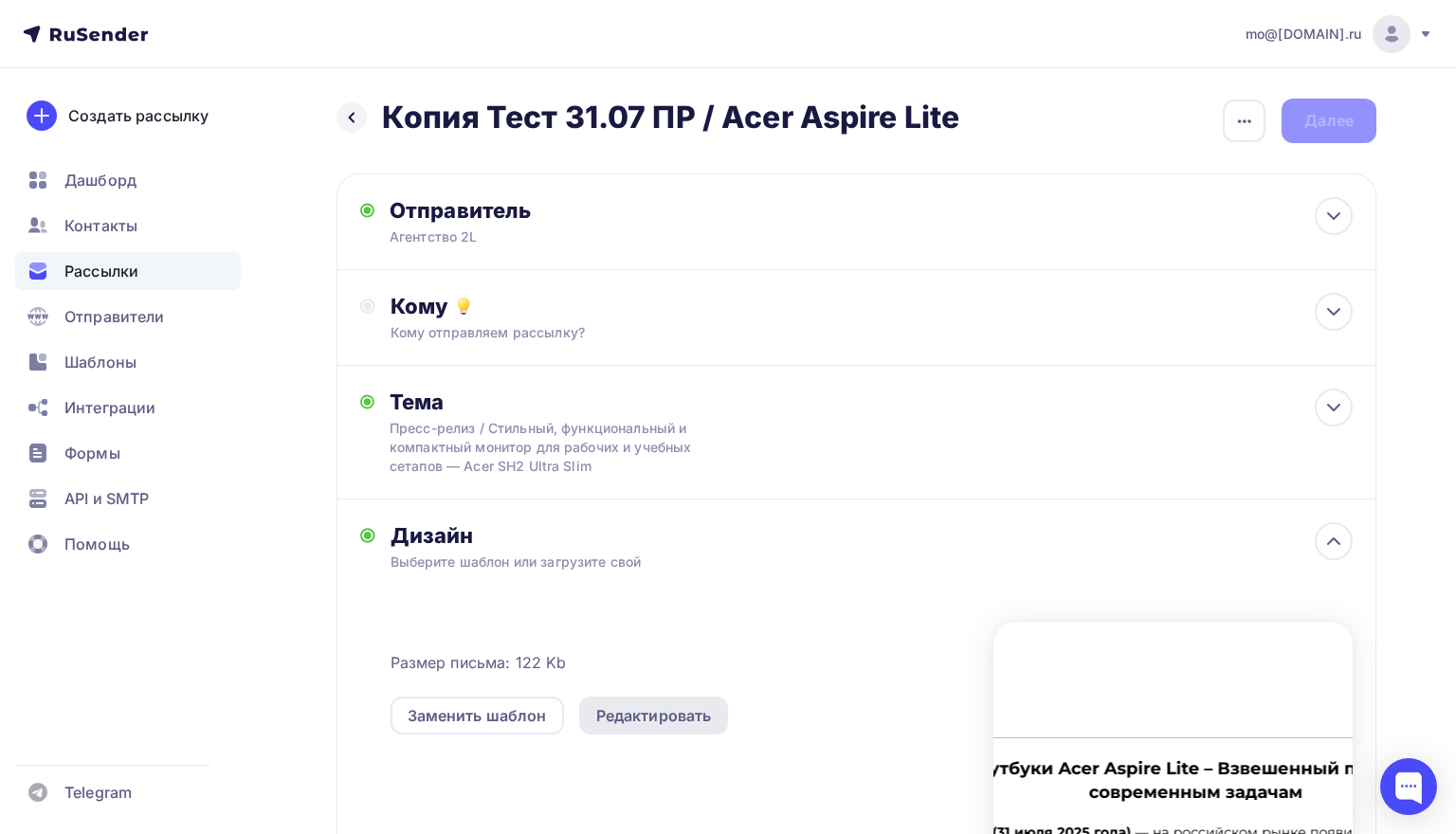 click on "Редактировать" at bounding box center (654, 716) 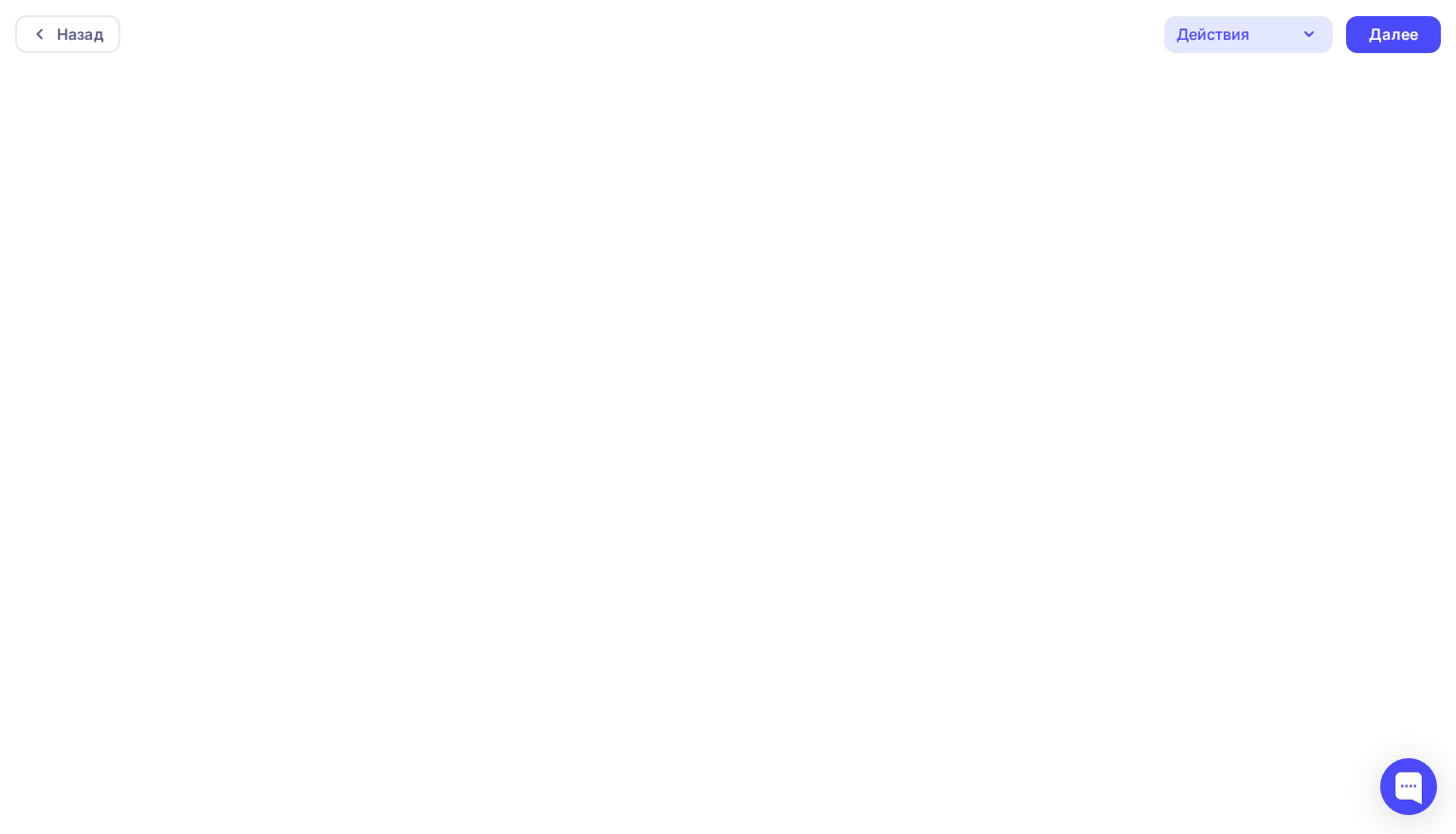 scroll, scrollTop: 0, scrollLeft: 0, axis: both 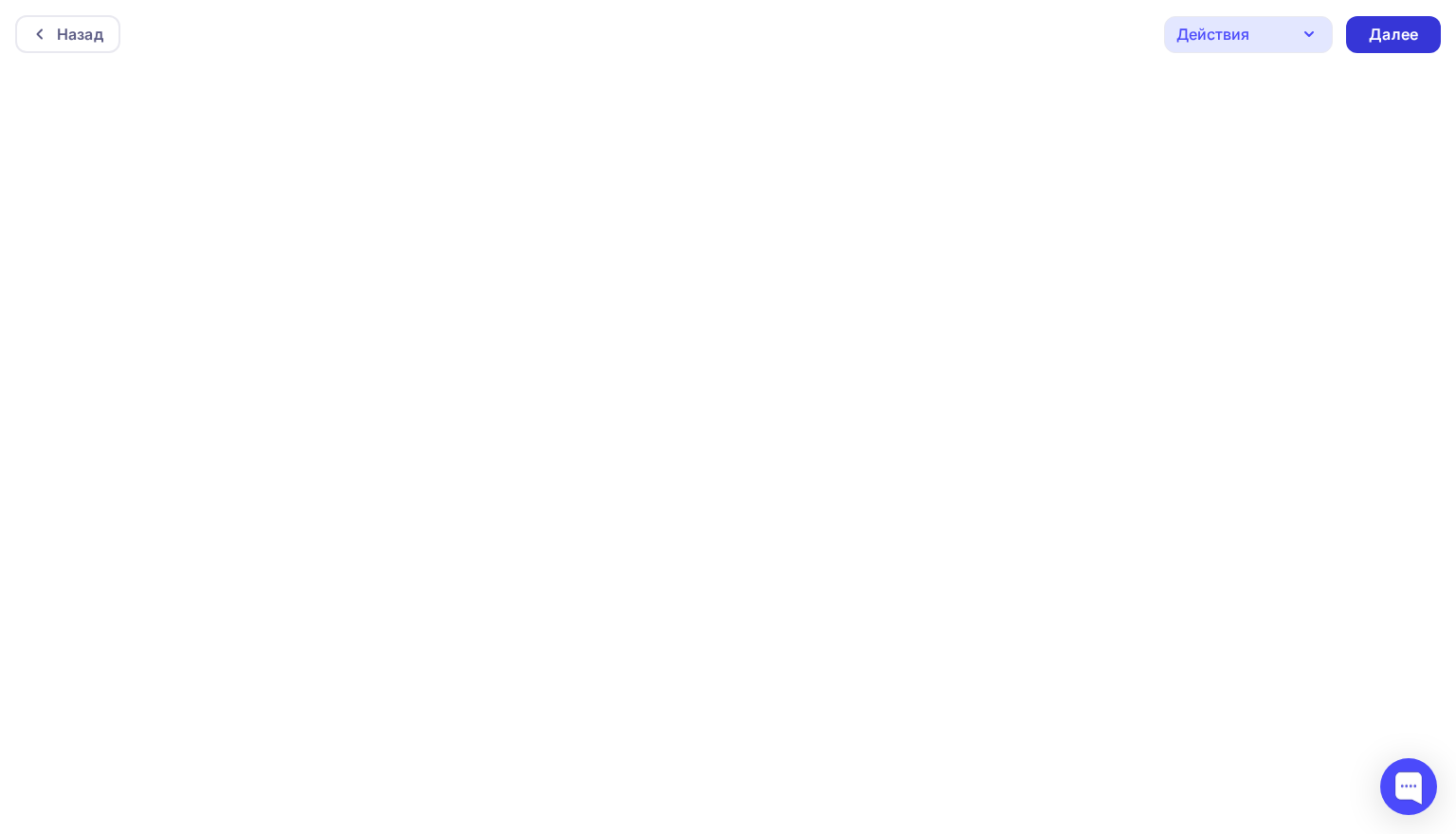 click on "Далее" at bounding box center (1393, 34) 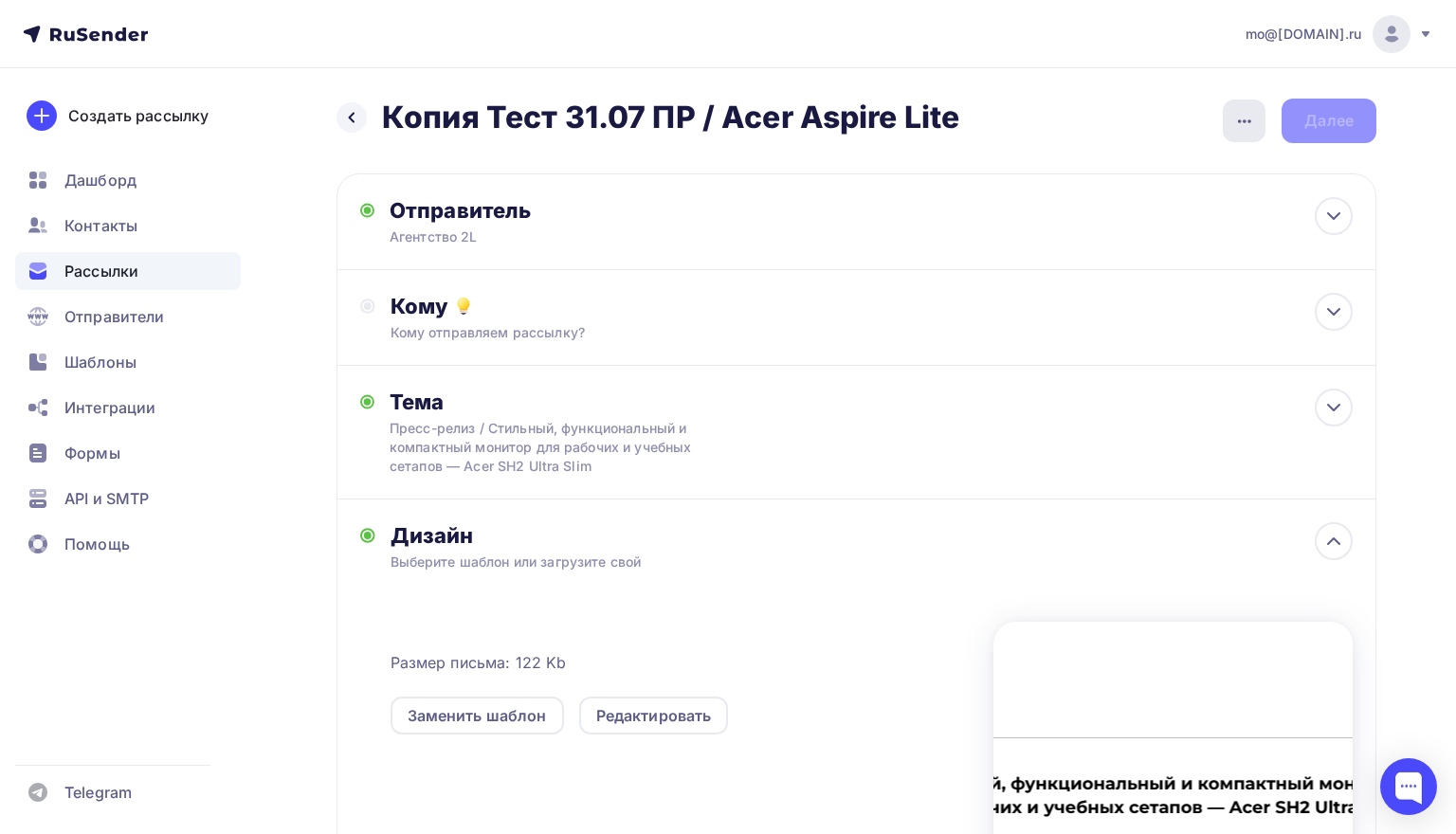 click 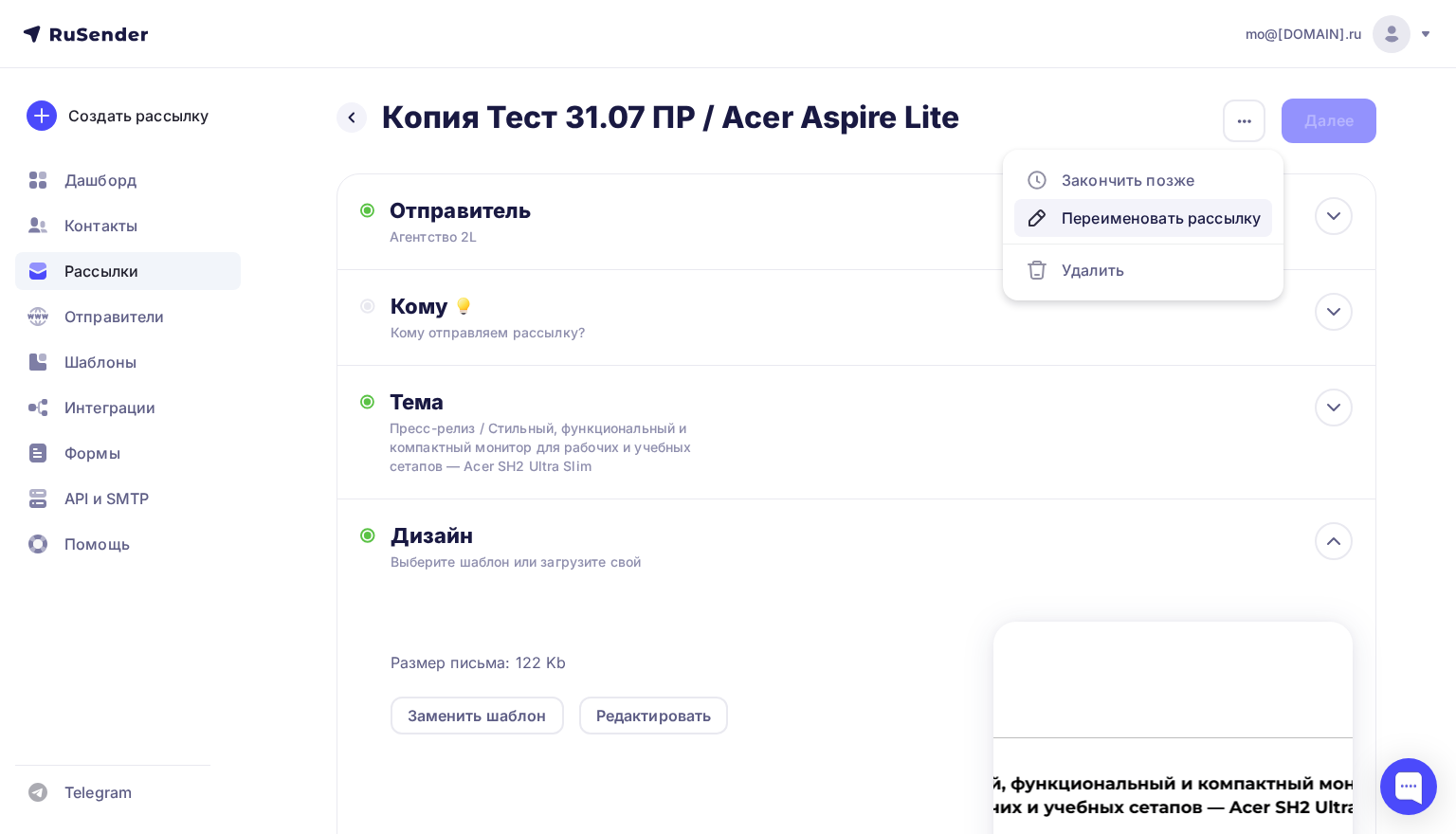 click on "Переименовать рассылку" at bounding box center (1143, 218) 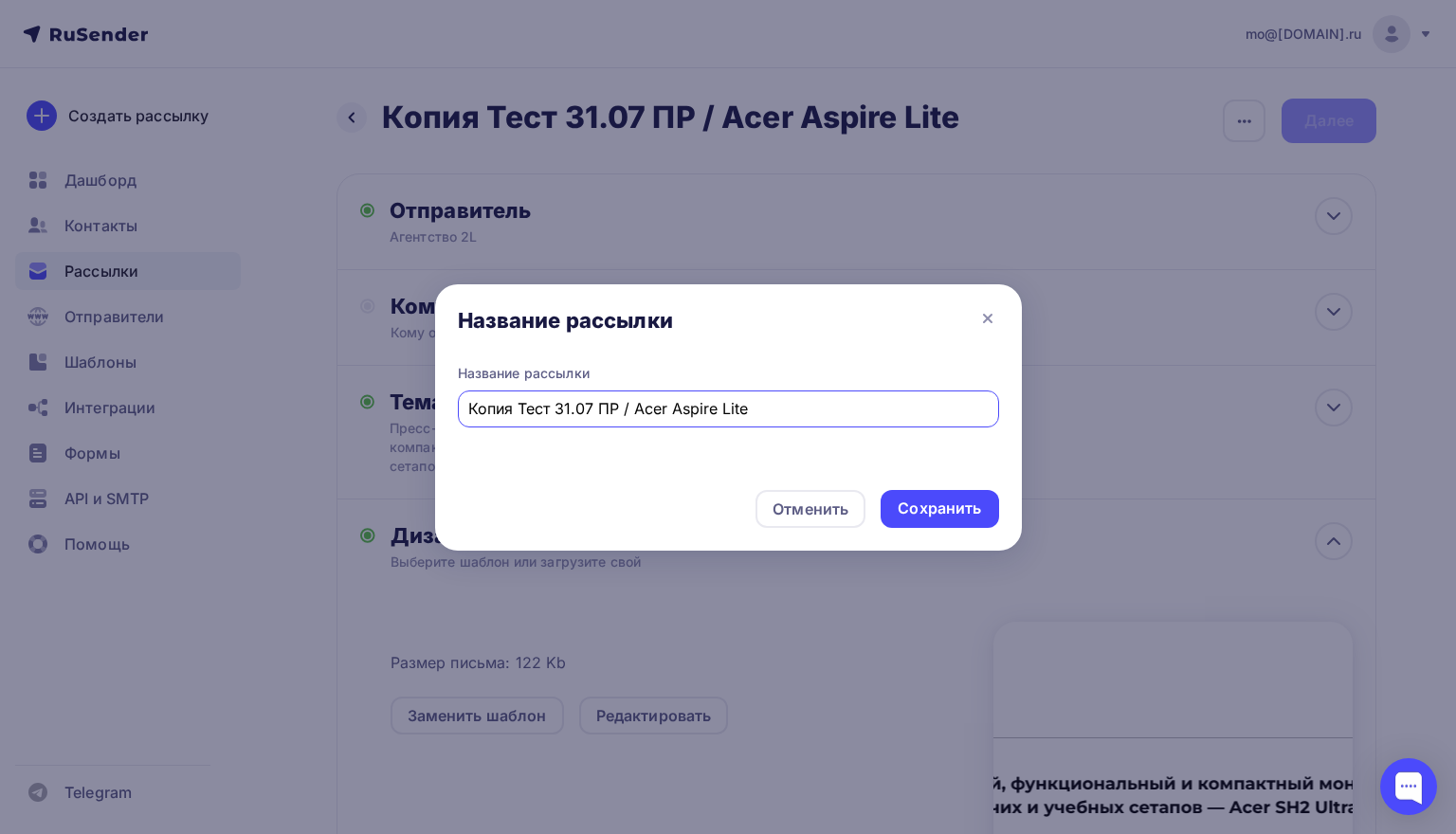 drag, startPoint x: 520, startPoint y: 409, endPoint x: 418, endPoint y: 408, distance: 102.0049 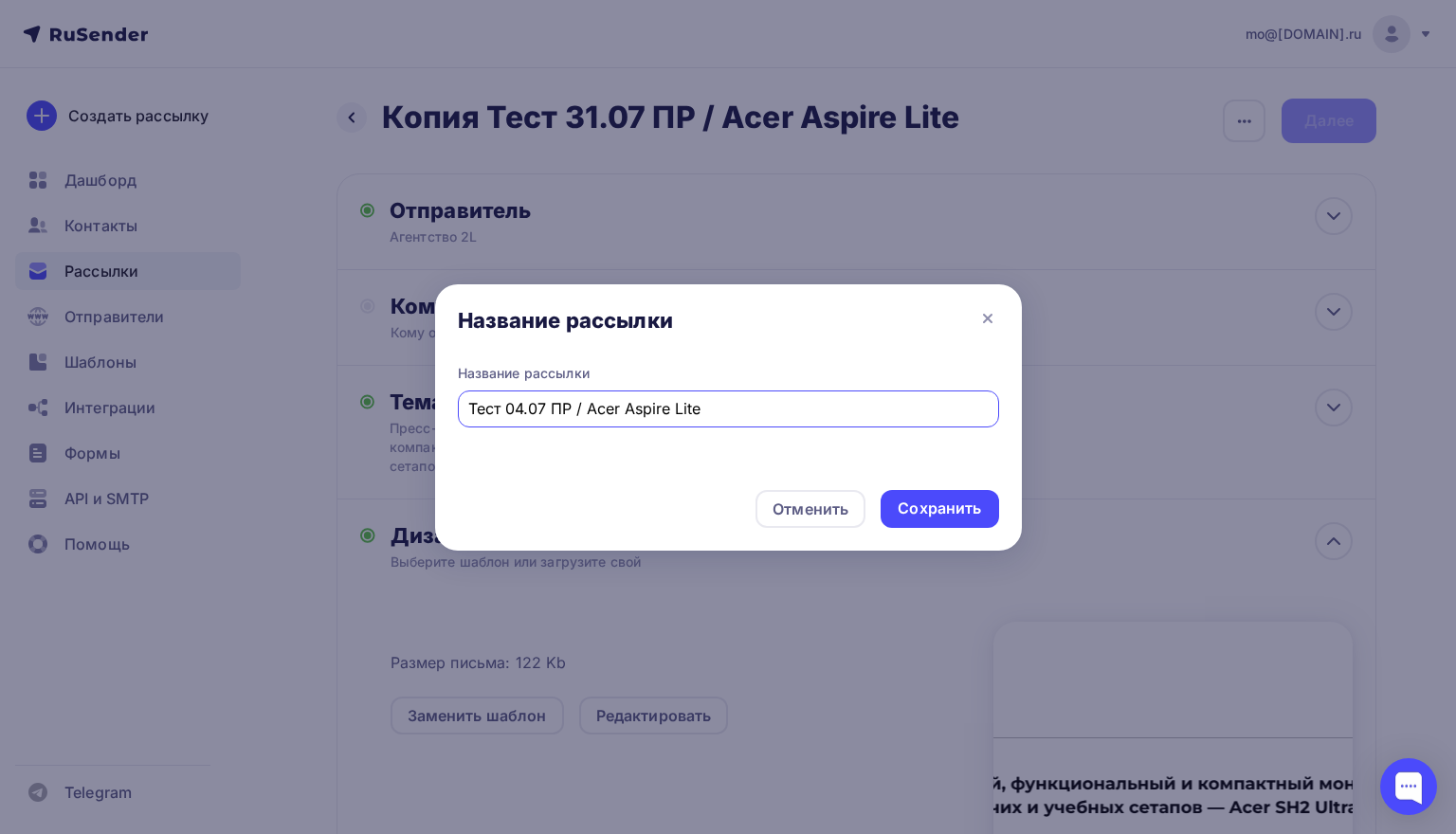 click on "Тест 04.07 ПР / Acer Aspire Lite" at bounding box center [728, 408] 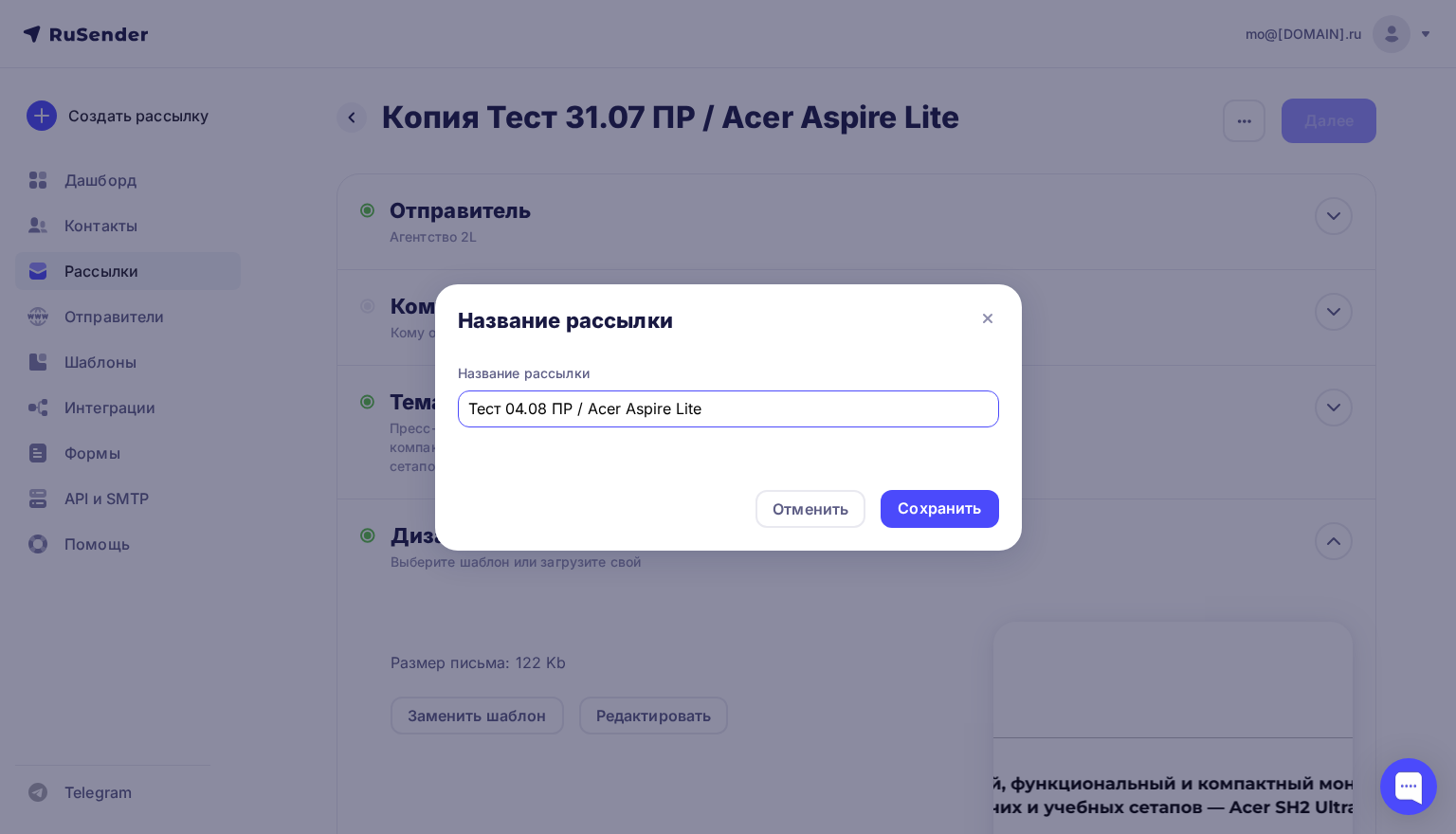 drag, startPoint x: 591, startPoint y: 407, endPoint x: 770, endPoint y: 419, distance: 179.40178 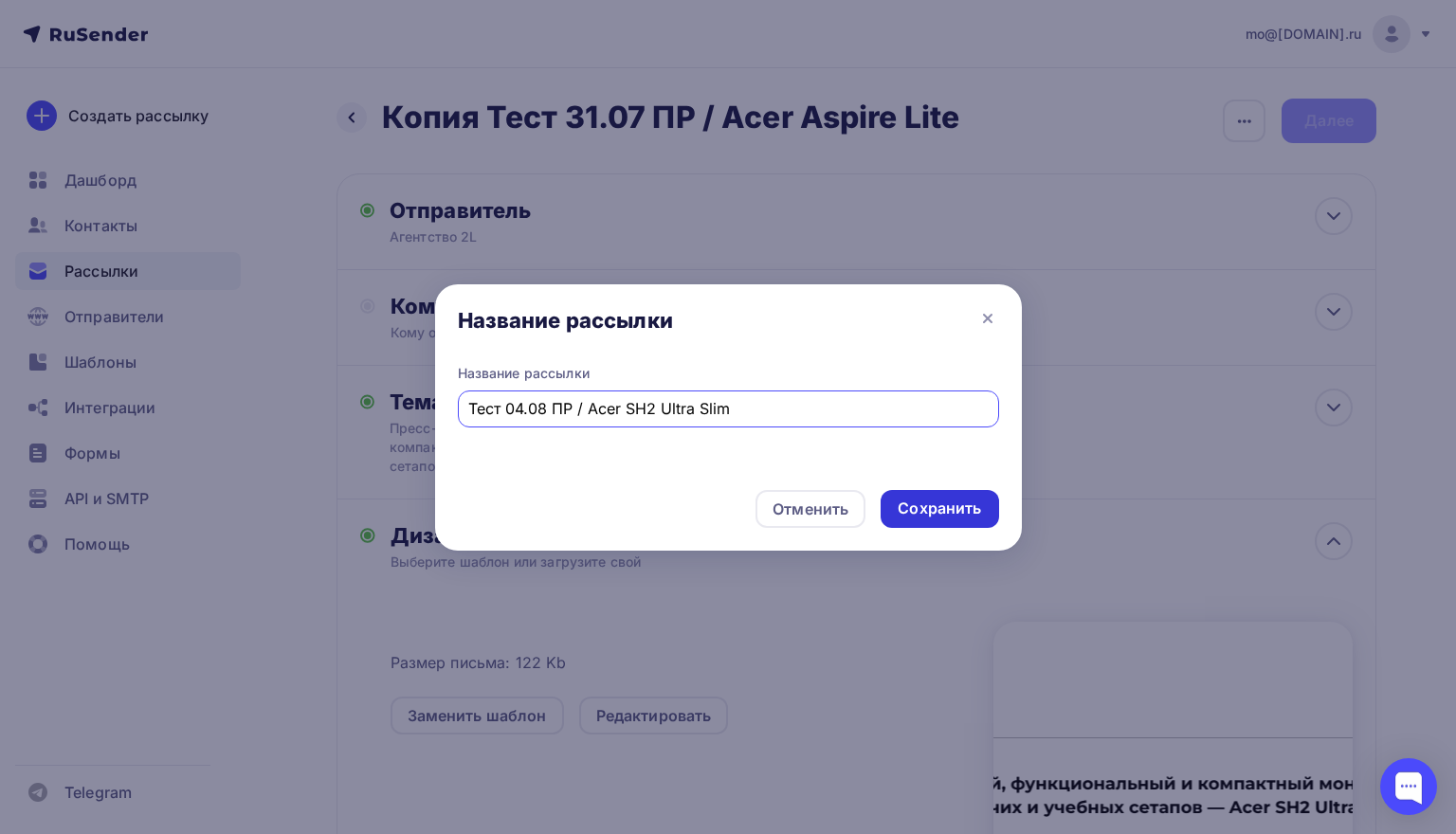 type on "Тест 04.08 ПР / Acer SH2 Ultra Slim" 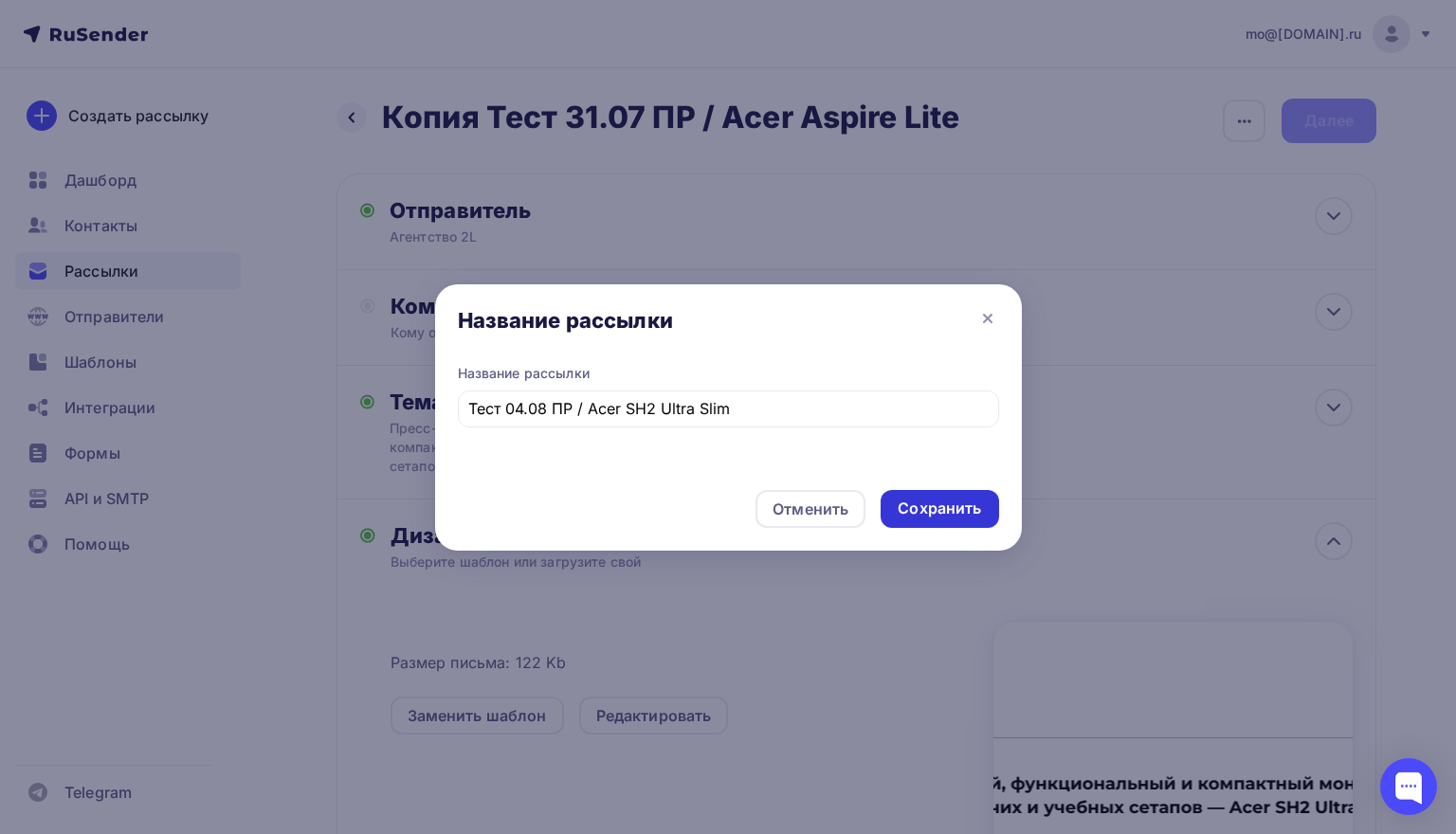 click on "Сохранить" at bounding box center [939, 508] 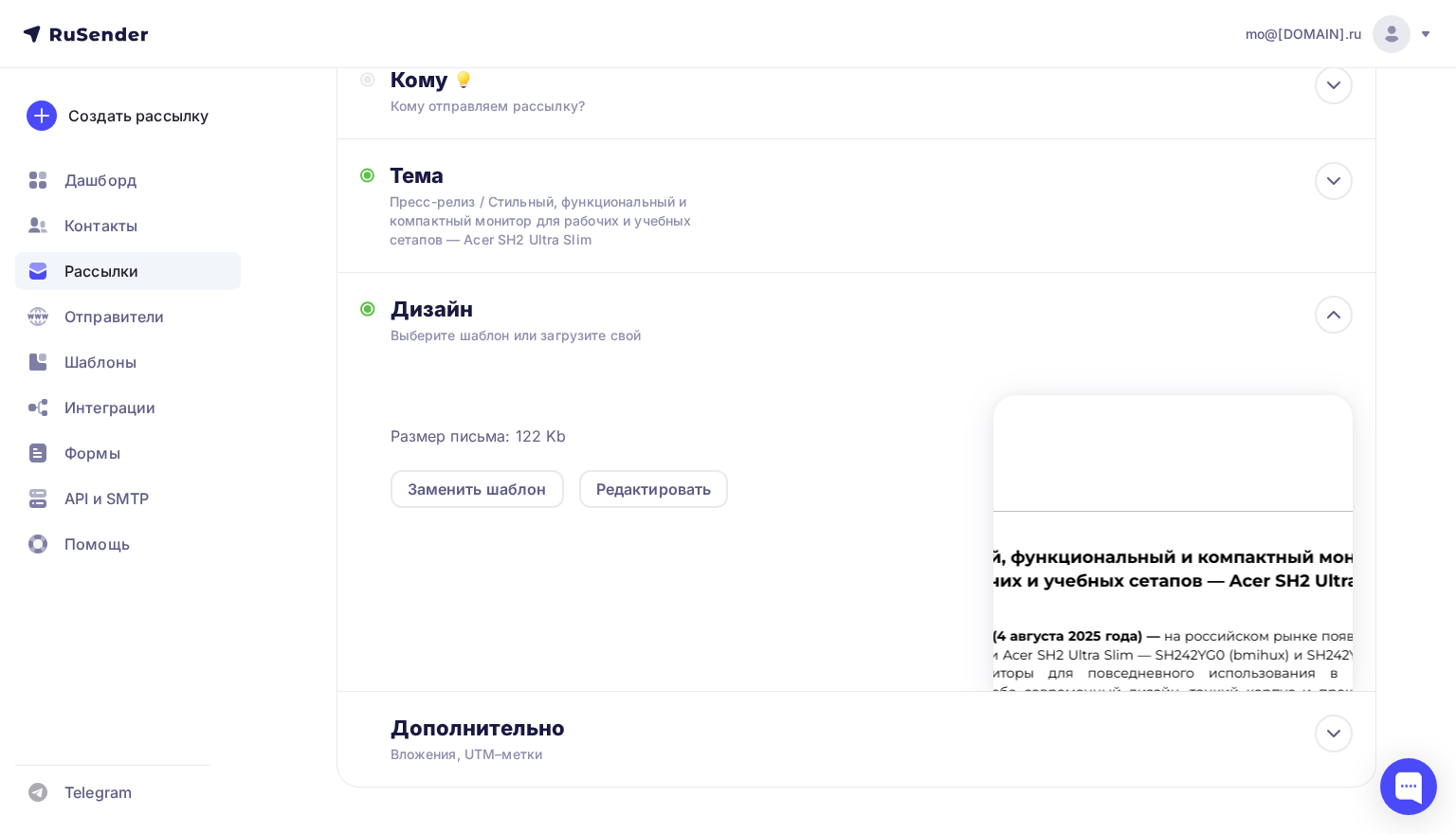scroll, scrollTop: 232, scrollLeft: 0, axis: vertical 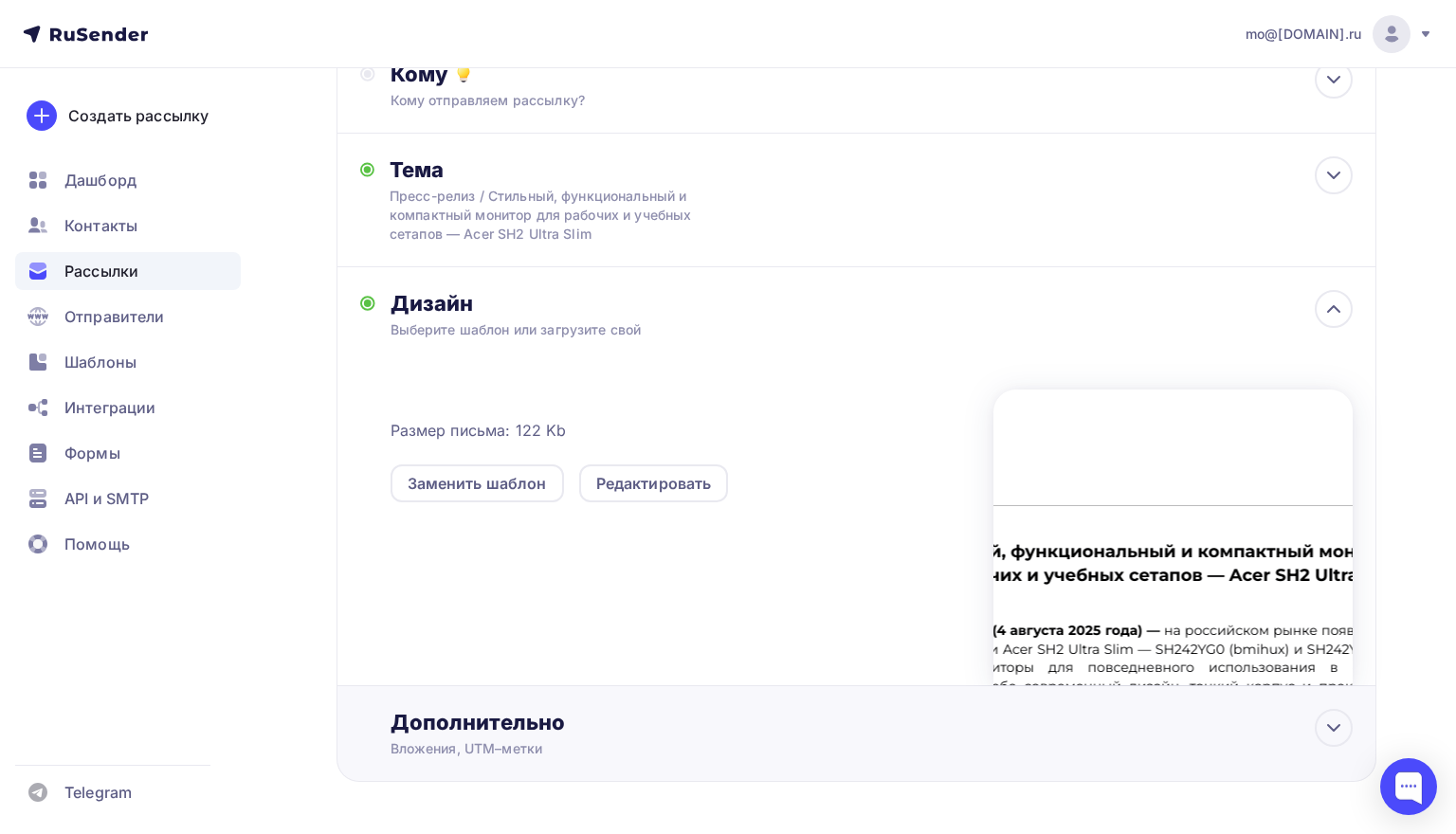 click on "Дополнительно
Вложения, UTM–метки
Вложения                                                                                                 Пресс-релиз Acer Aspire Lite.docx
701.61 Kb
acer-aspire-lite-15-al15-33P 1.png
884.46 Kb
acer-aspire-lite-15-al15-33P 2.png
0.95 Mb
Добавить файл
UTM-метки
Название кампании
Источник кампании
Тип трафика
Сохранить" at bounding box center [856, 734] 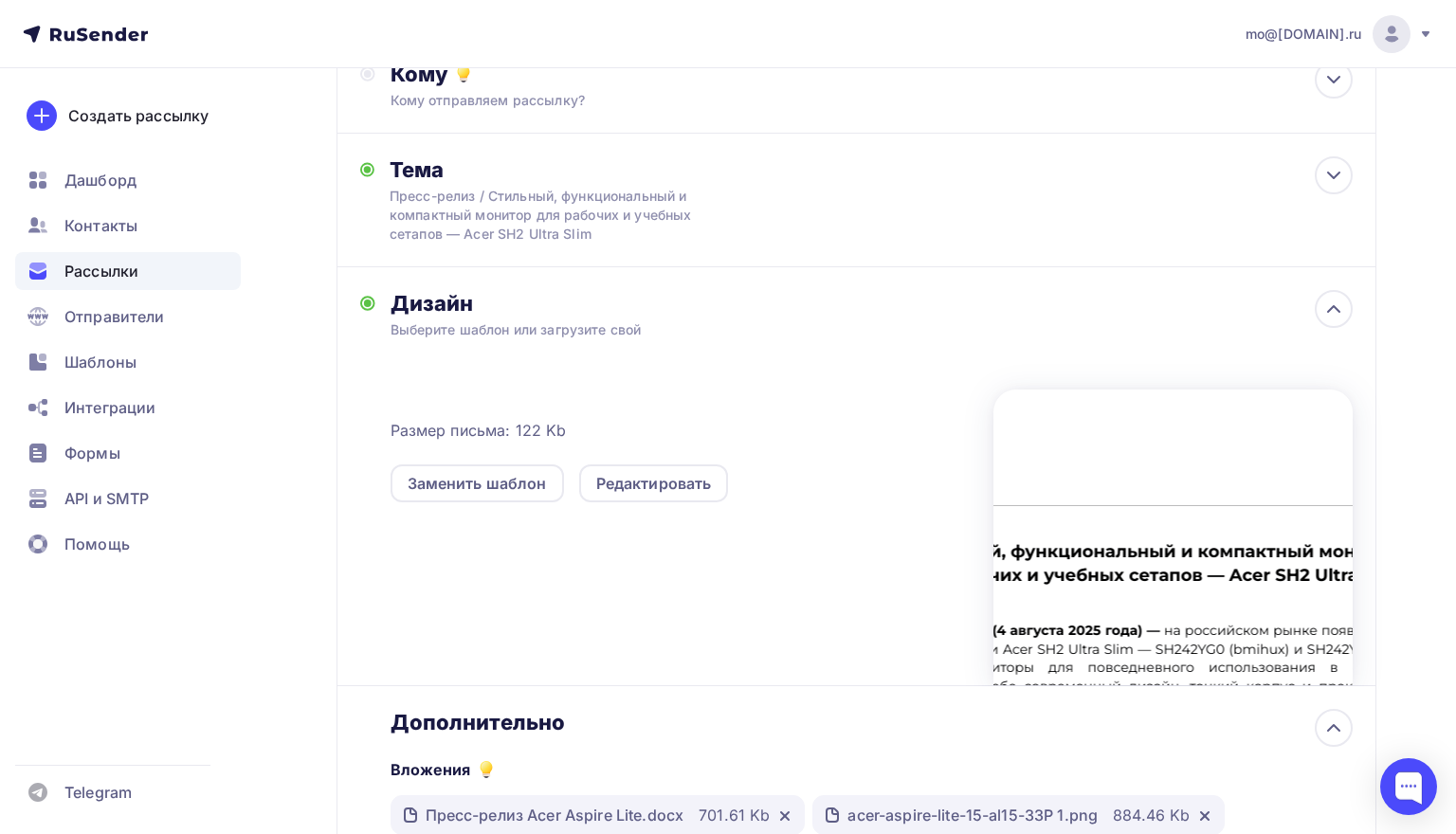 scroll, scrollTop: 0, scrollLeft: 0, axis: both 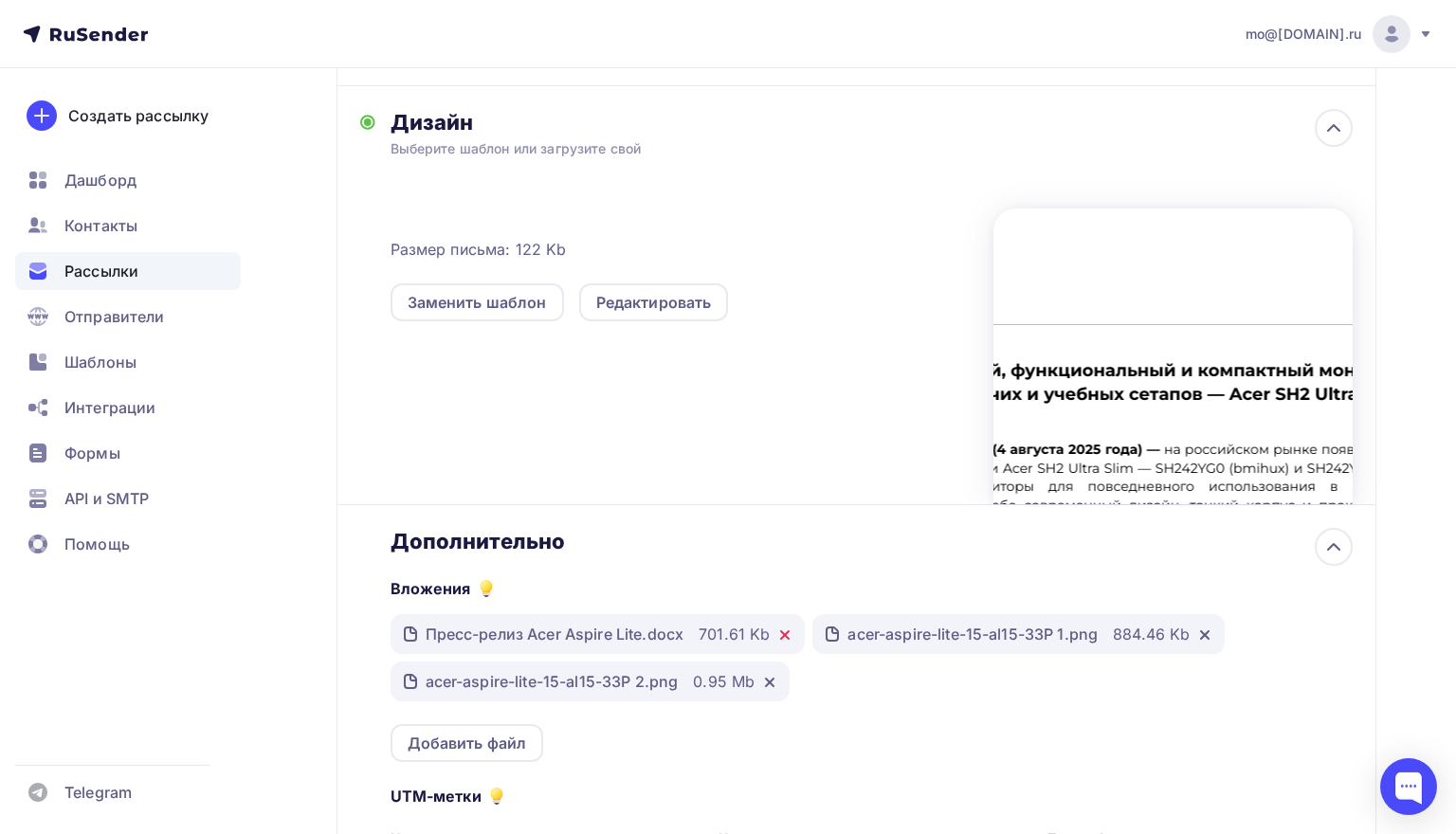 click 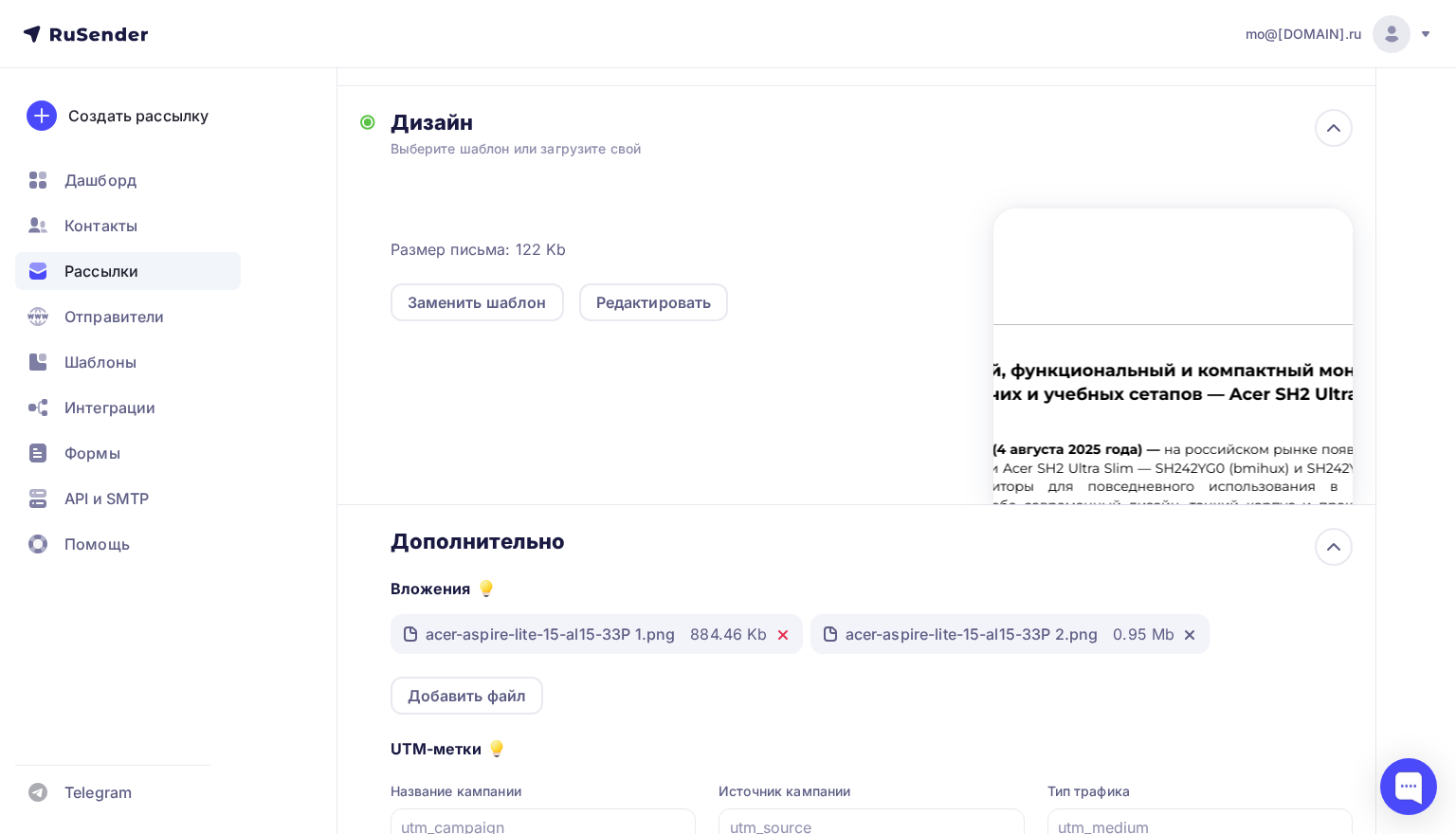 click 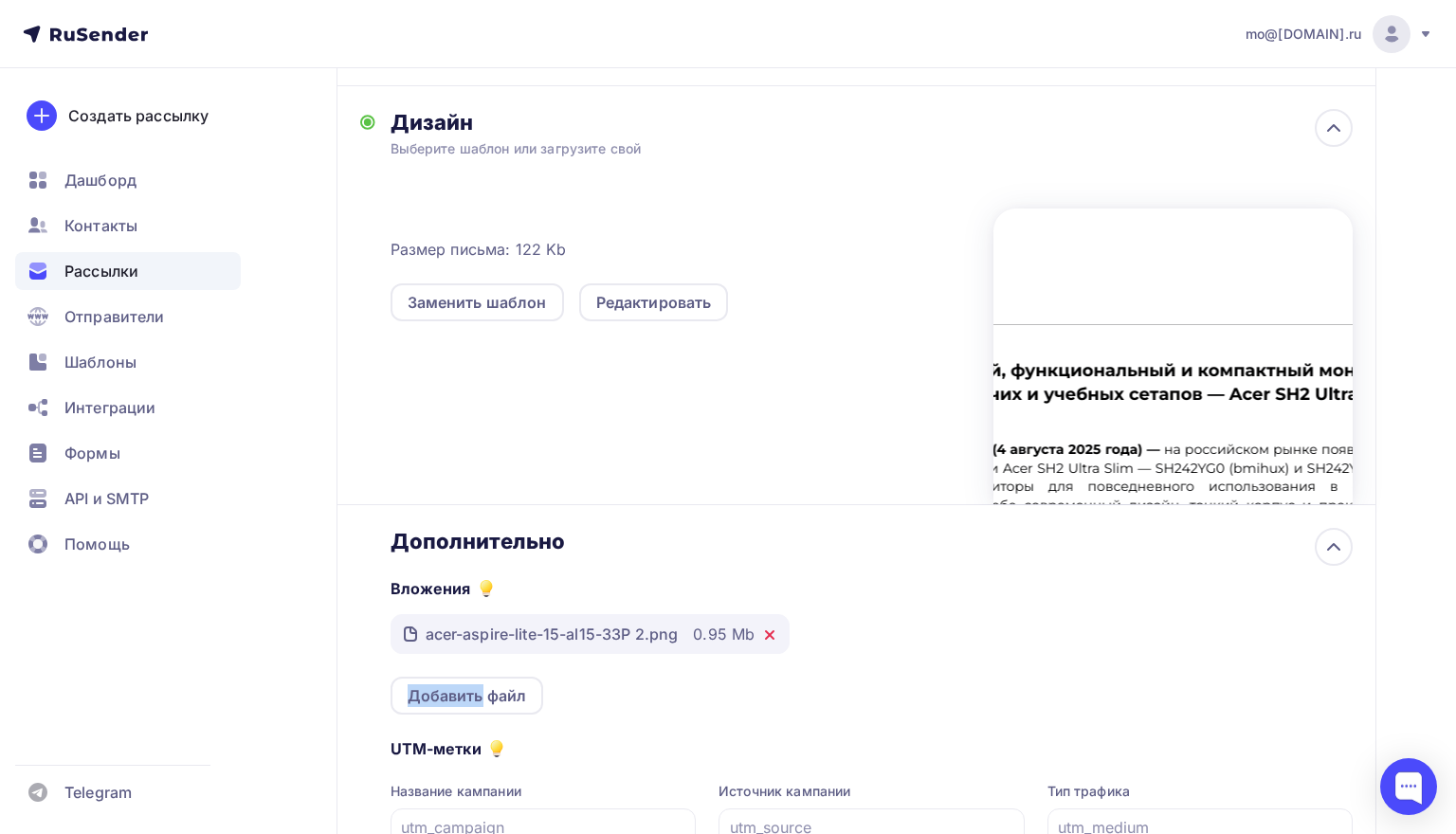 click on "acer-aspire-lite-15-al15-33P 2.png
0.95 Mb" at bounding box center [591, 634] 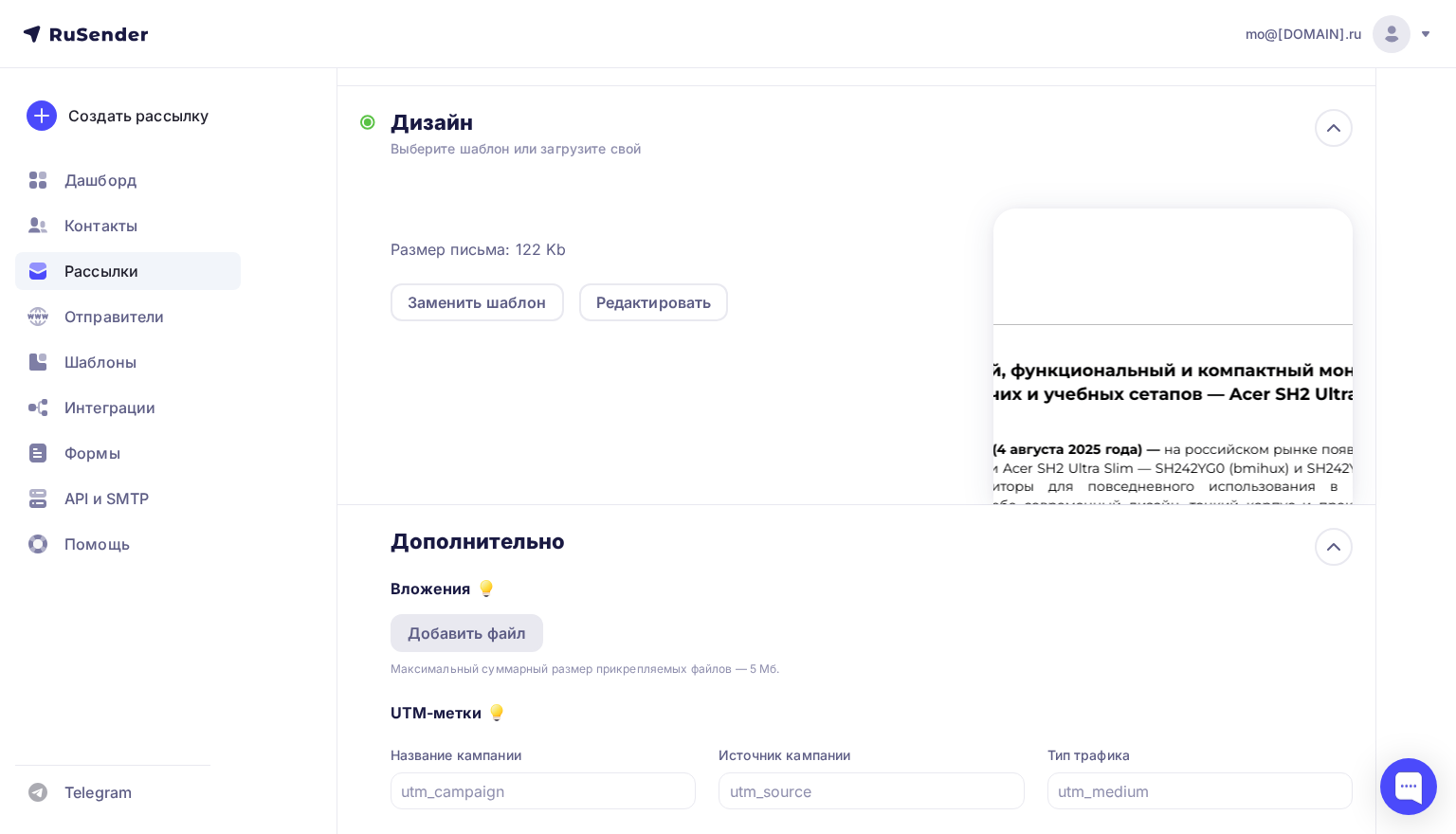 click on "Добавить файл" at bounding box center [467, 633] 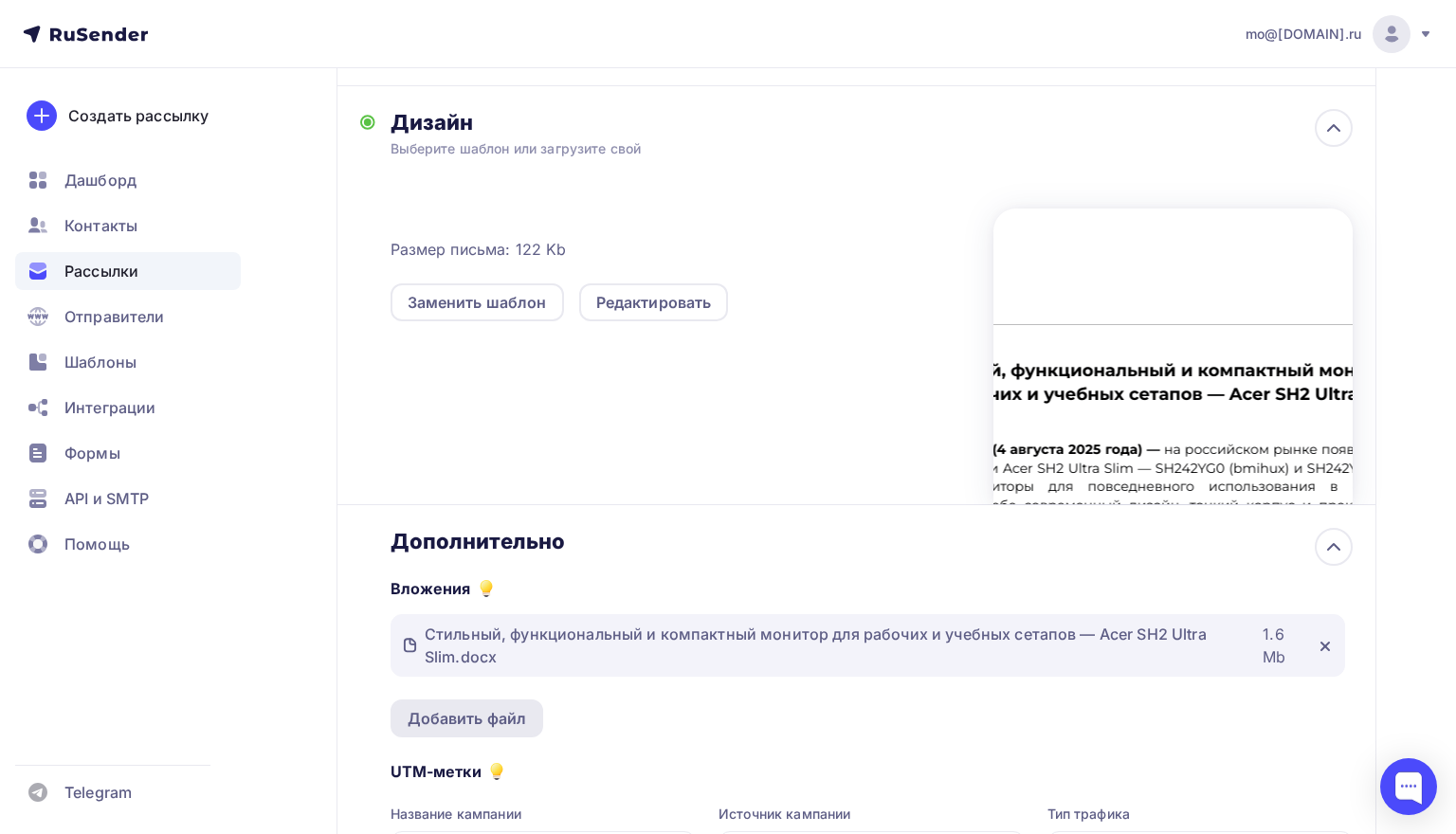 click on "Добавить файл" at bounding box center (467, 718) 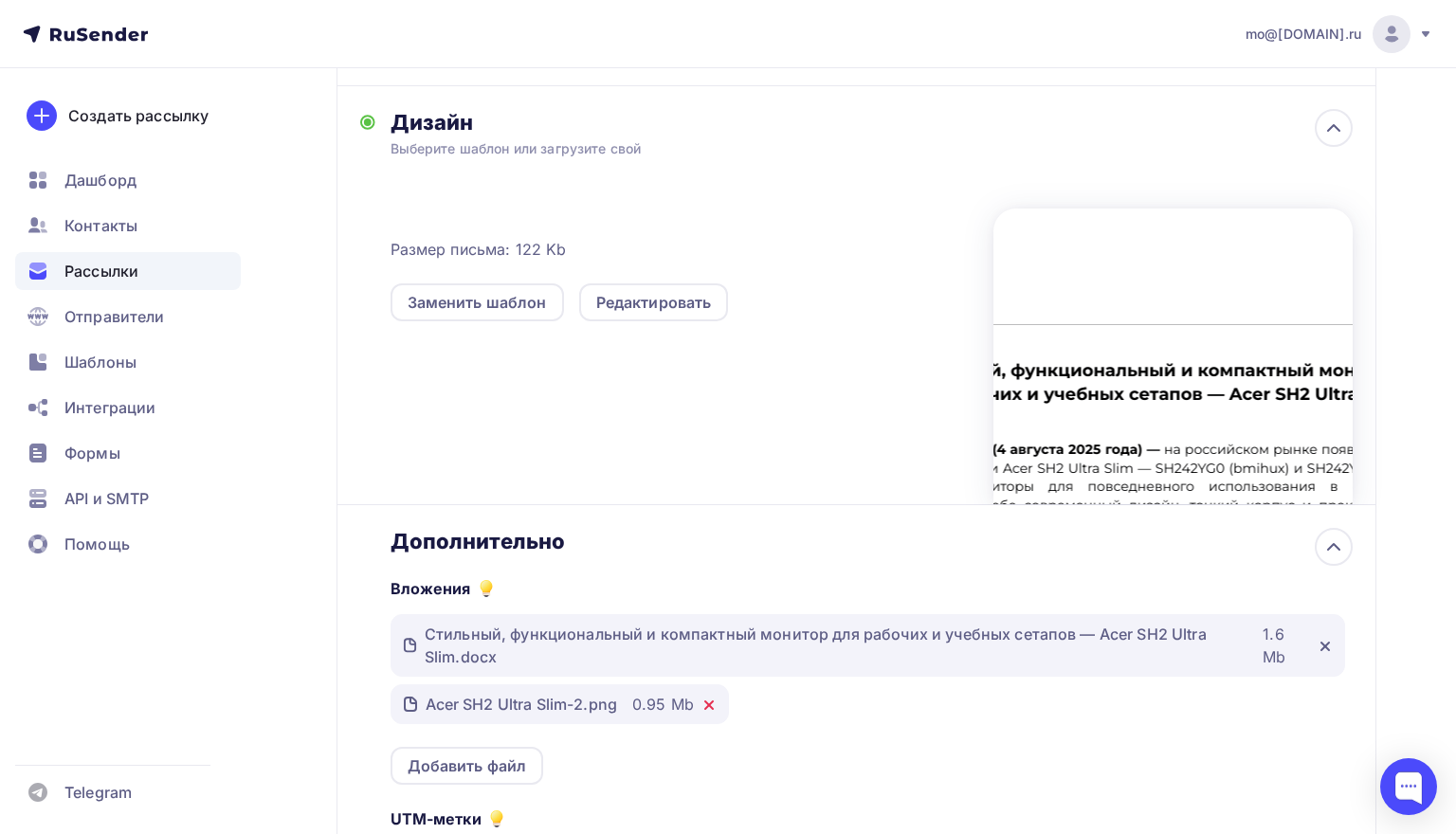 click 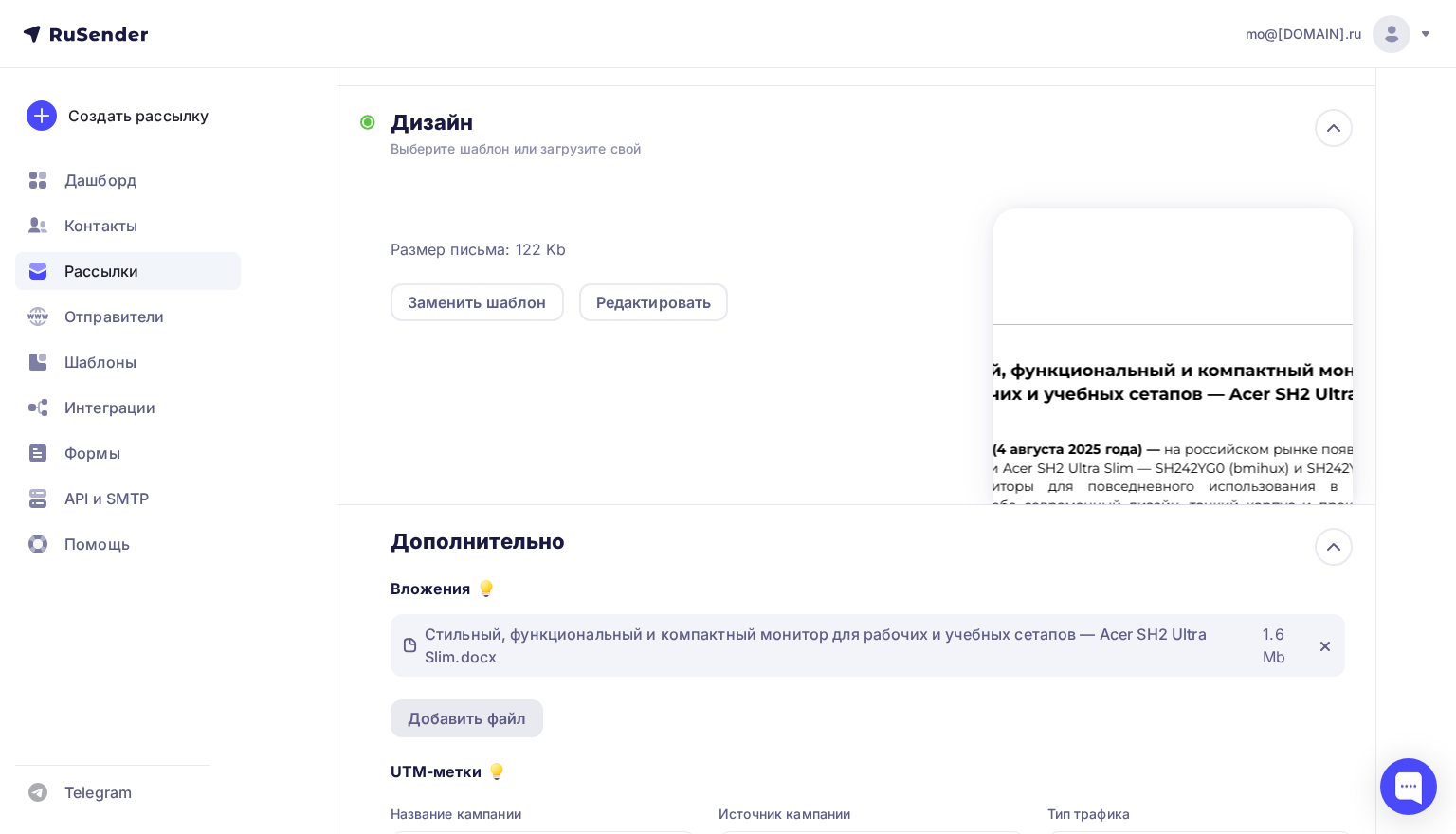 click on "Добавить файл" at bounding box center (467, 718) 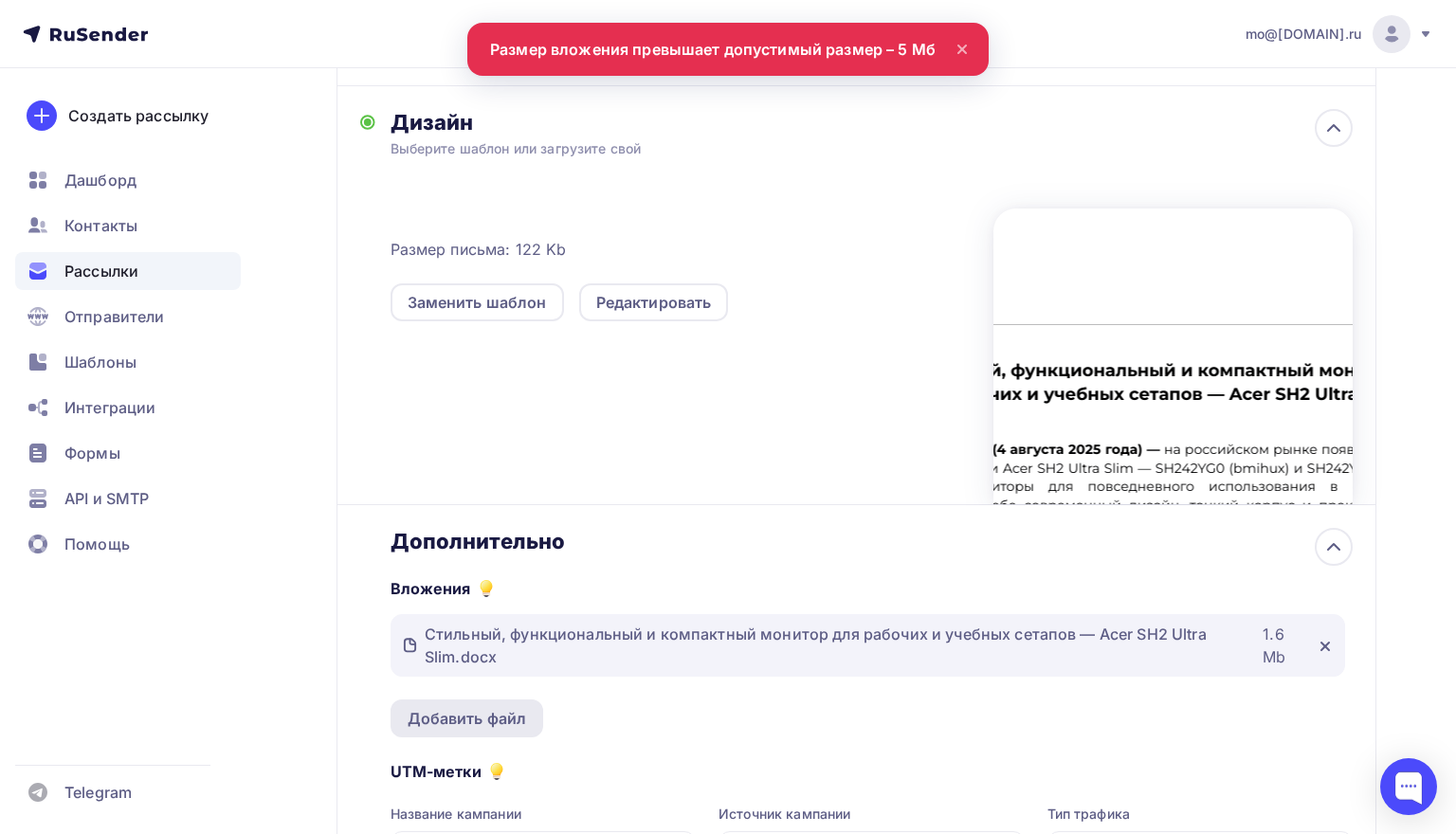 click on "Добавить файл" at bounding box center [467, 718] 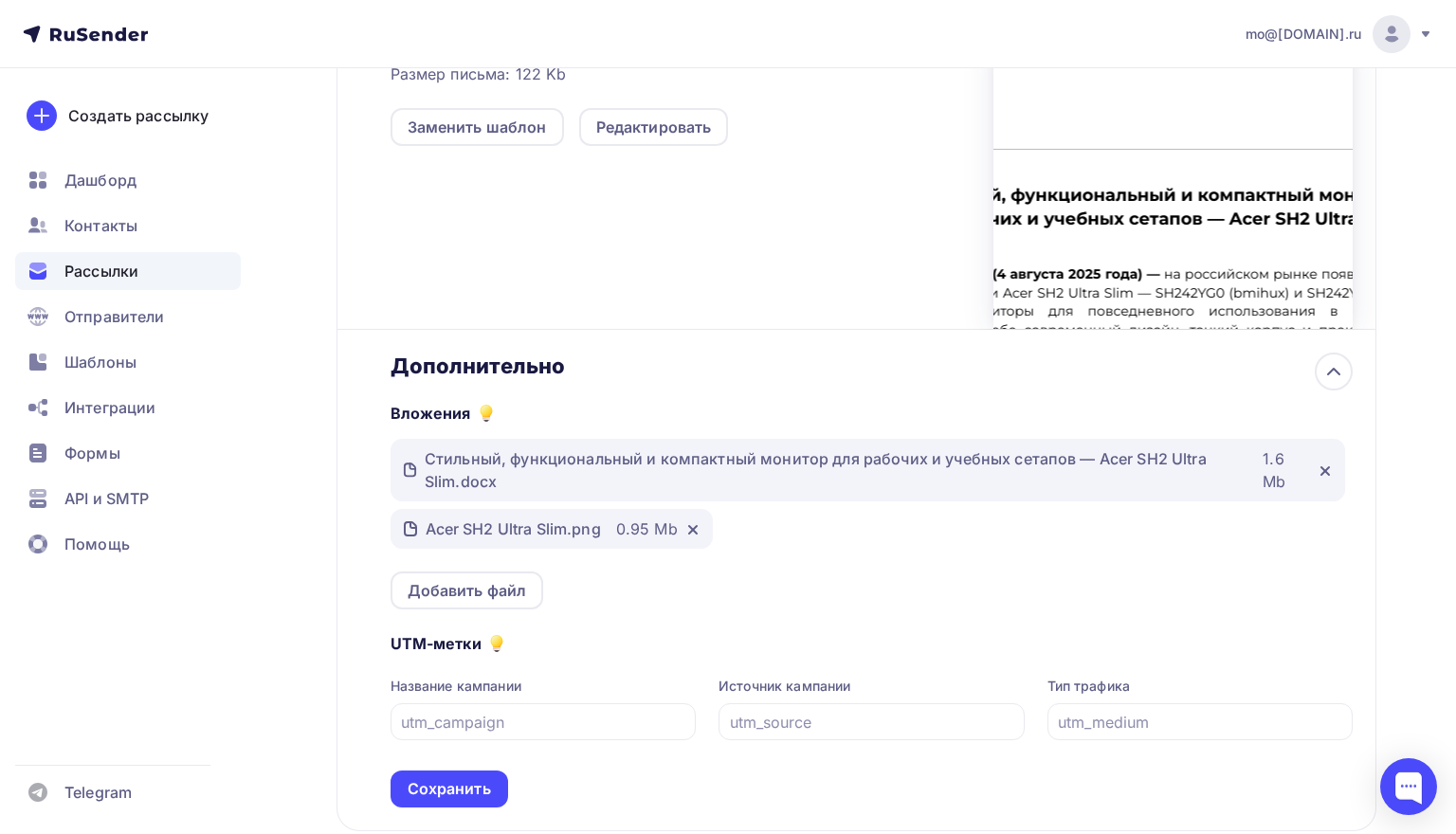 scroll, scrollTop: 714, scrollLeft: 0, axis: vertical 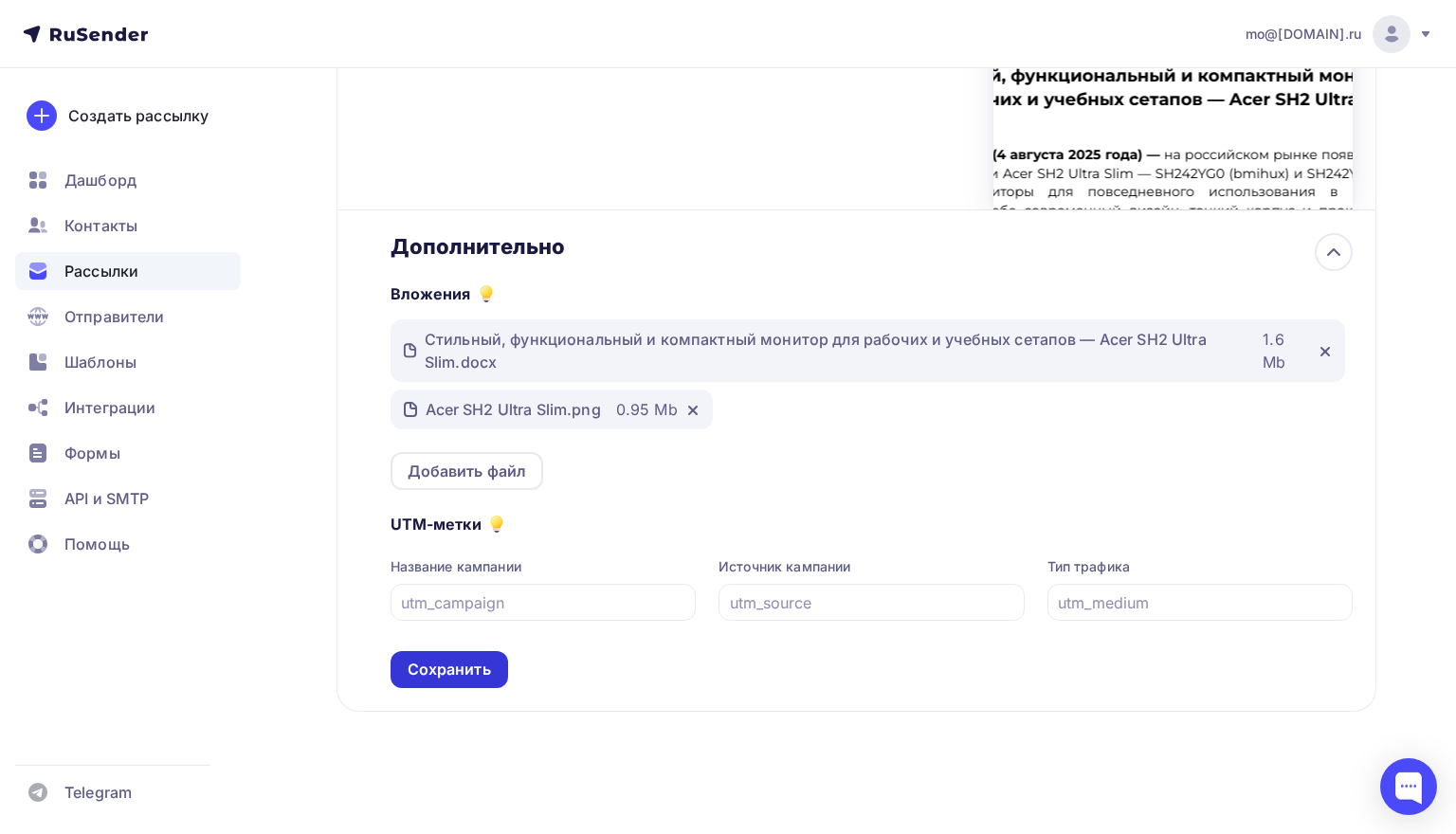 click on "Сохранить" at bounding box center (449, 669) 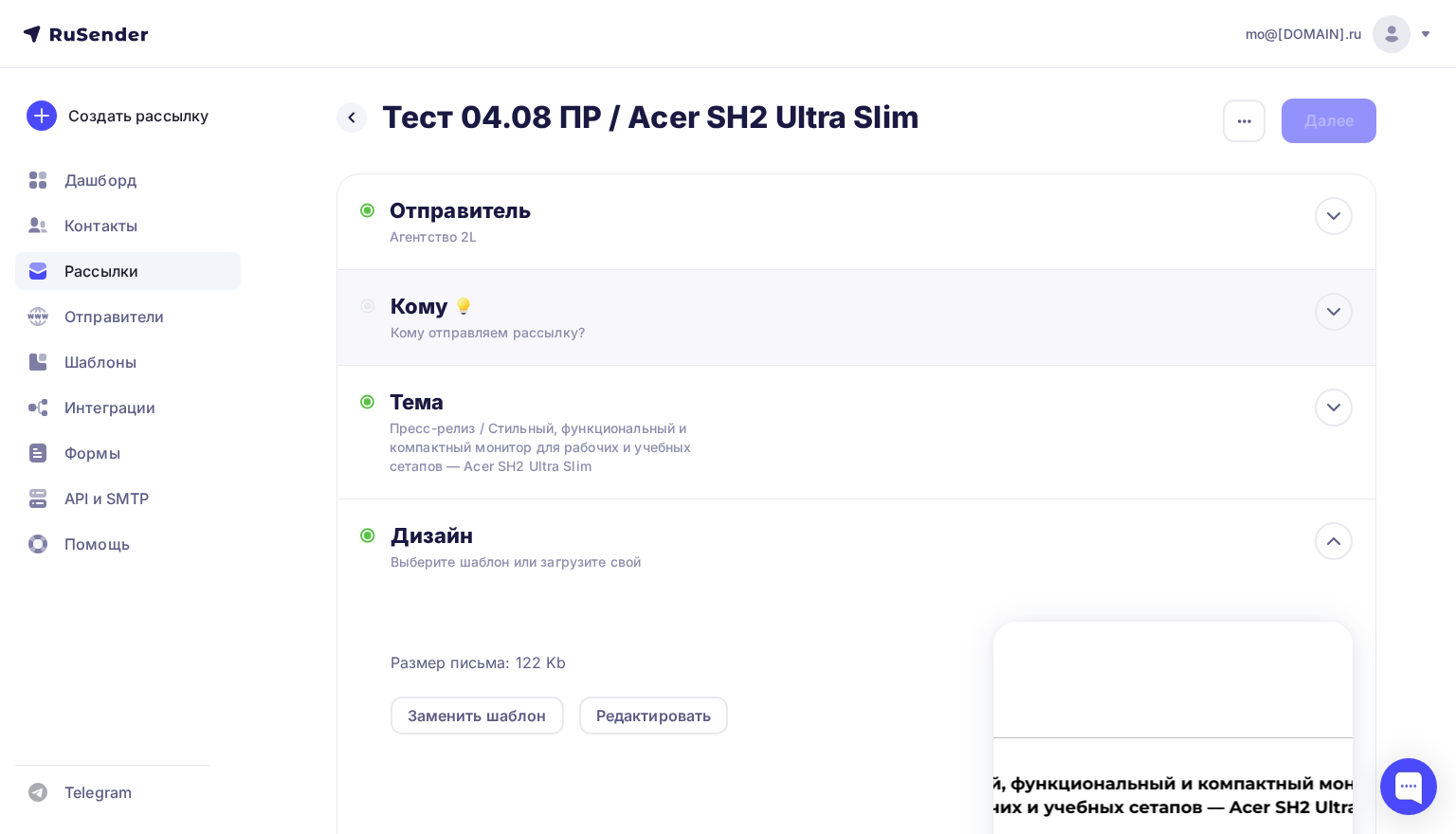 scroll, scrollTop: 0, scrollLeft: 0, axis: both 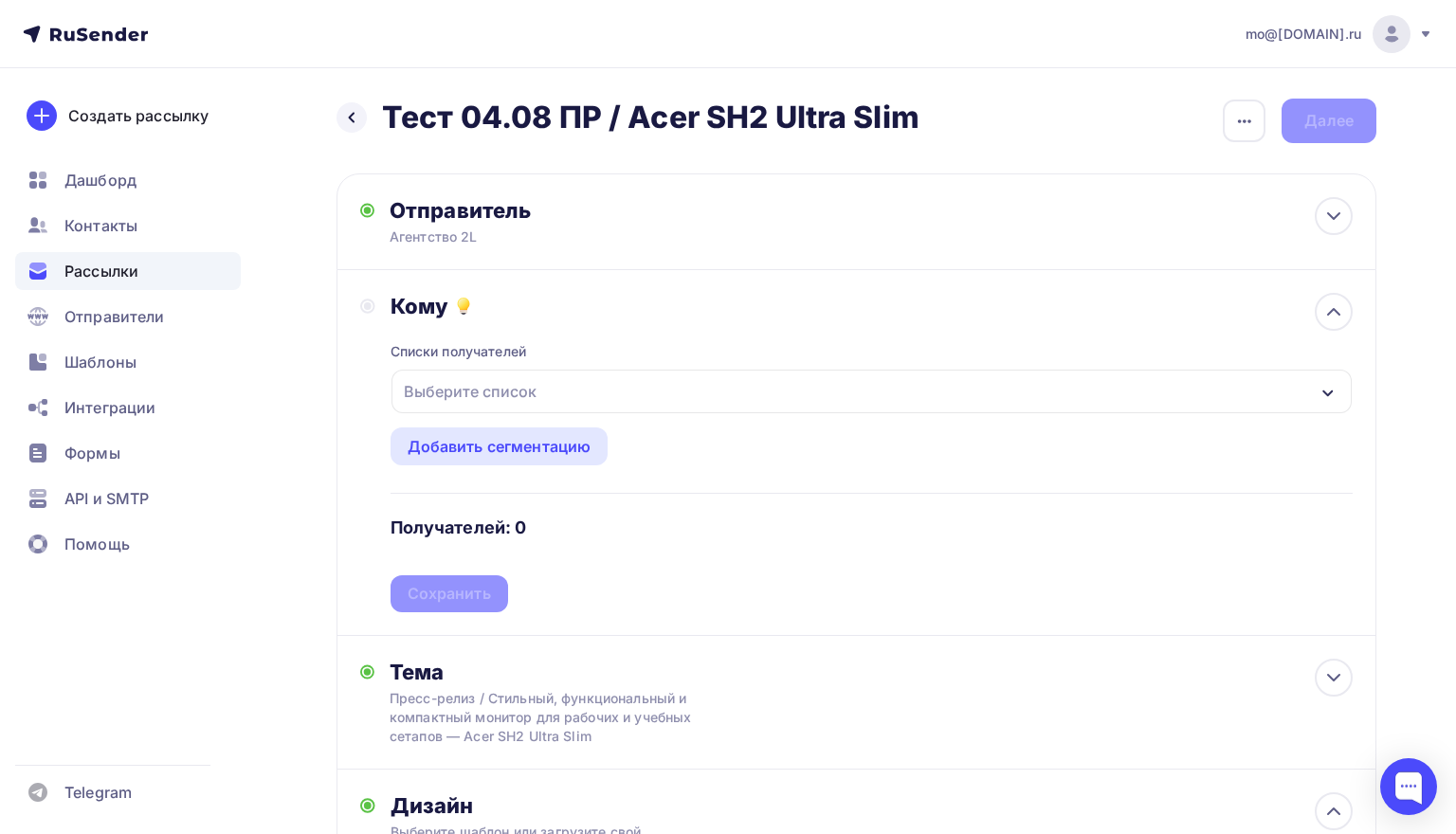 click on "Выберите список" at bounding box center [470, 391] 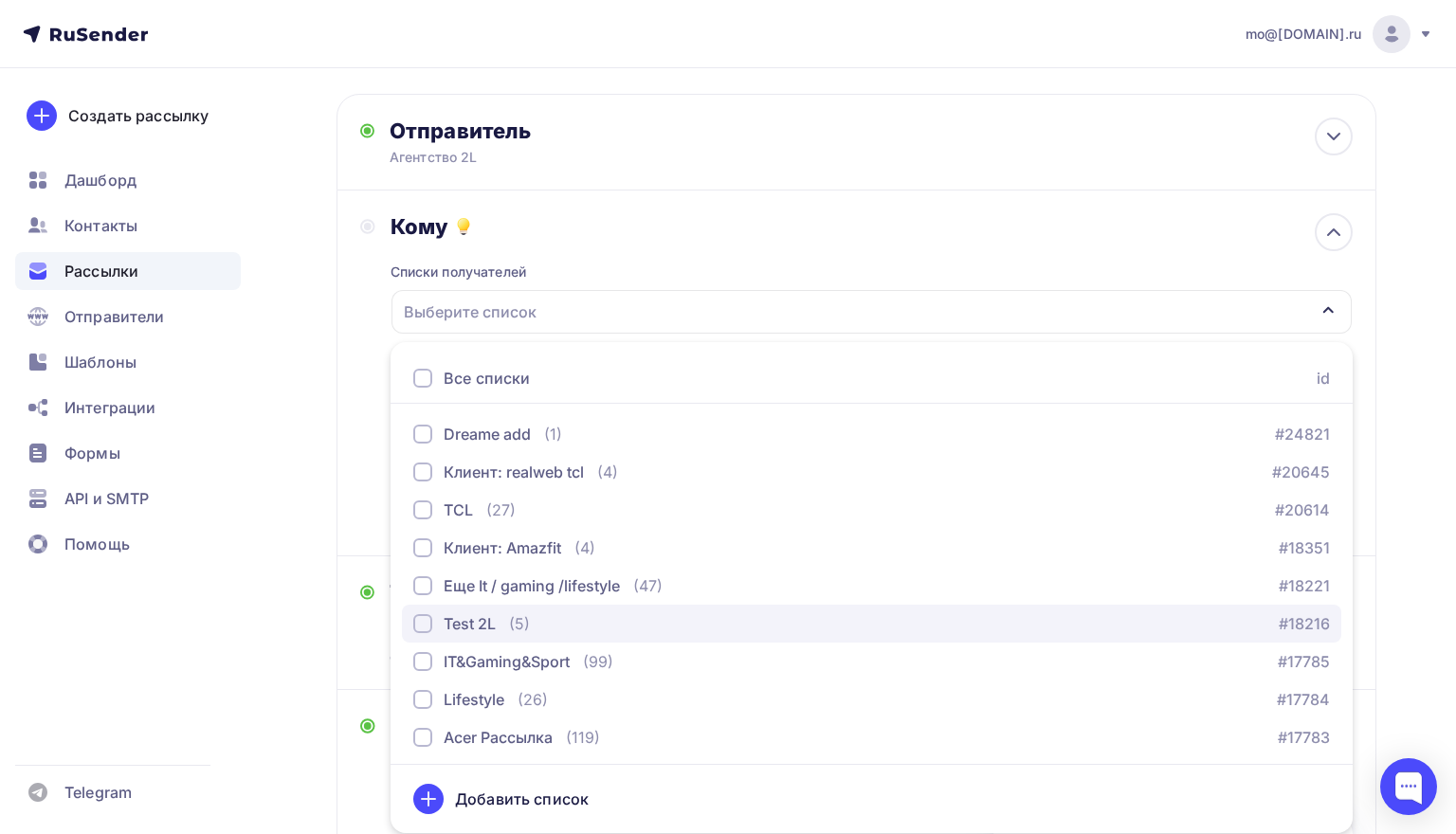 click on "Test 2L" at bounding box center [469, 624] 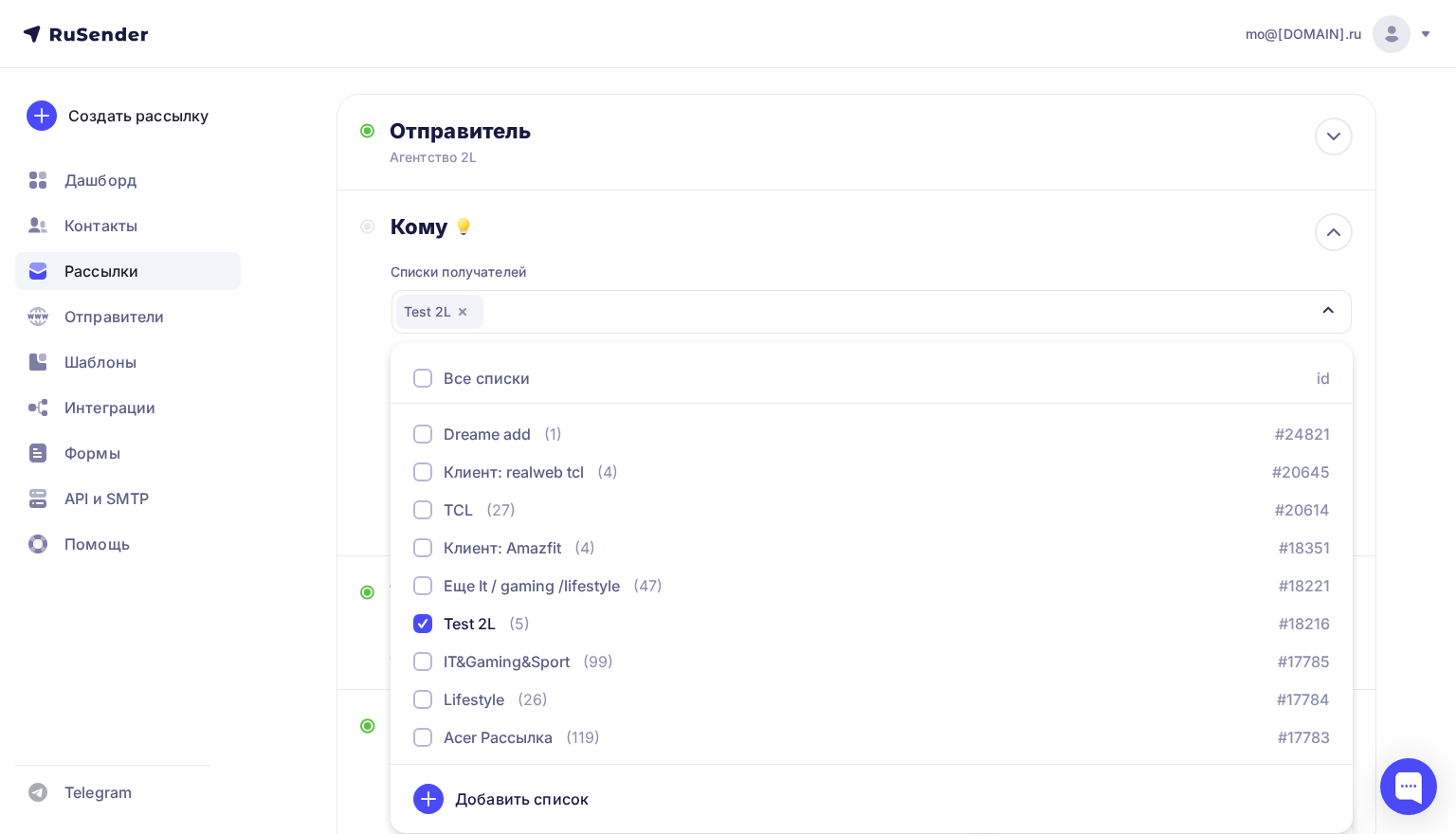 click on "Назад
Тест 04.08 ПР / Acer SH2 Ultra Slim
Тест 04.08 ПР / Acer SH2 Ultra Slim
Закончить позже
Переименовать рассылку
Удалить
Далее
Отправитель
Агентство 2L
Email  *
mo@2l-pr.ru
mo@2l-pr.ru               Добавить отправителя
Рекомендуем  добавить почту на домене , чтобы рассылка не попала в «Спам»
Имя                 Сохранить
Предпросмотр может отличаться  в зависимости от почтового клиента" at bounding box center [728, 658] 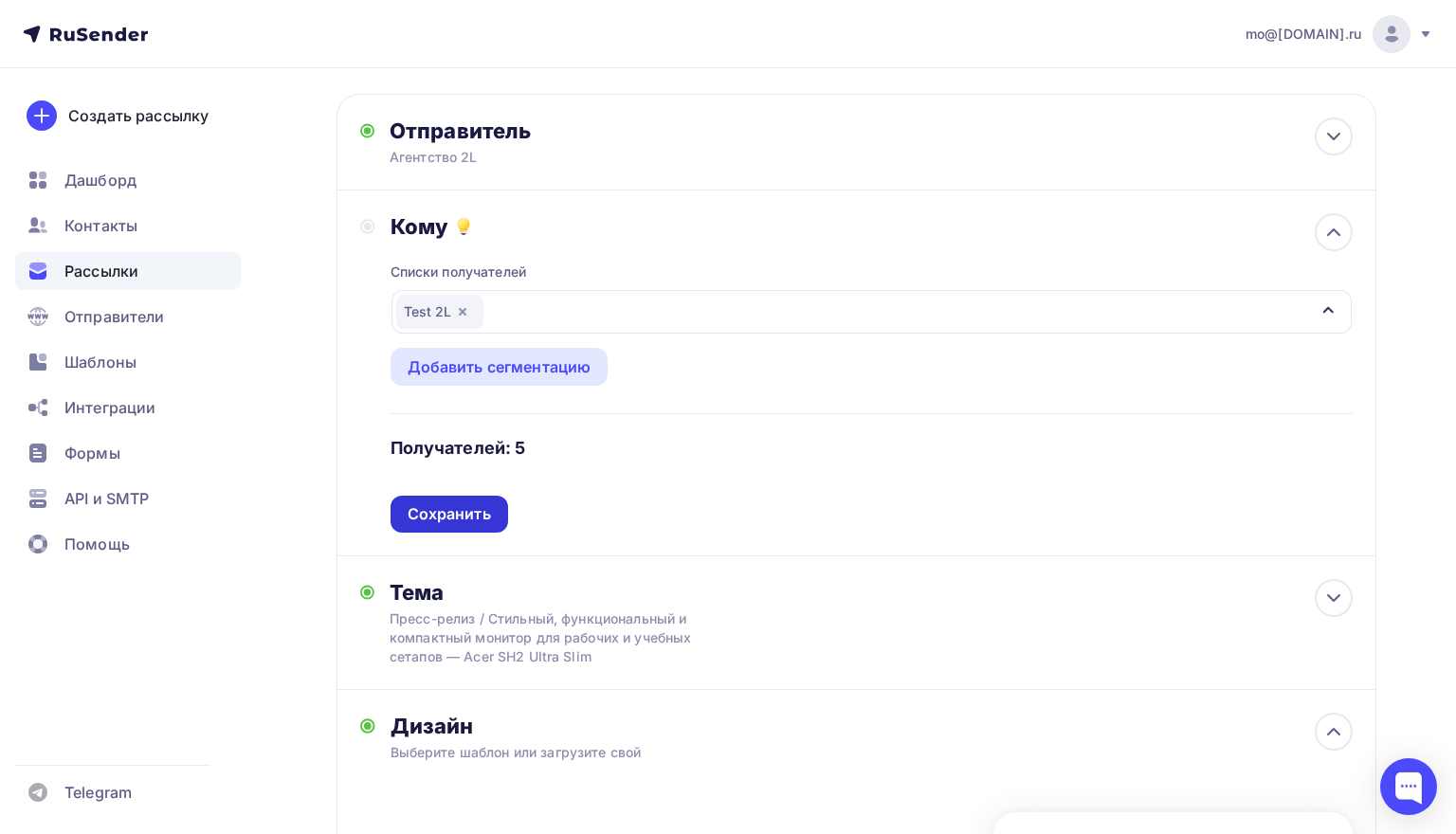 click on "Сохранить" at bounding box center [449, 514] 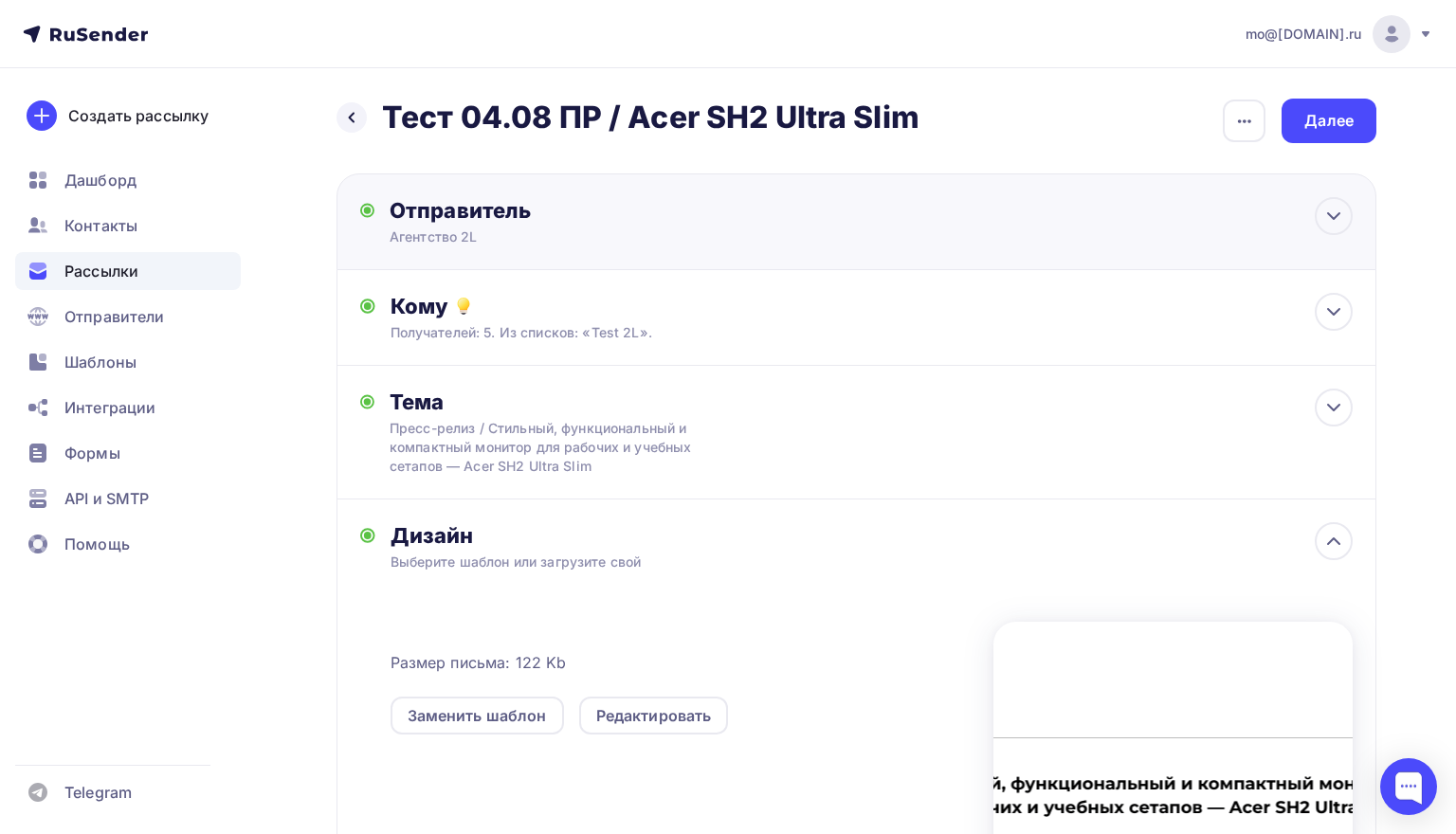 scroll, scrollTop: 0, scrollLeft: 0, axis: both 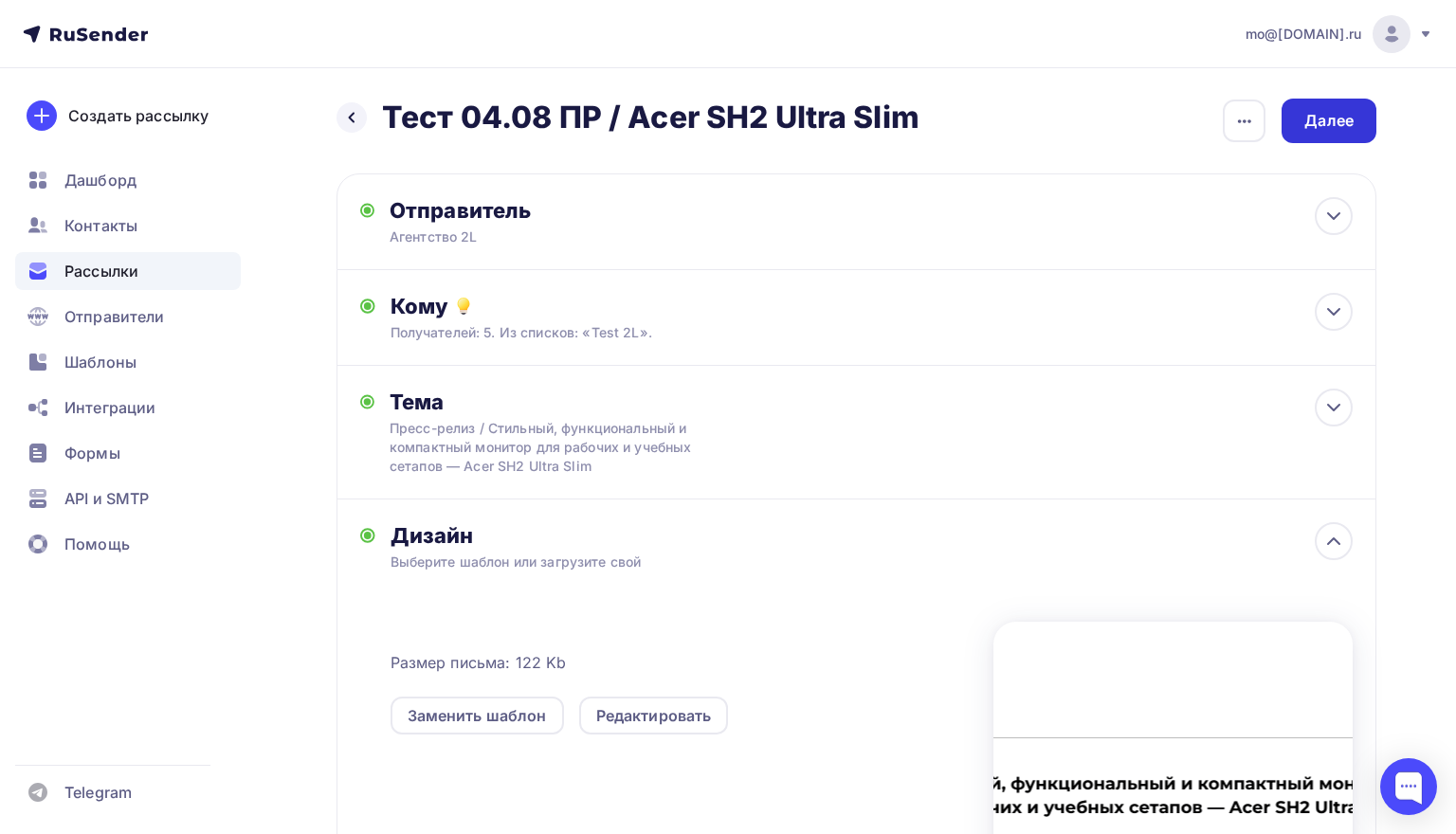 click on "Далее" at bounding box center (1329, 120) 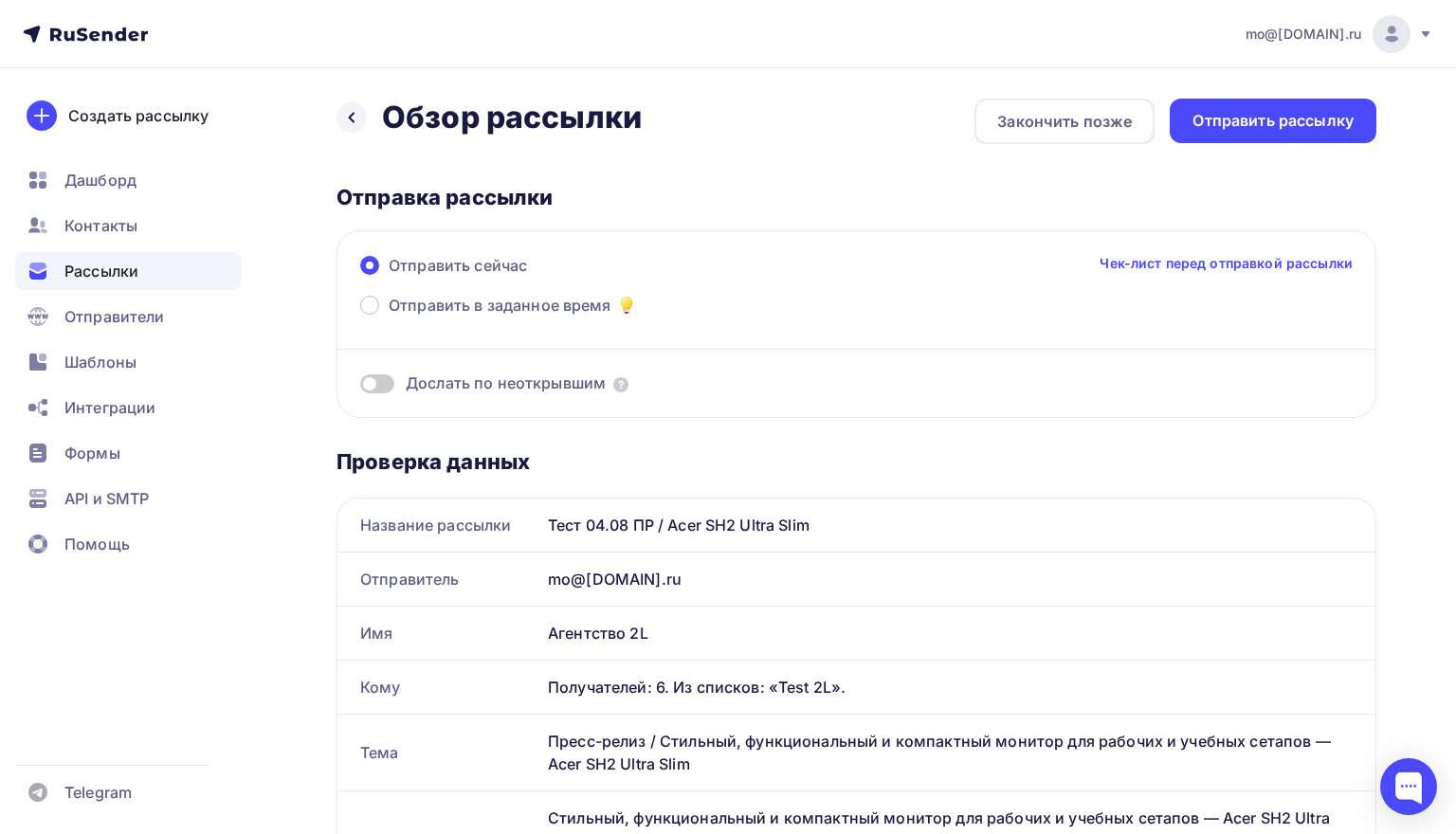 scroll, scrollTop: 0, scrollLeft: 0, axis: both 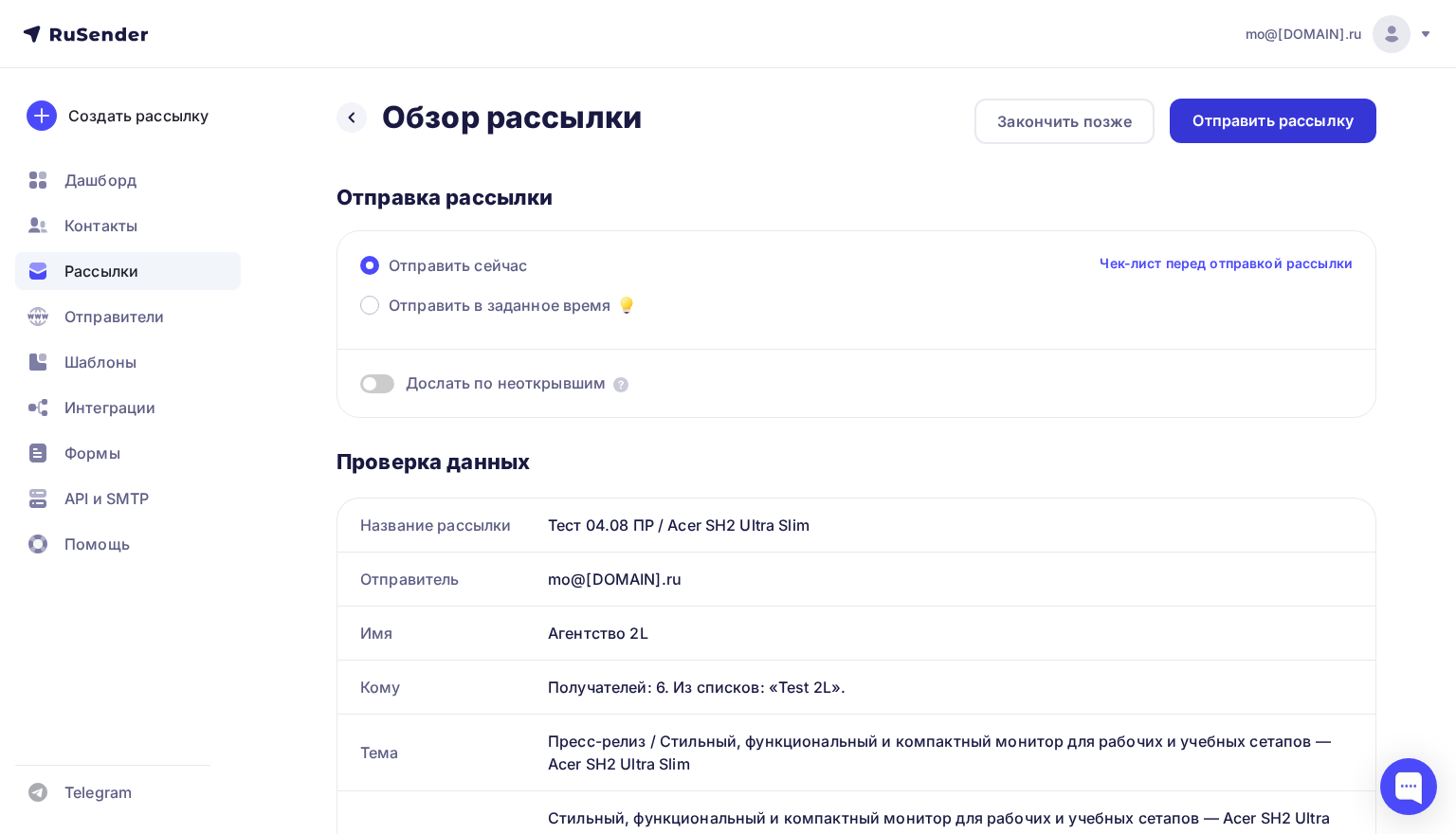 click on "Отправить рассылку" at bounding box center [1273, 120] 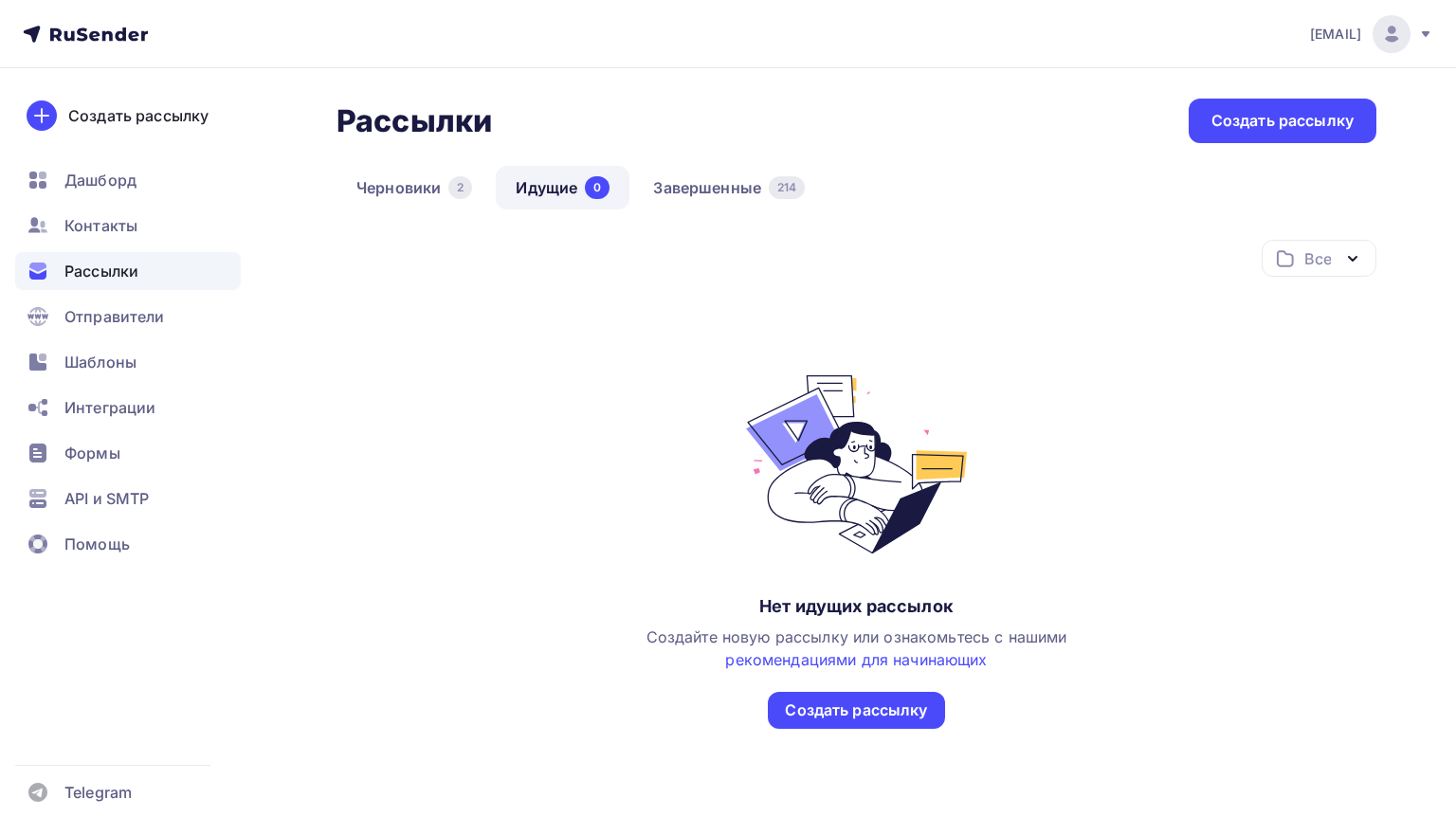 scroll, scrollTop: 0, scrollLeft: 0, axis: both 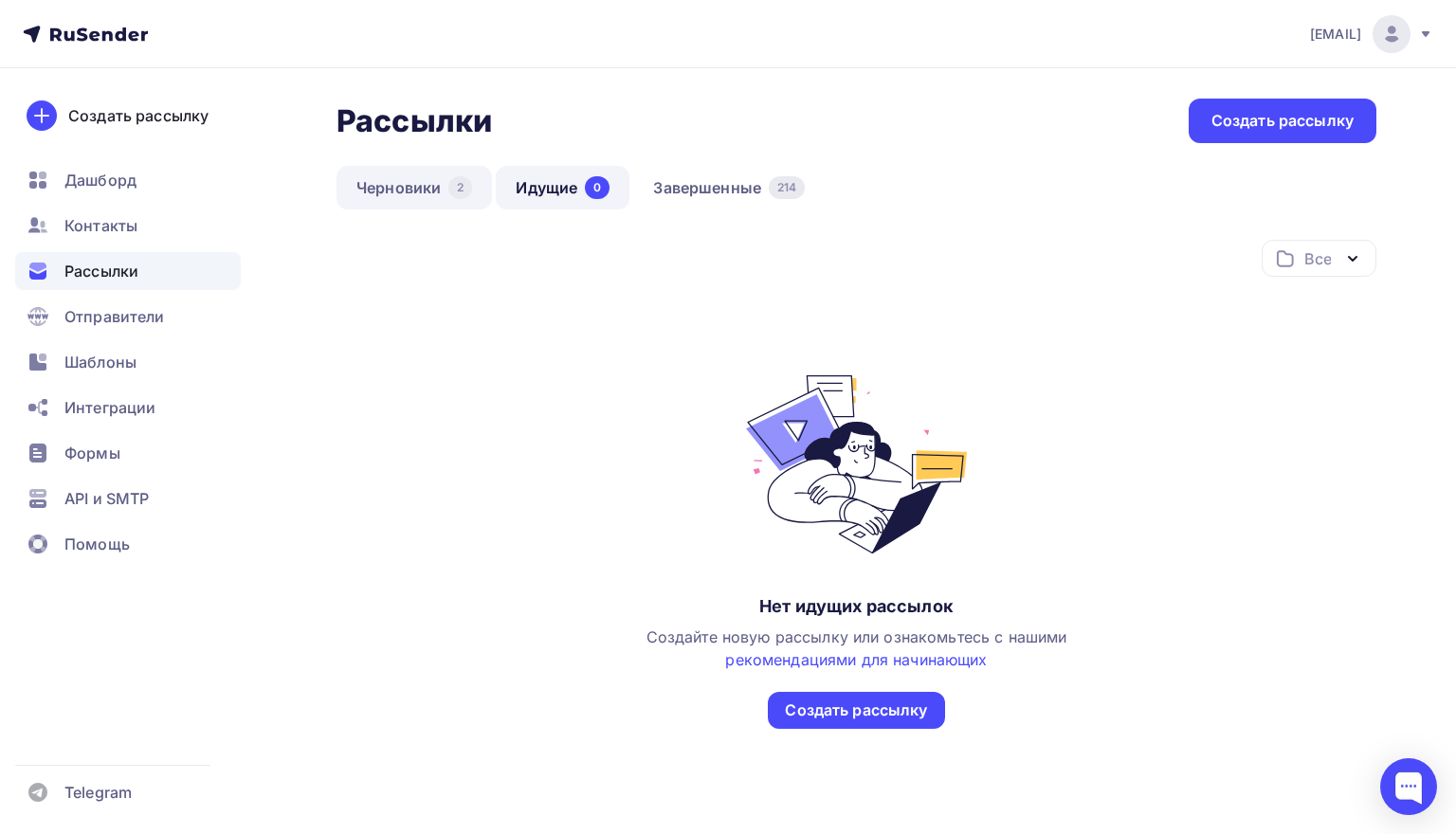 click on "2" at bounding box center [460, 188] 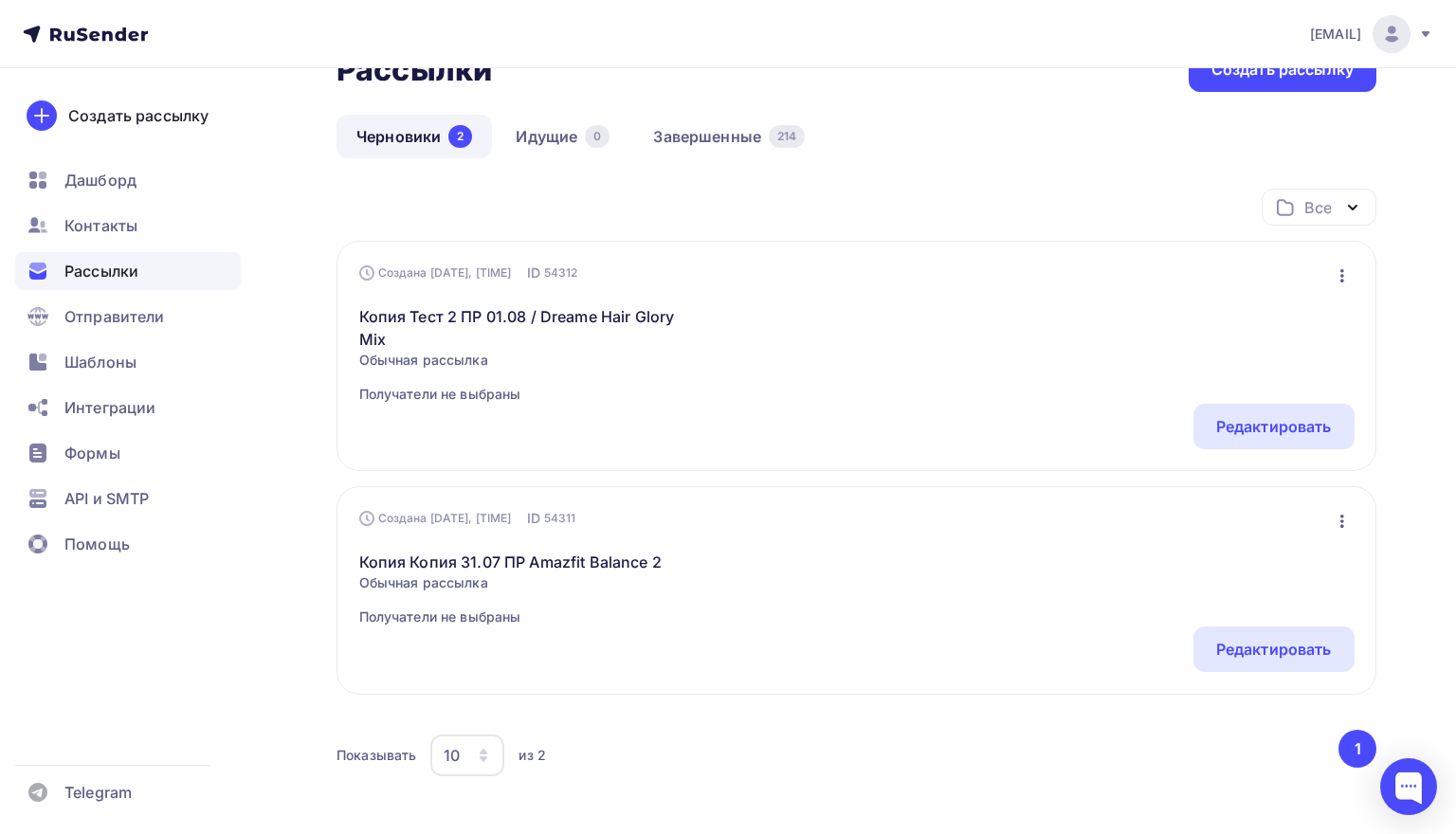 scroll, scrollTop: 54, scrollLeft: 0, axis: vertical 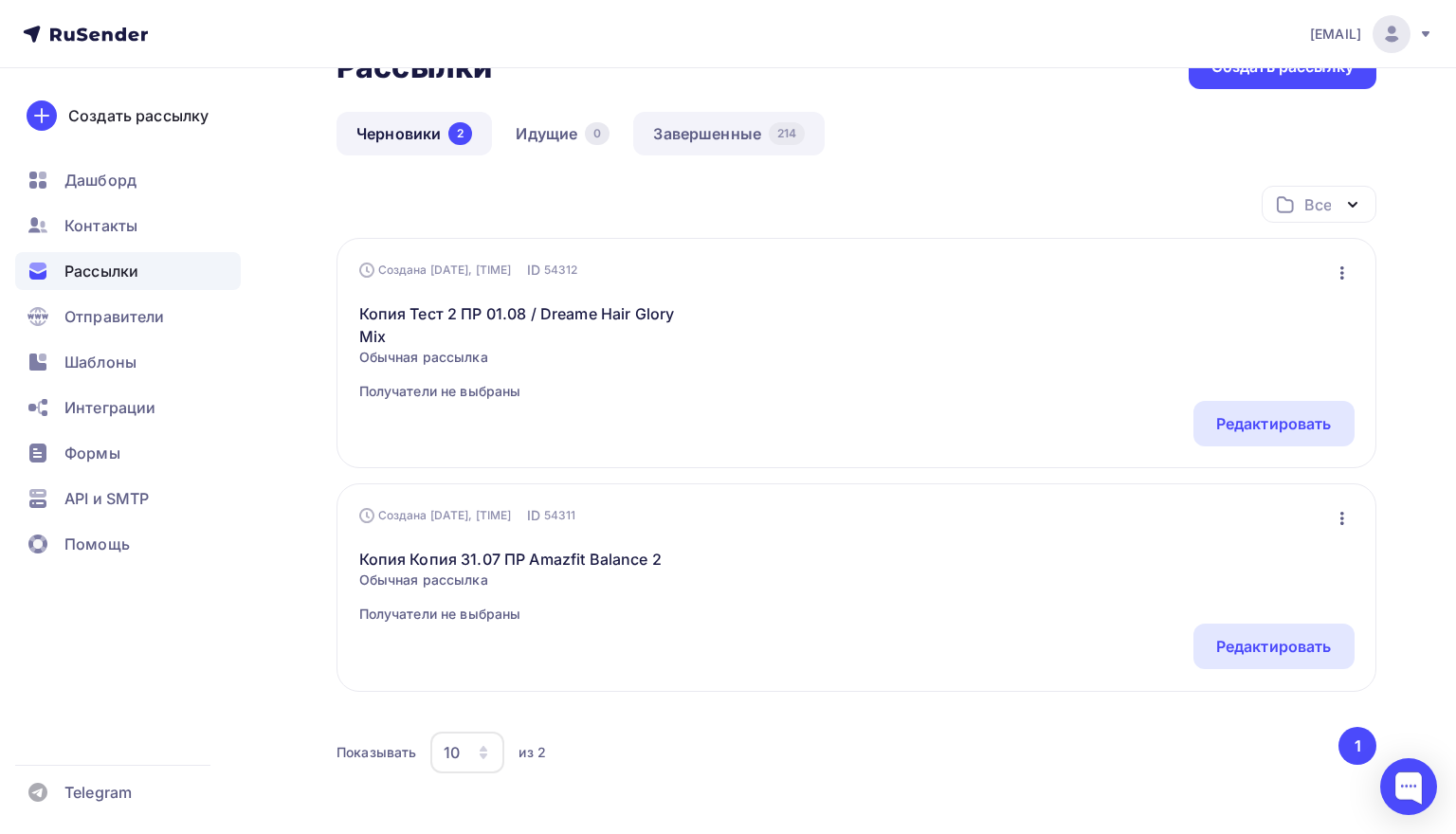 click on "Завершенные
214" at bounding box center [729, 134] 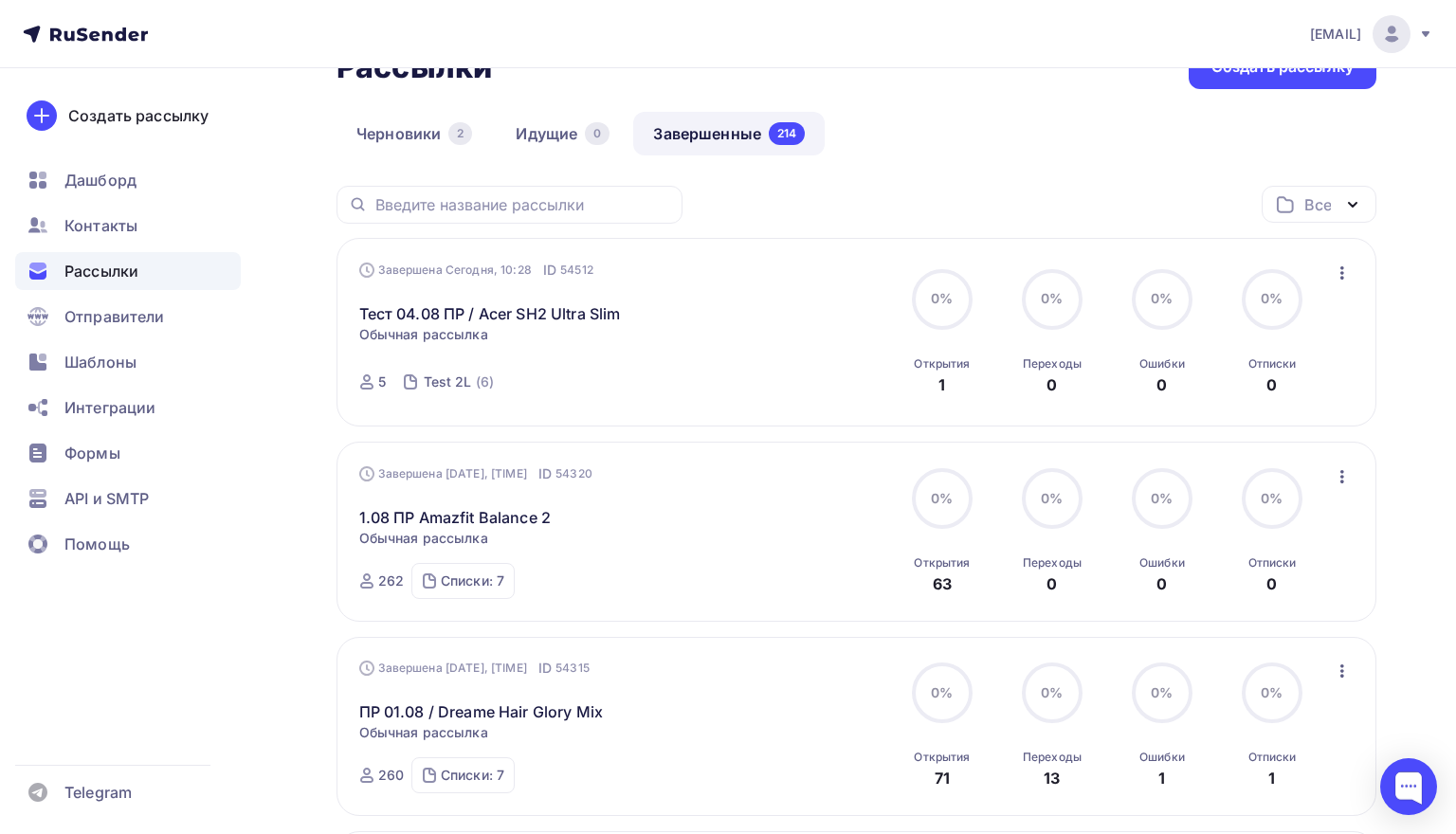 scroll, scrollTop: 0, scrollLeft: 0, axis: both 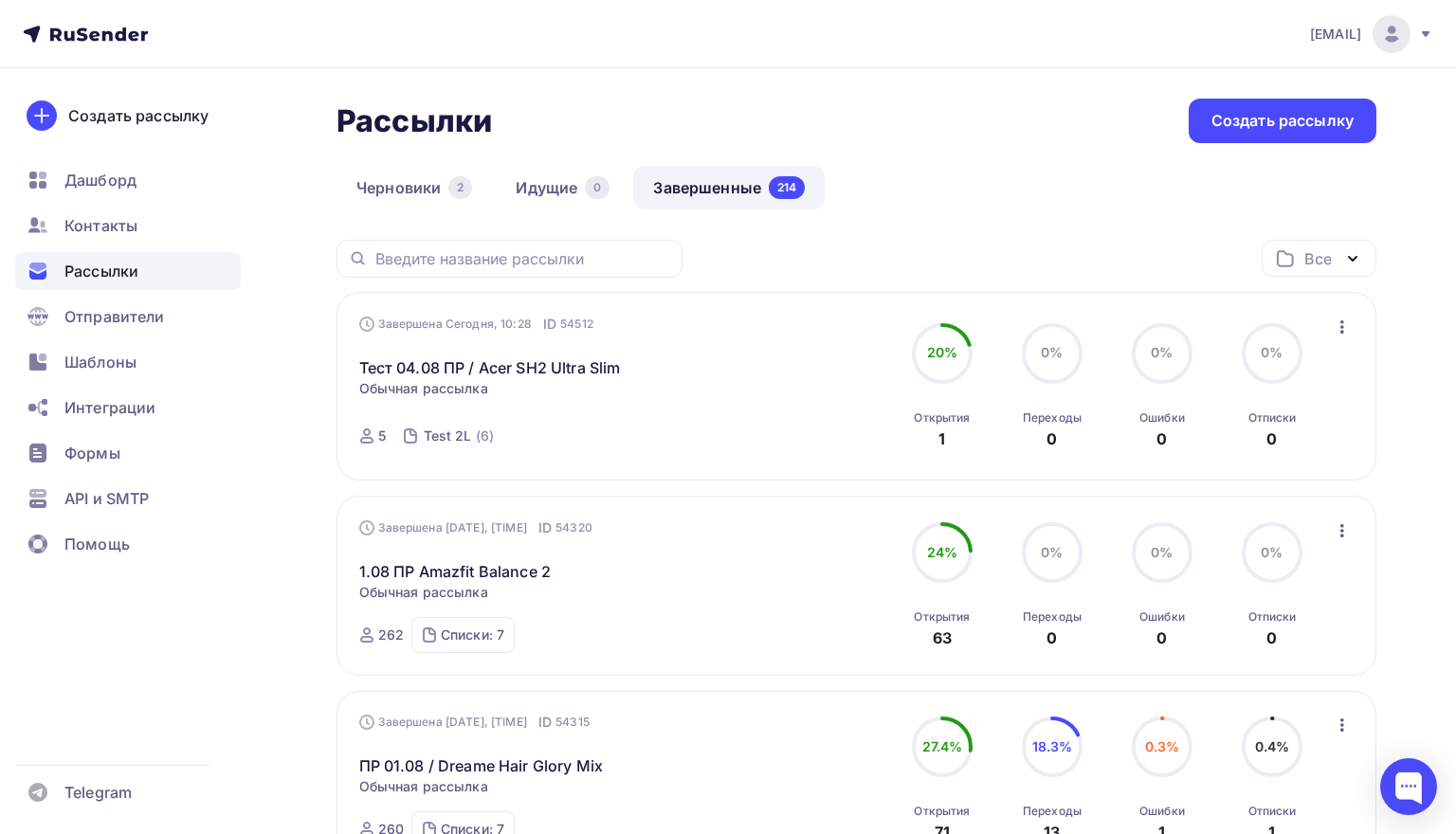 click 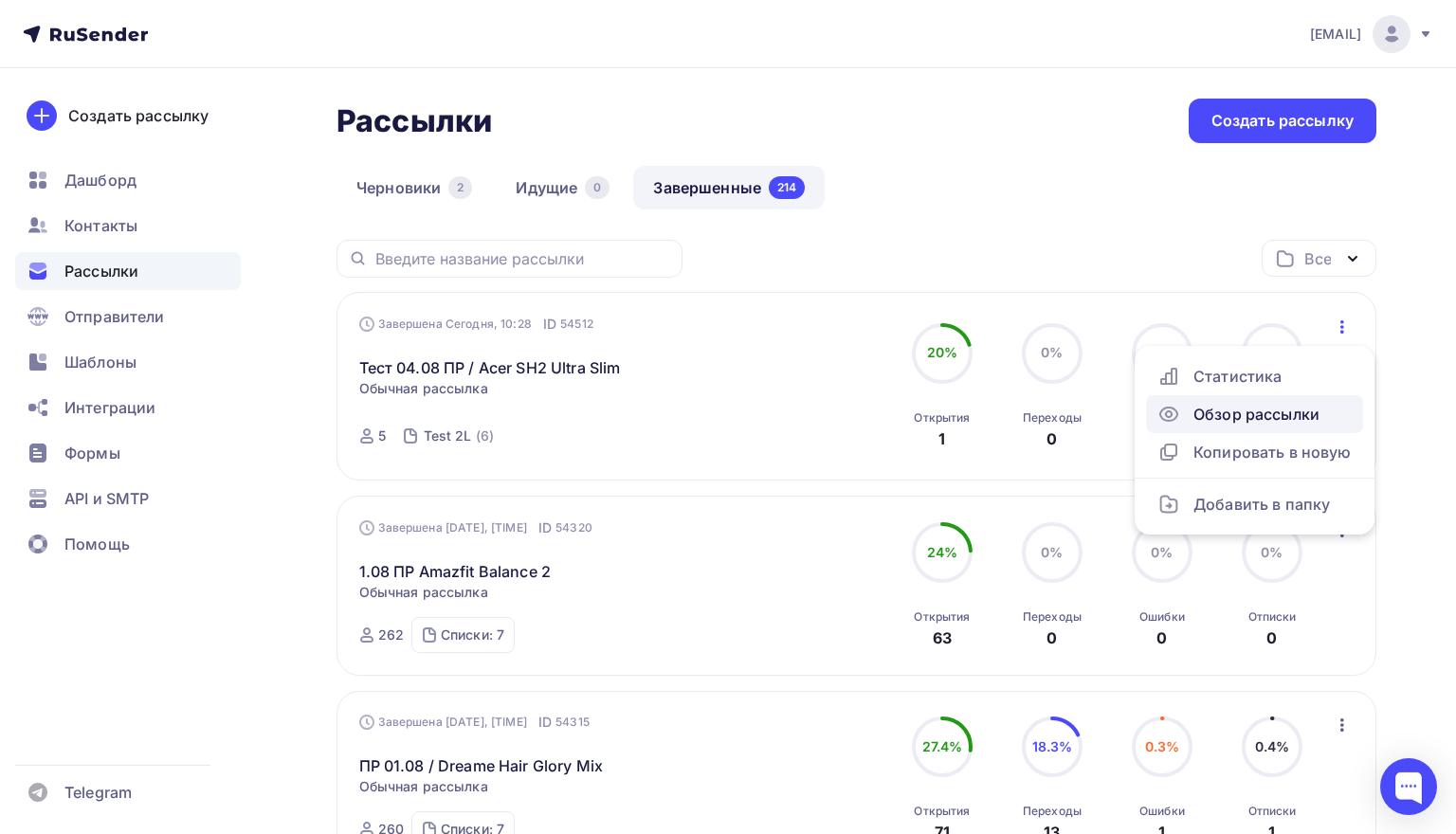 click on "Обзор рассылки" at bounding box center (1254, 414) 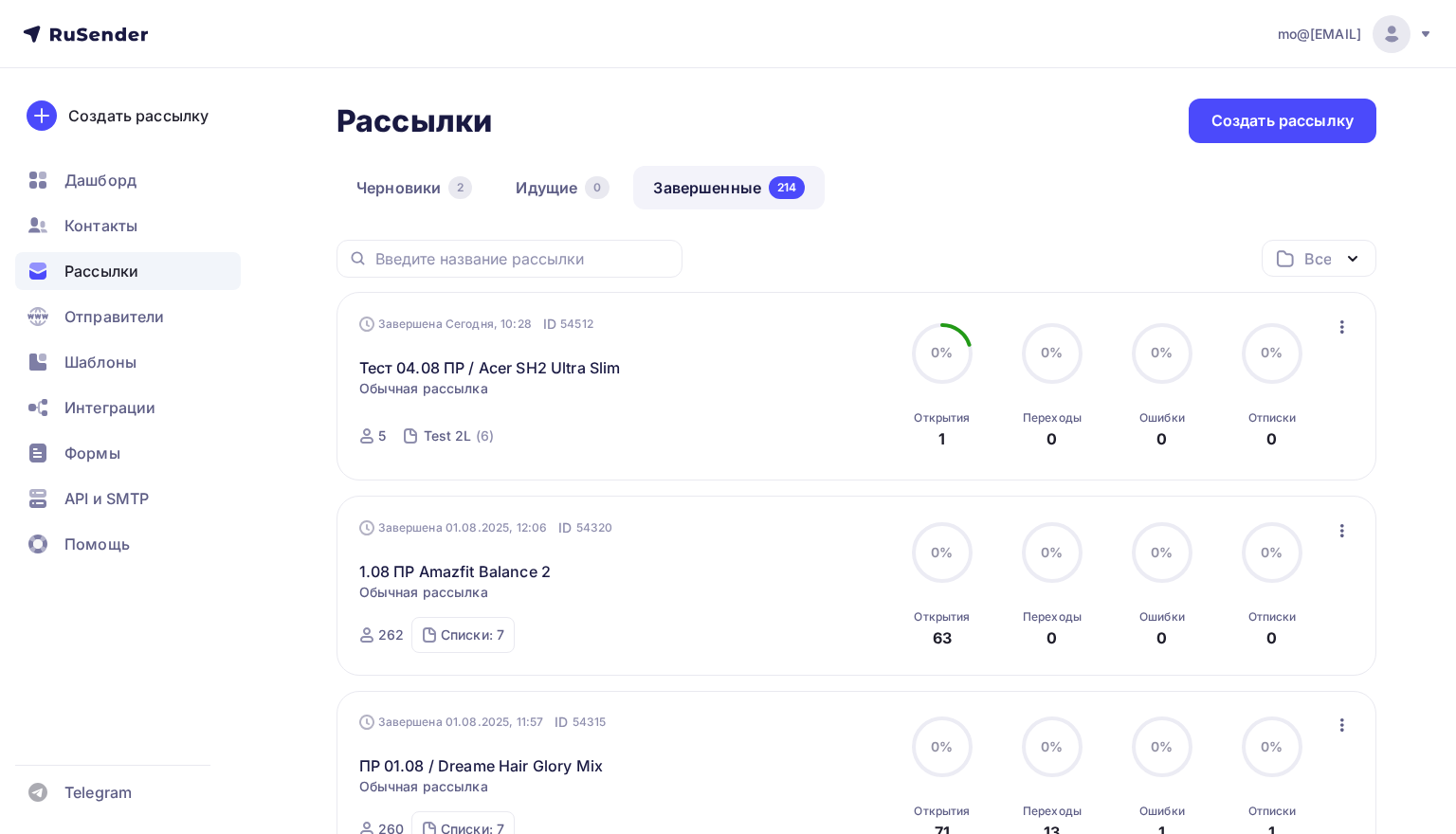 scroll, scrollTop: 0, scrollLeft: 0, axis: both 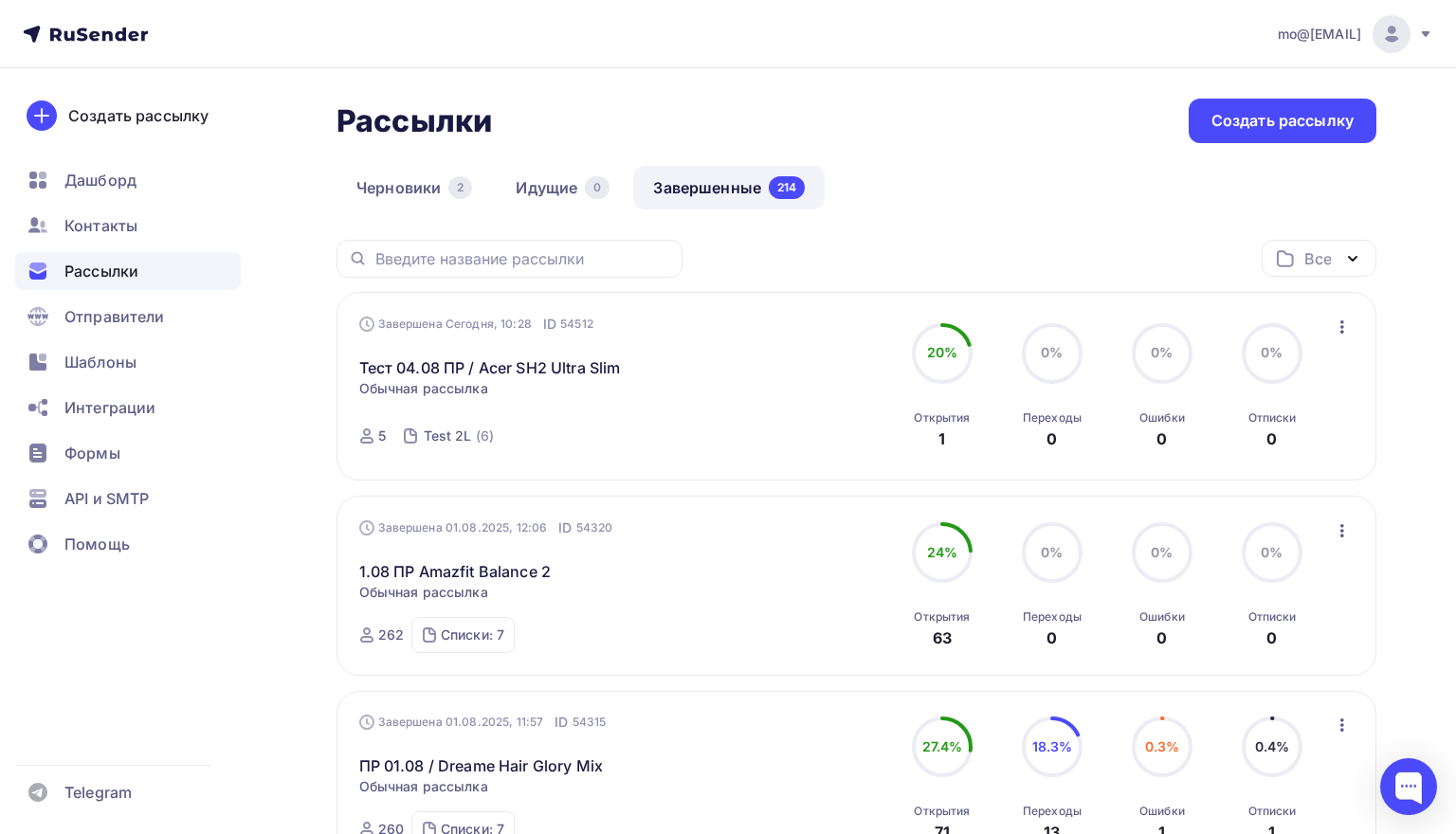 click 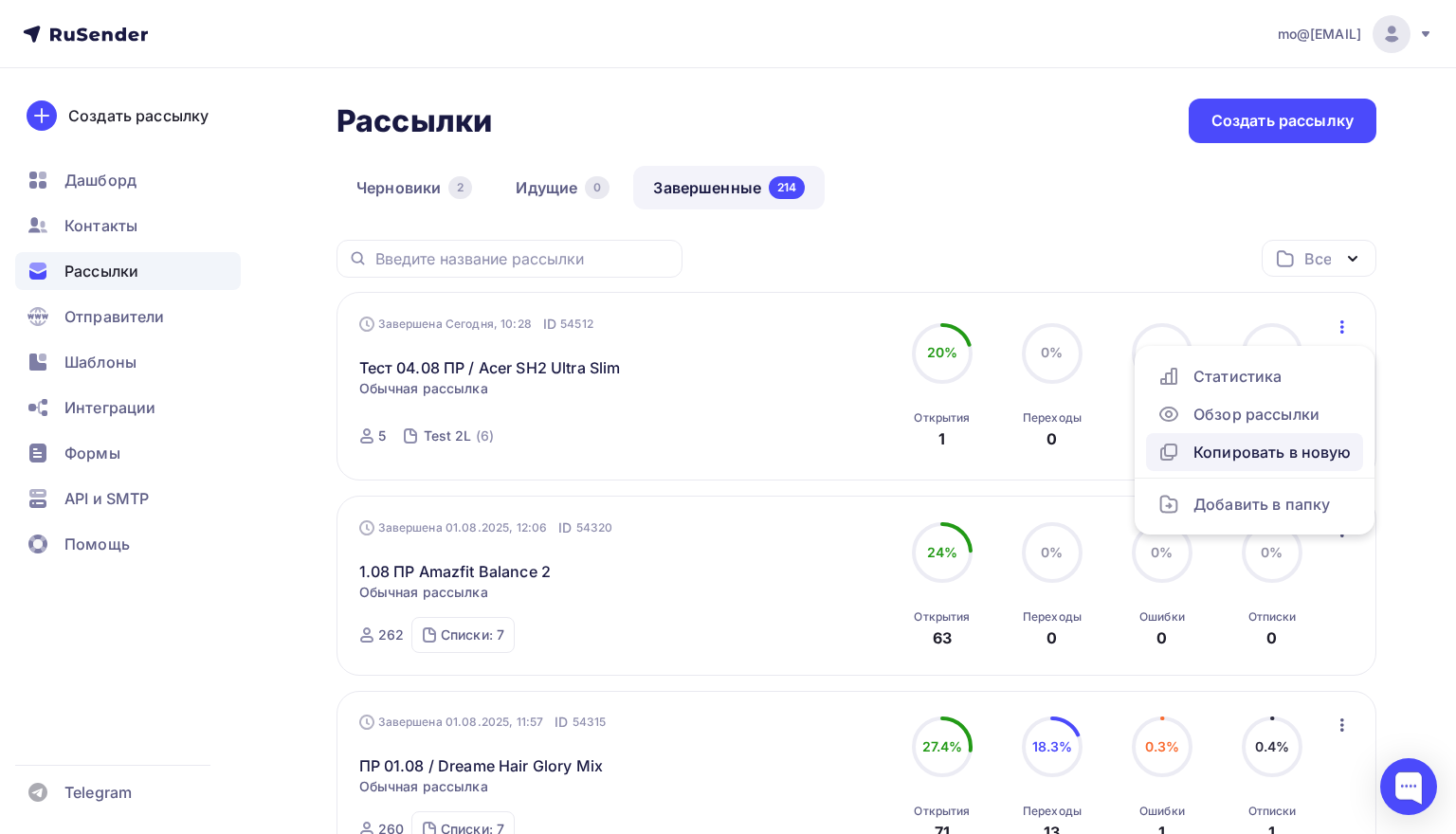 click on "Копировать в новую" at bounding box center [1254, 452] 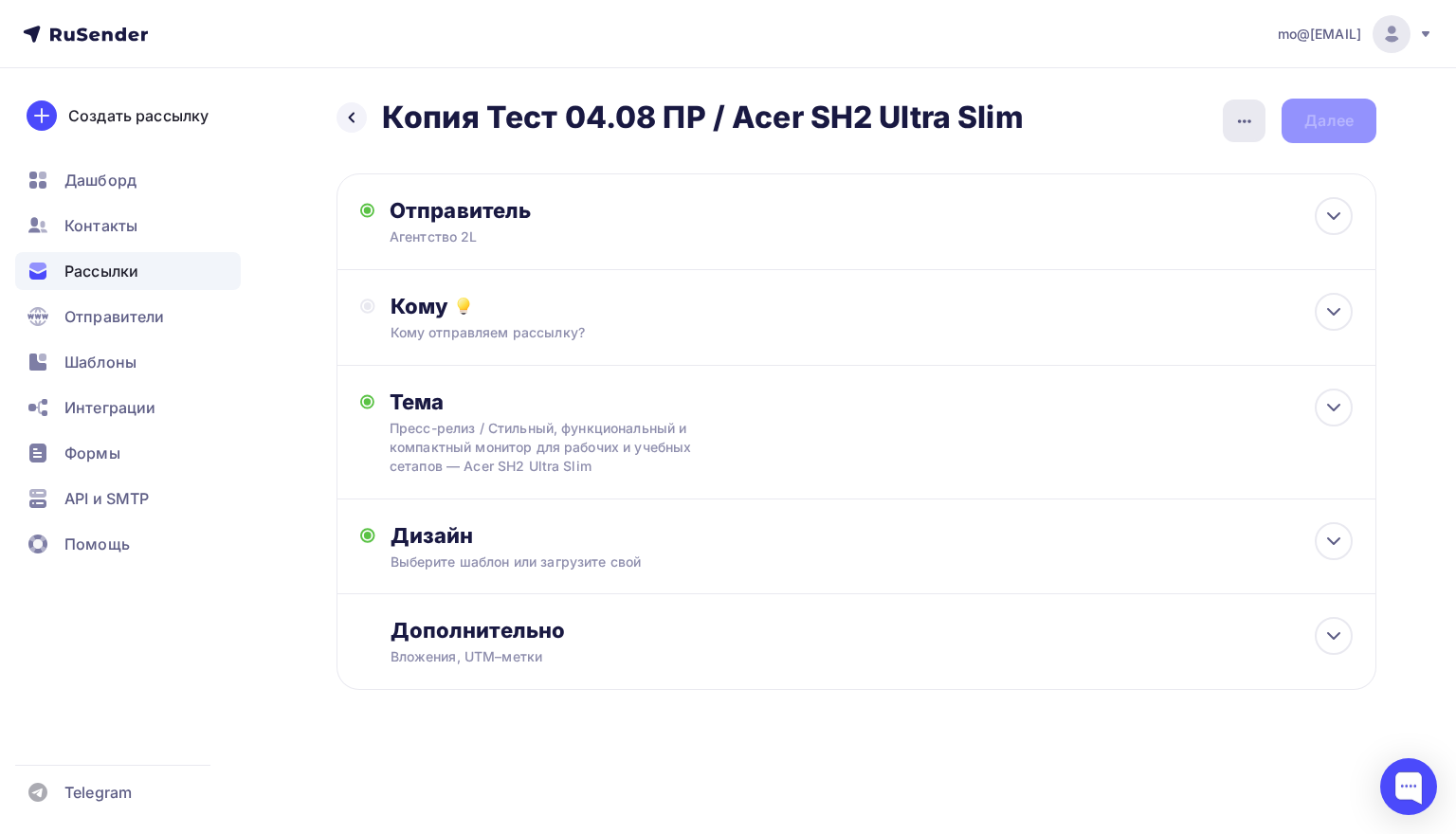 click 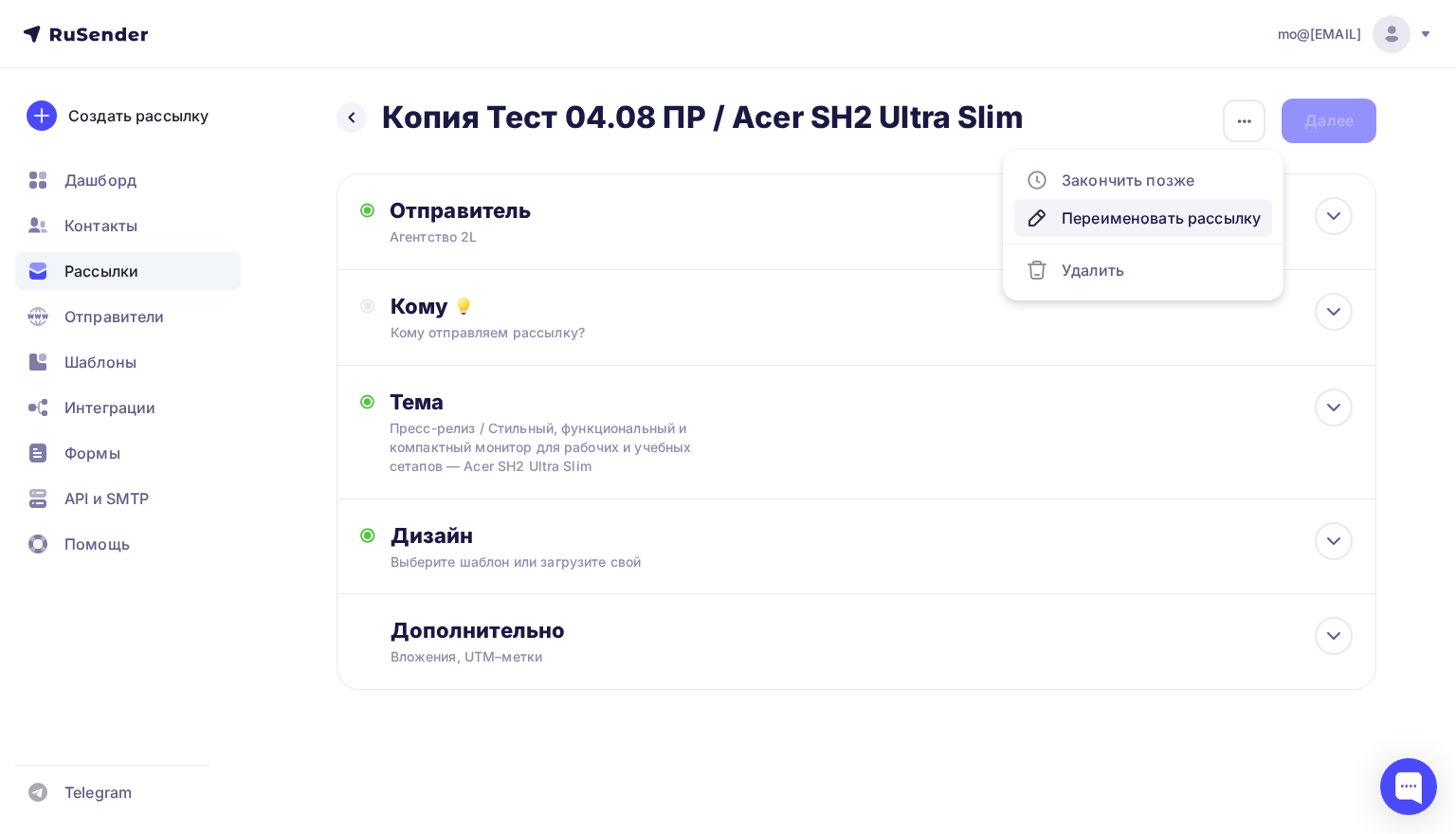 click on "Переименовать рассылку" at bounding box center (1143, 218) 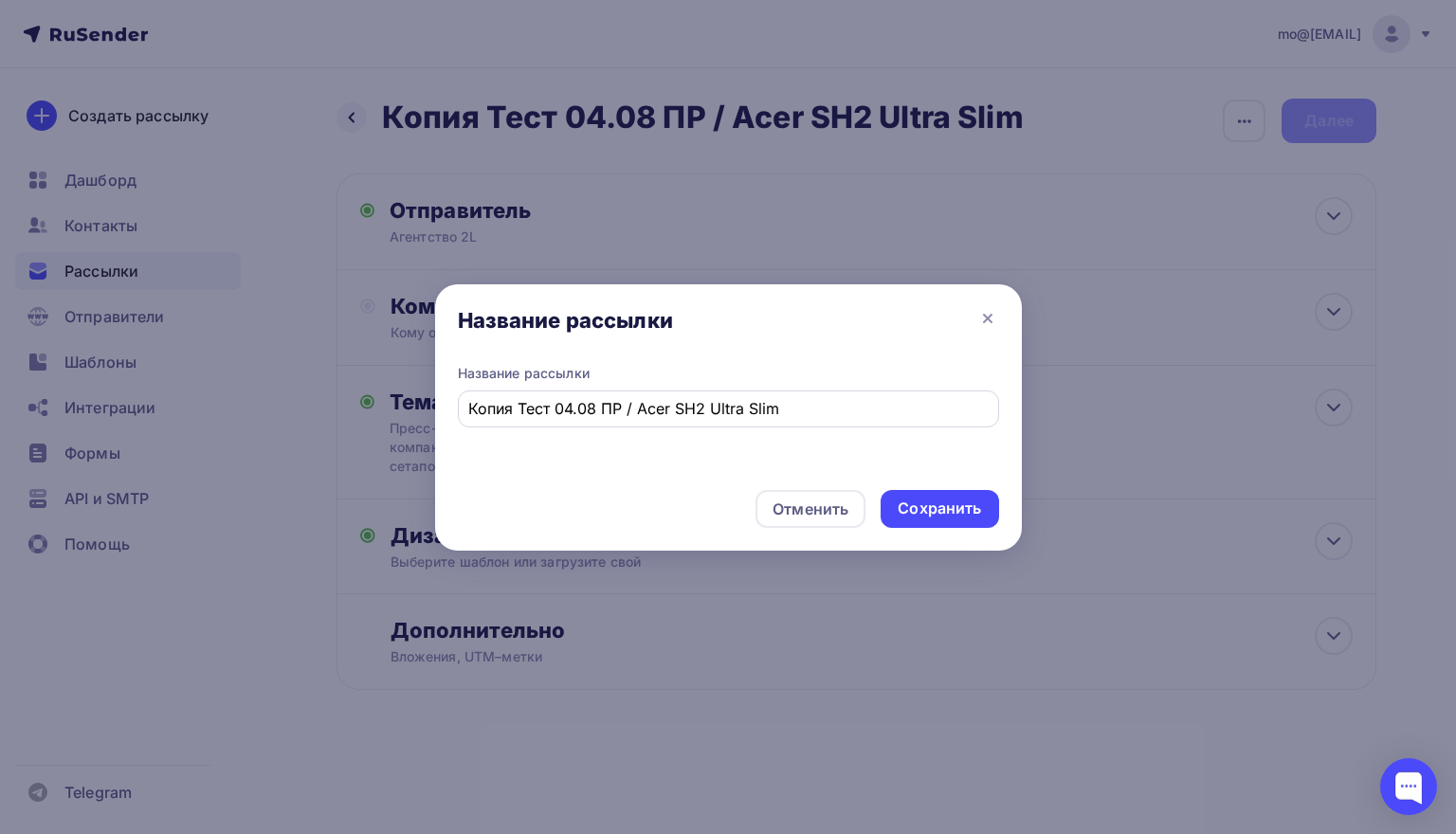 click on "Копия Тест 04.08 ПР / Acer SH2 Ultra Slim" at bounding box center (728, 408) 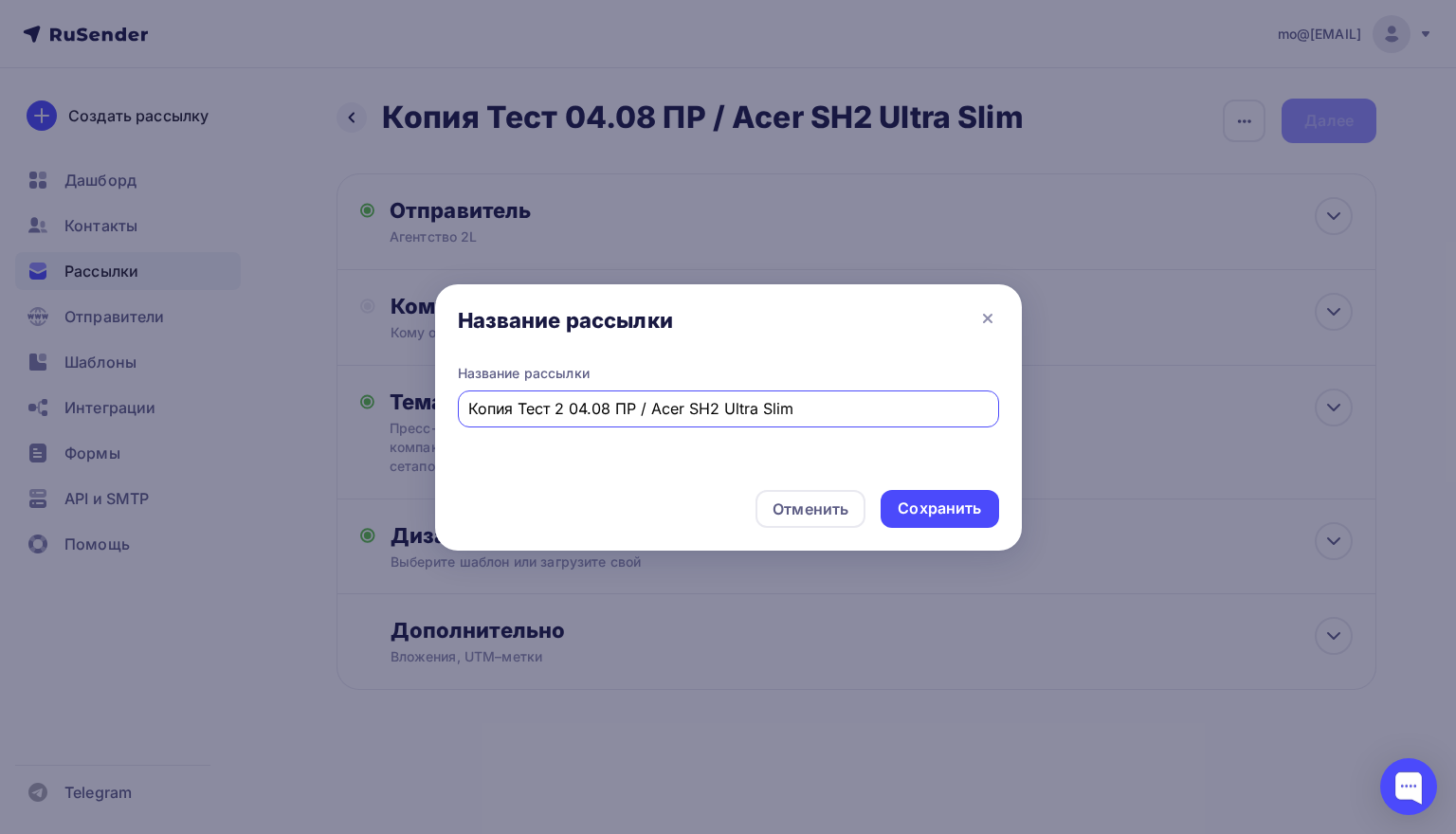 drag, startPoint x: 519, startPoint y: 407, endPoint x: 461, endPoint y: 410, distance: 58.0775 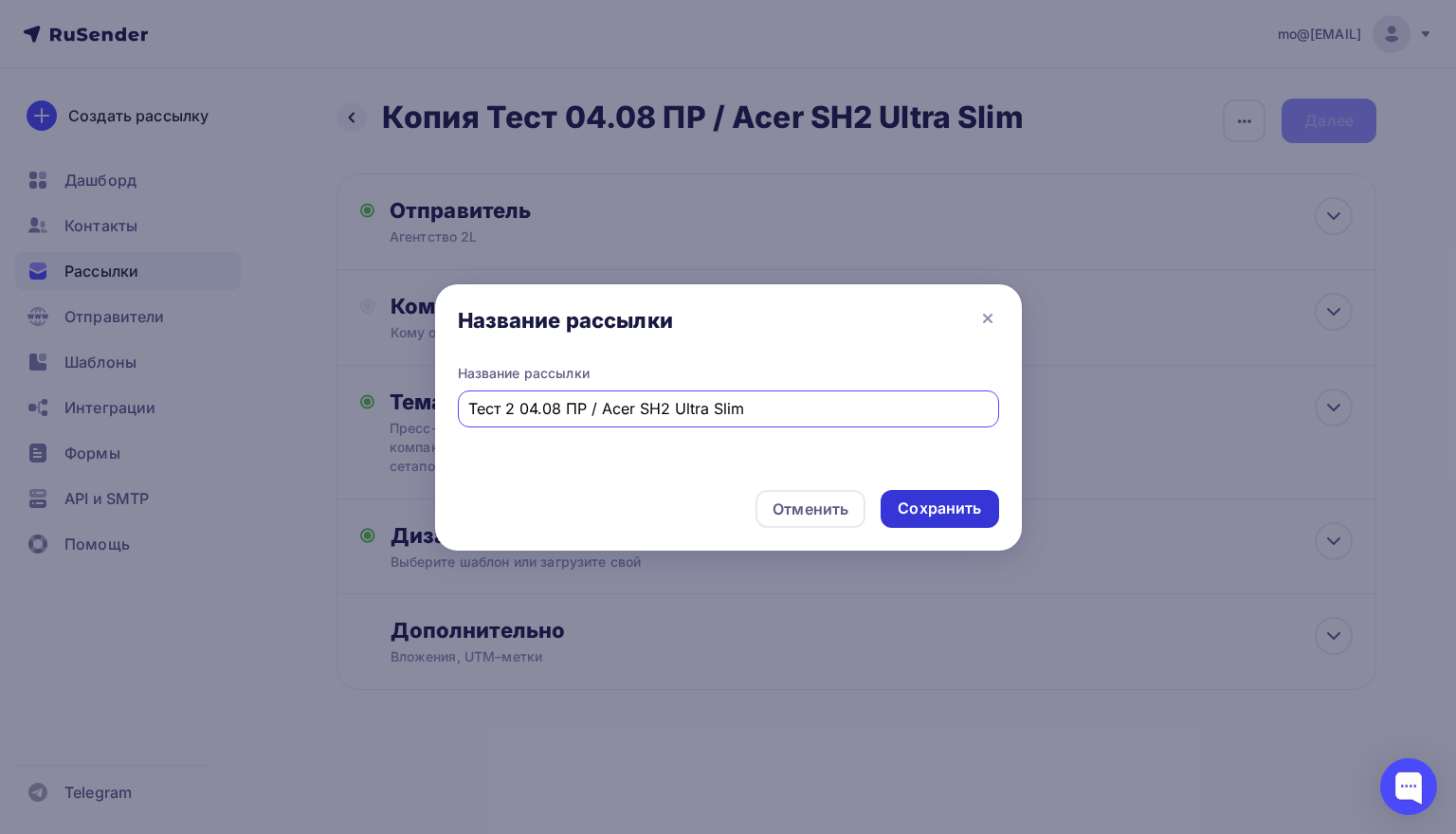 type on "Тест 2 04.08 ПР / Acer SH2 Ultra Slim" 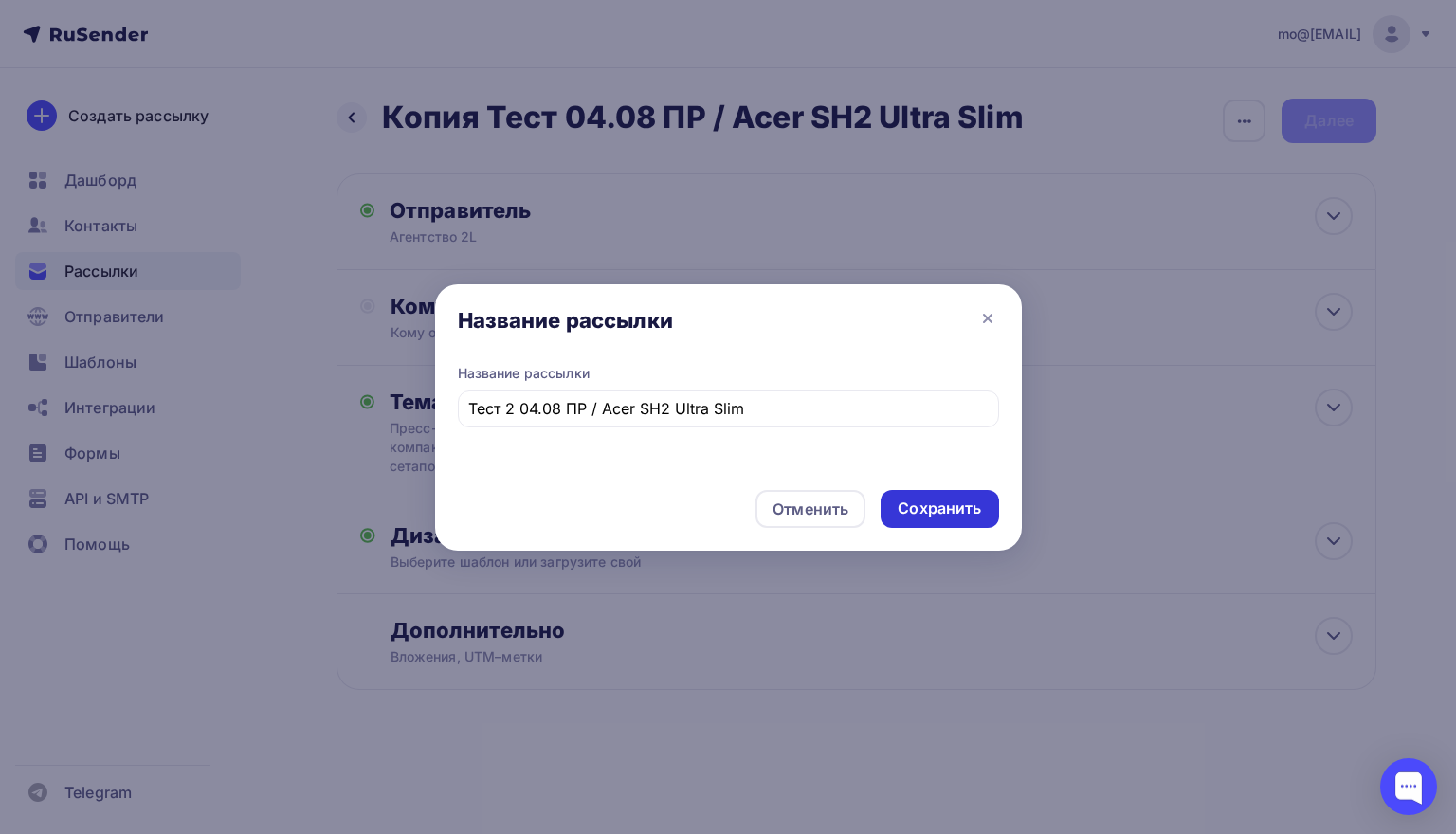click on "Сохранить" at bounding box center (939, 508) 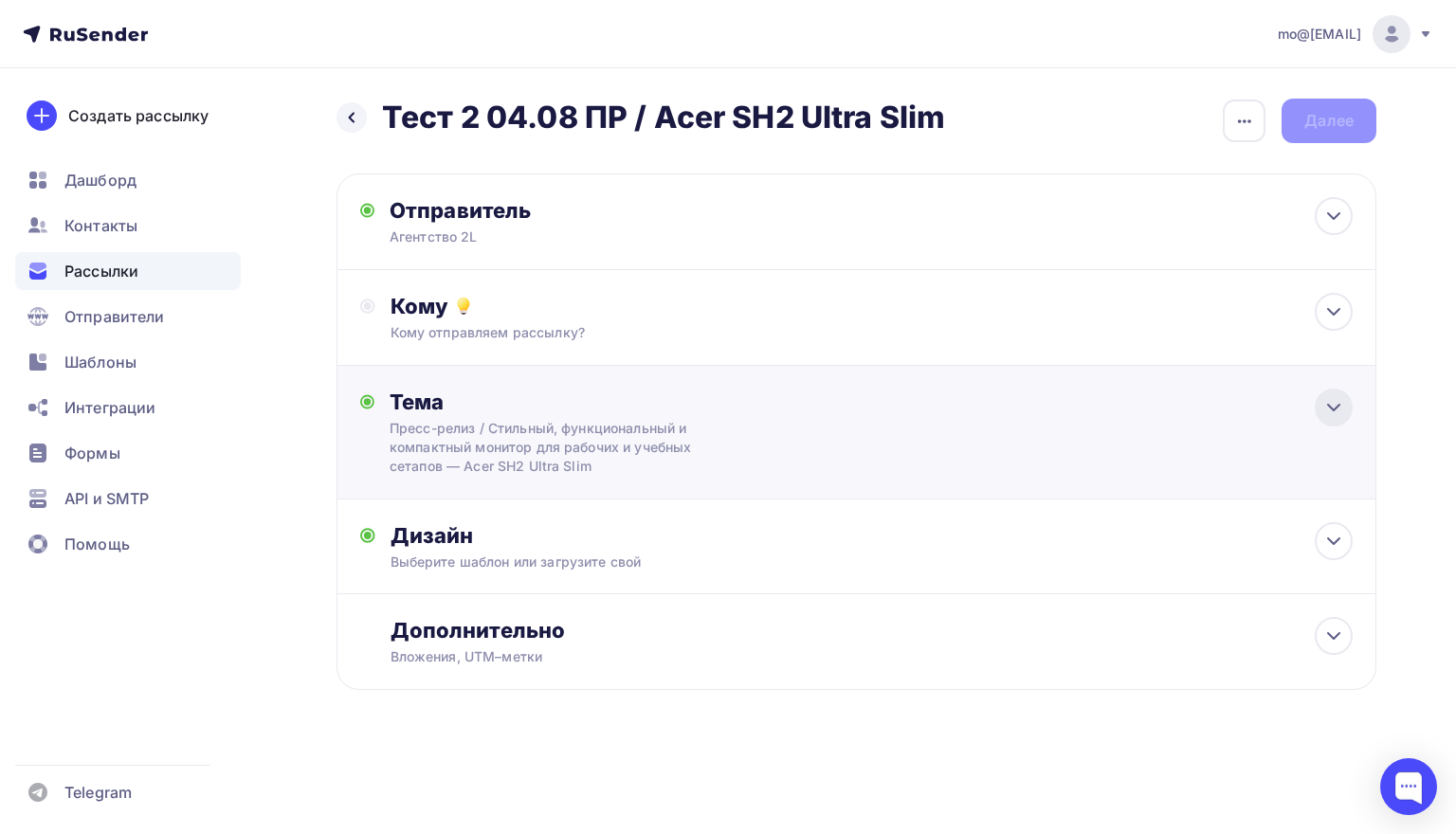 click 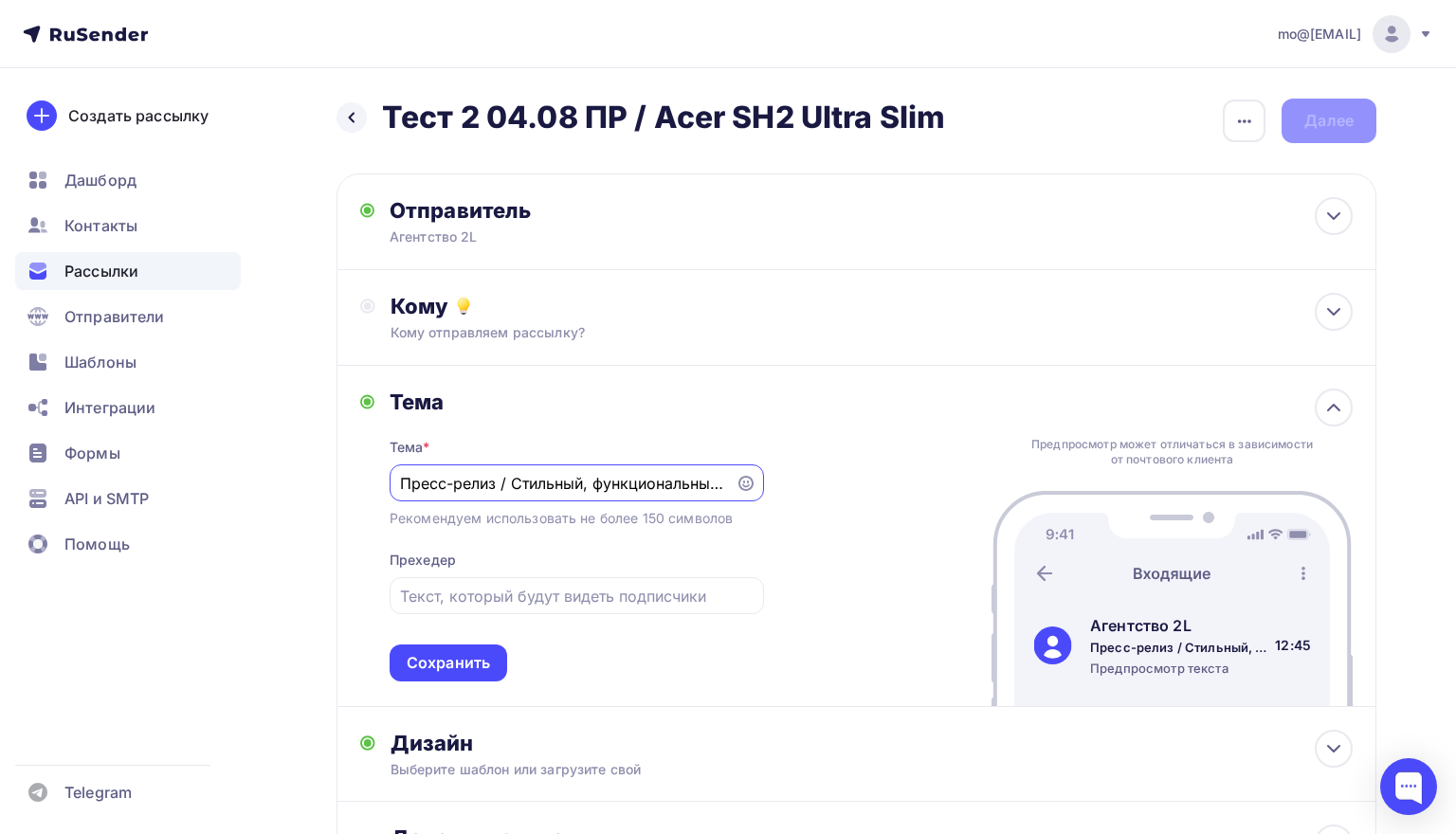 scroll, scrollTop: 0, scrollLeft: 0, axis: both 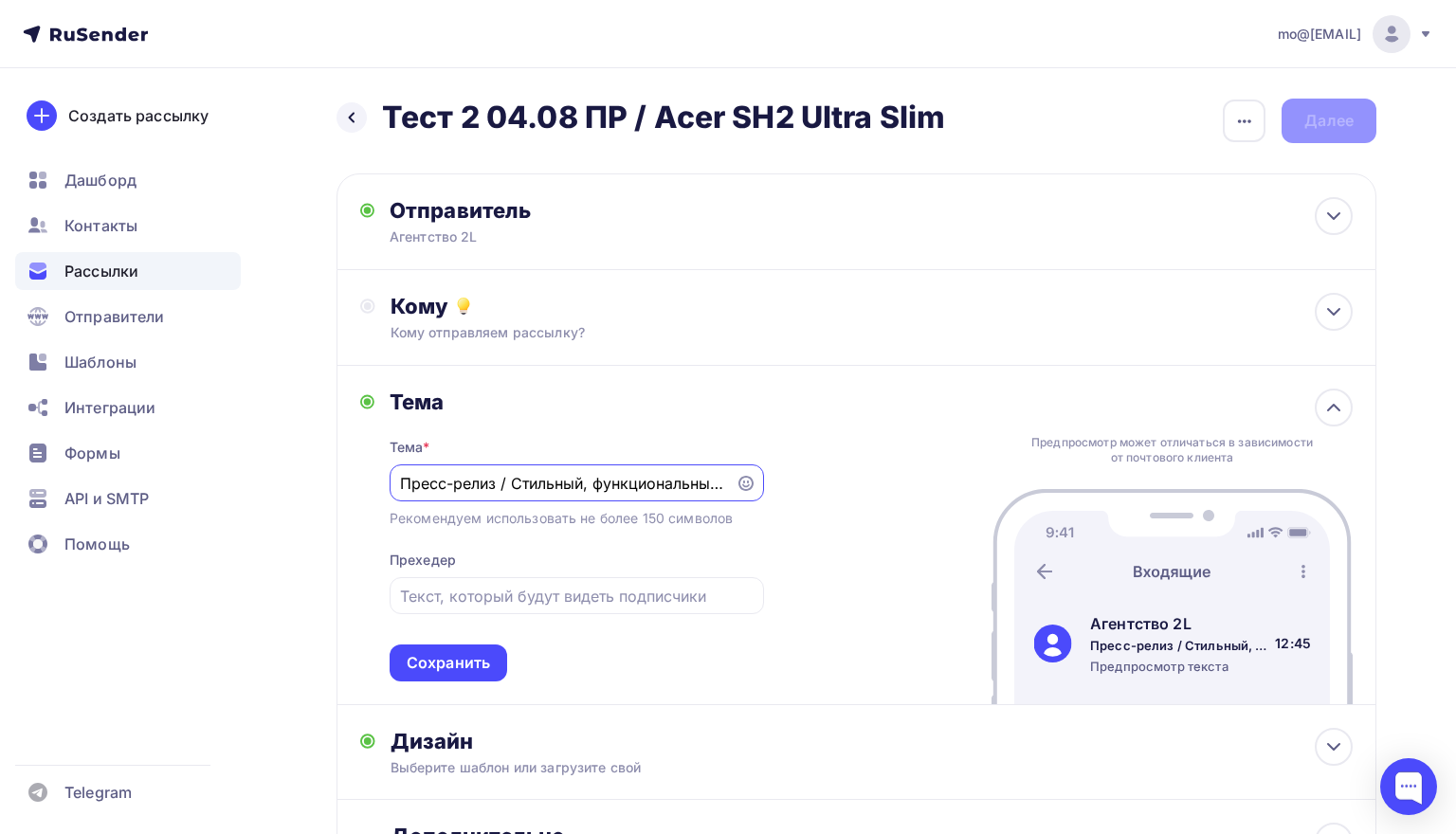 click on "Пресс-релиз / Стильный, функциональный и компактный монитор для рабочих и учебных сетапов — Acer SH2 Ultra Slim" at bounding box center [562, 483] 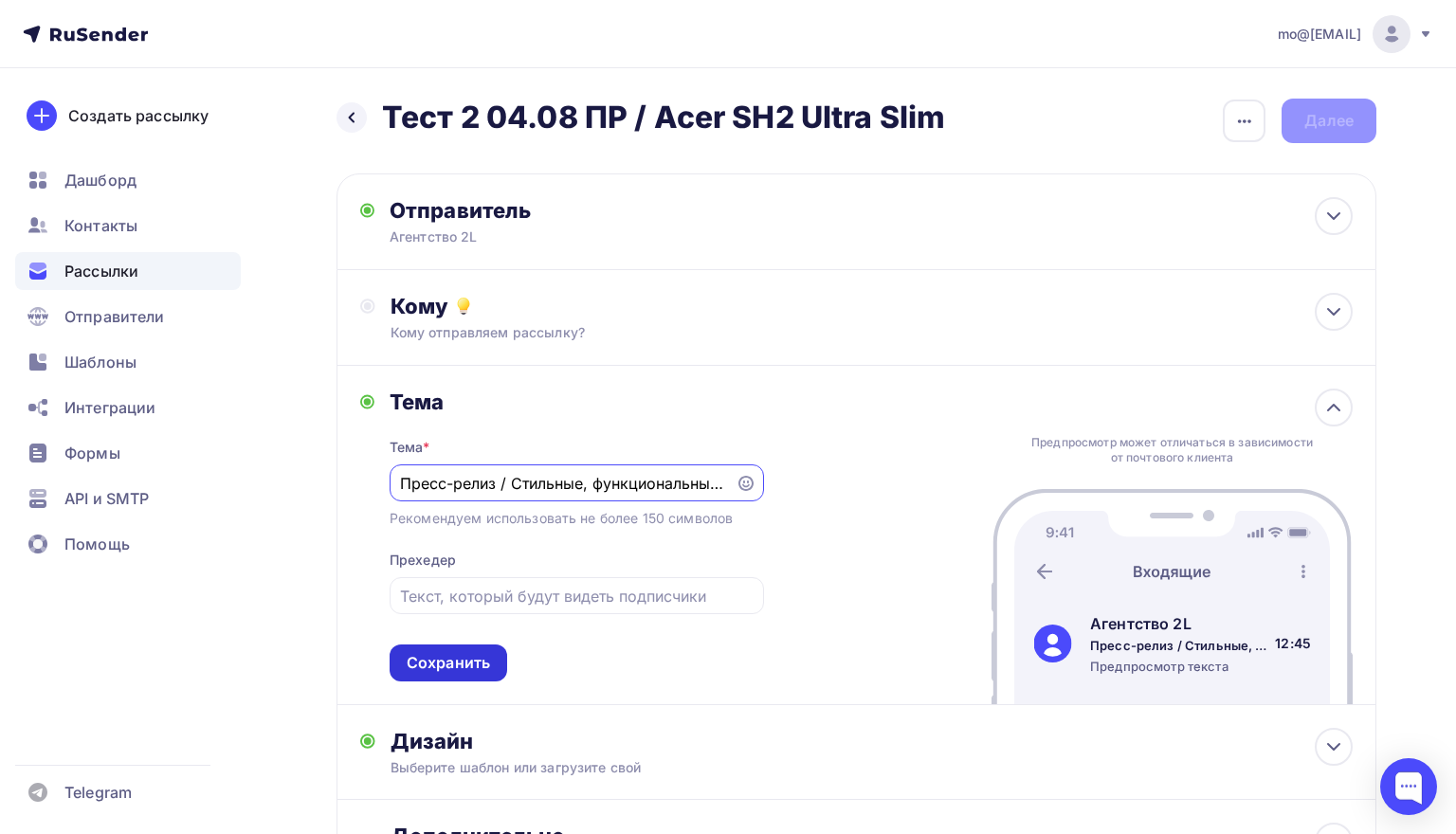 type on "Пресс-релиз / Стильные, функциональные и компактные мониторы для рабочих и учебных сетапов — Acer SH2 Ultra Slim" 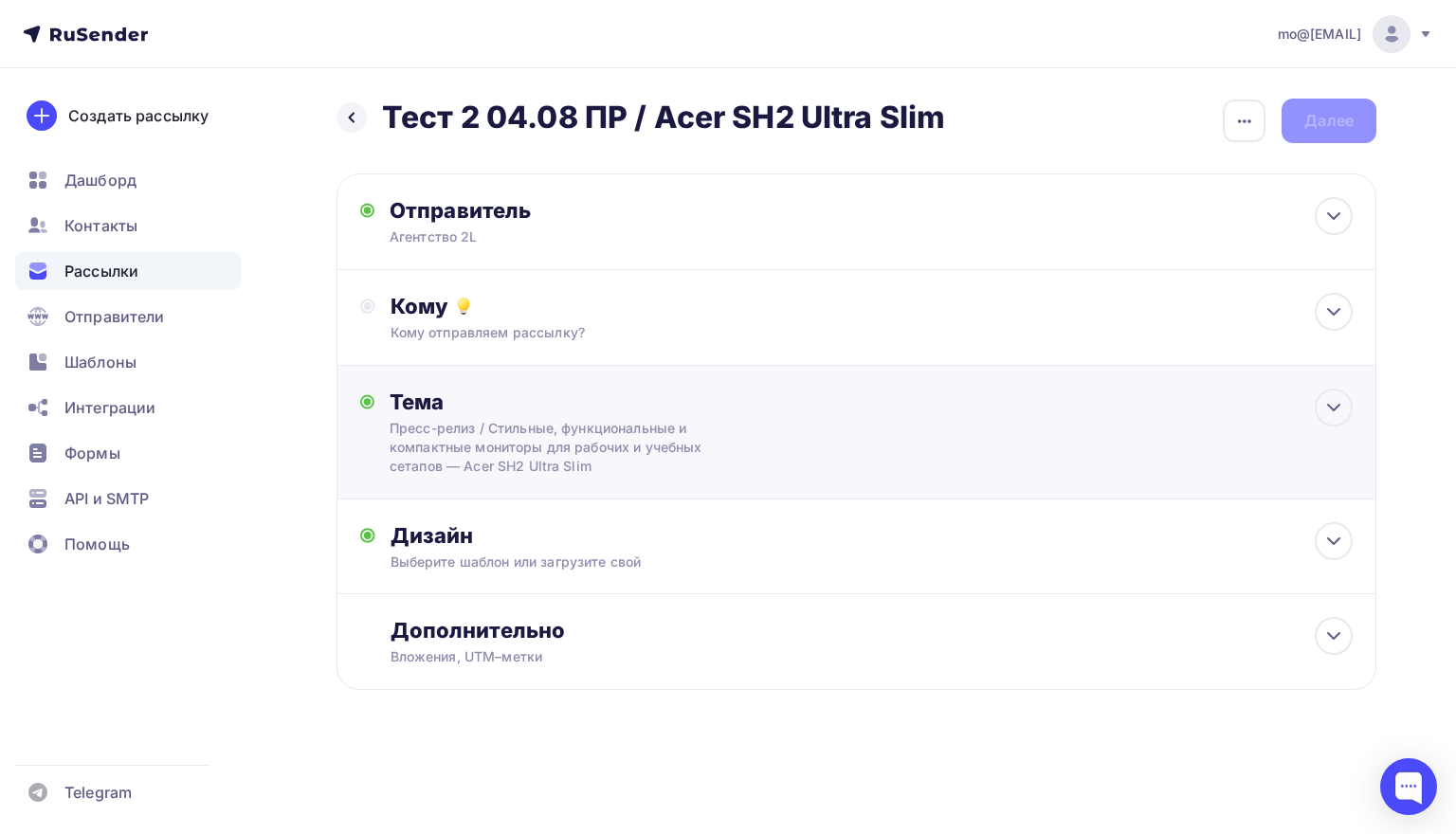 scroll, scrollTop: 0, scrollLeft: 0, axis: both 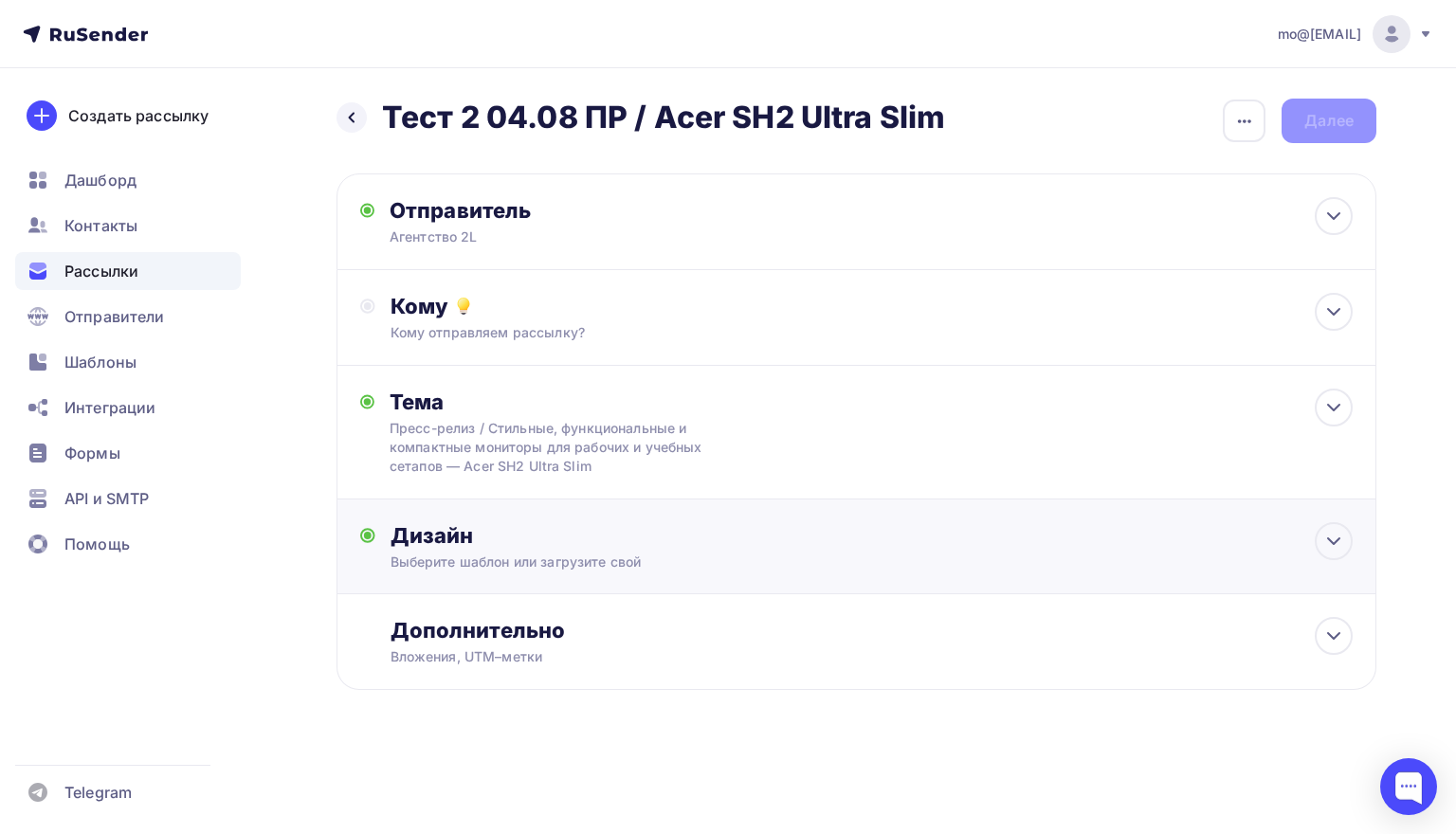 click on "Выберите шаблон или загрузите свой" at bounding box center [824, 562] 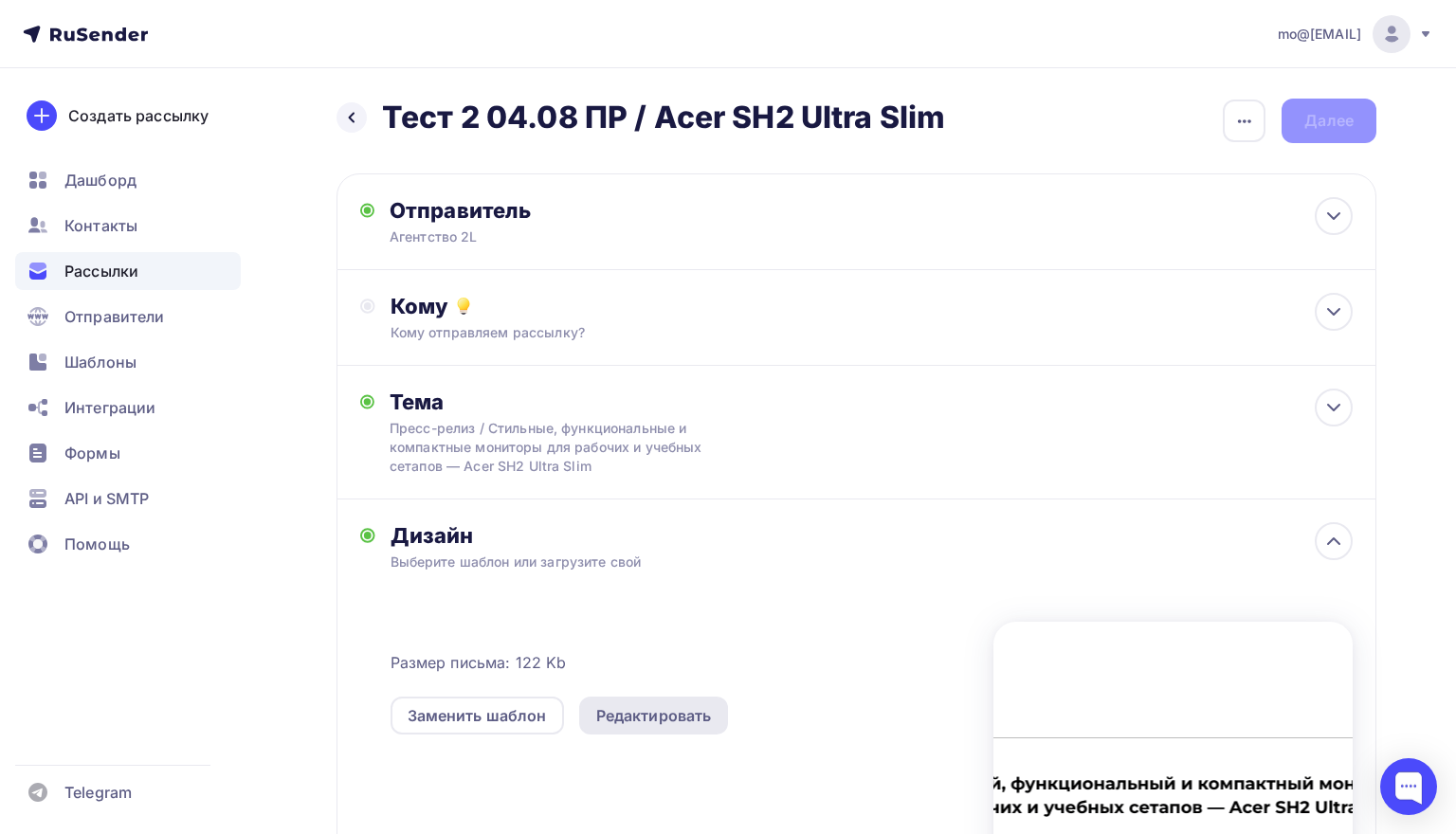 click on "Редактировать" at bounding box center (654, 716) 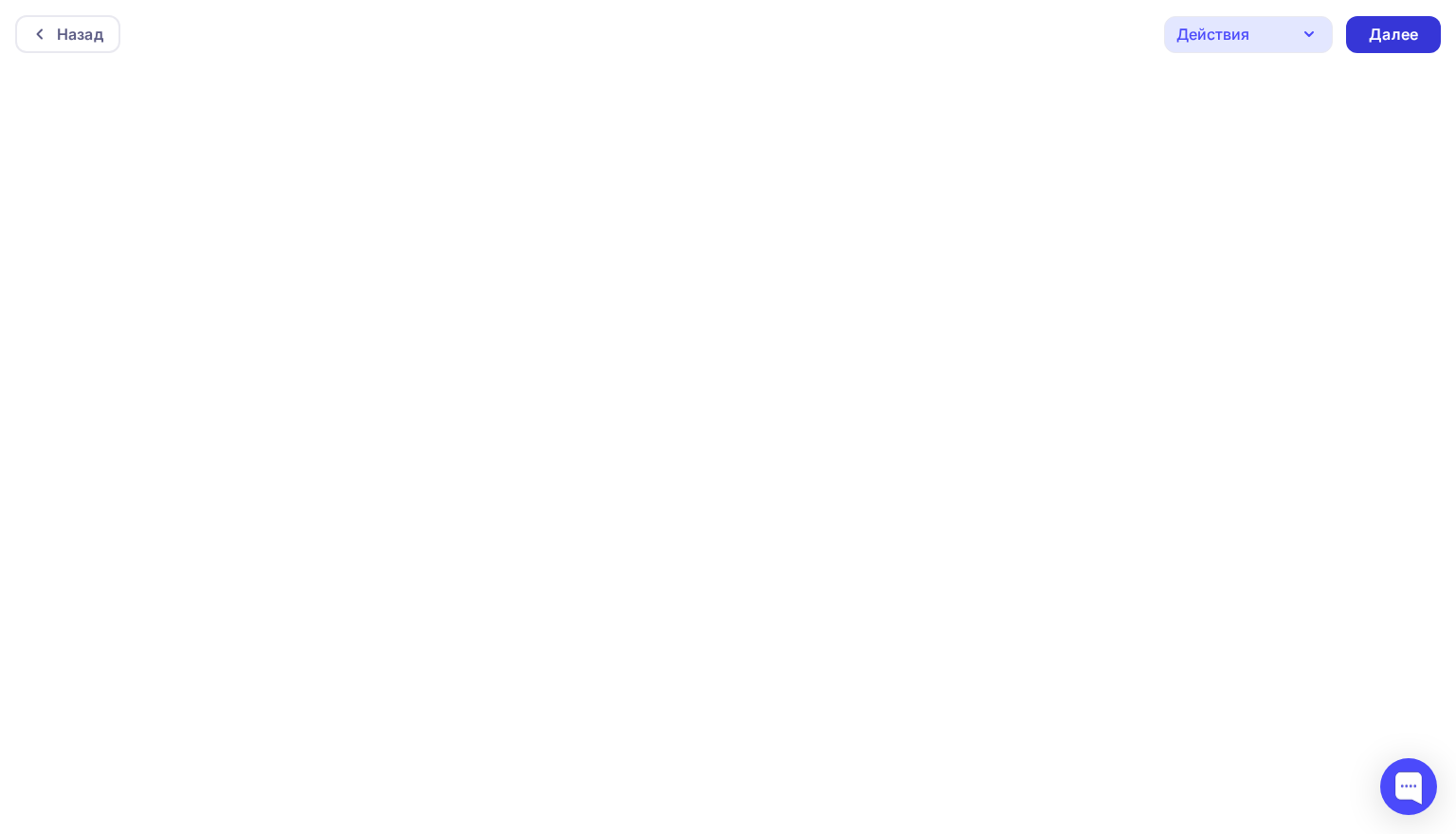 click on "Далее" at bounding box center [1393, 34] 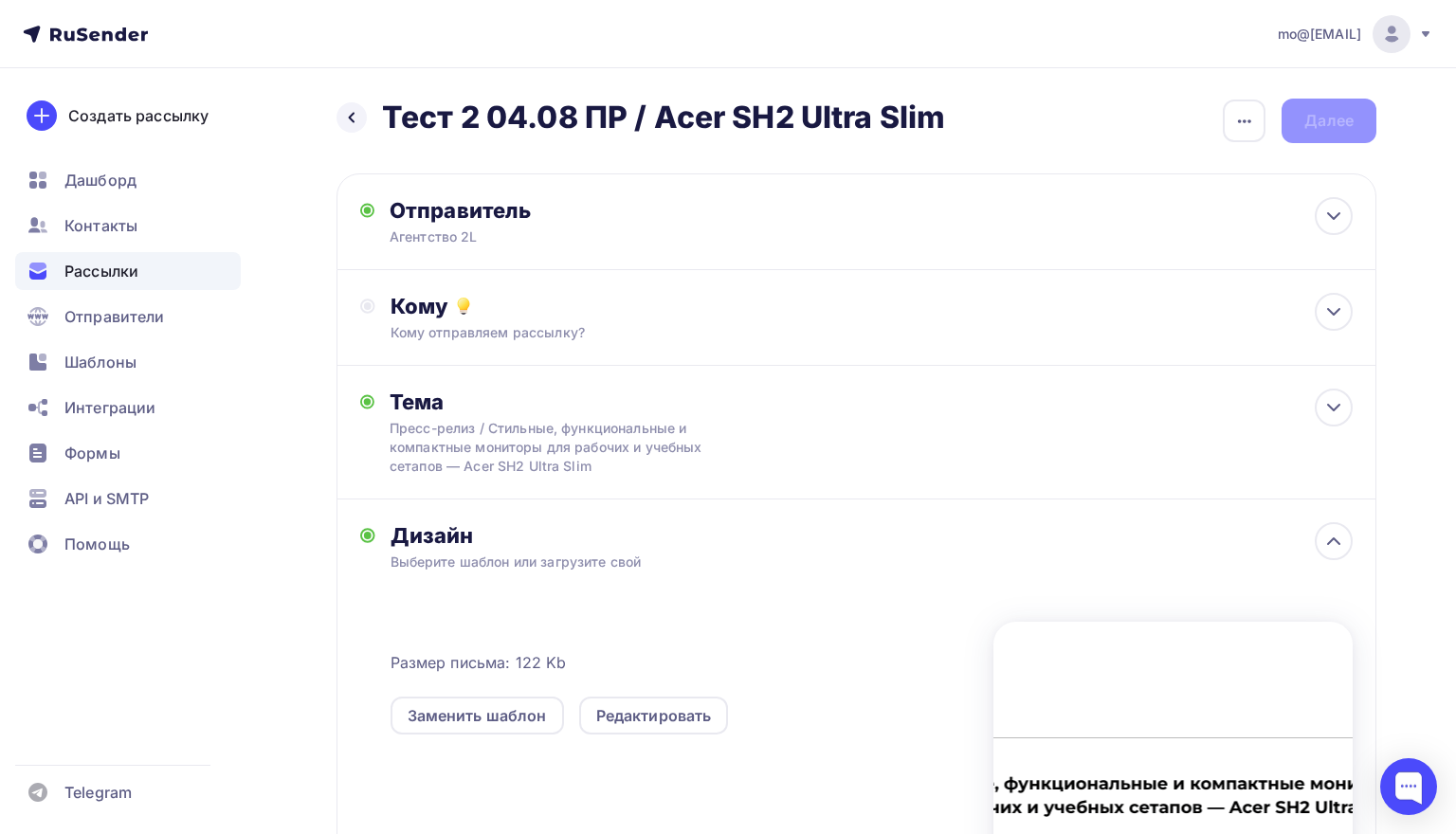 scroll, scrollTop: 60, scrollLeft: 1, axis: both 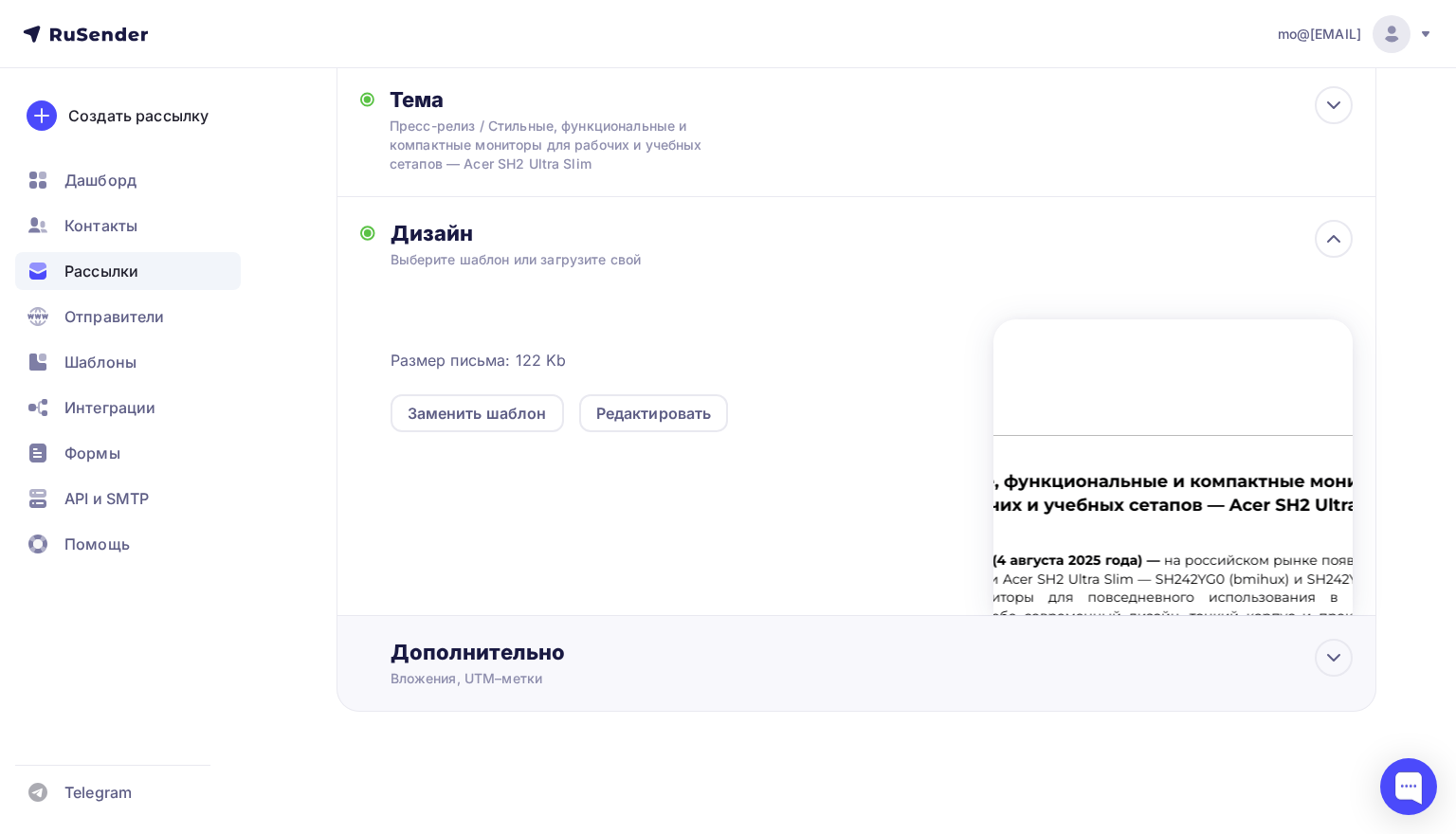 click on "Дополнительно" at bounding box center (871, 652) 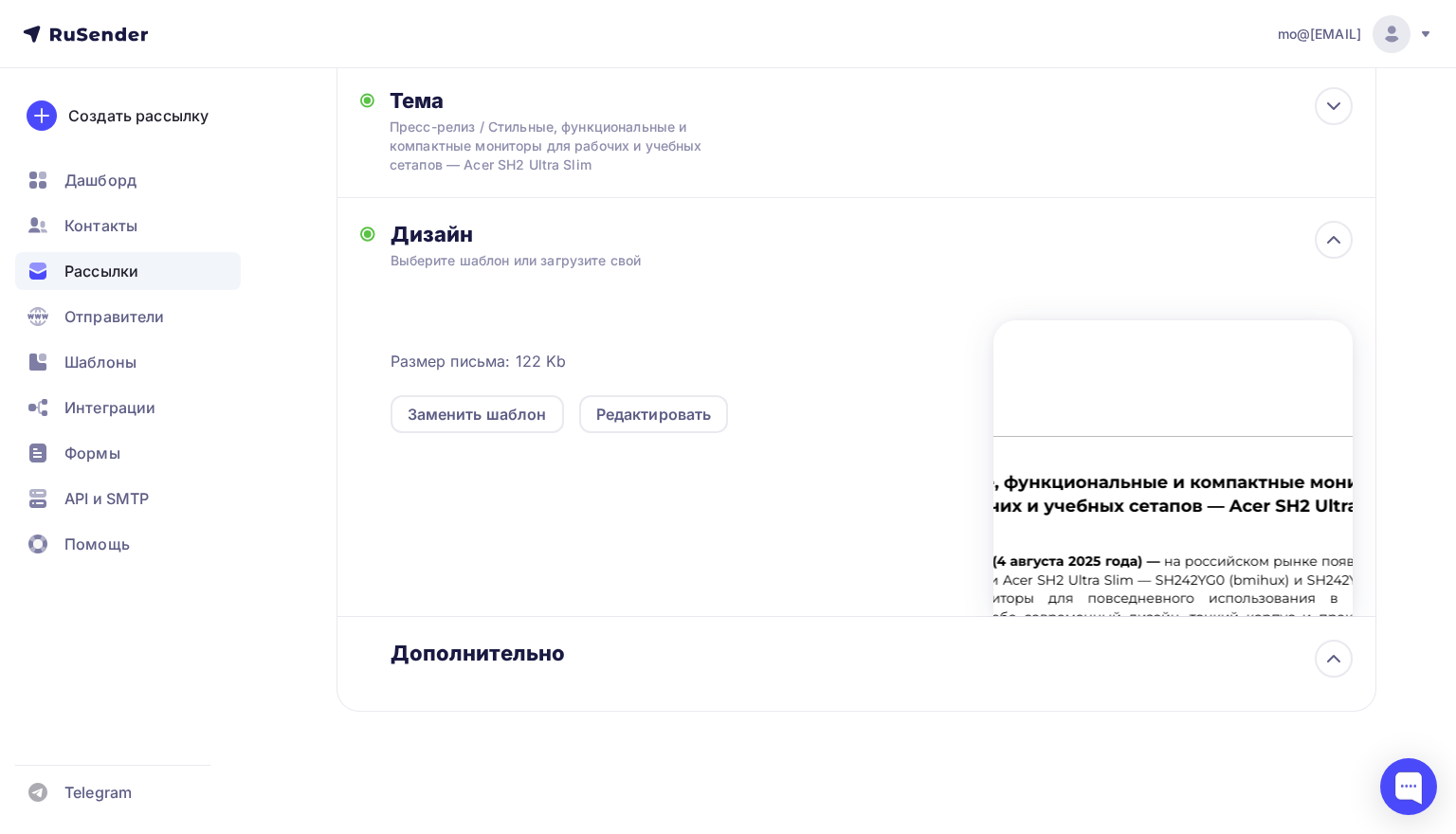 scroll, scrollTop: 304, scrollLeft: 0, axis: vertical 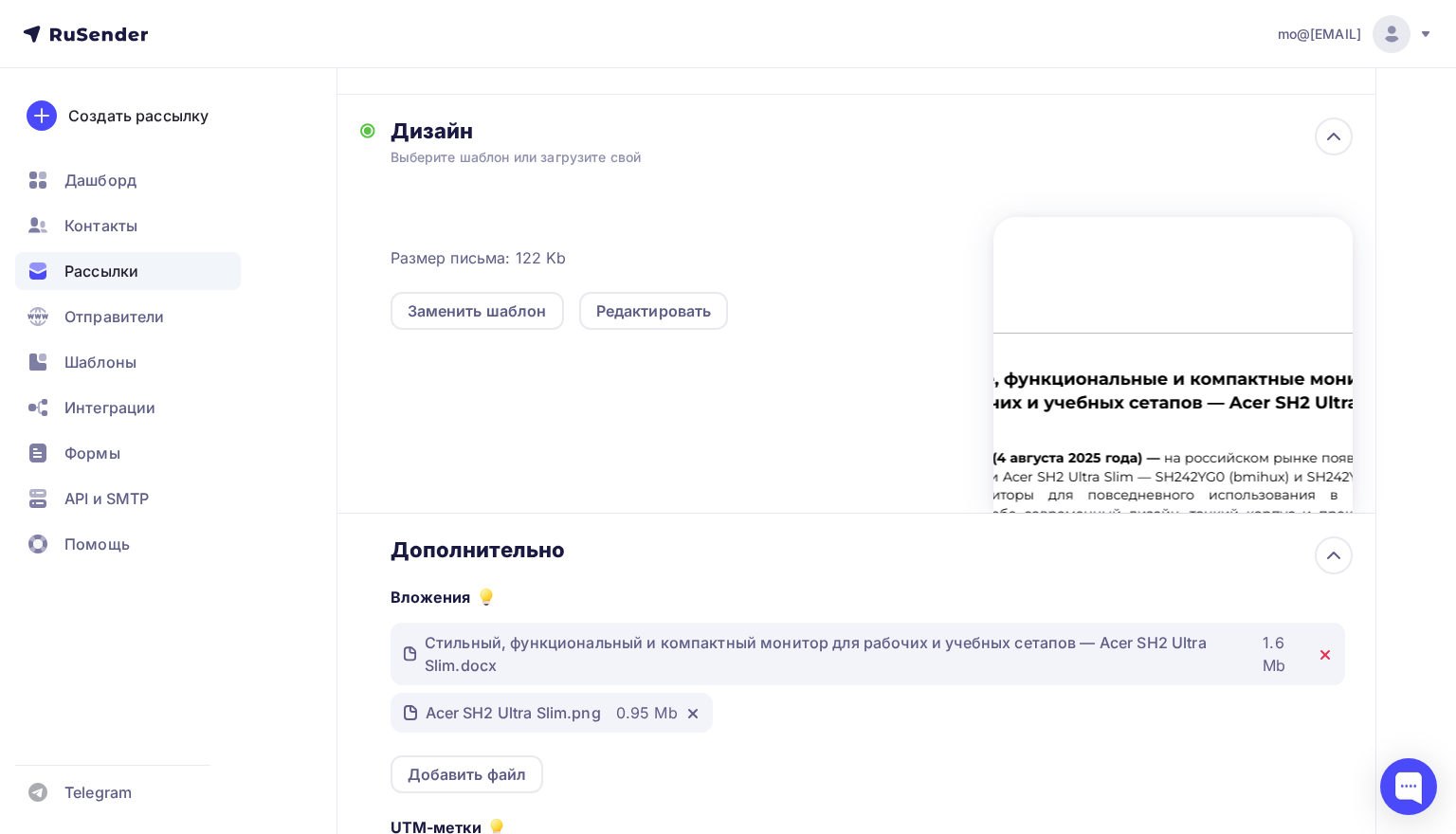 click 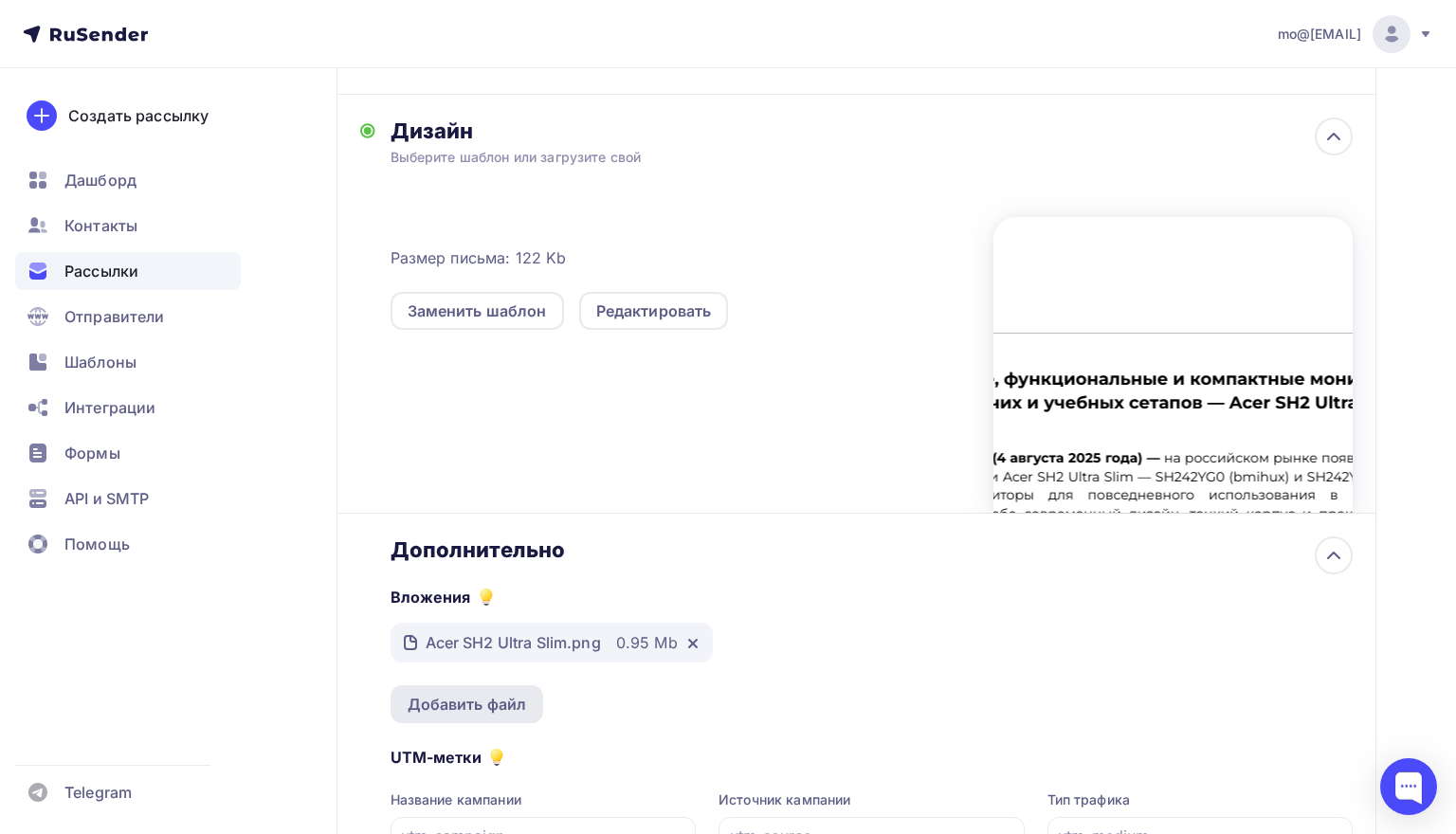 click on "Добавить файл" at bounding box center [467, 704] 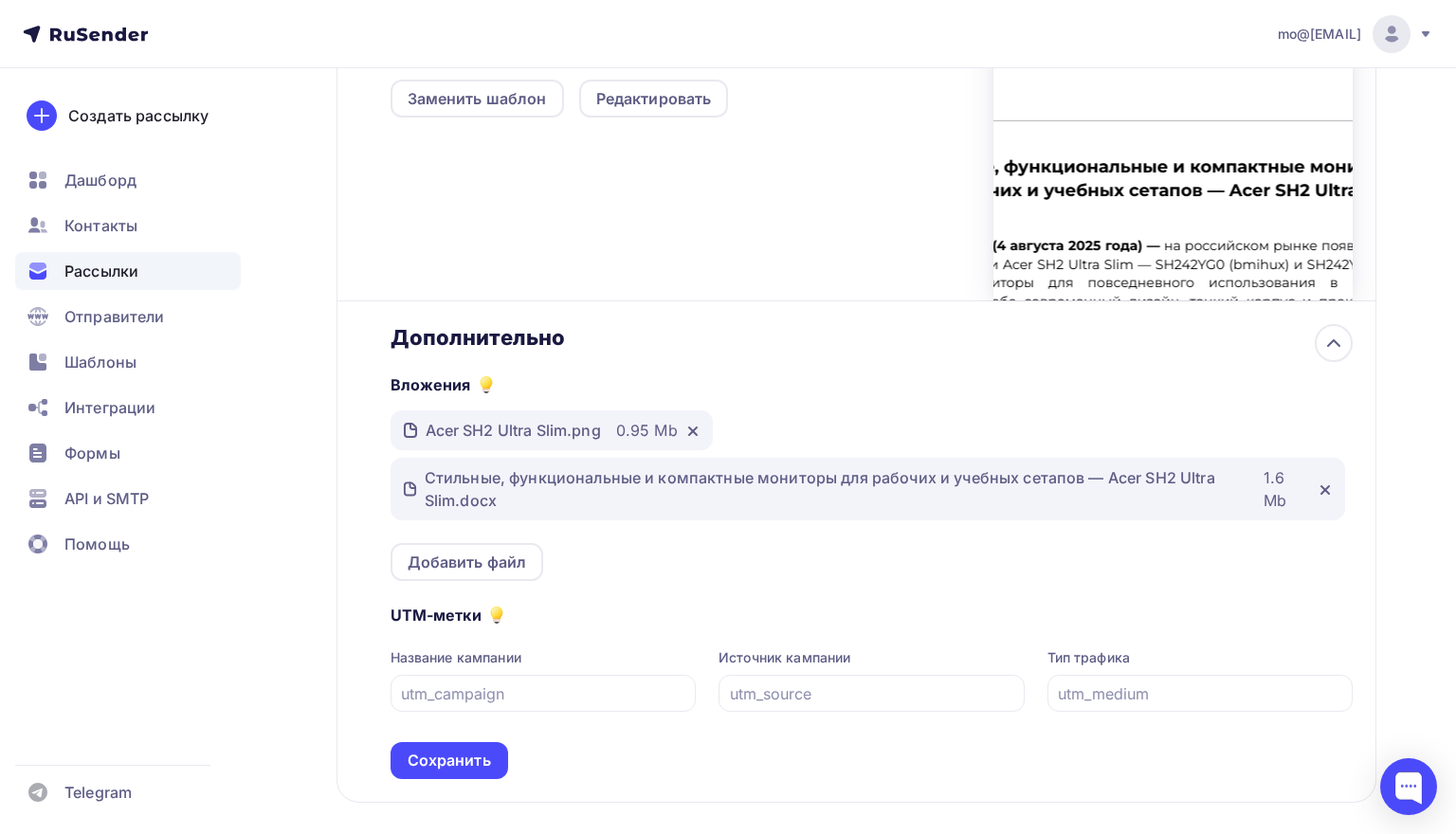 scroll, scrollTop: 617, scrollLeft: 0, axis: vertical 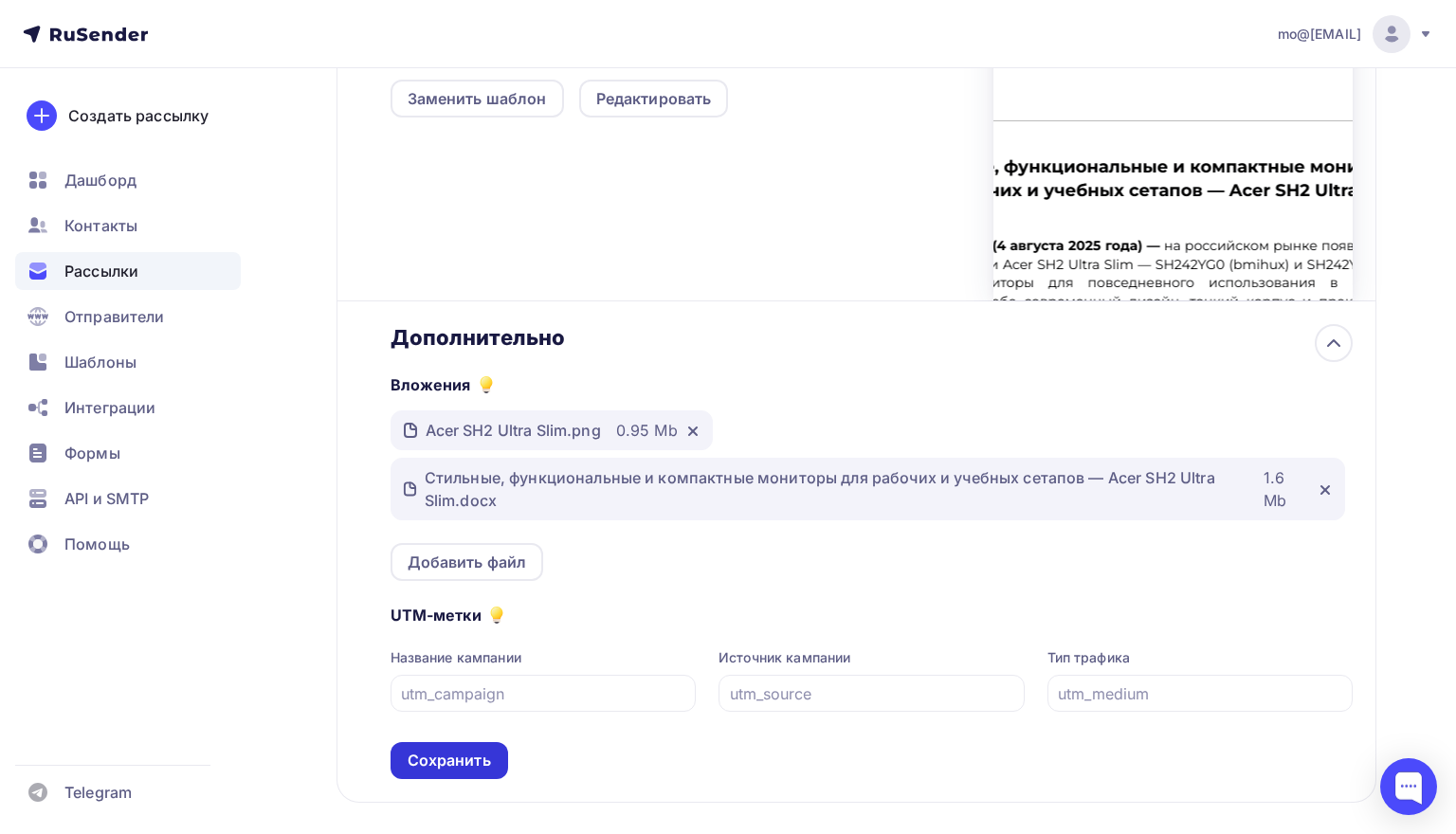 click on "Сохранить" at bounding box center (449, 760) 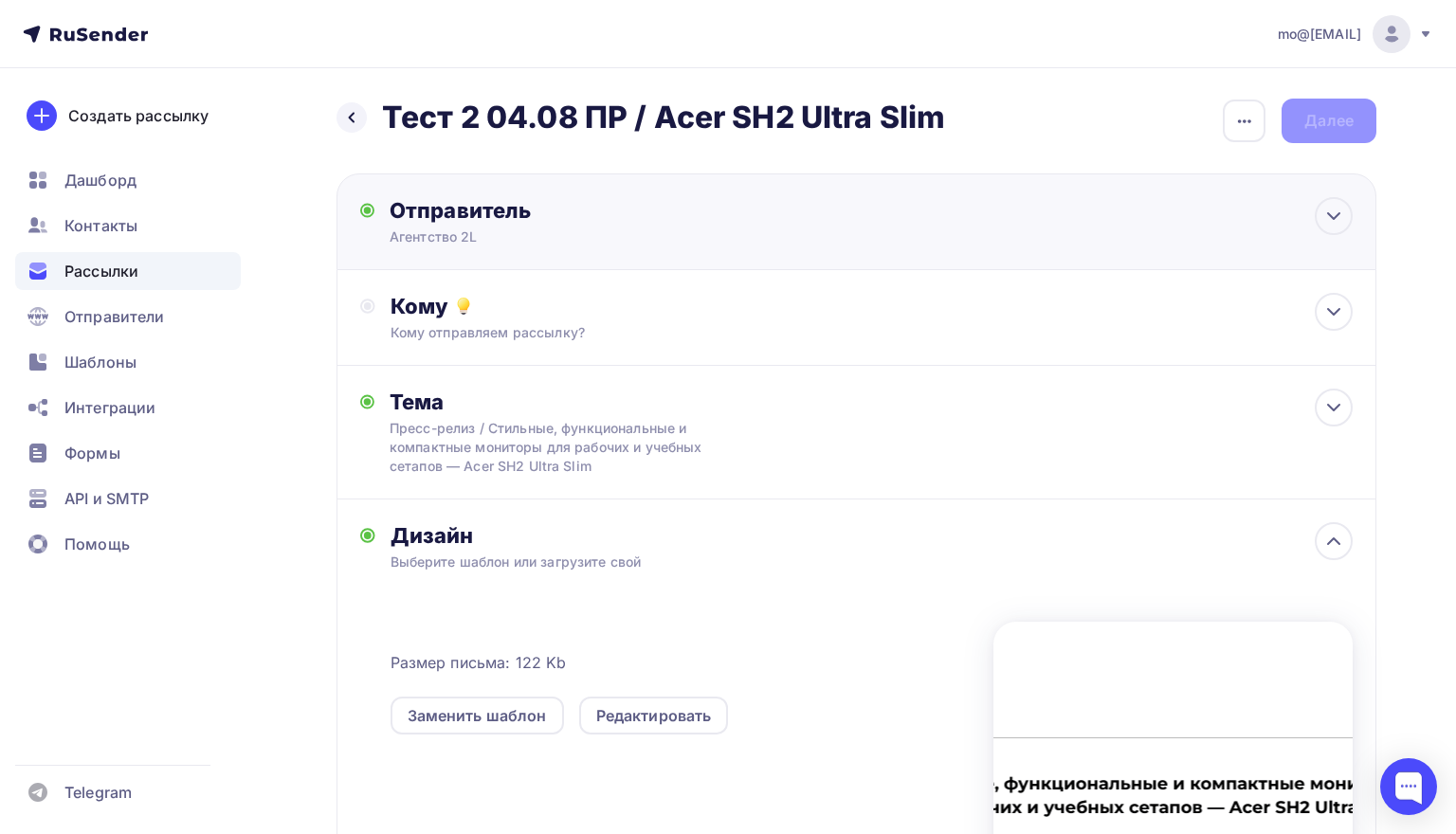 scroll, scrollTop: 0, scrollLeft: 0, axis: both 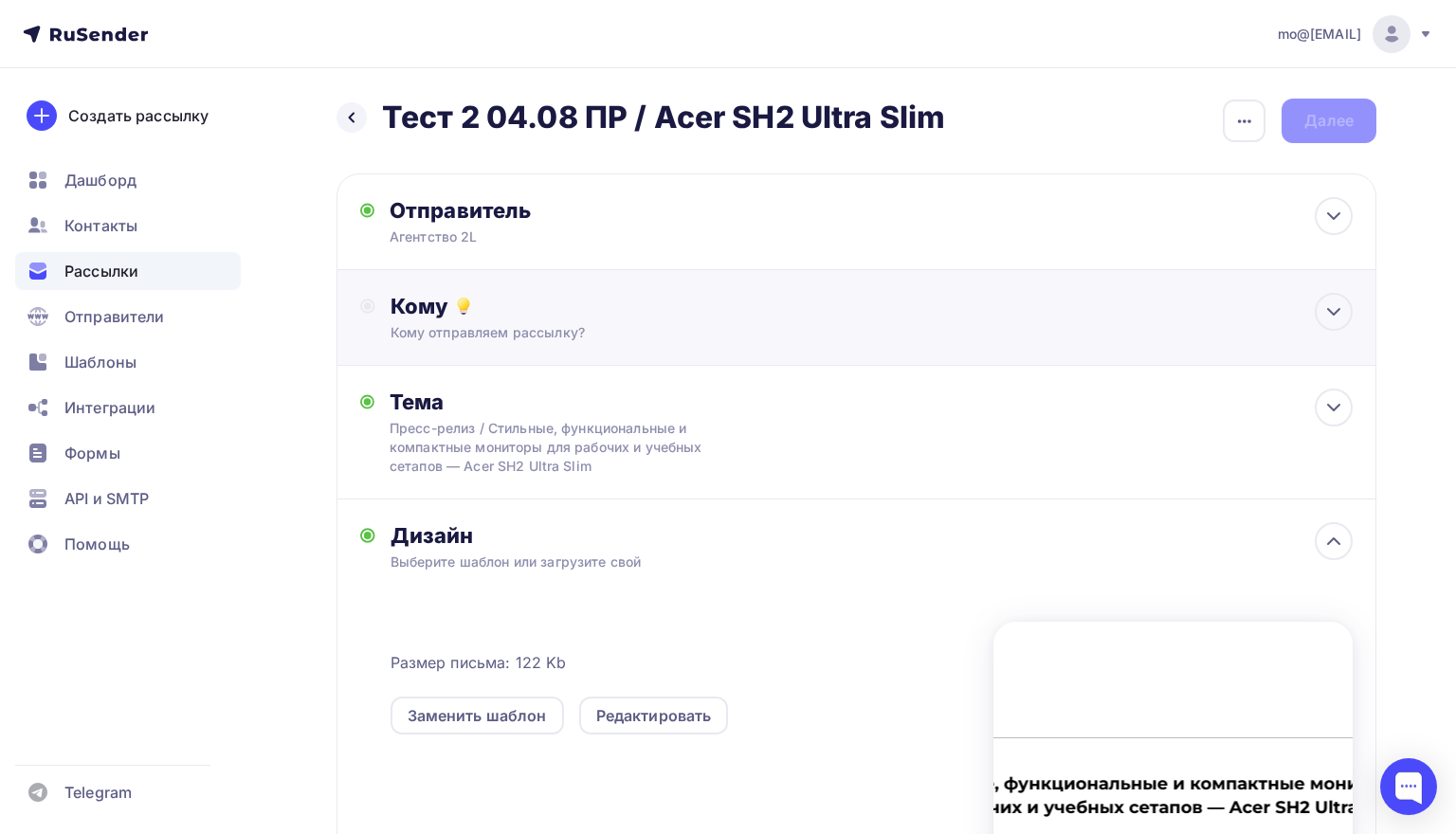 click on "Кому" at bounding box center [871, 306] 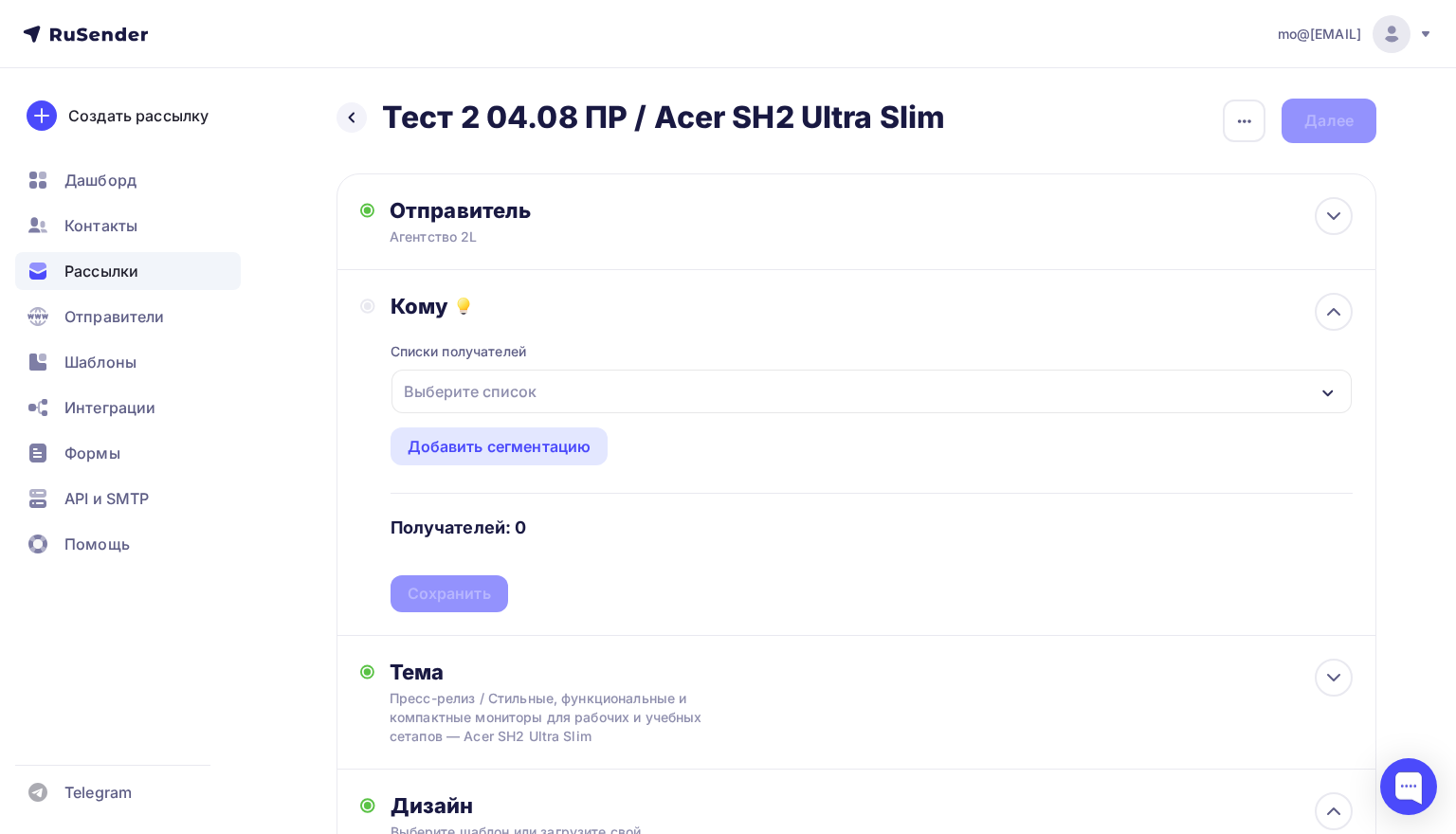 click on "Выберите список" at bounding box center [871, 391] 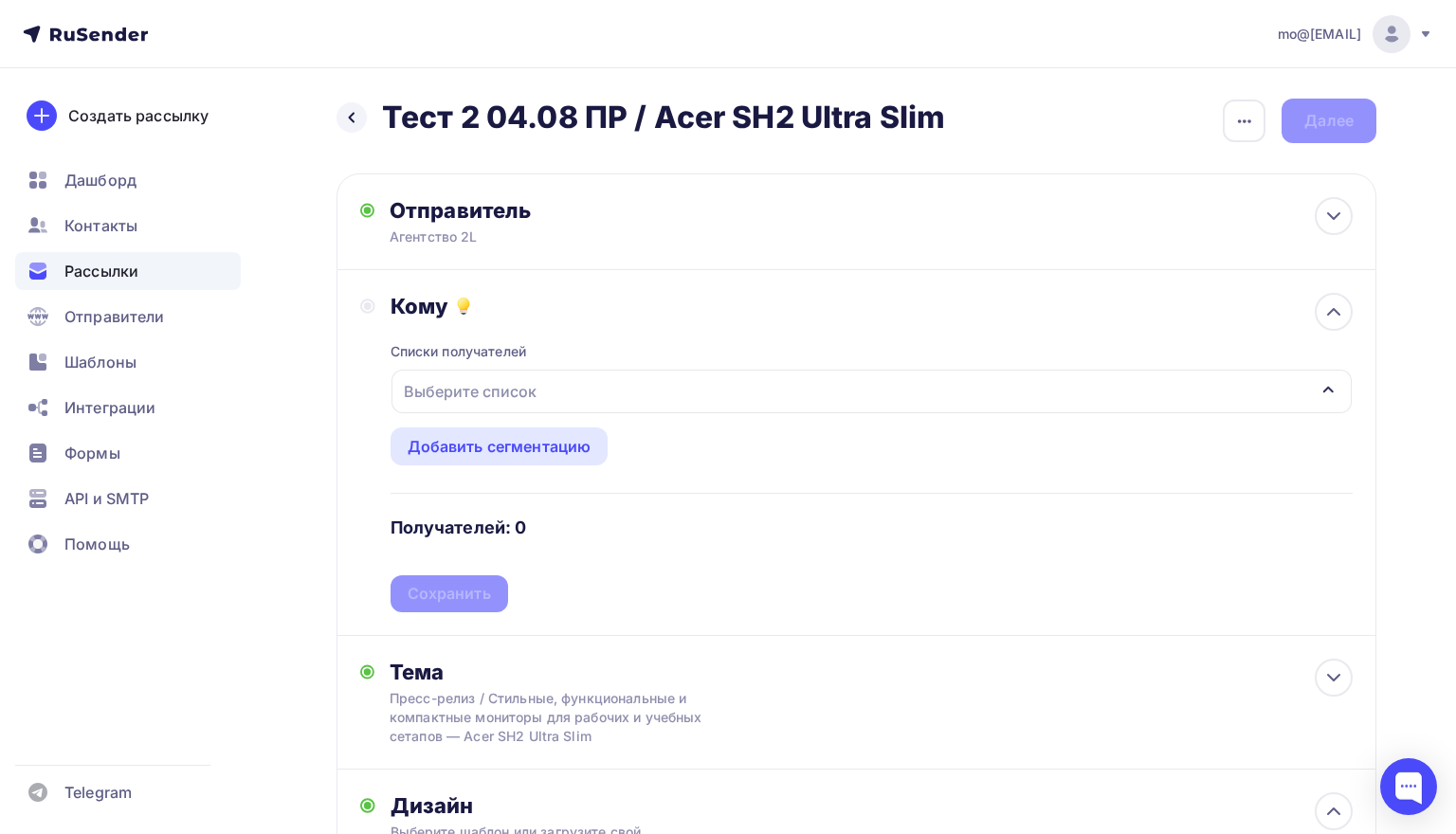 scroll, scrollTop: 80, scrollLeft: 0, axis: vertical 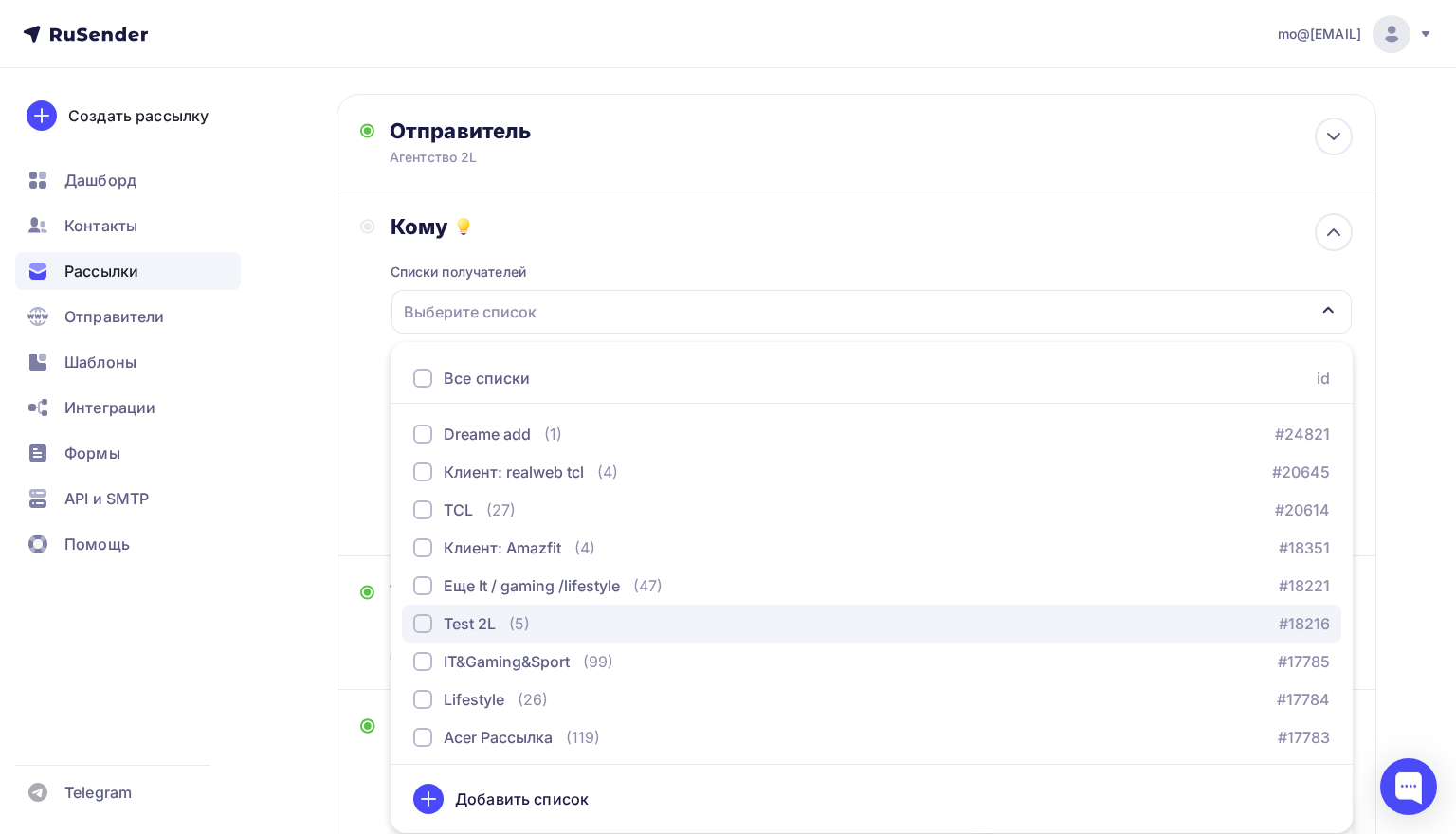 click on "Test 2L" at bounding box center (469, 624) 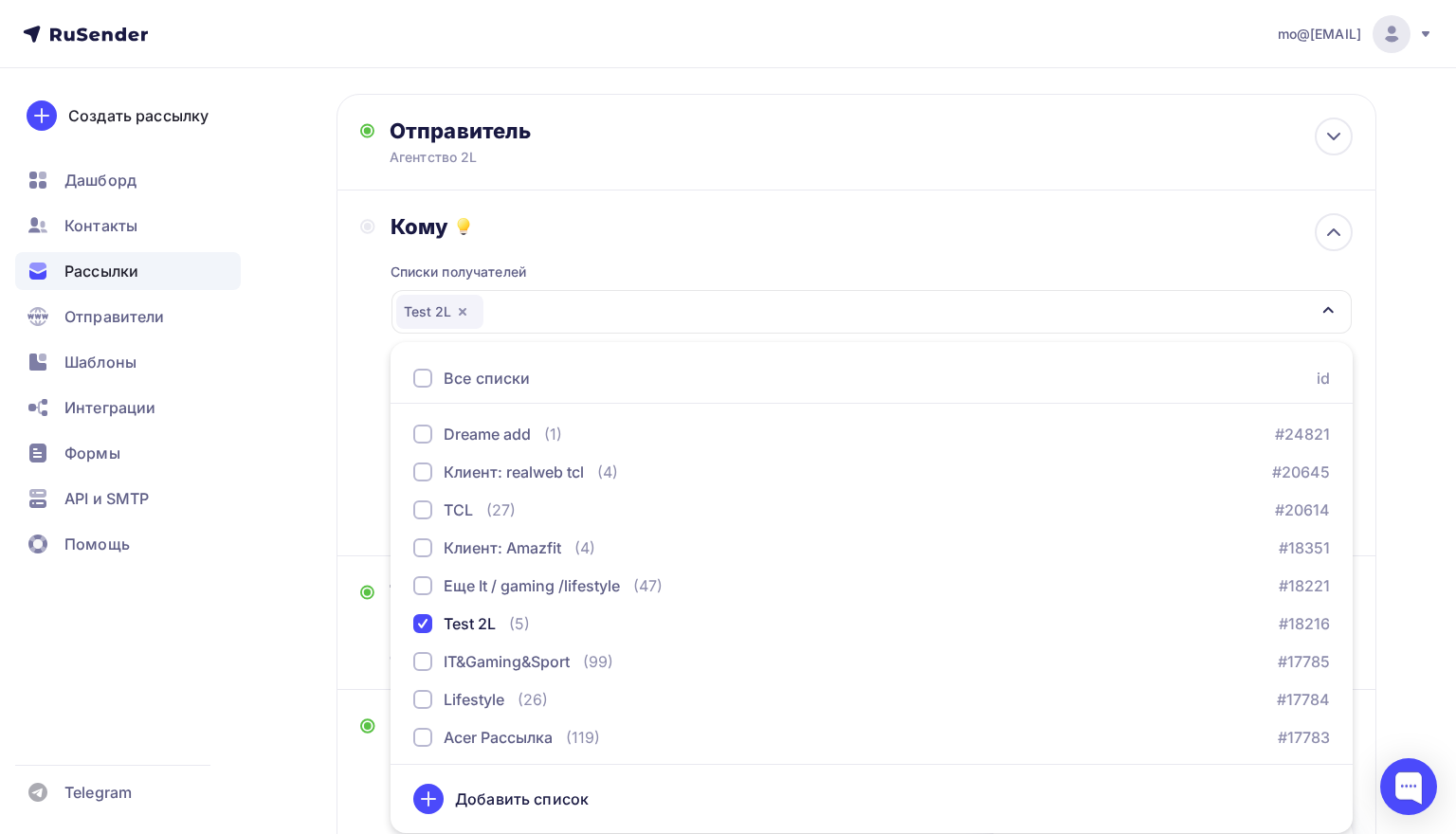 click on "Назад
Тест 2 04.08 ПР / Acer SH2 Ultra Slim
Тест 2 04.08 ПР / Acer SH2 Ultra Slim
Закончить позже
Переименовать рассылку
Удалить
Далее
Отправитель
Агентство 2L
Email  *
mo@2l-pr.ru
mo@2l-pr.ru               Добавить отправителя
Рекомендуем  добавить почту на домене , чтобы рассылка не попала в «Спам»
Имя                 Сохранить
Предпросмотр текста
12:45" at bounding box center (728, 658) 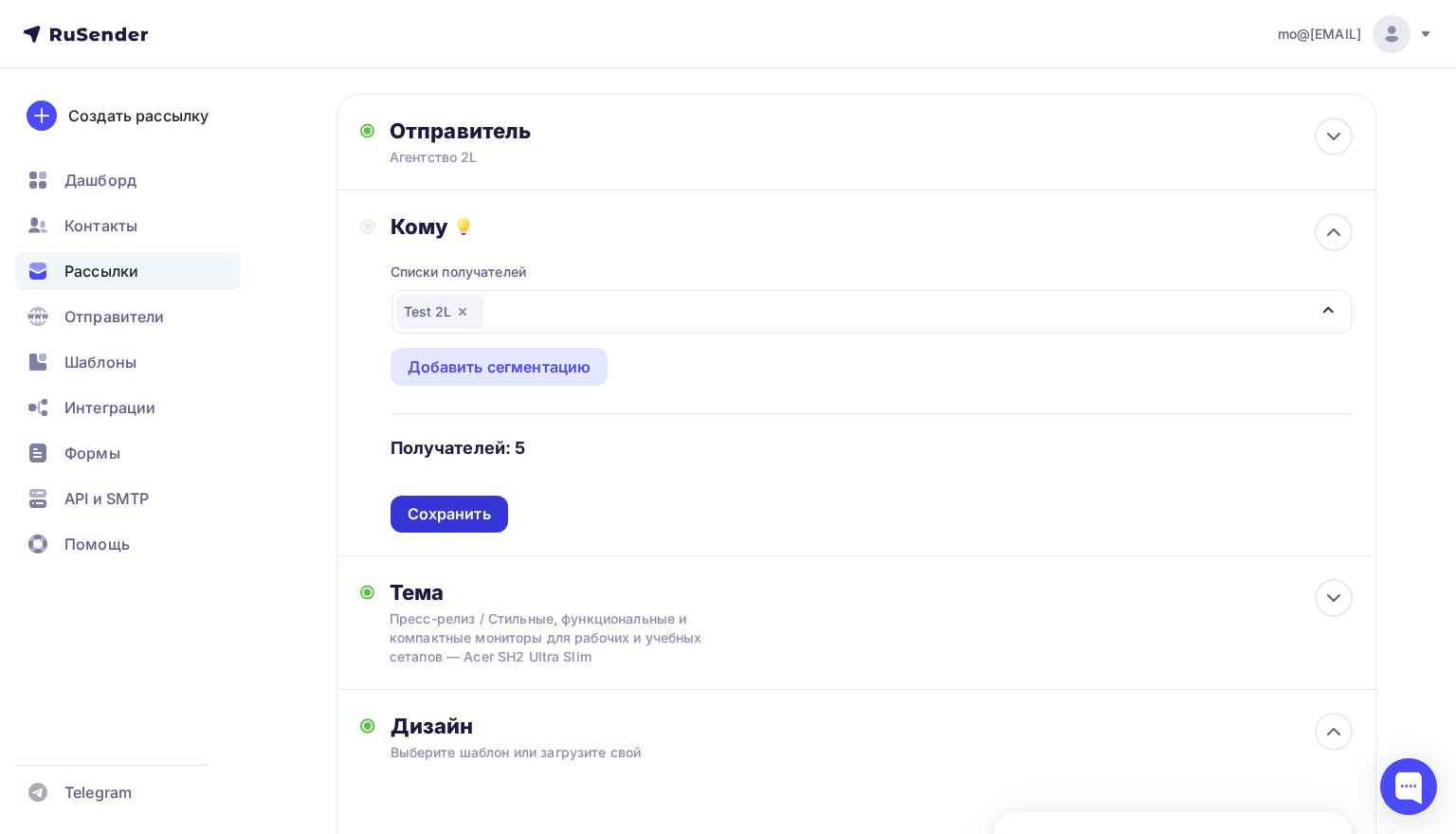 click on "Сохранить" at bounding box center (449, 514) 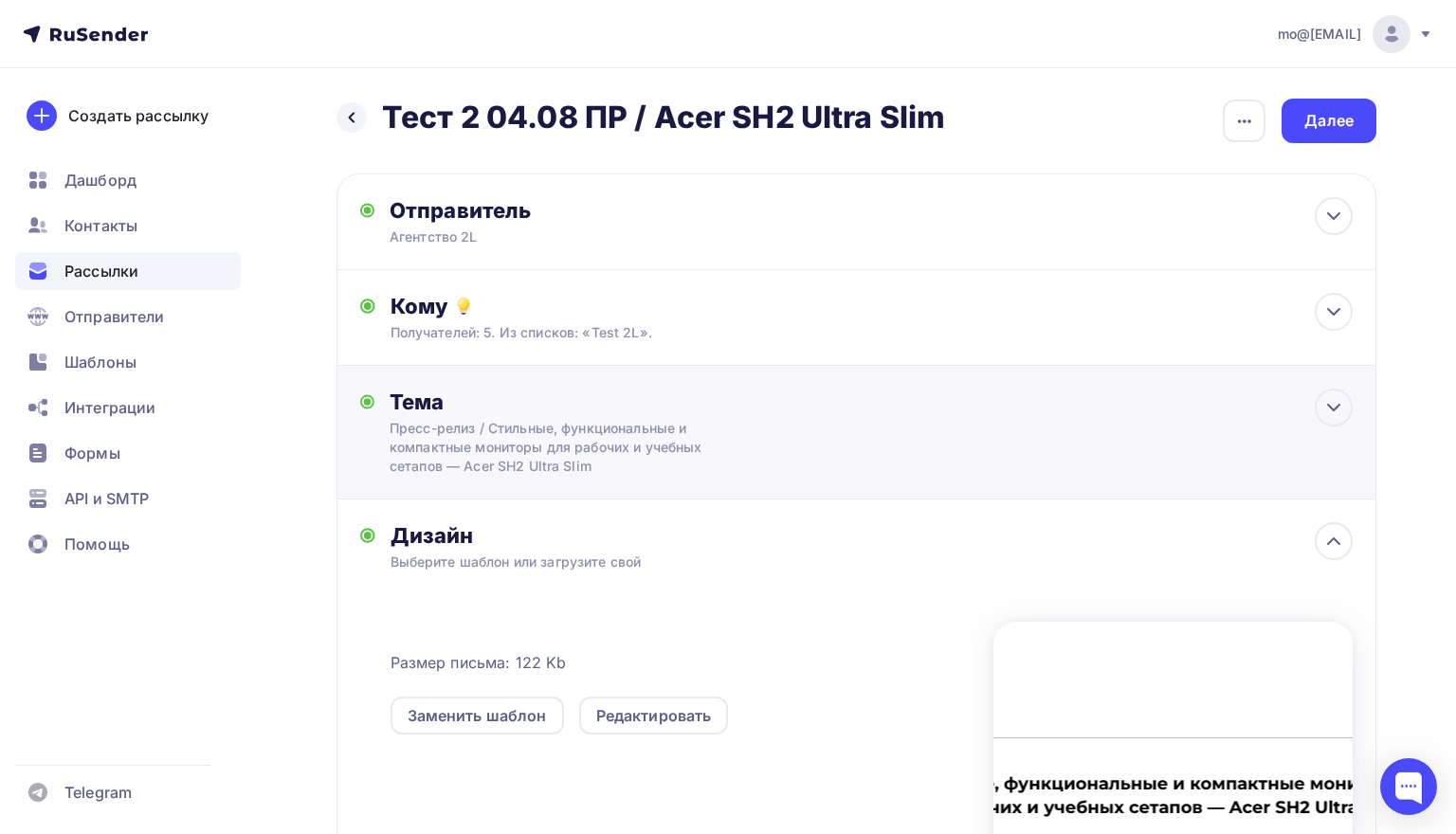 scroll, scrollTop: 0, scrollLeft: 0, axis: both 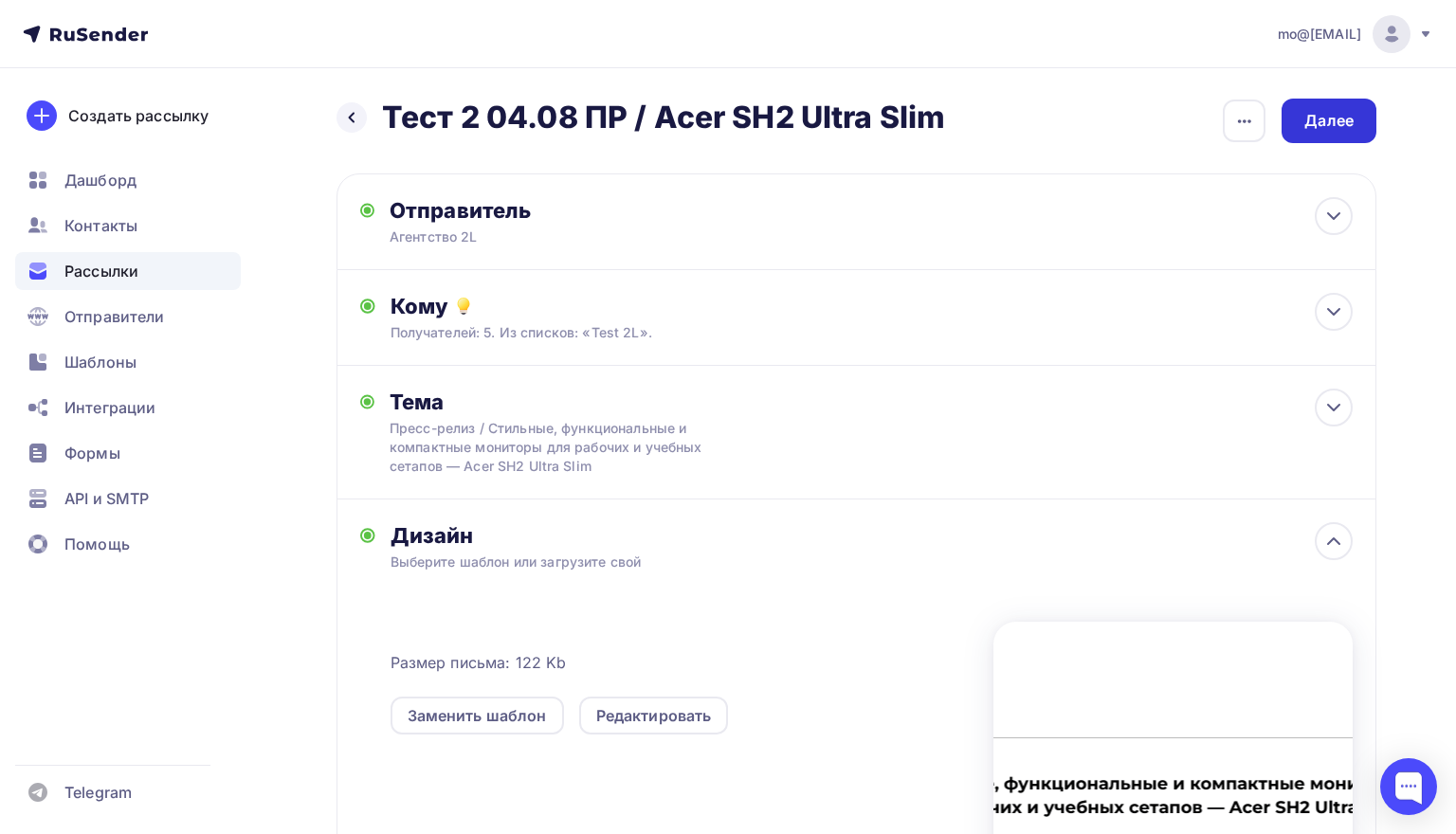 click on "Далее" at bounding box center [1329, 120] 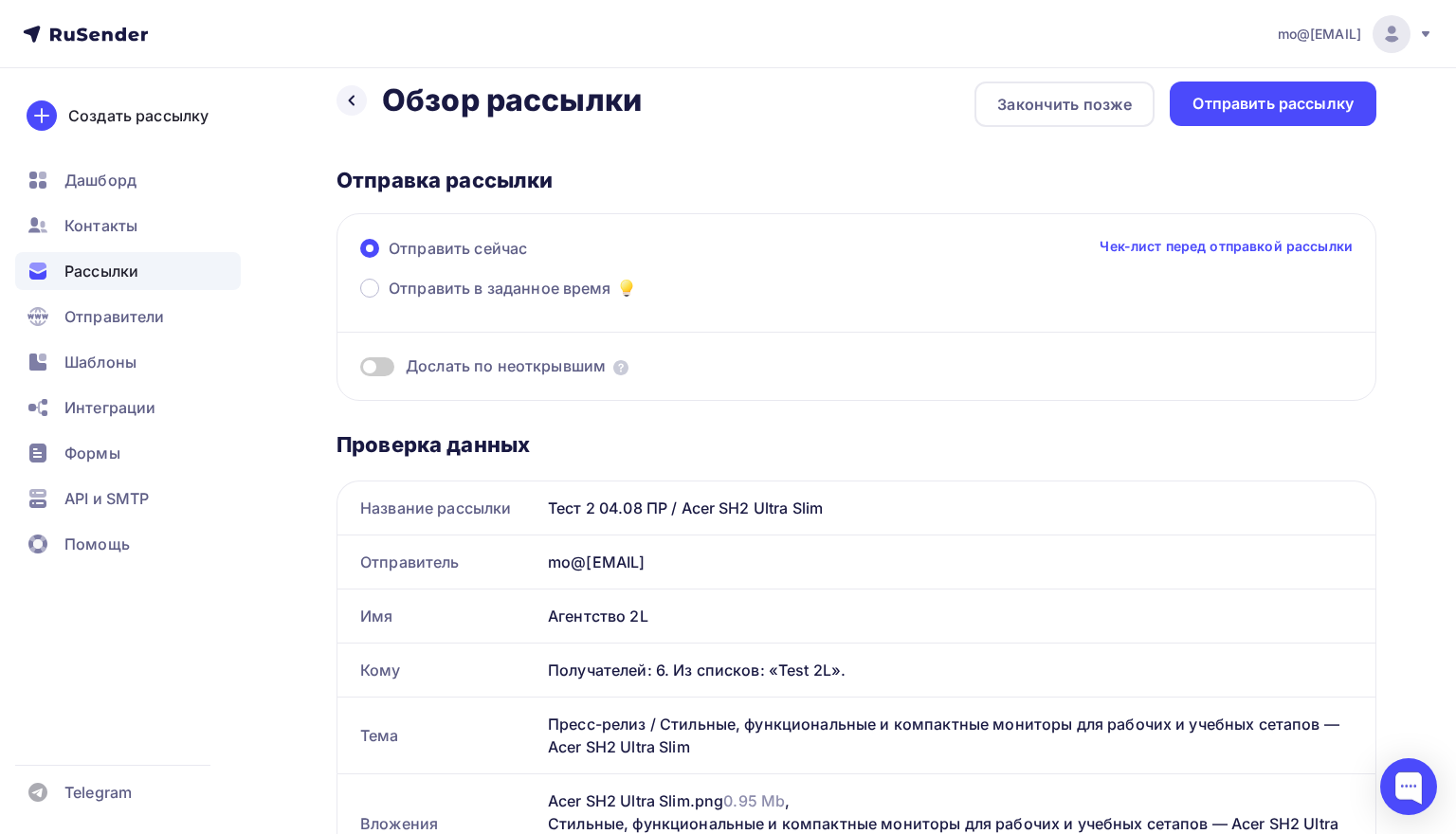 scroll, scrollTop: 16, scrollLeft: 0, axis: vertical 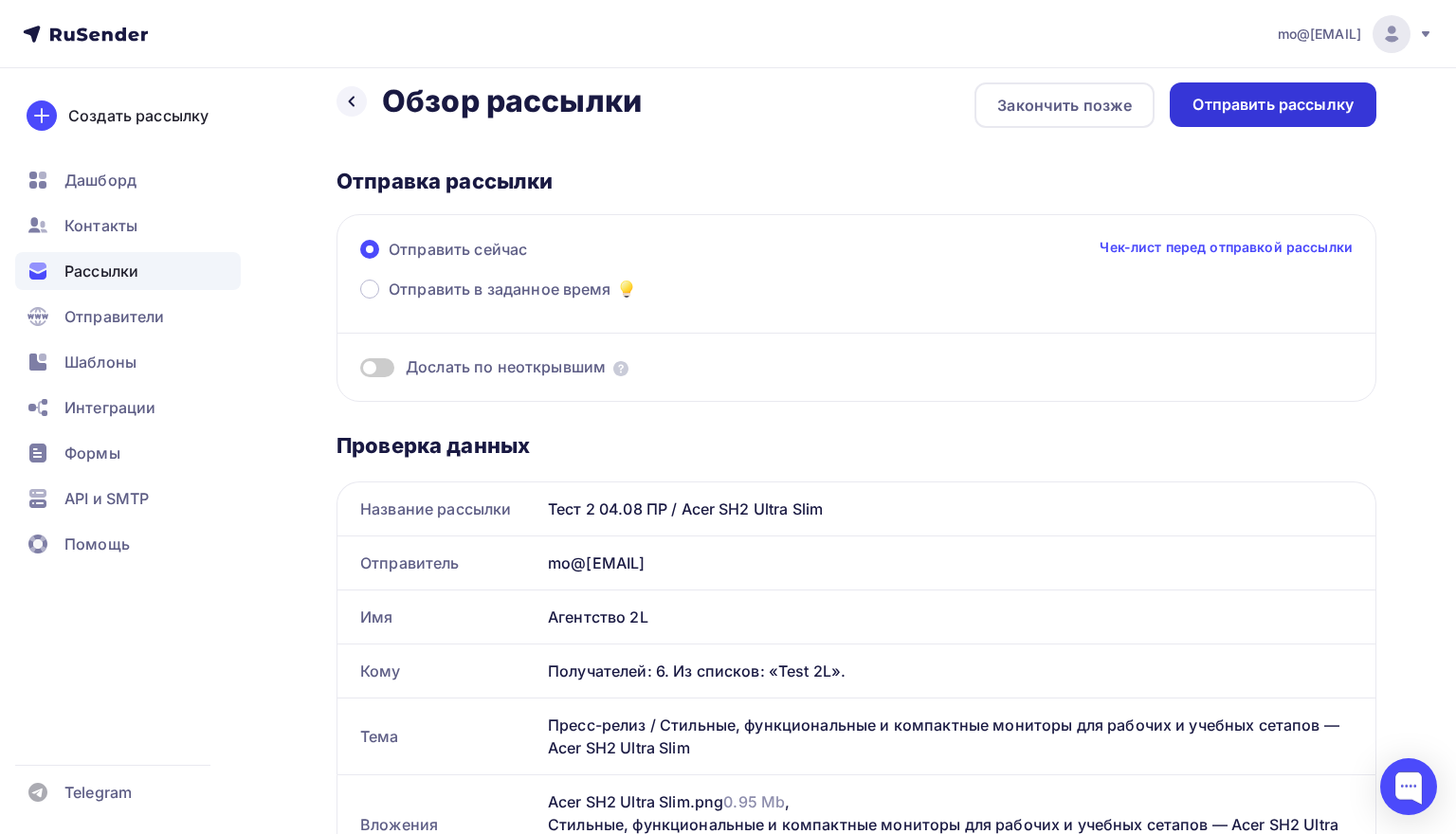 click on "Отправить рассылку" at bounding box center (1273, 104) 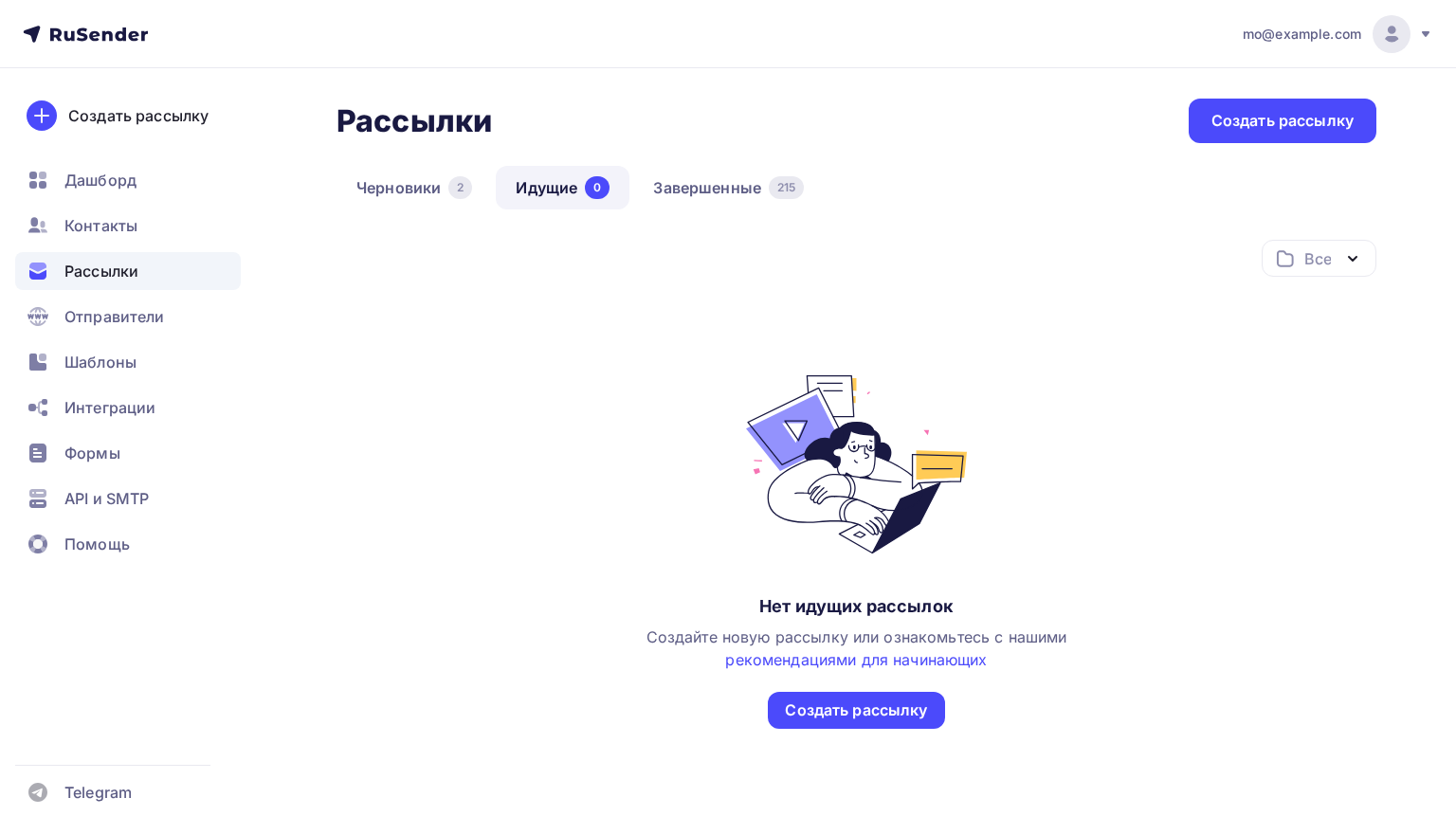 scroll, scrollTop: 0, scrollLeft: 0, axis: both 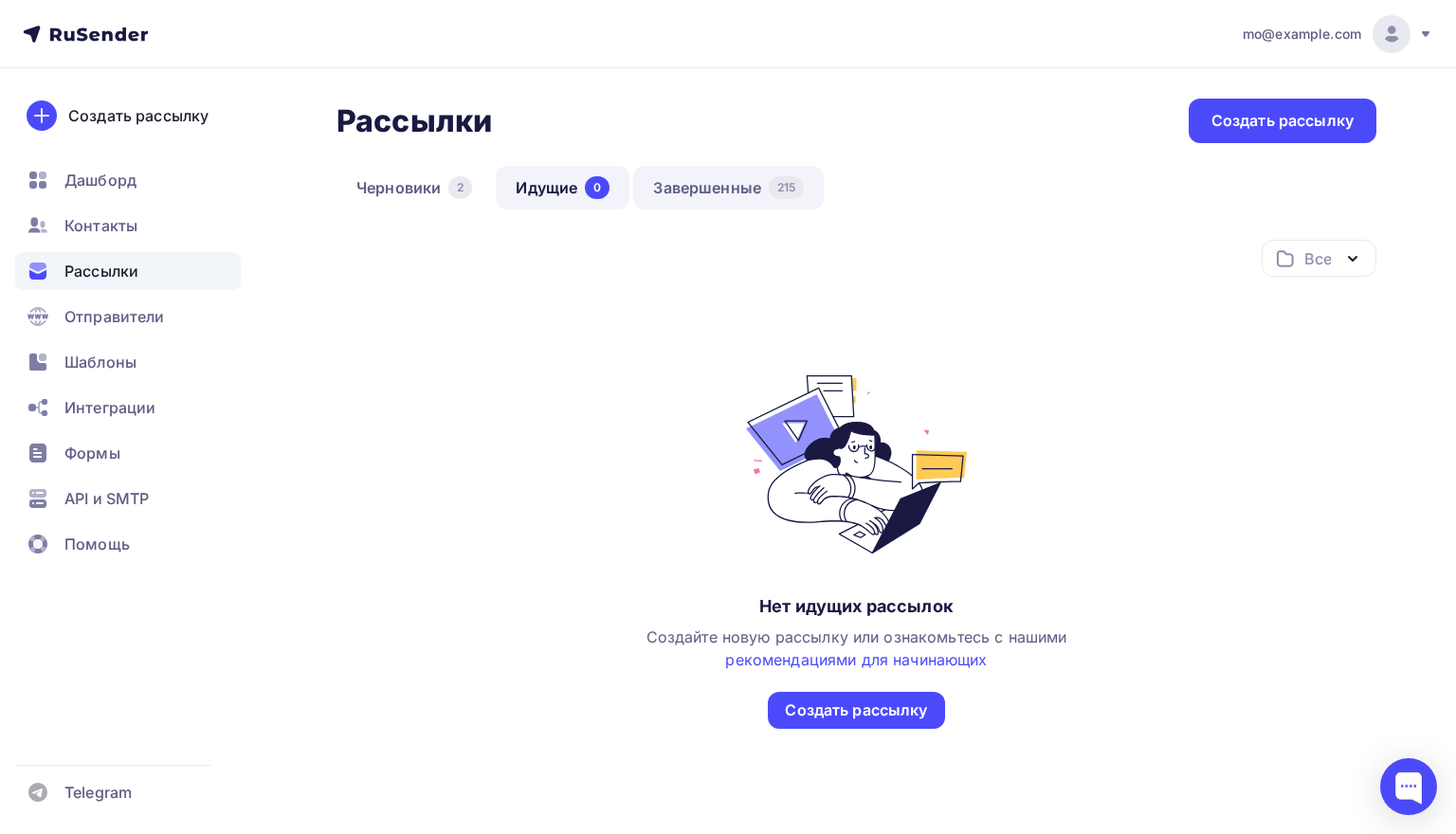 click on "Завершенные
215" at bounding box center [728, 188] 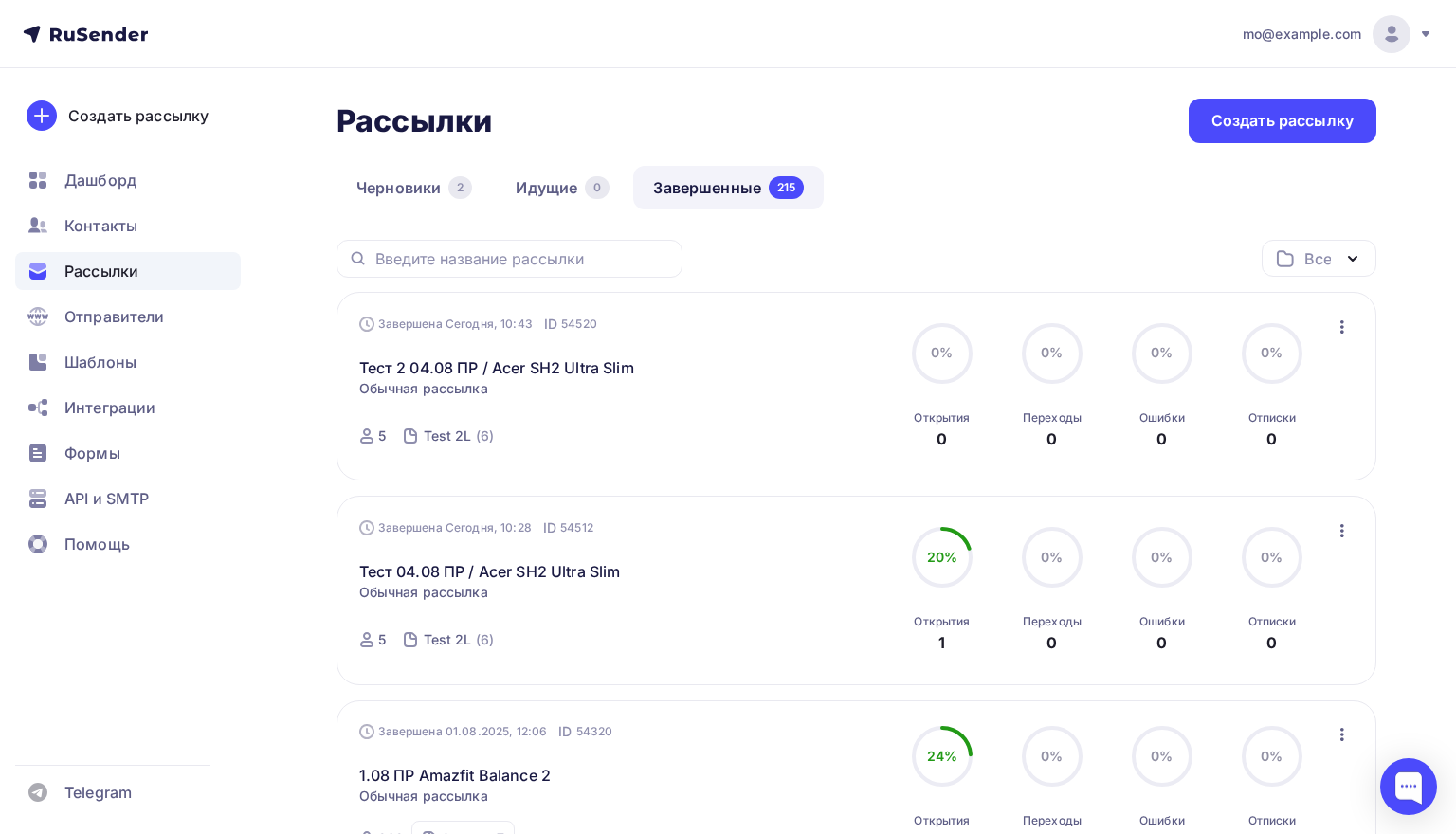click 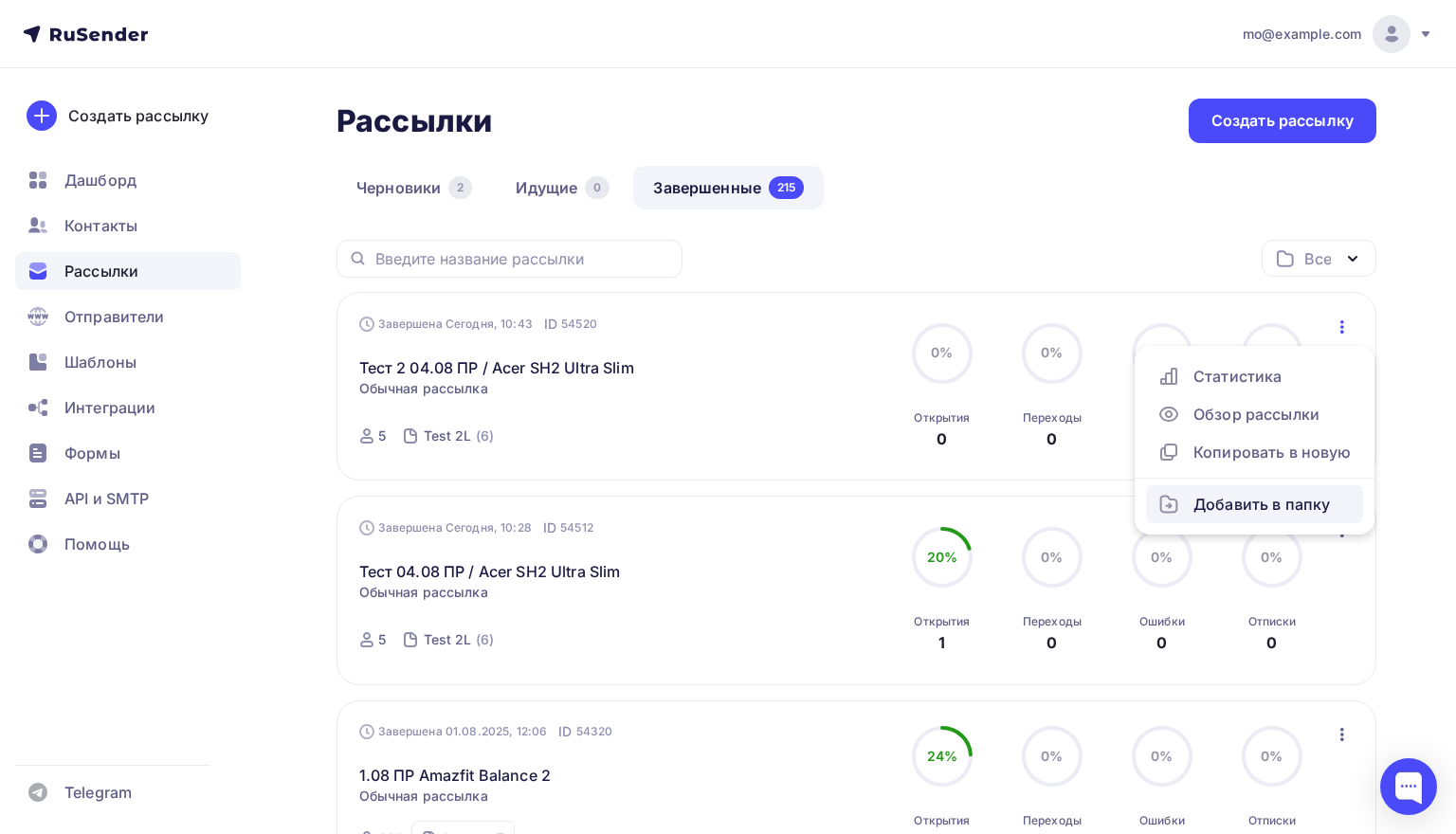 click on "Добавить в папку" at bounding box center (1254, 504) 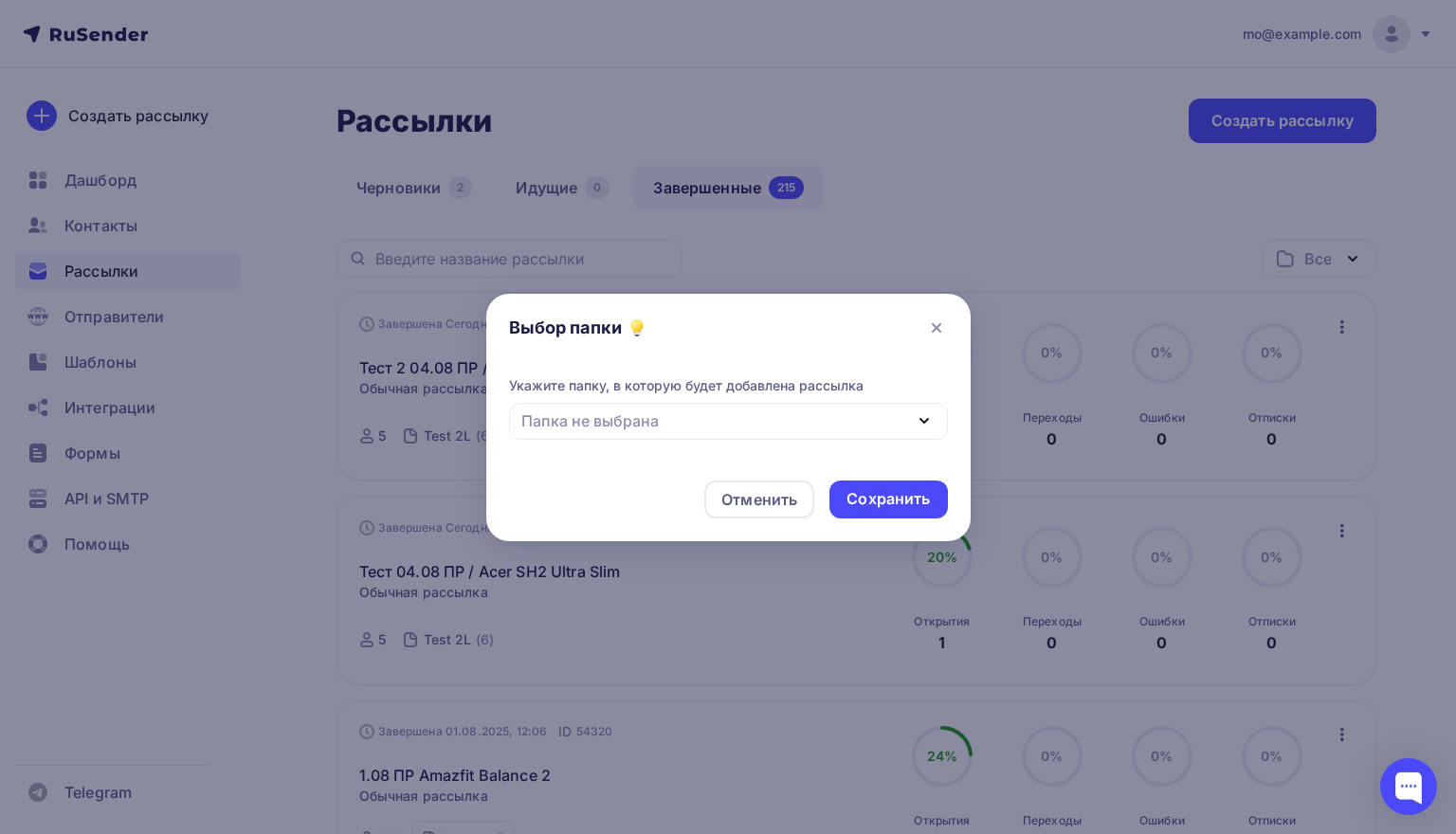 click on "Папка не выбрана" at bounding box center (728, 421) 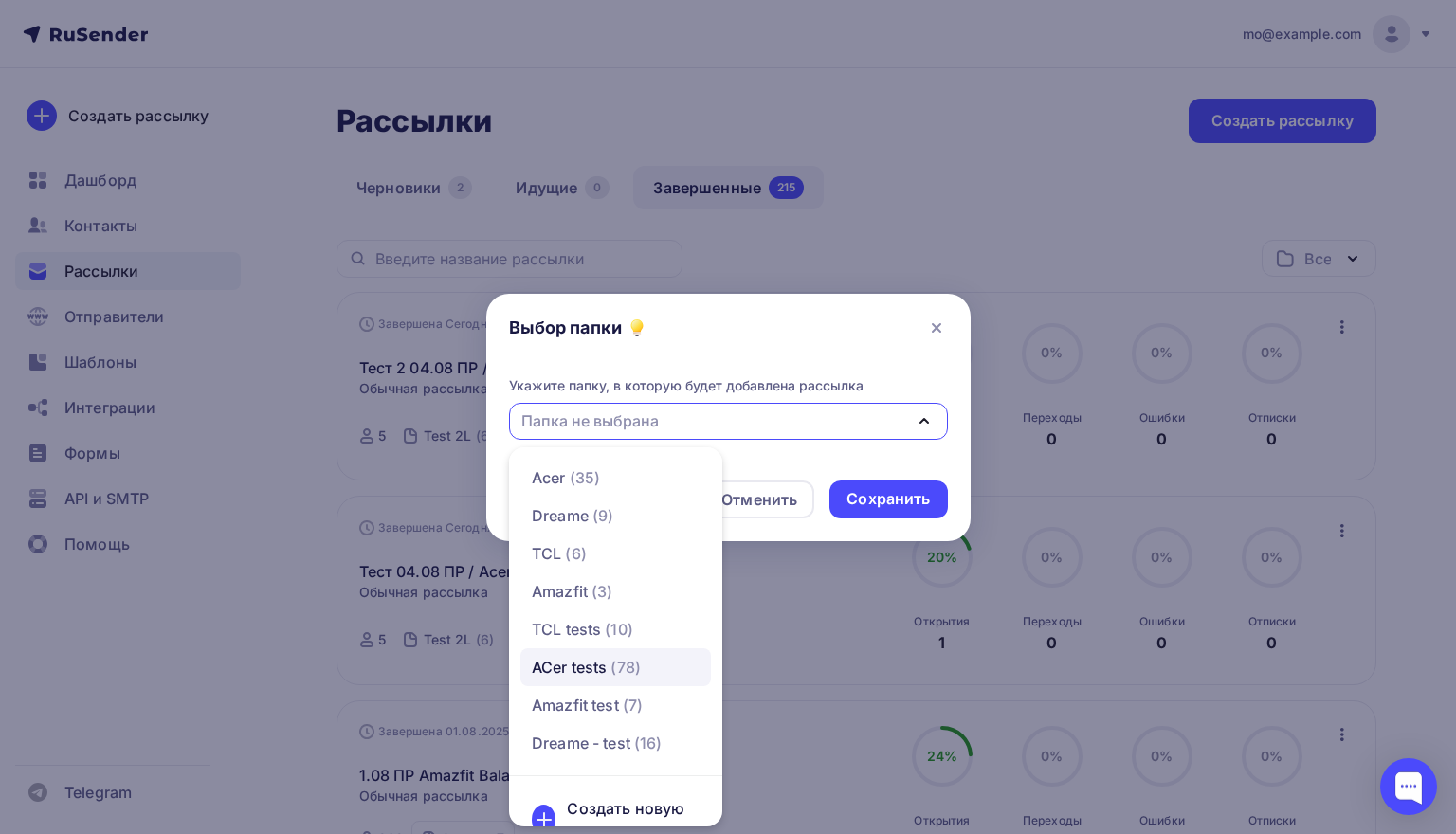 click on "(78)" at bounding box center (626, 667) 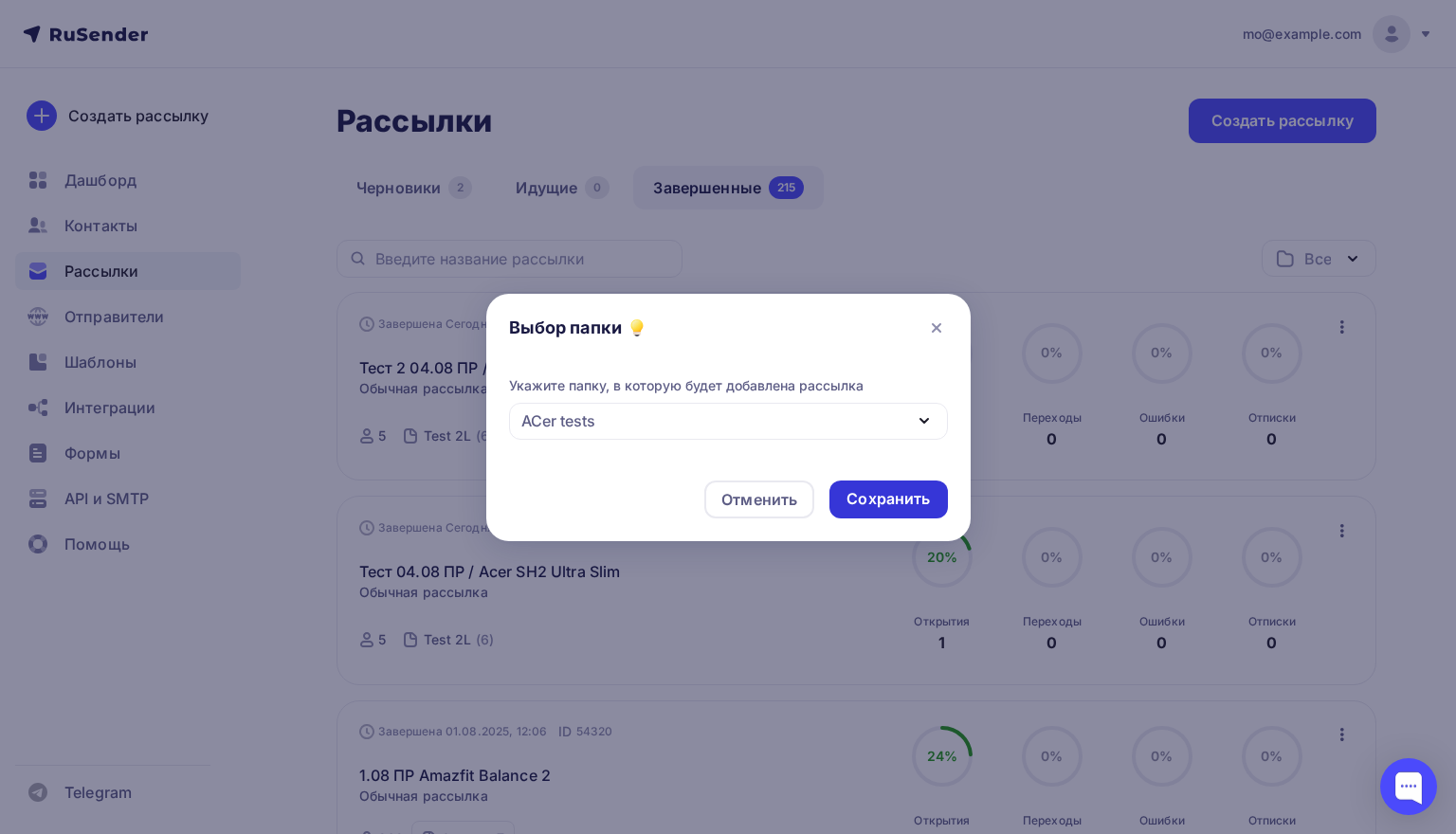 click on "Сохранить" at bounding box center [888, 499] 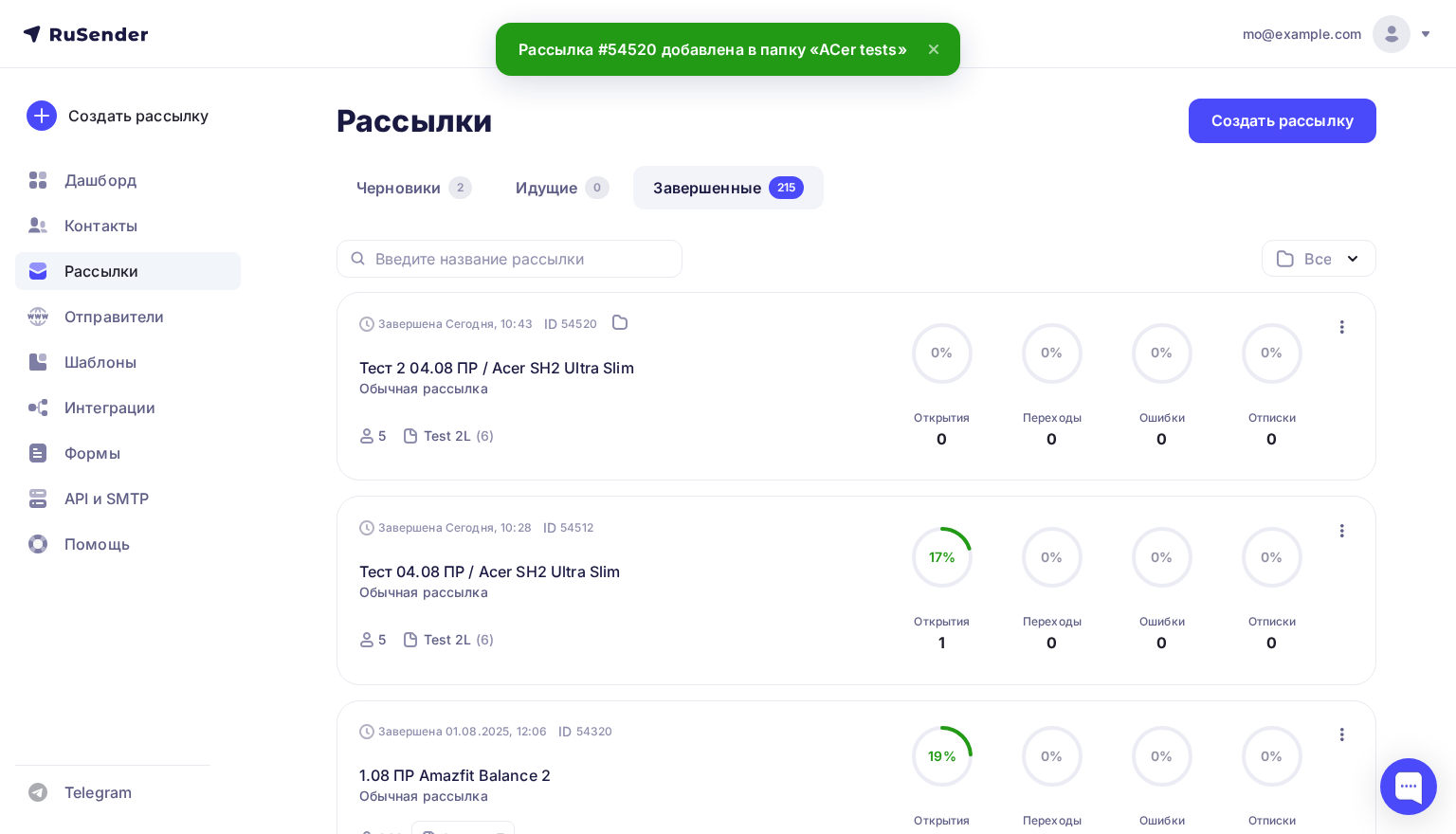 click 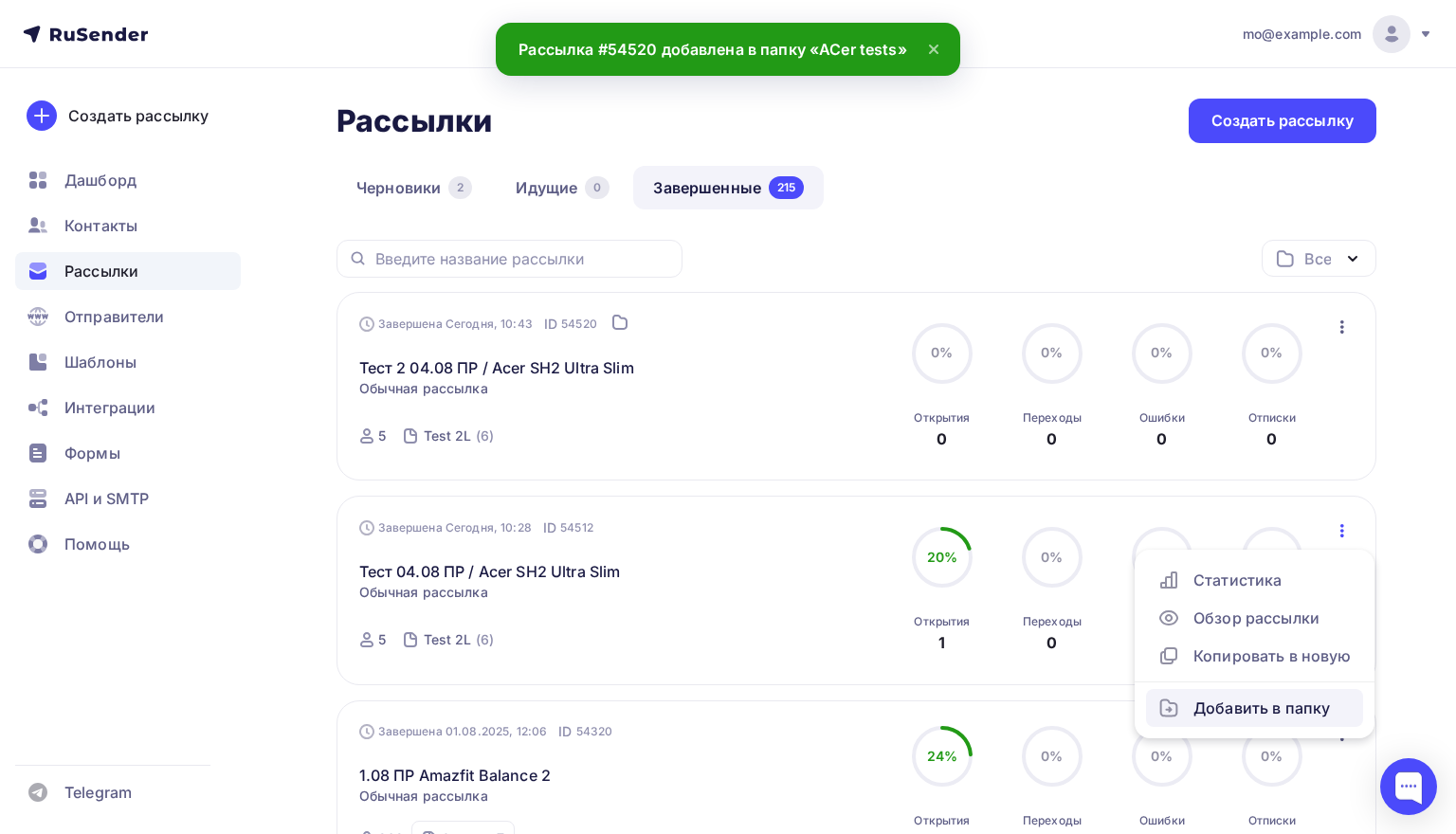 click on "Добавить в папку" at bounding box center [1254, 708] 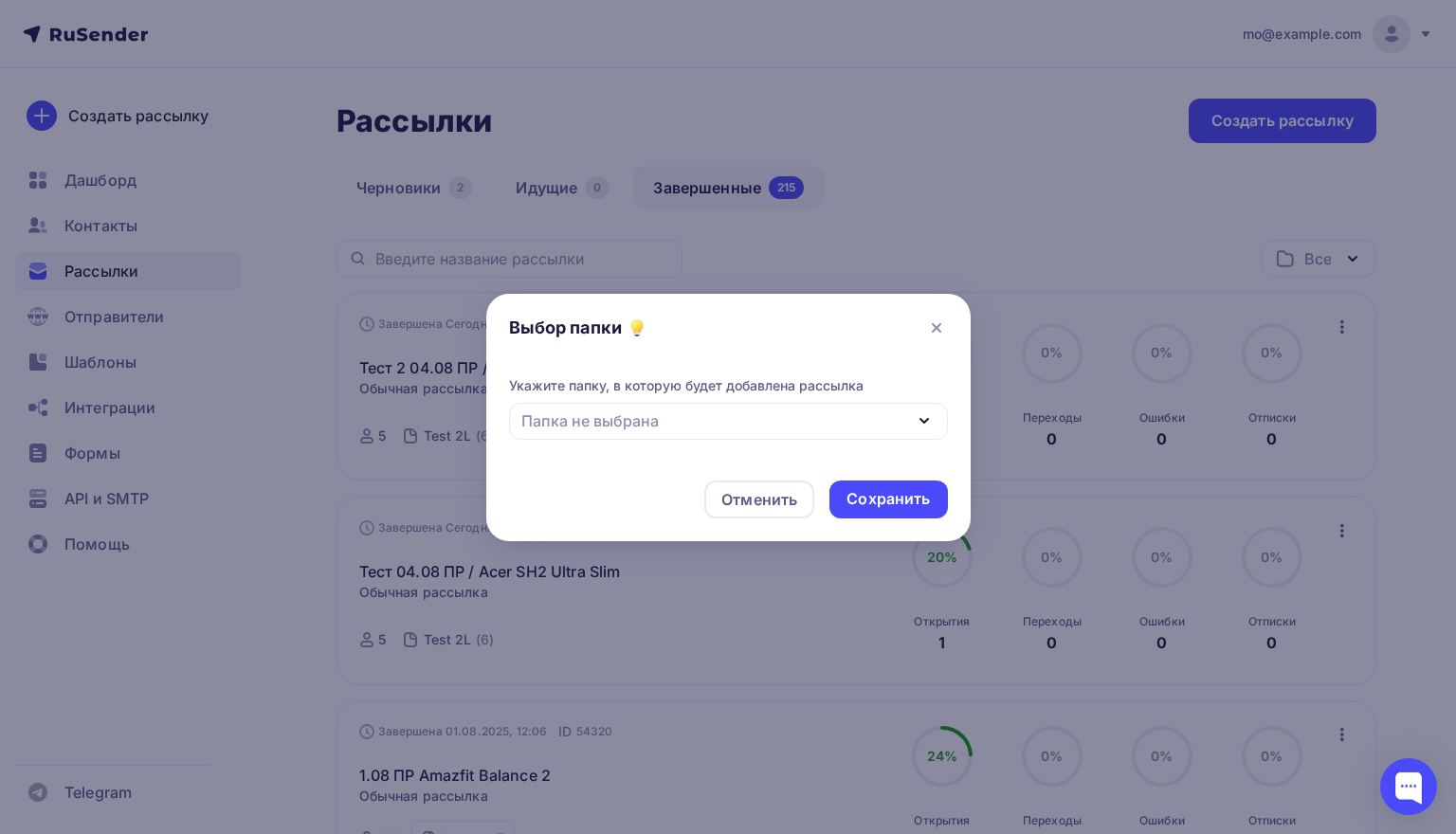 click on "Папка не выбрана" at bounding box center (728, 421) 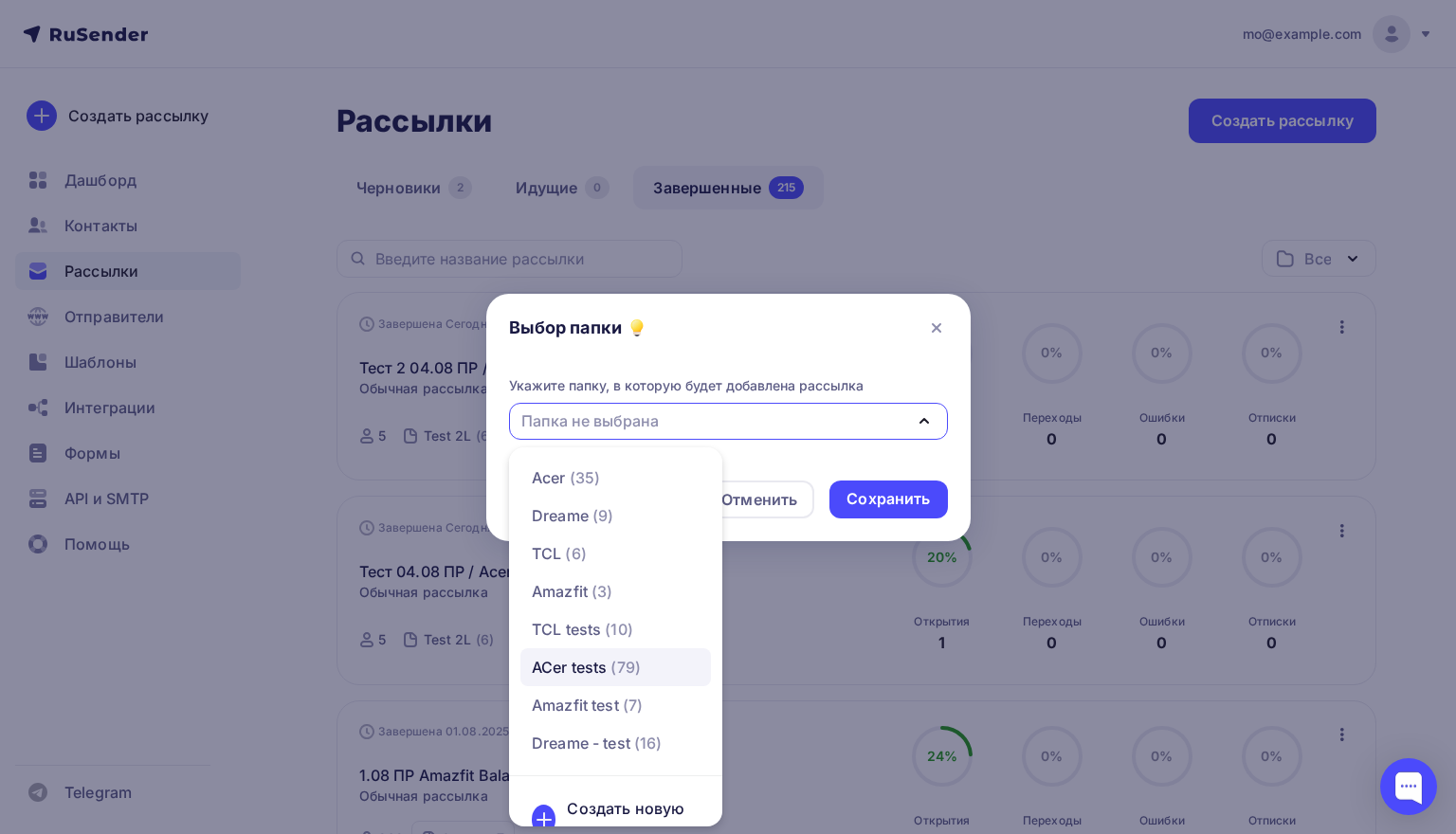 click on "ACer tests
(79)" at bounding box center (586, 667) 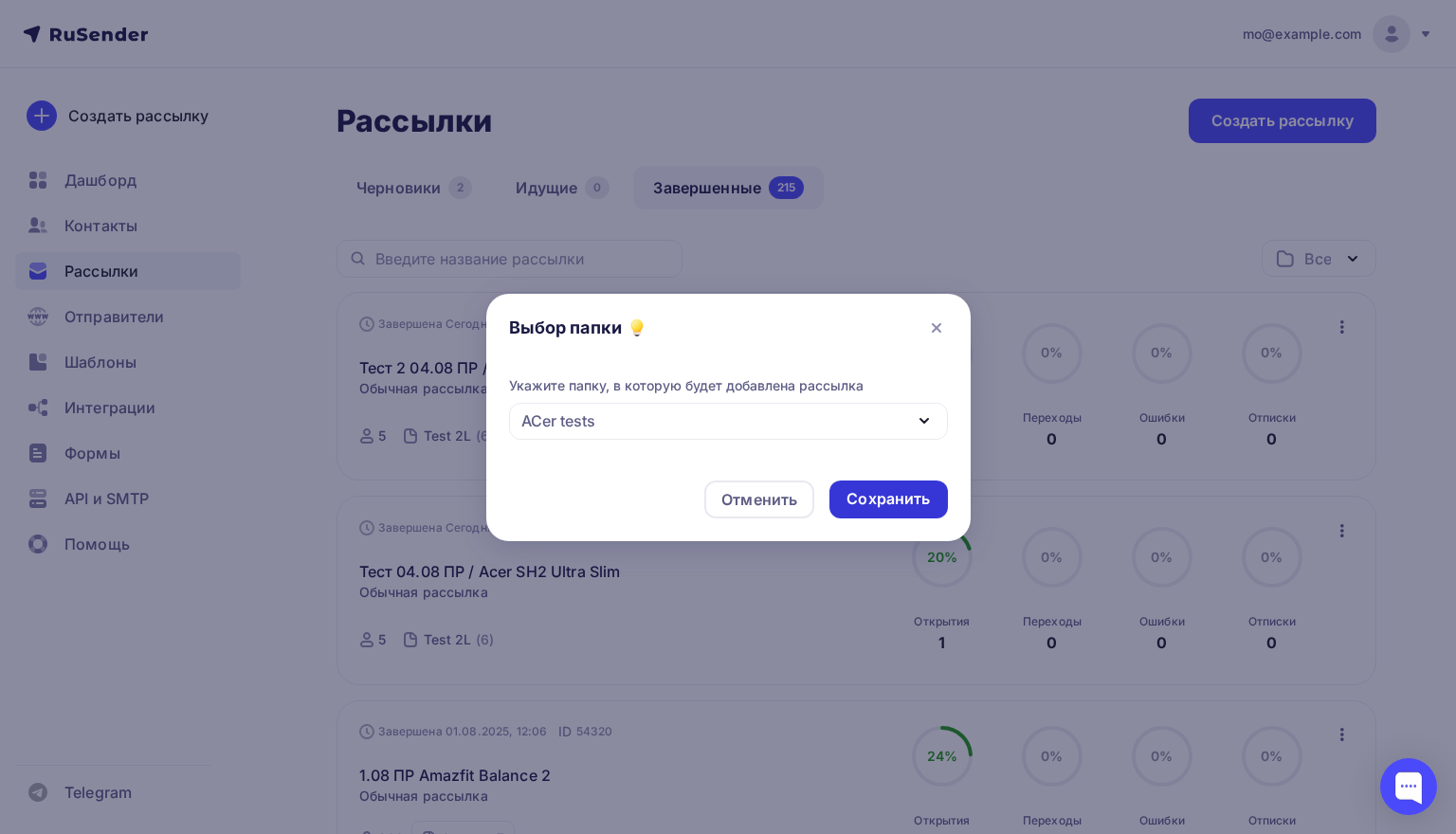 click on "Сохранить" at bounding box center [888, 499] 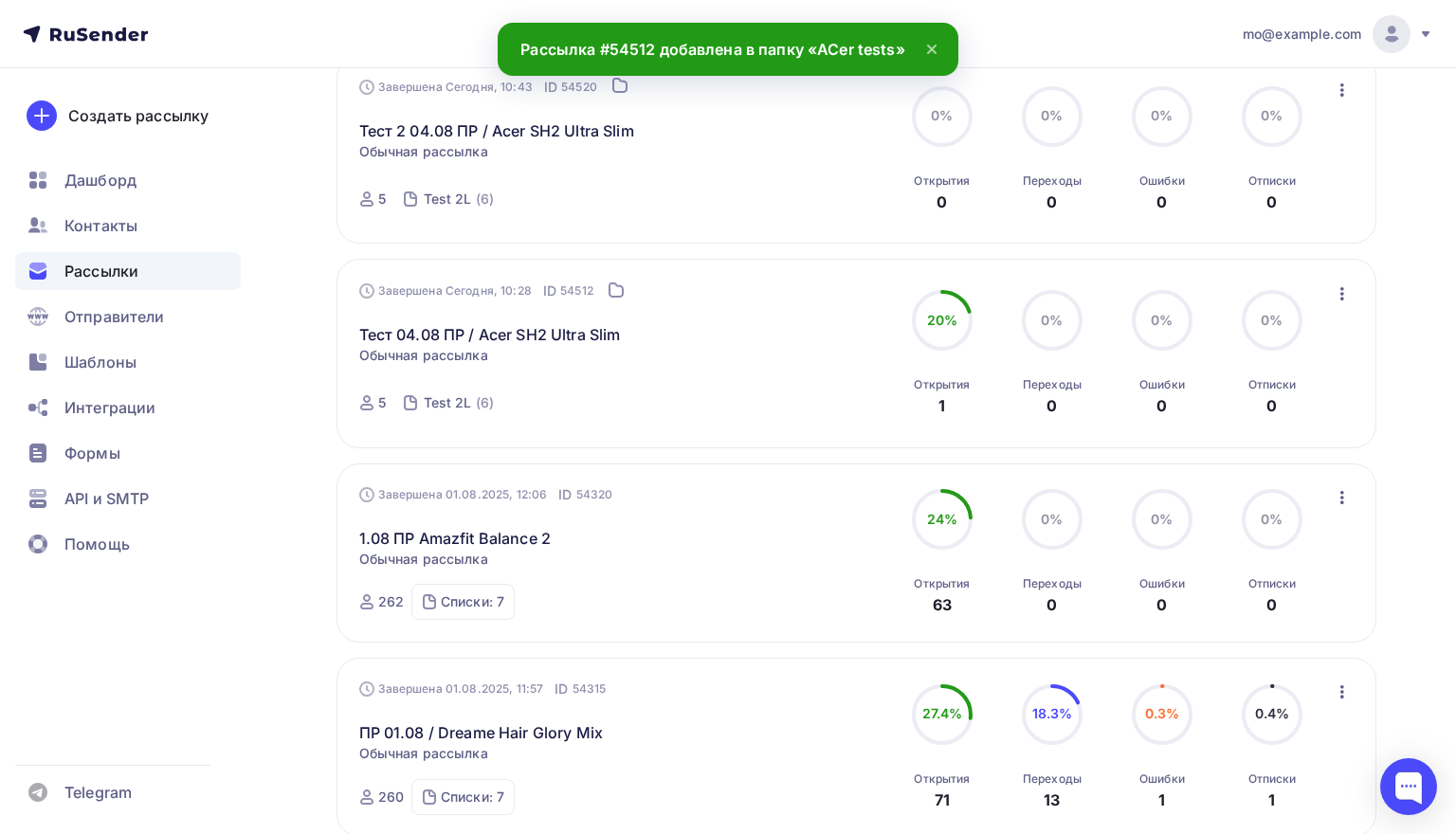 scroll, scrollTop: 245, scrollLeft: 0, axis: vertical 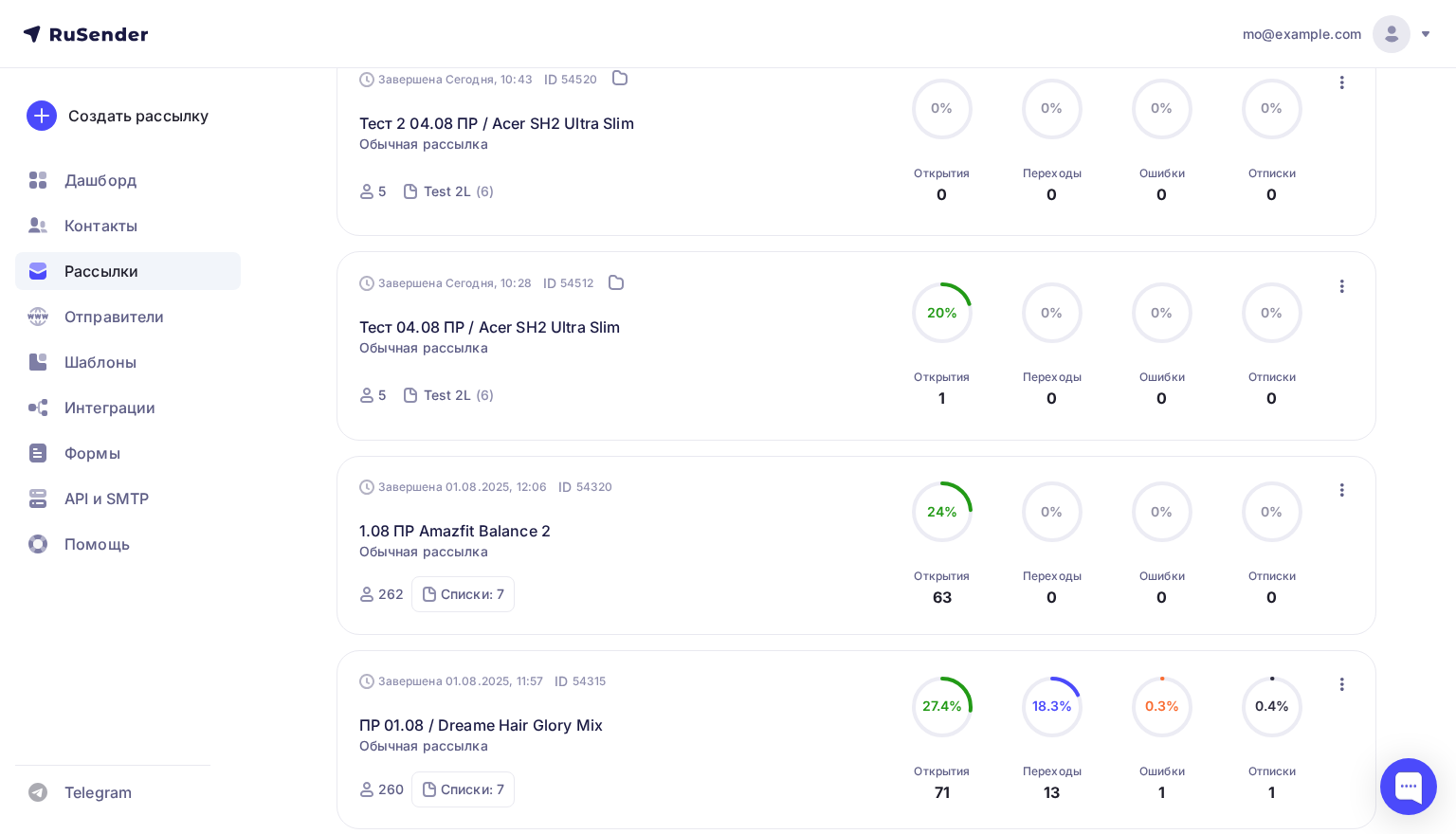 click 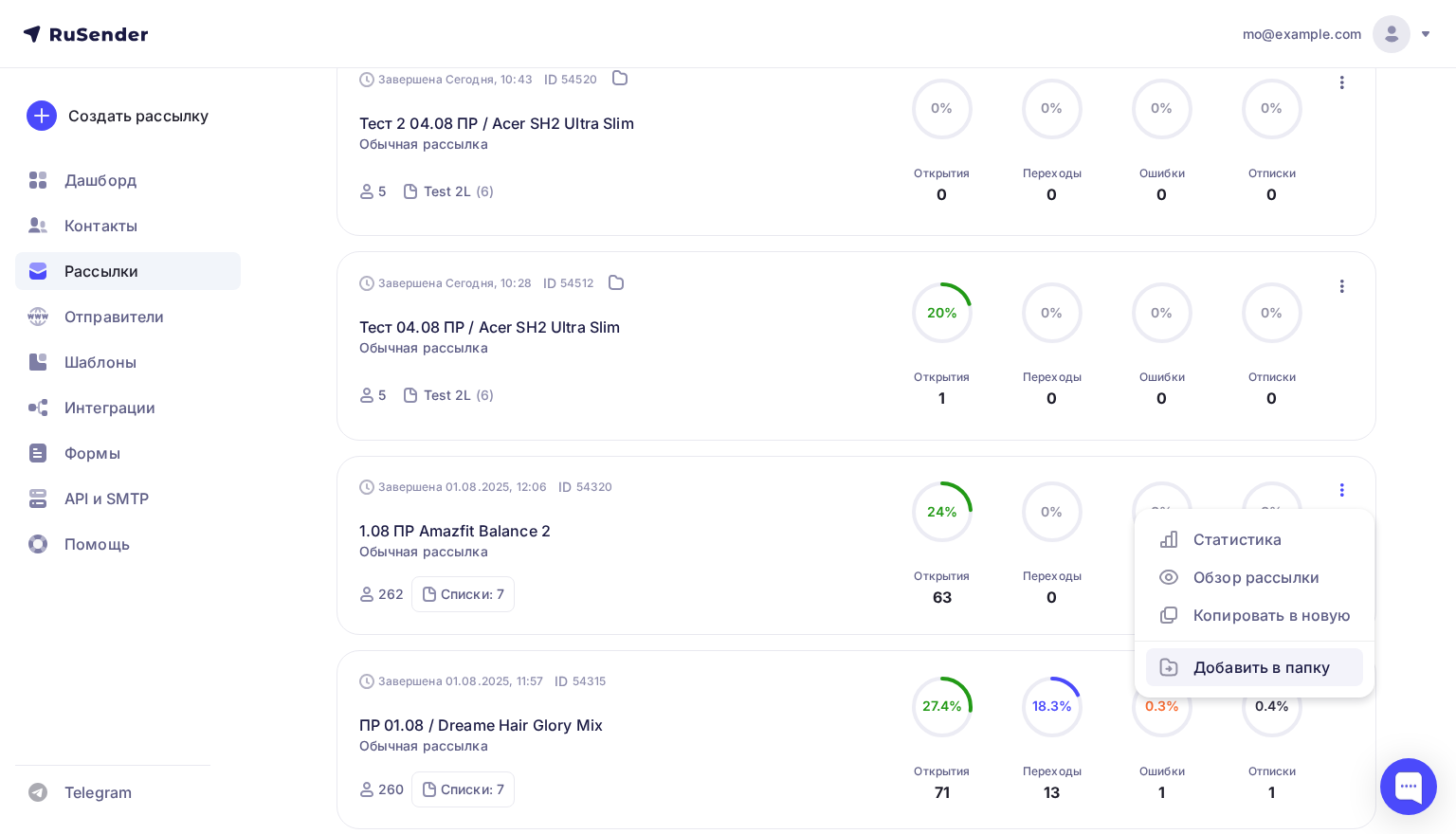 click on "Добавить в папку" at bounding box center (1254, 667) 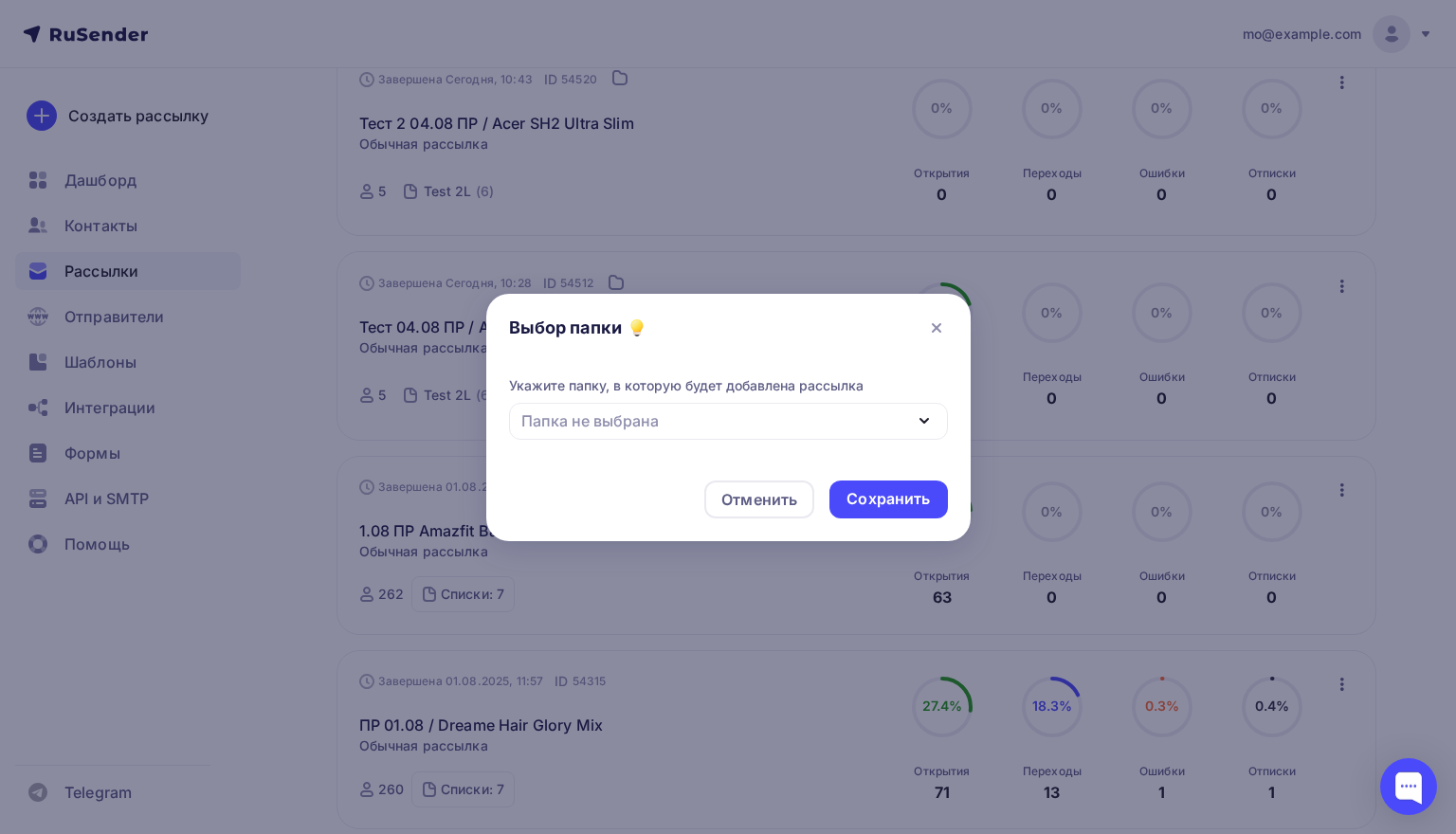 click on "Папка не выбрана" at bounding box center (728, 421) 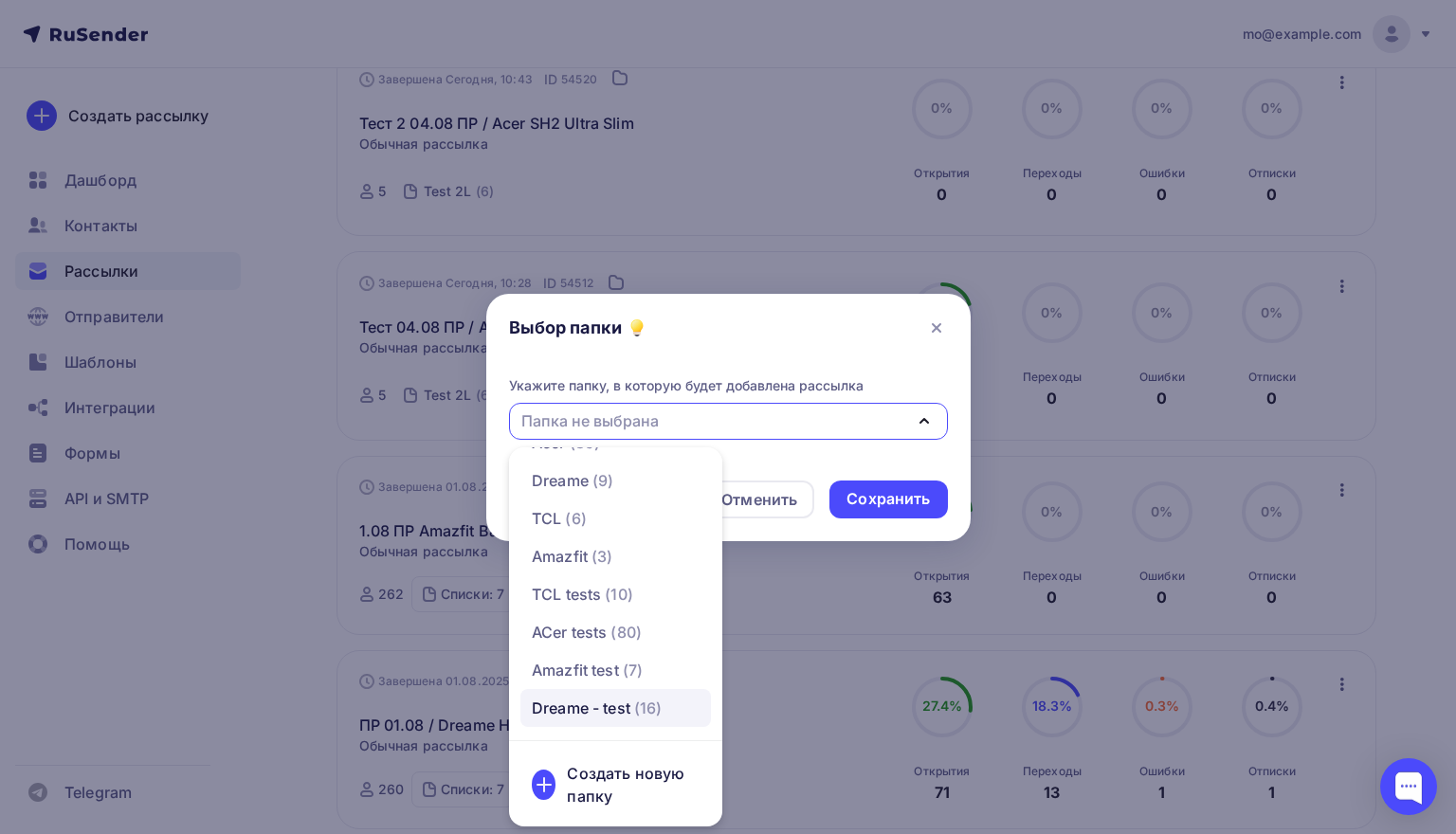 scroll, scrollTop: 0, scrollLeft: 0, axis: both 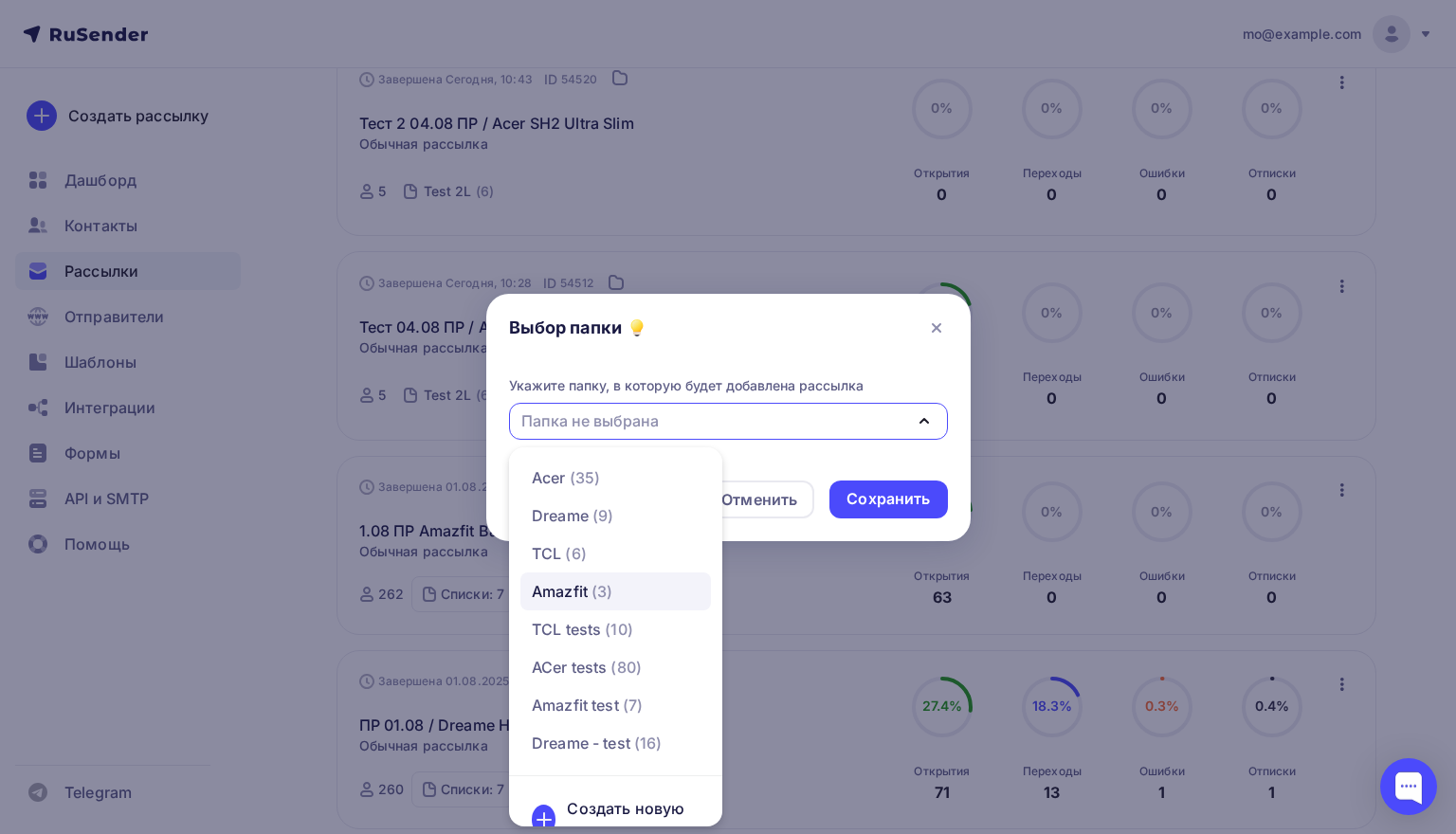 click on "Amazfit
(3)" at bounding box center (615, 591) 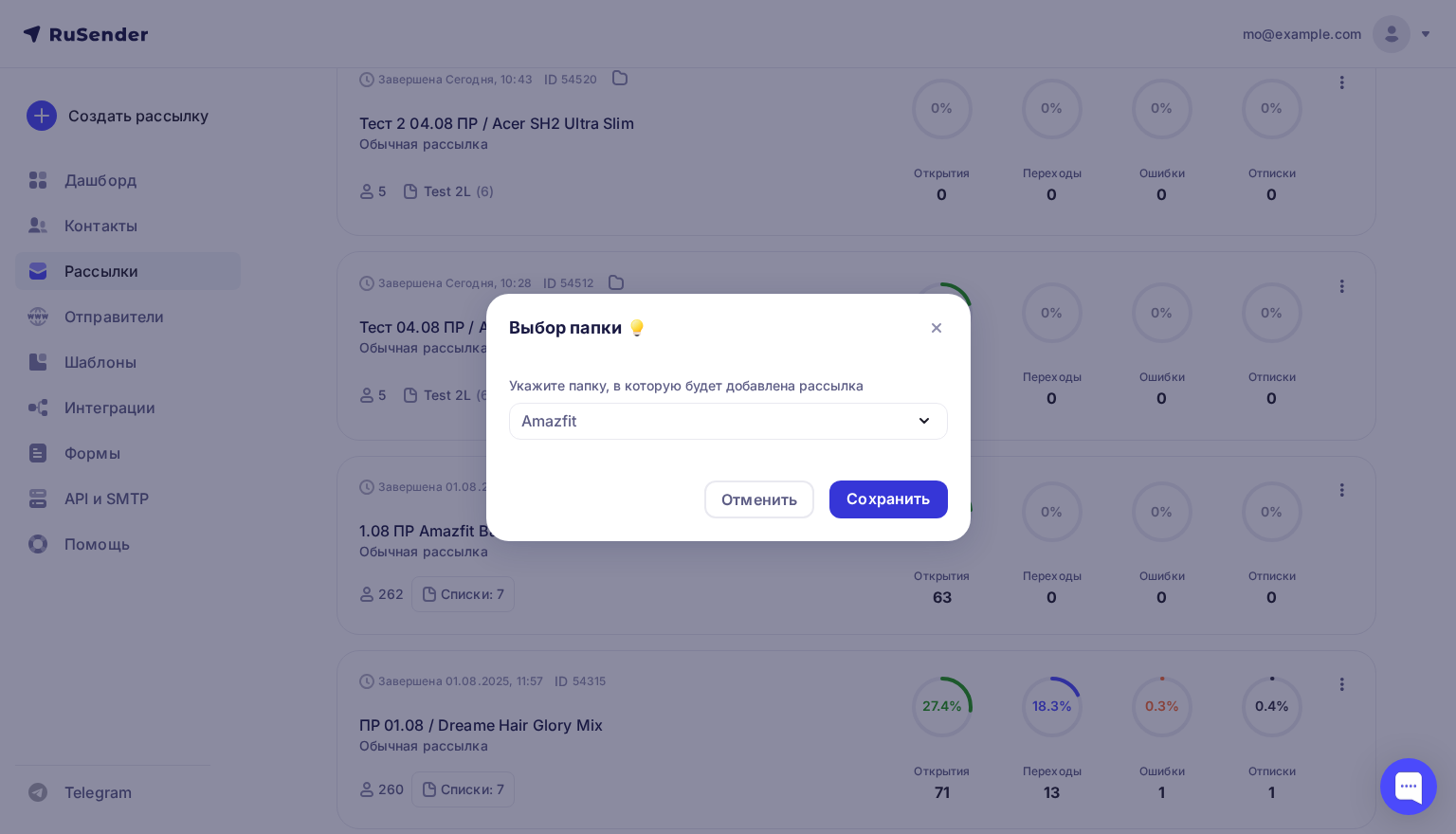 click on "Сохранить" at bounding box center [888, 499] 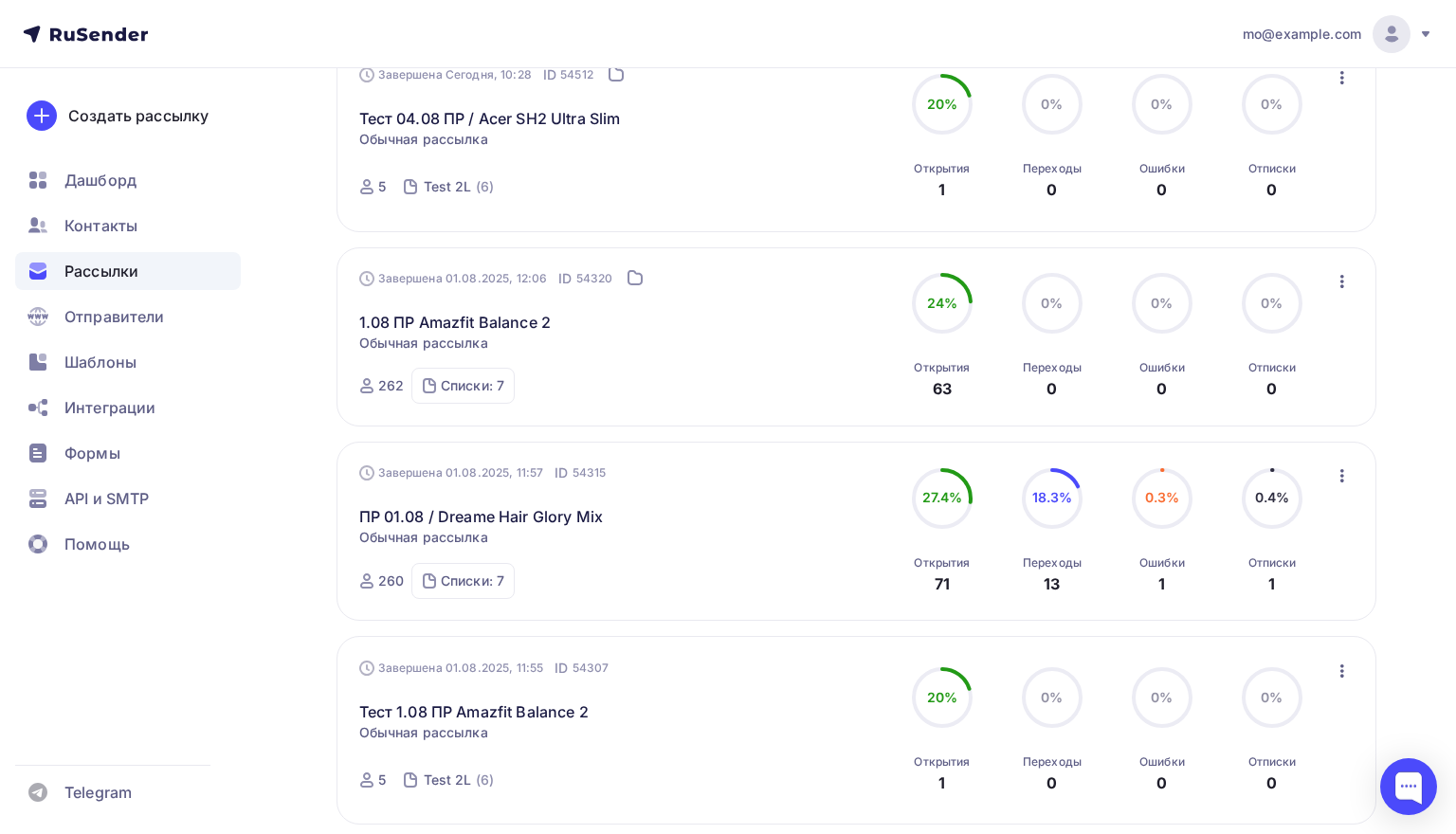 scroll, scrollTop: 453, scrollLeft: 0, axis: vertical 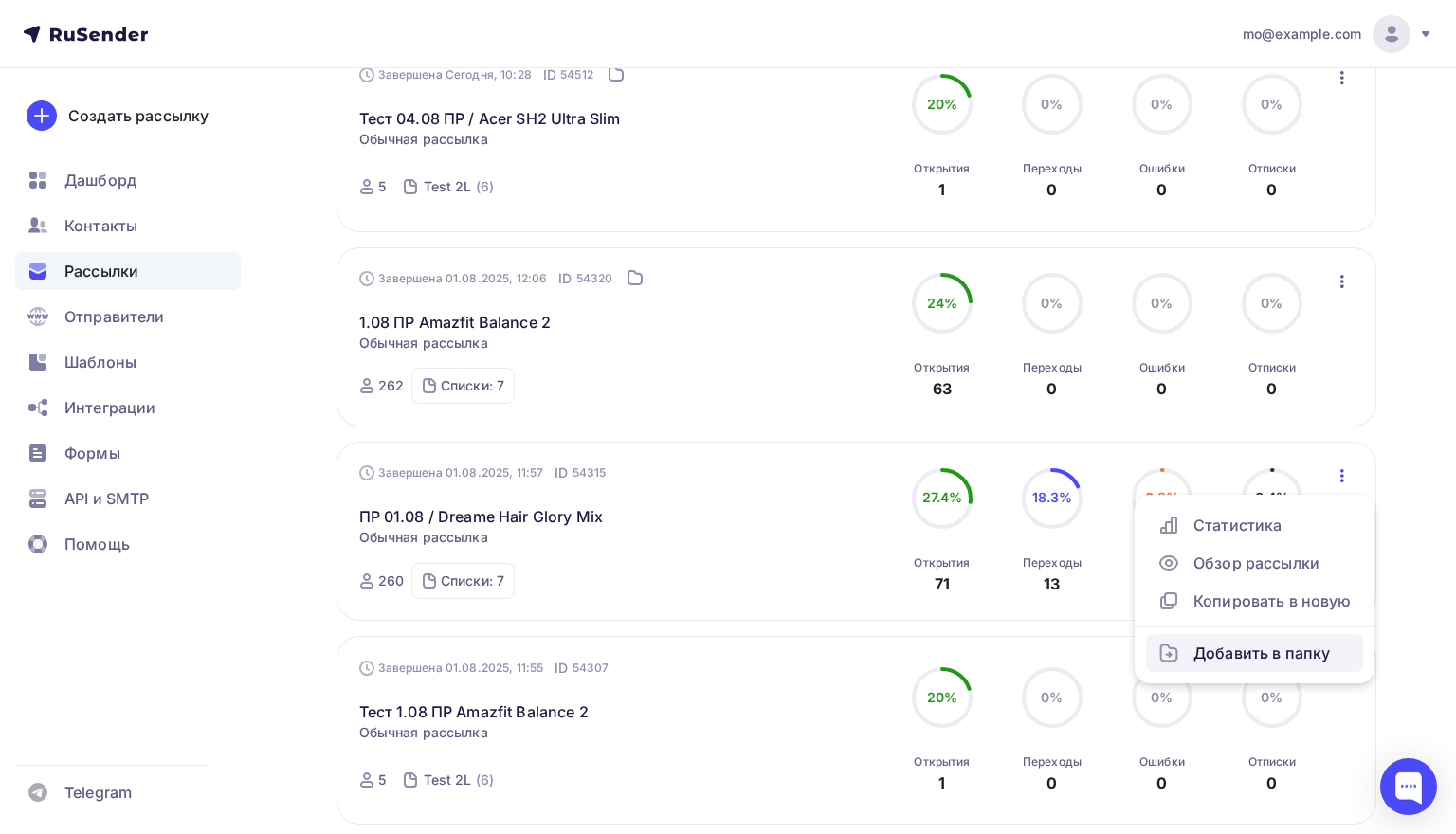 click on "Добавить в папку" at bounding box center (1254, 653) 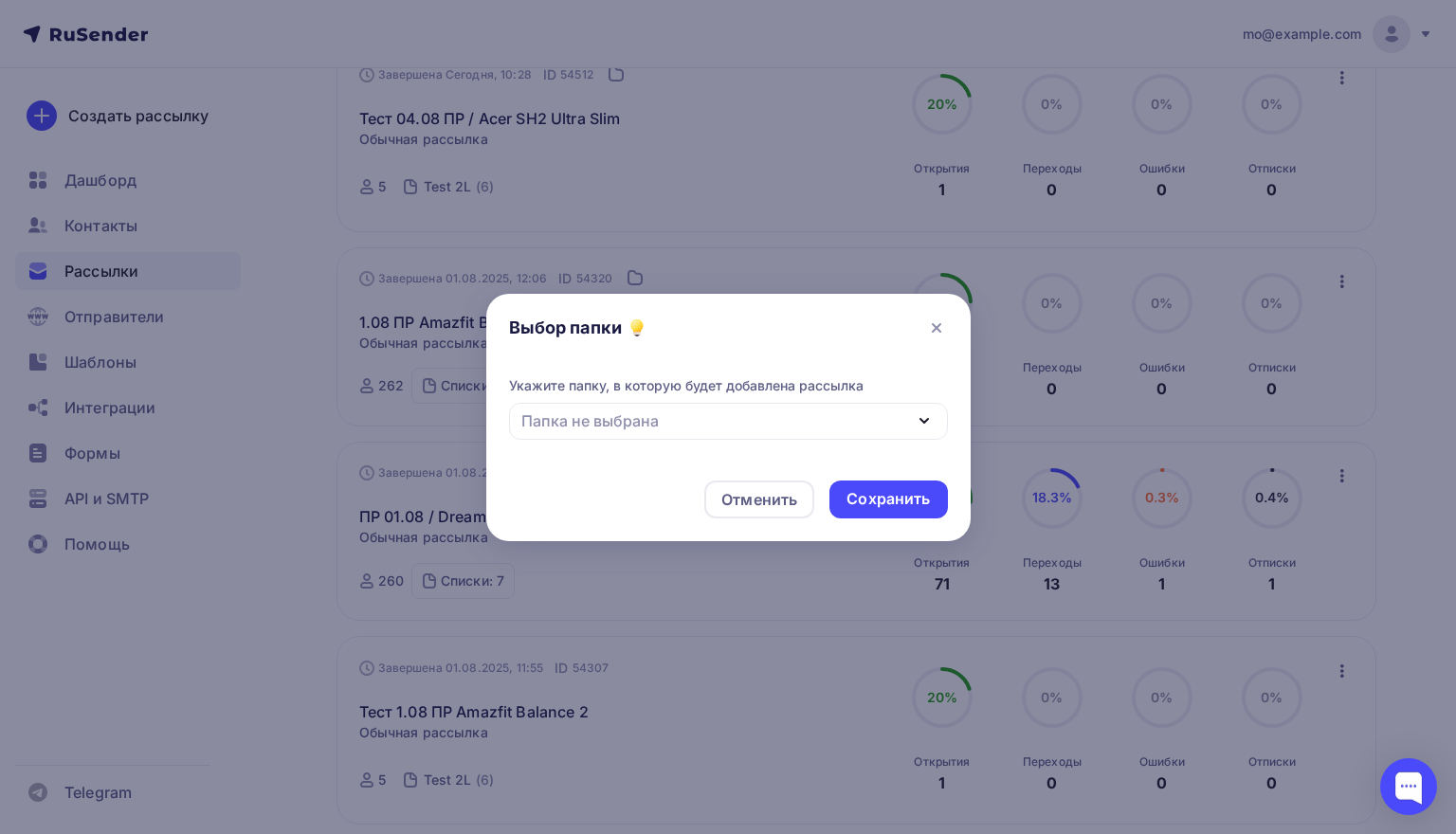 click on "Папка не выбрана" at bounding box center (728, 421) 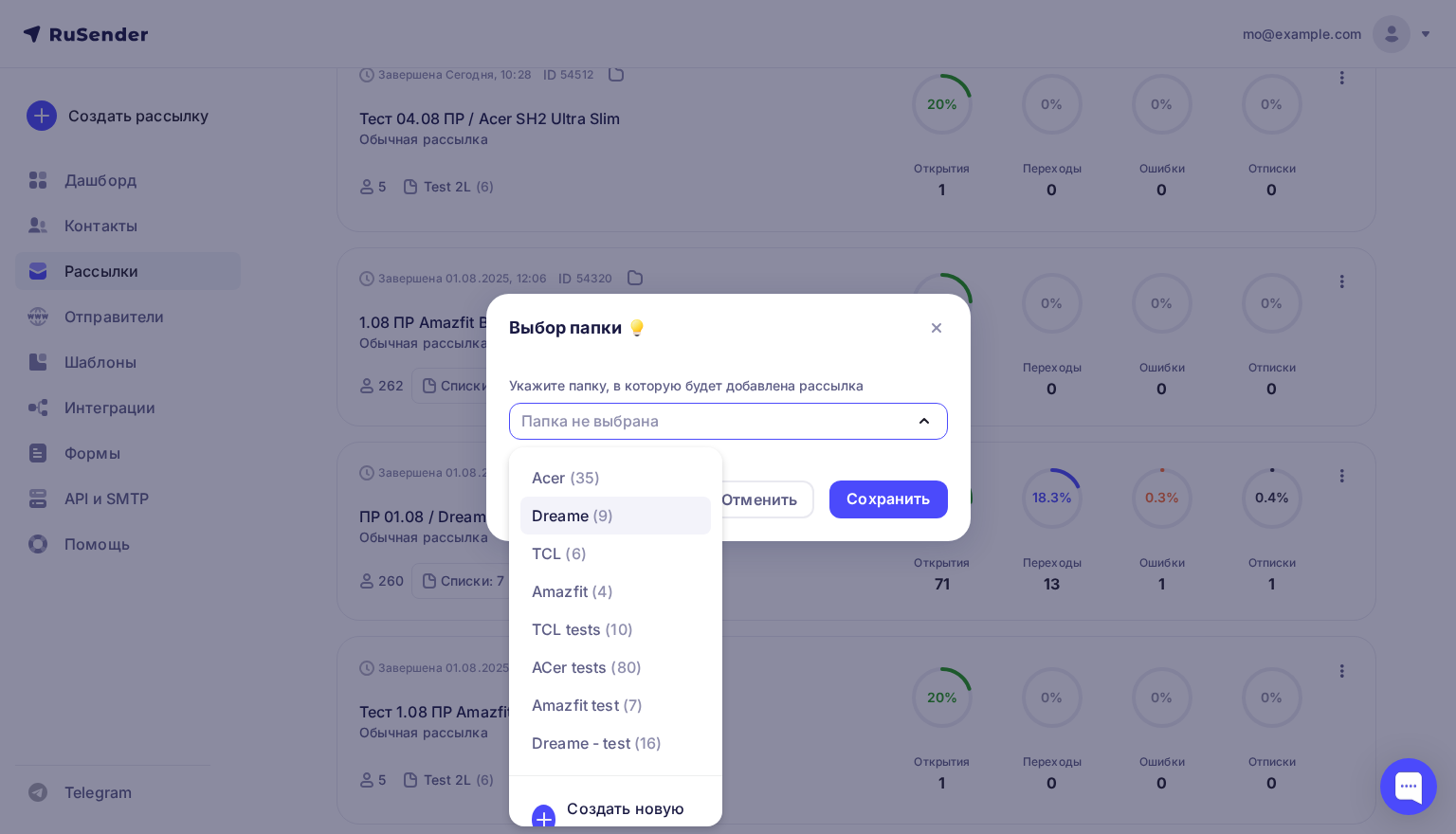 click on "Dreame" at bounding box center [560, 516] 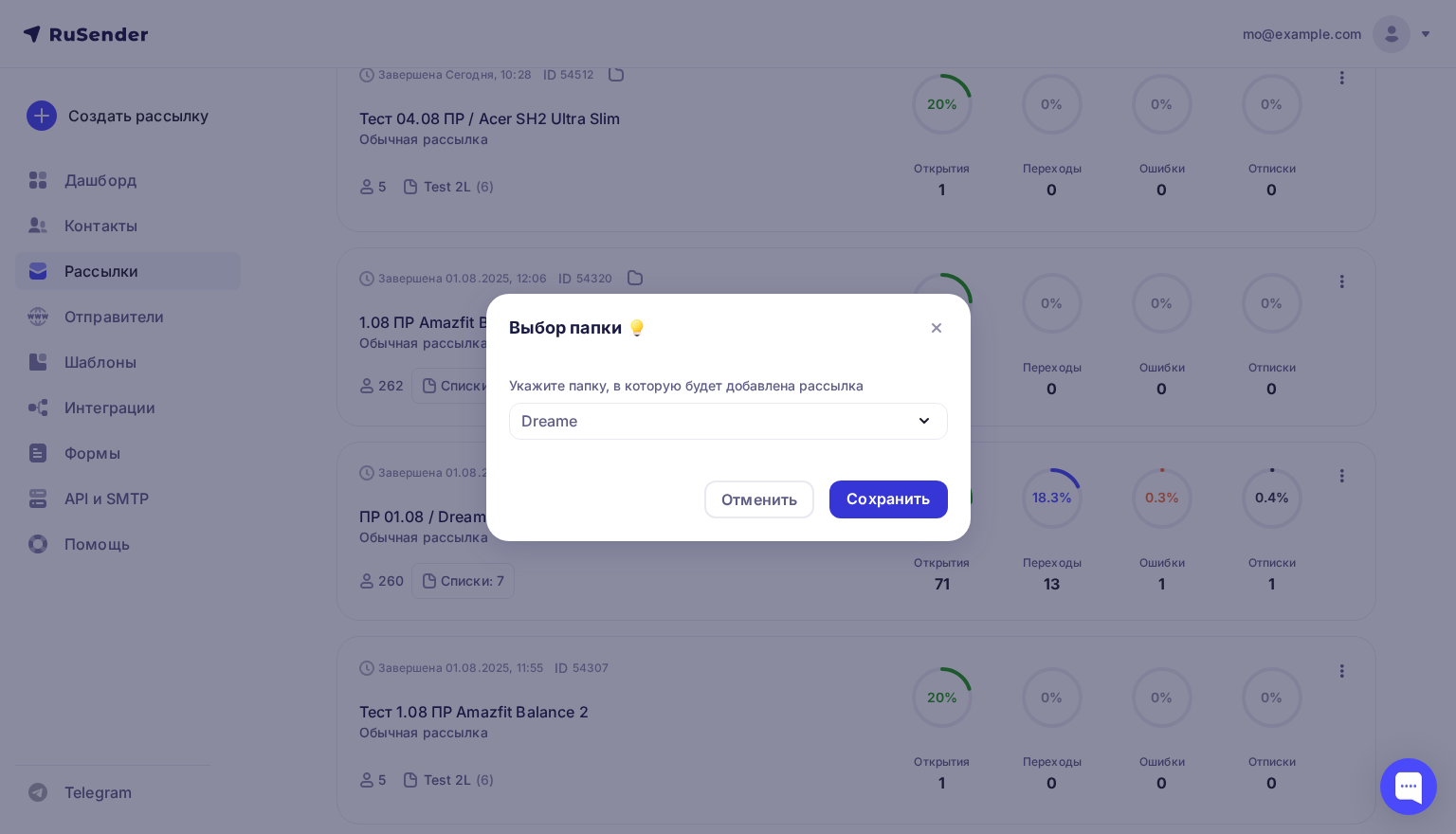click on "Сохранить" at bounding box center [888, 499] 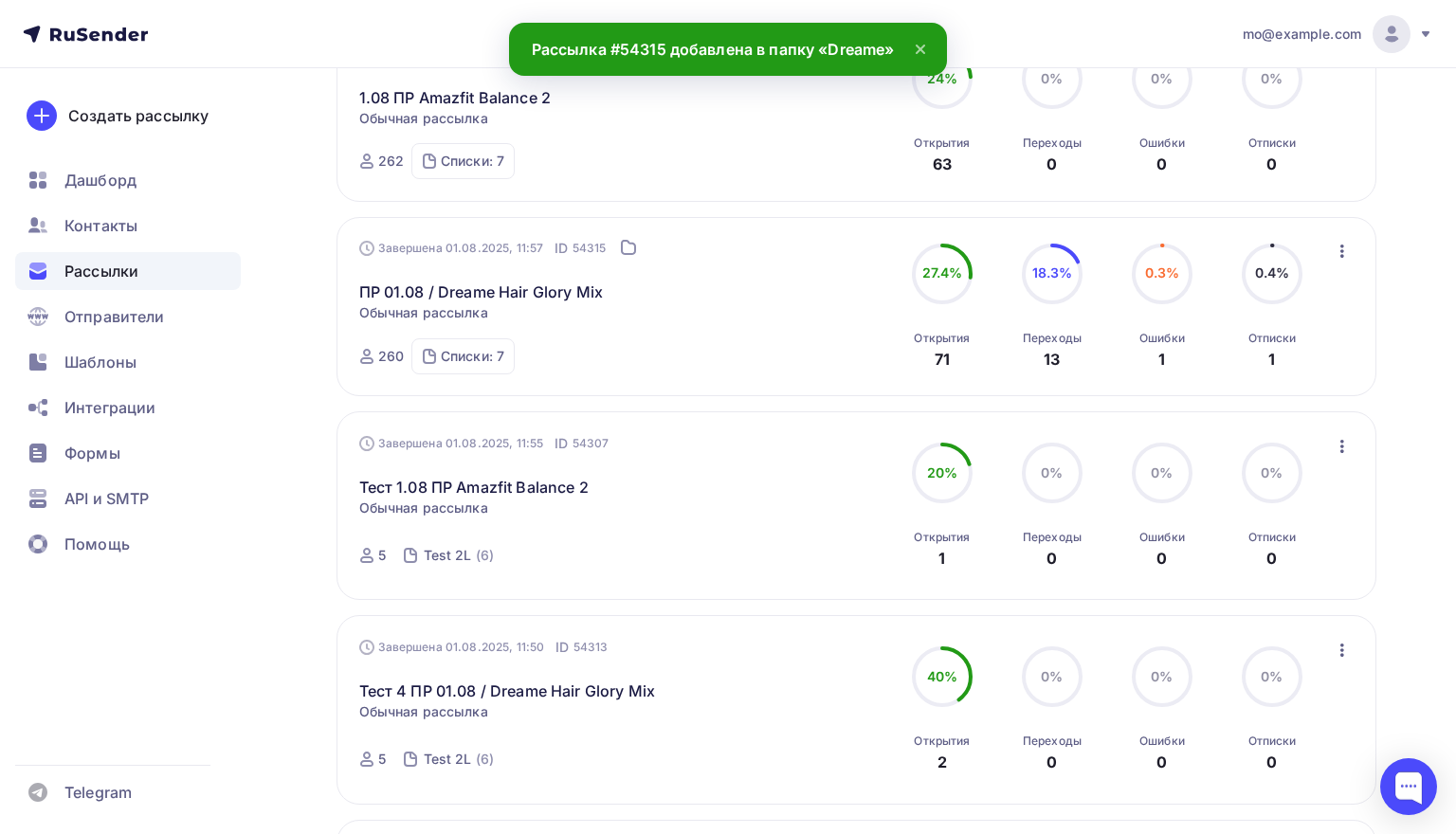 scroll, scrollTop: 683, scrollLeft: 0, axis: vertical 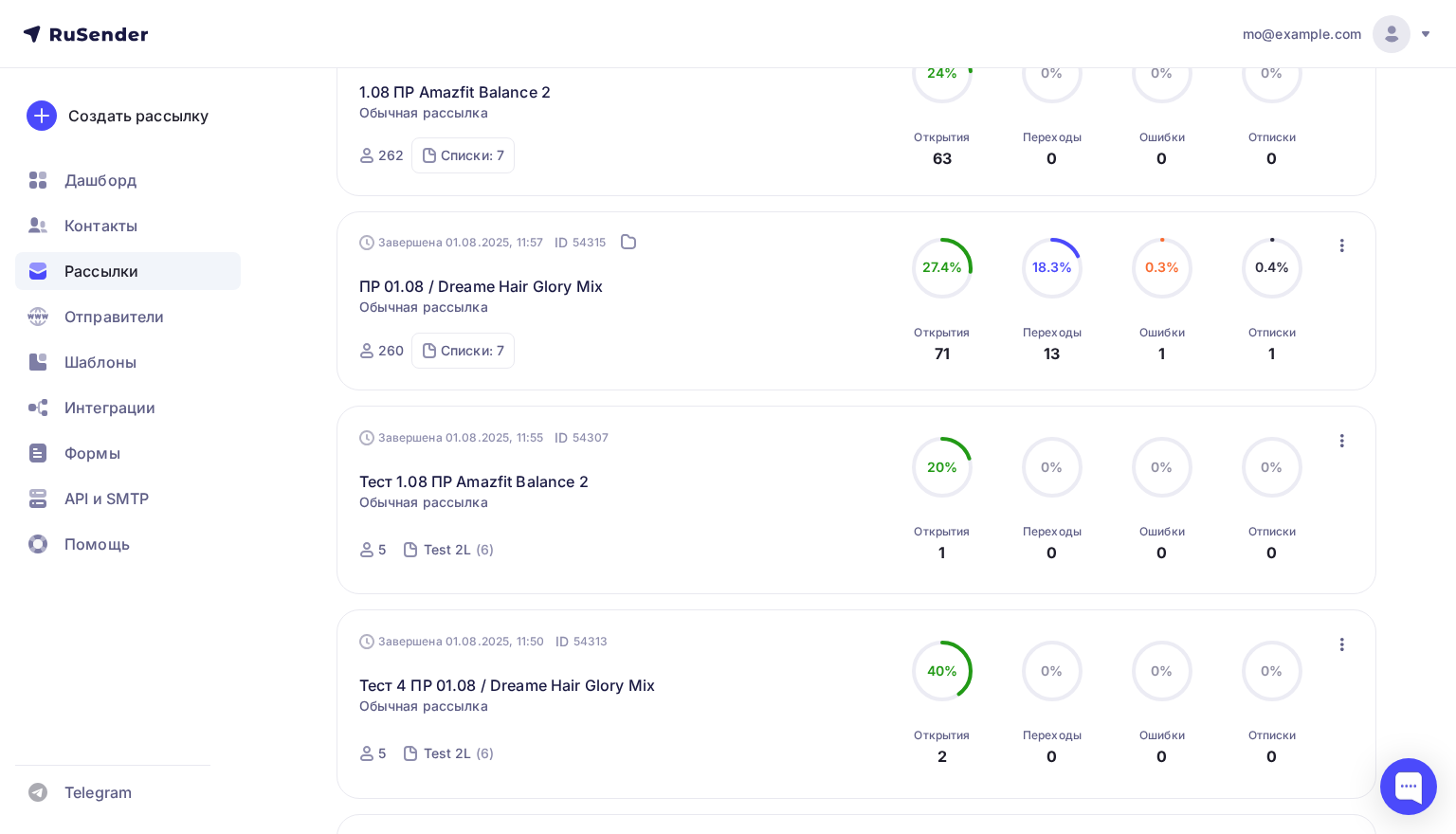 click 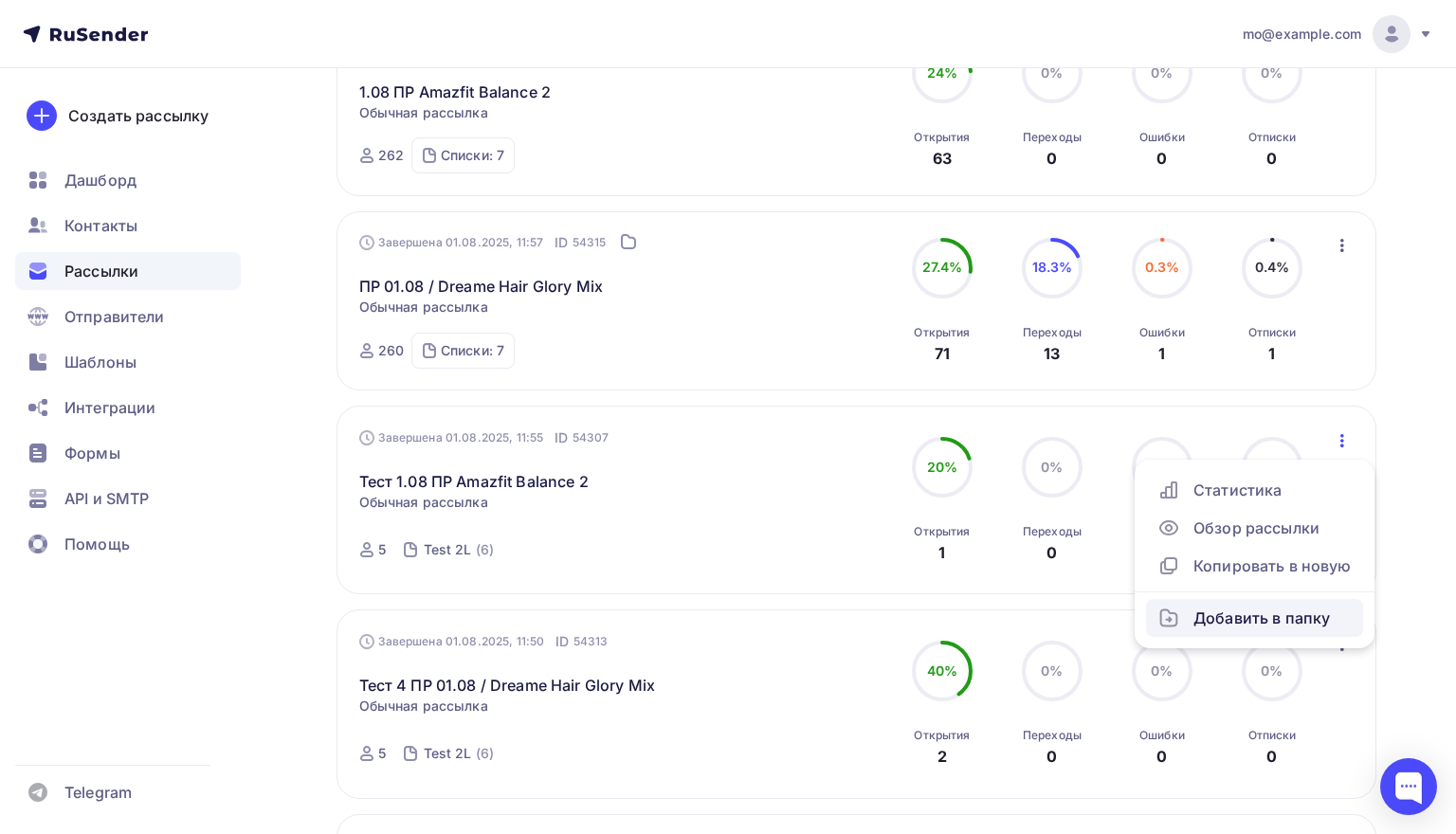 click on "Добавить в папку" at bounding box center [1254, 618] 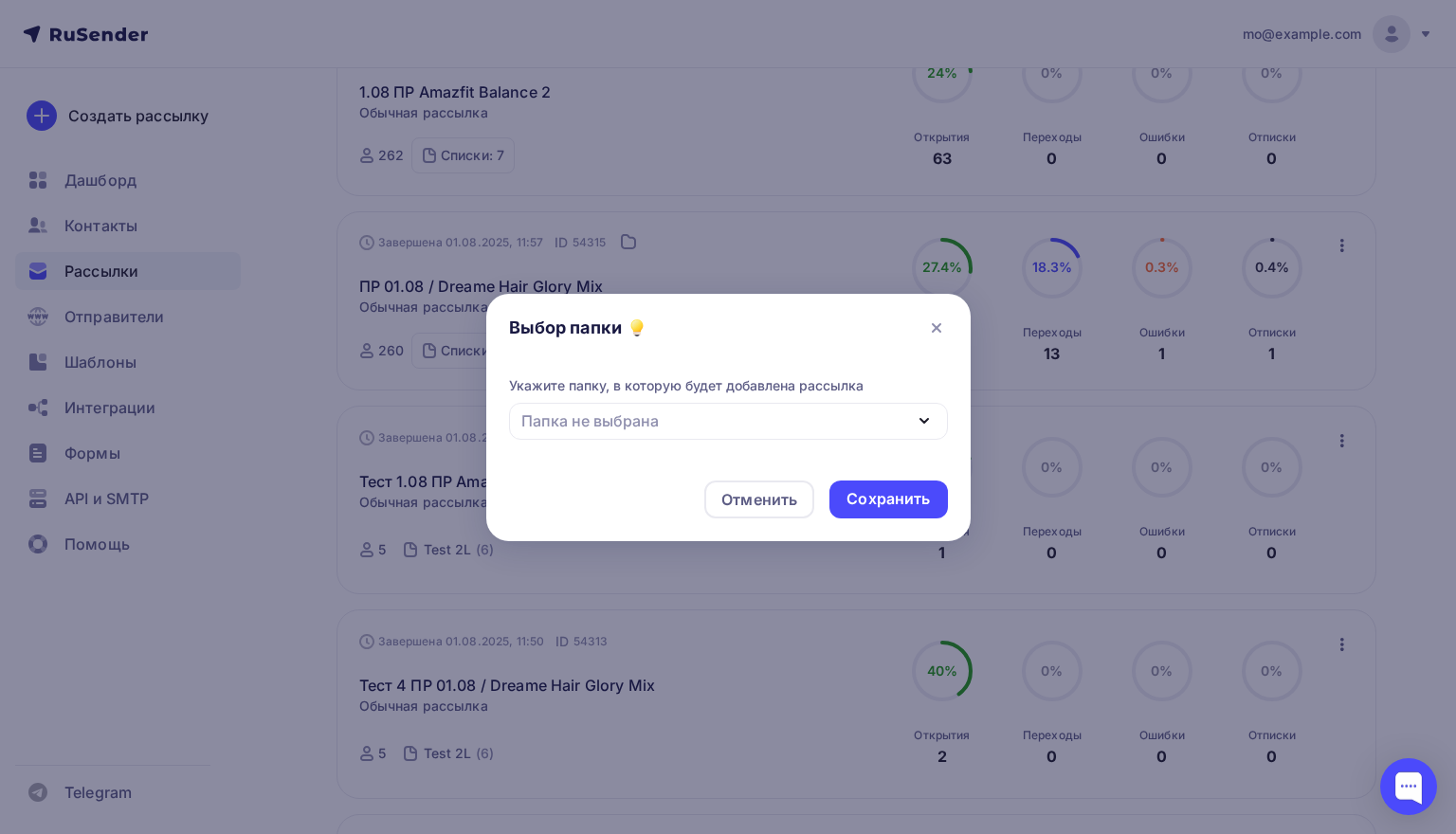 click on "Папка не выбрана" at bounding box center (728, 421) 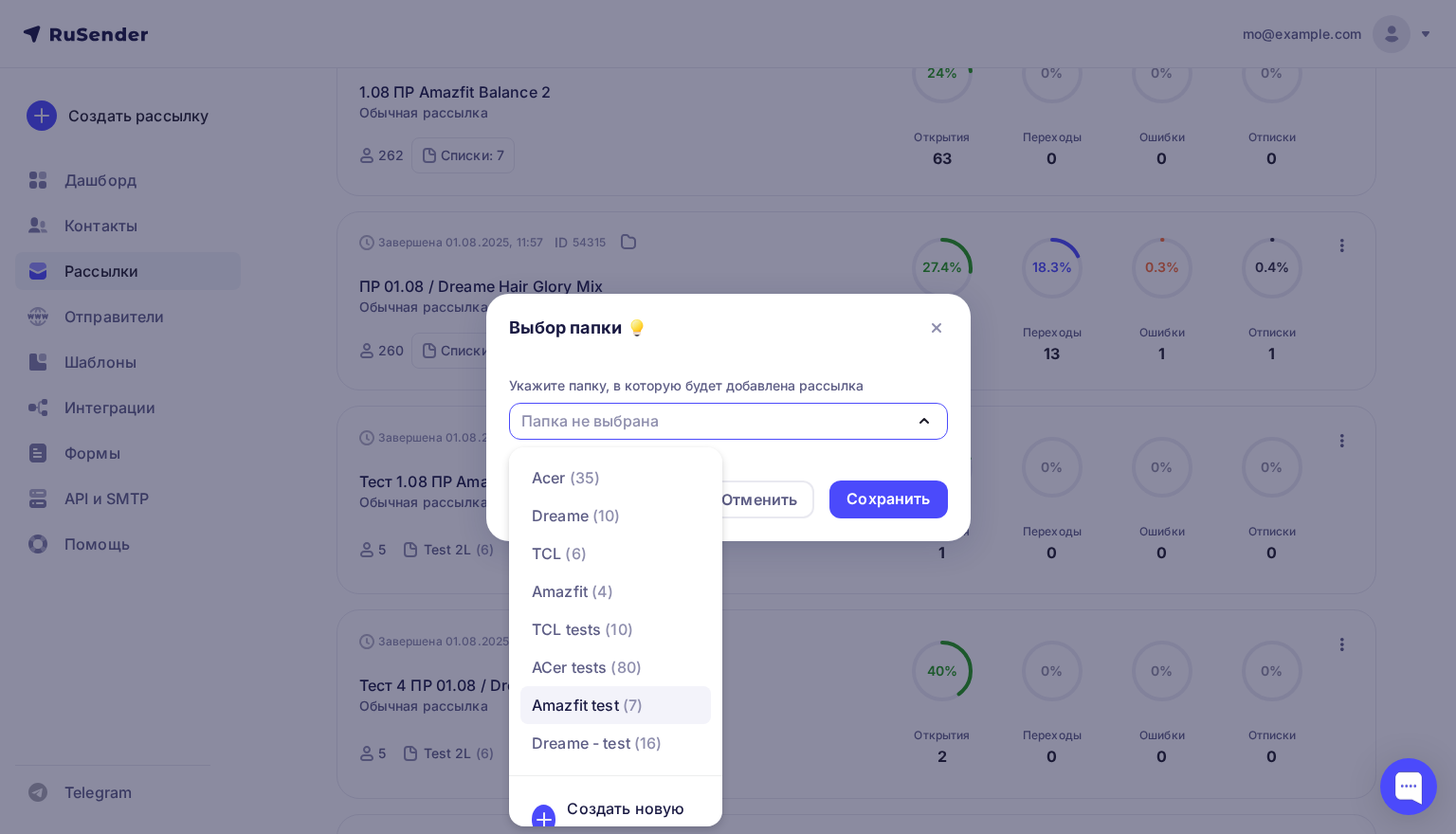 click on "(7)" at bounding box center [631, 705] 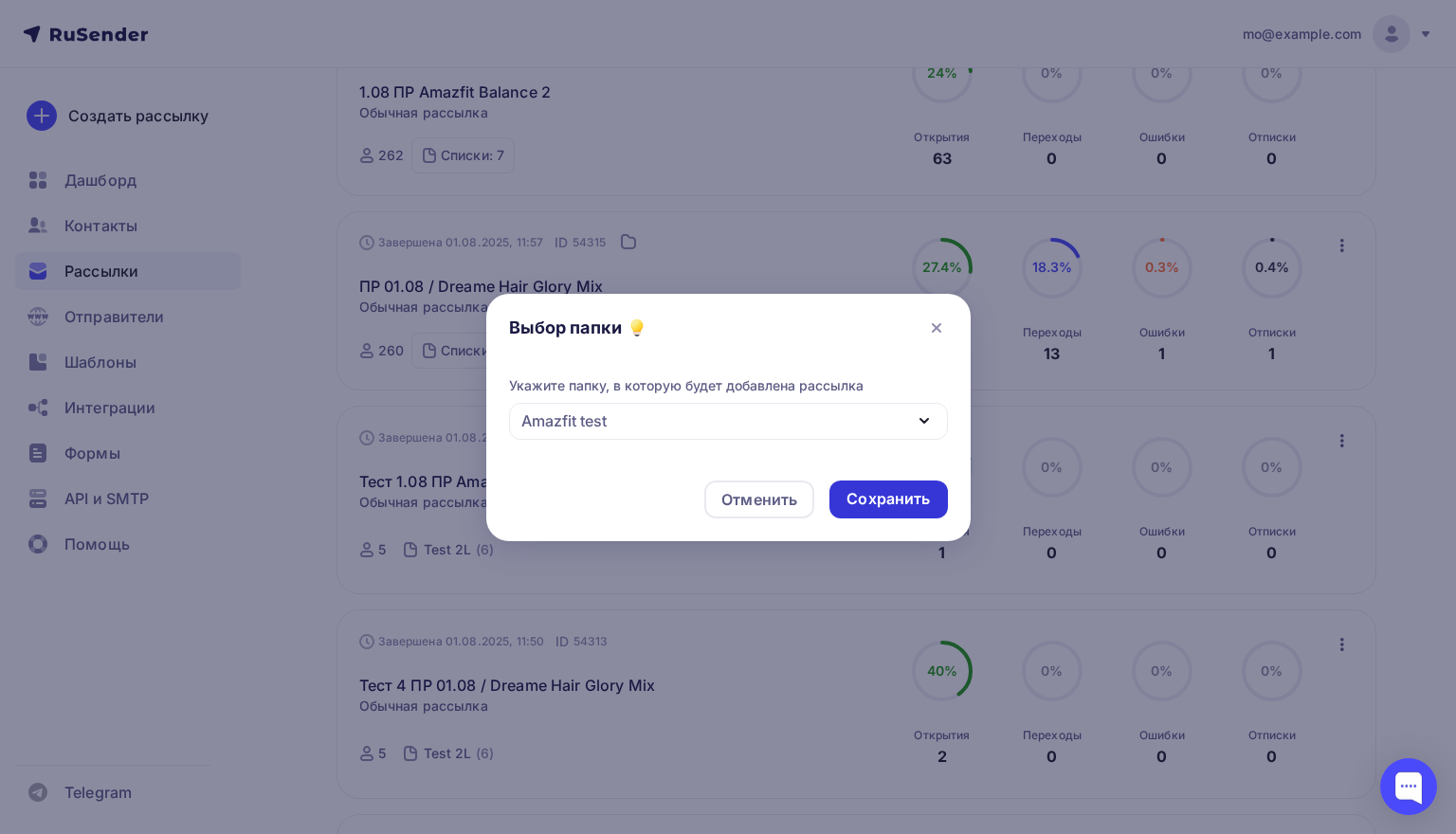 click on "Сохранить" at bounding box center [888, 499] 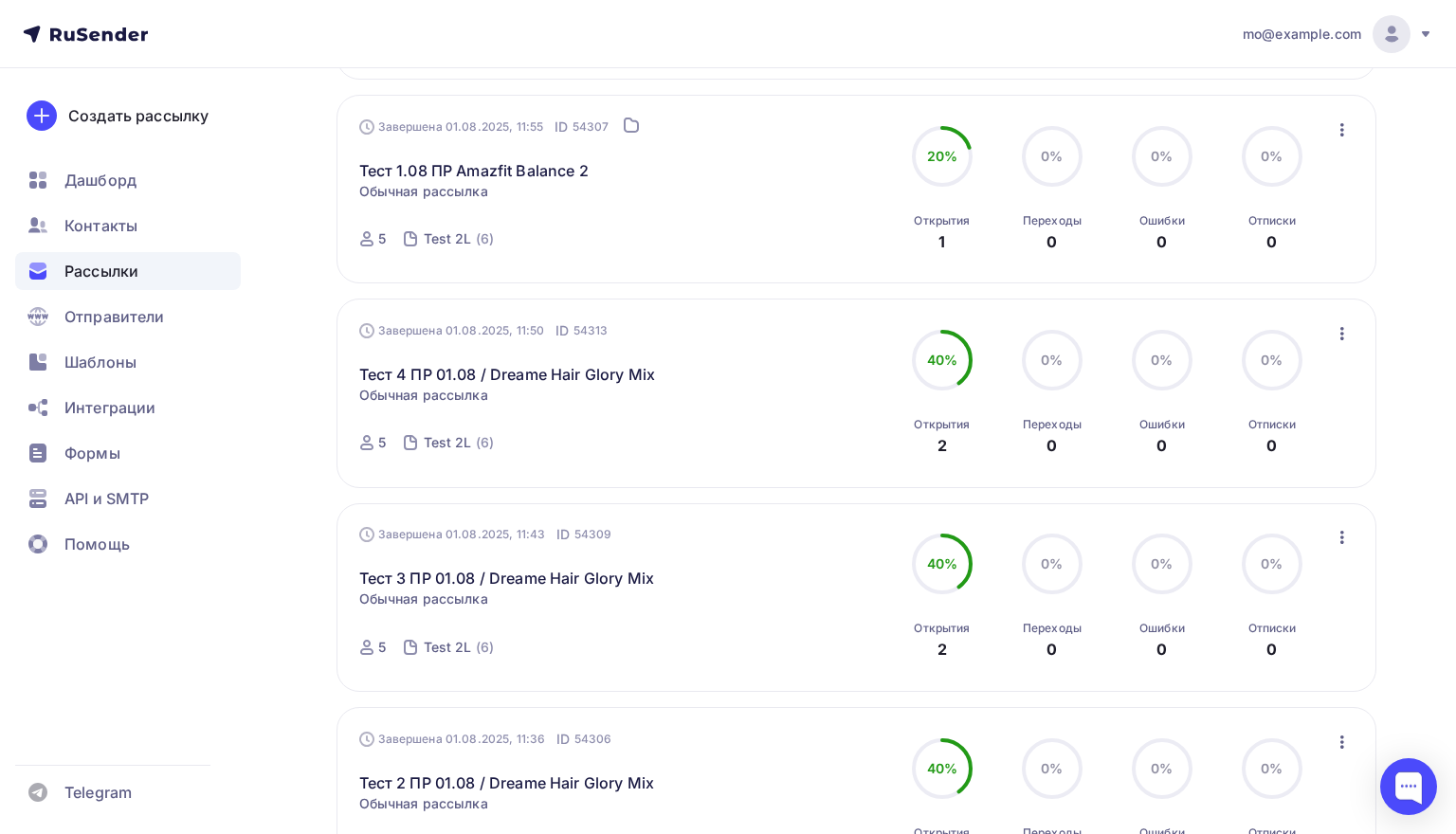 scroll, scrollTop: 995, scrollLeft: 0, axis: vertical 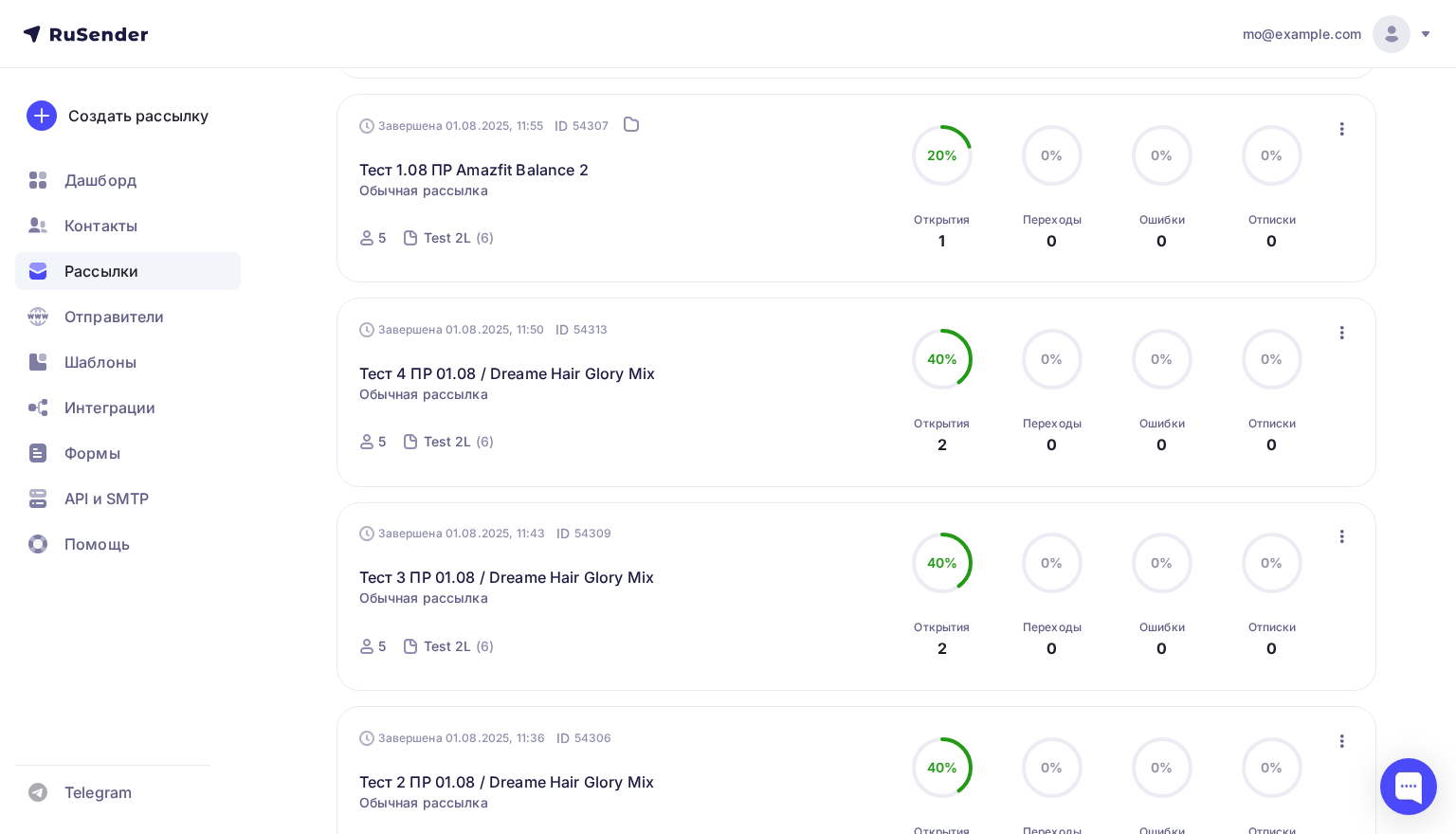 click 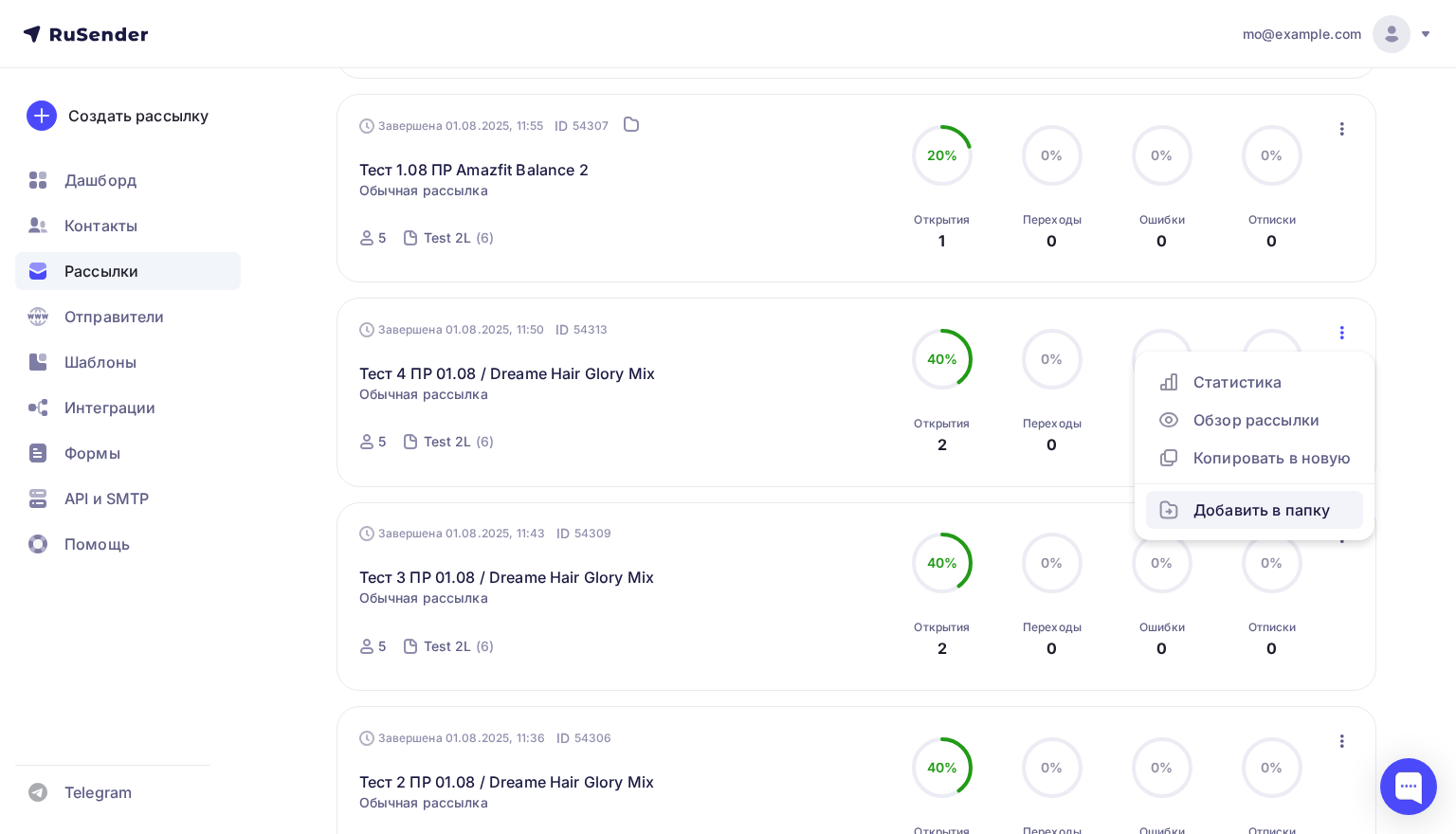 click on "Добавить в папку" at bounding box center (1254, 510) 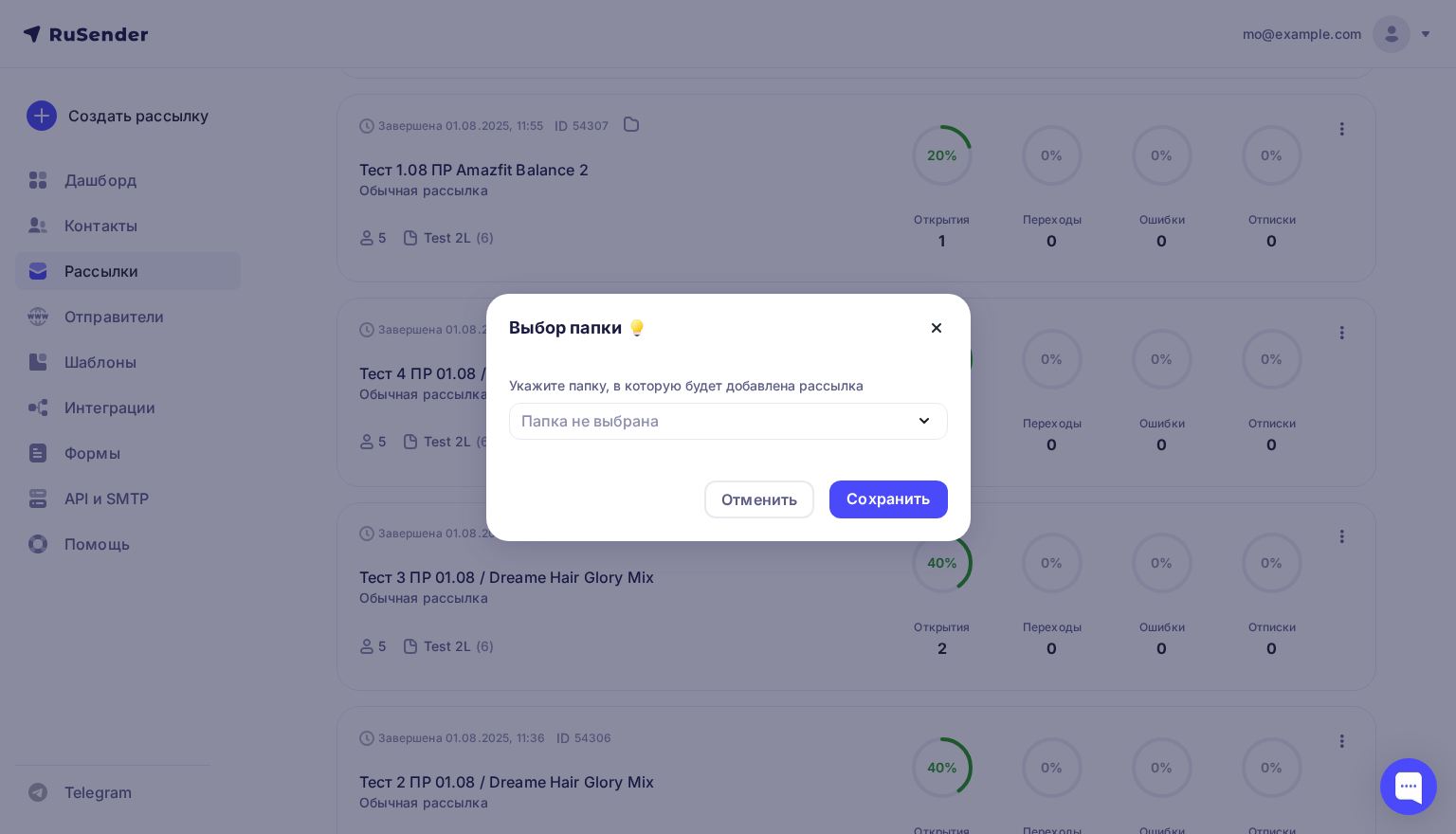 click 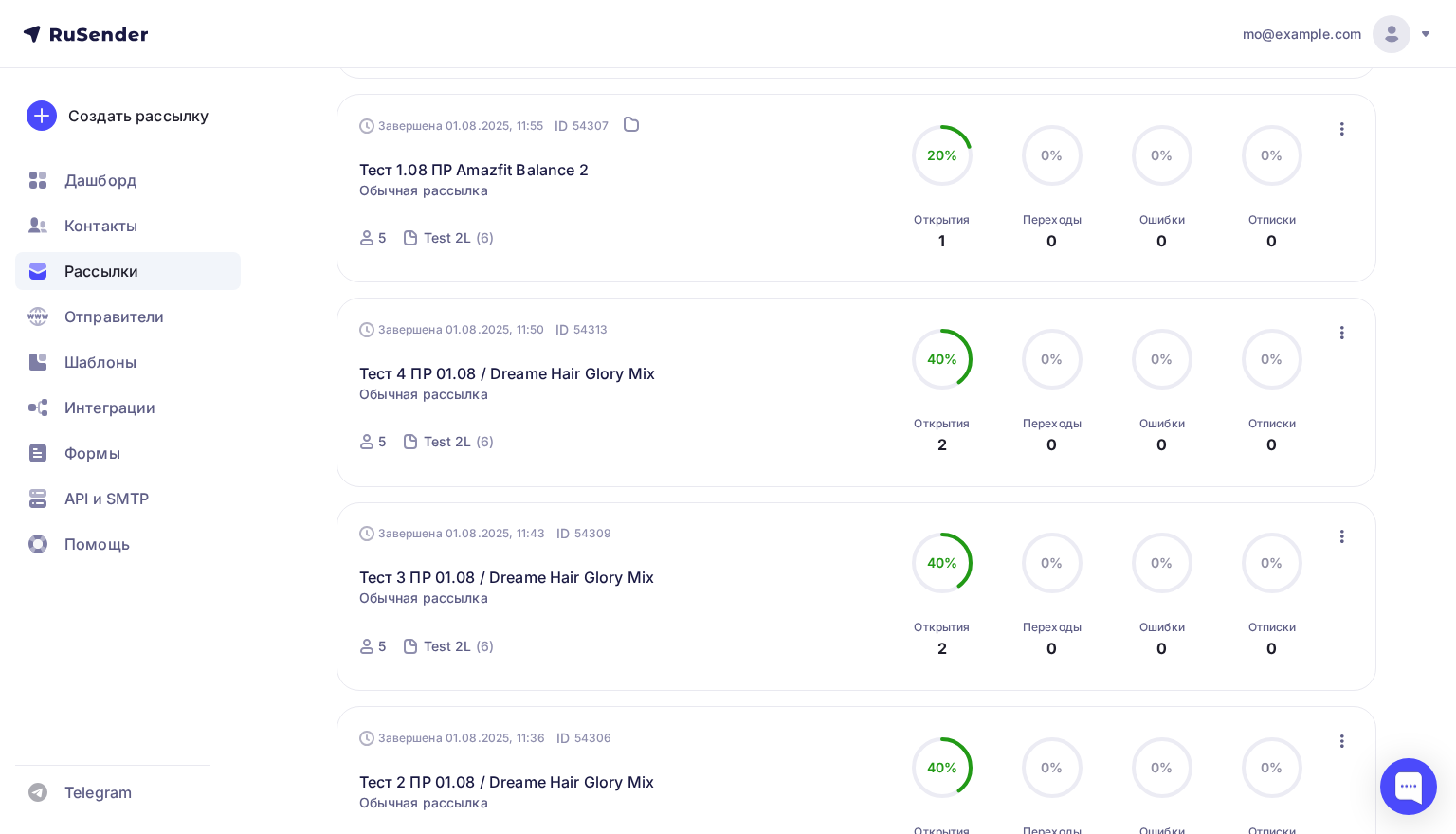 click 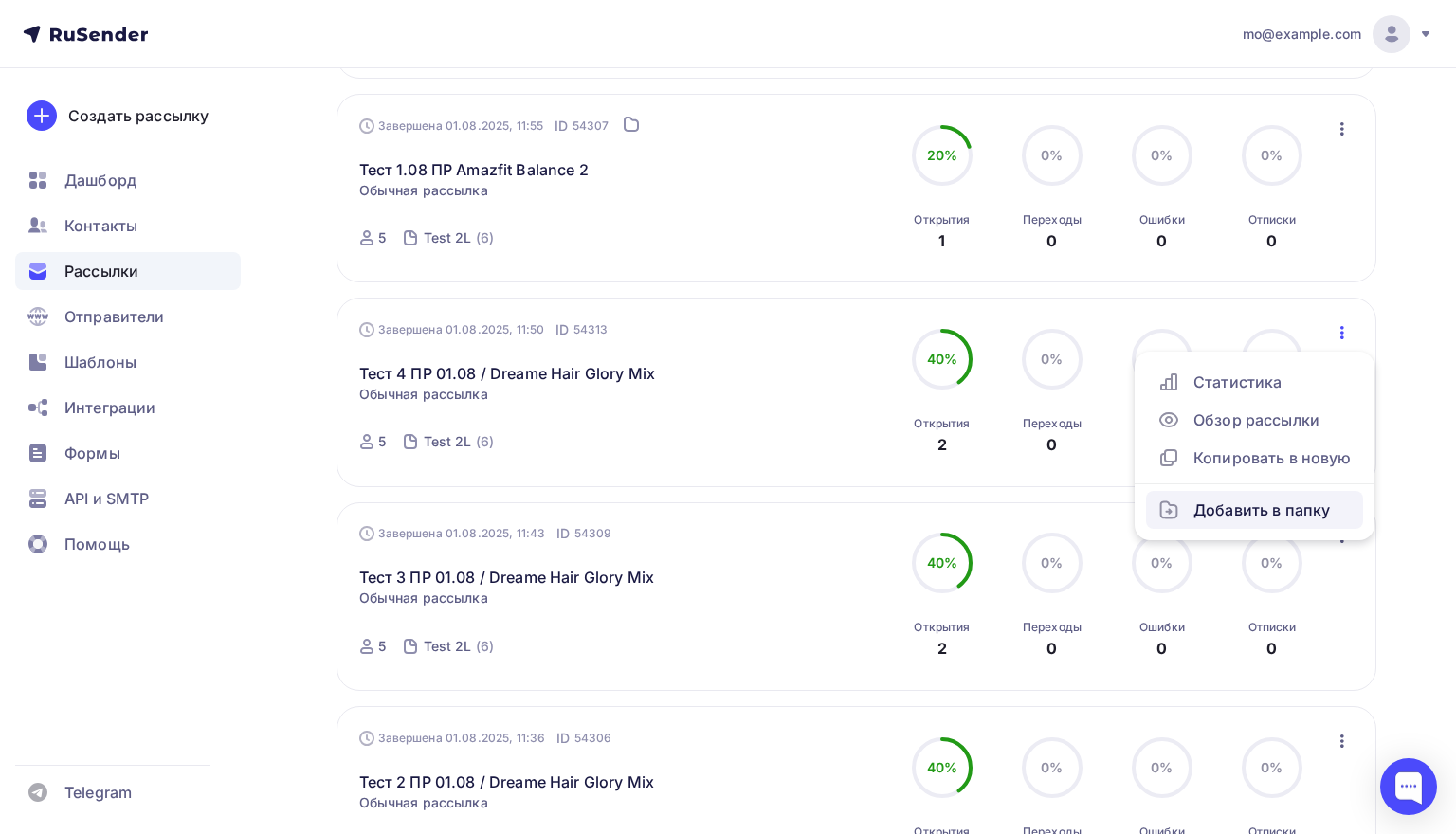 click on "Добавить в папку" at bounding box center [1254, 510] 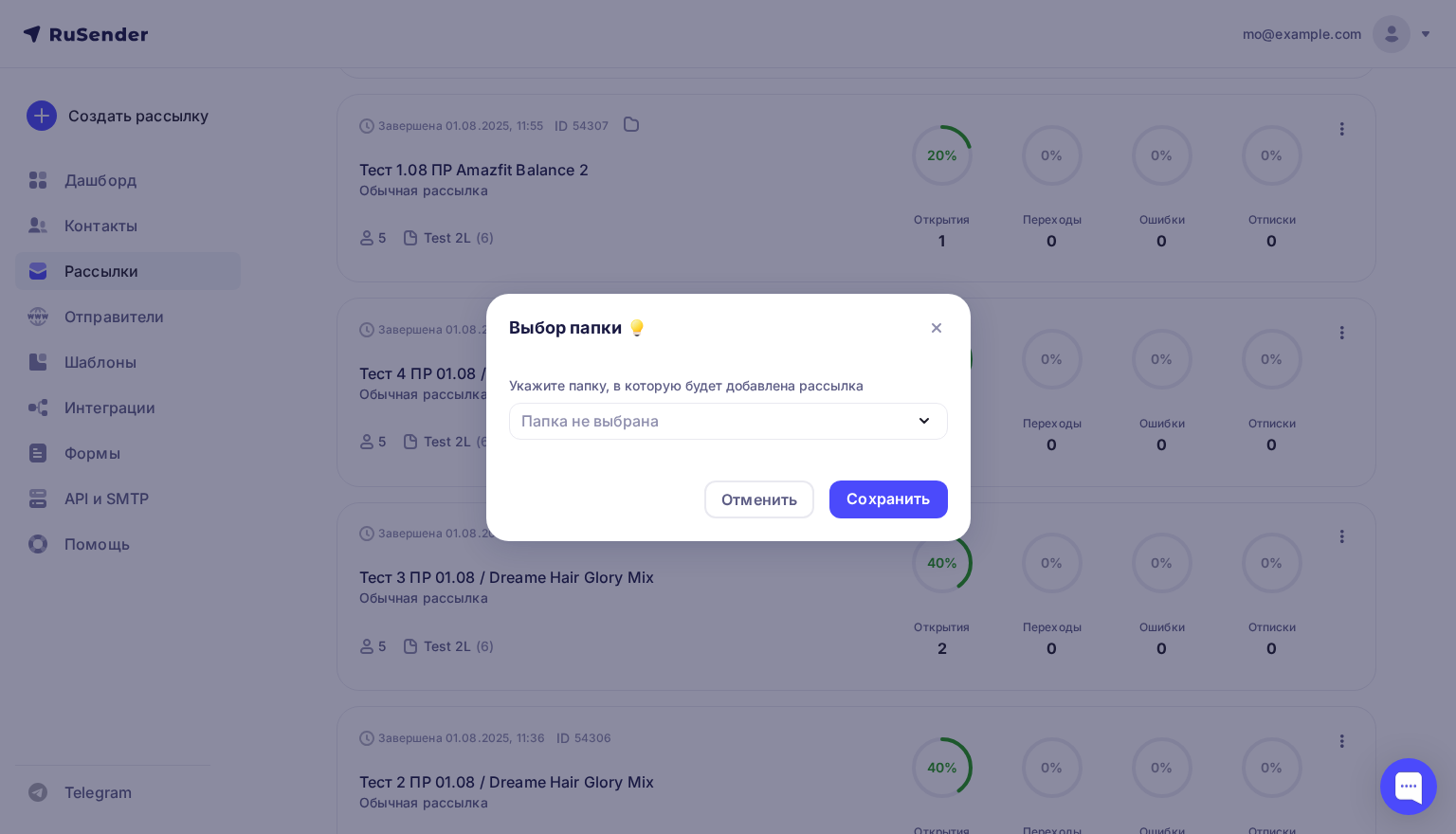 click on "Папка не выбрана" at bounding box center (728, 421) 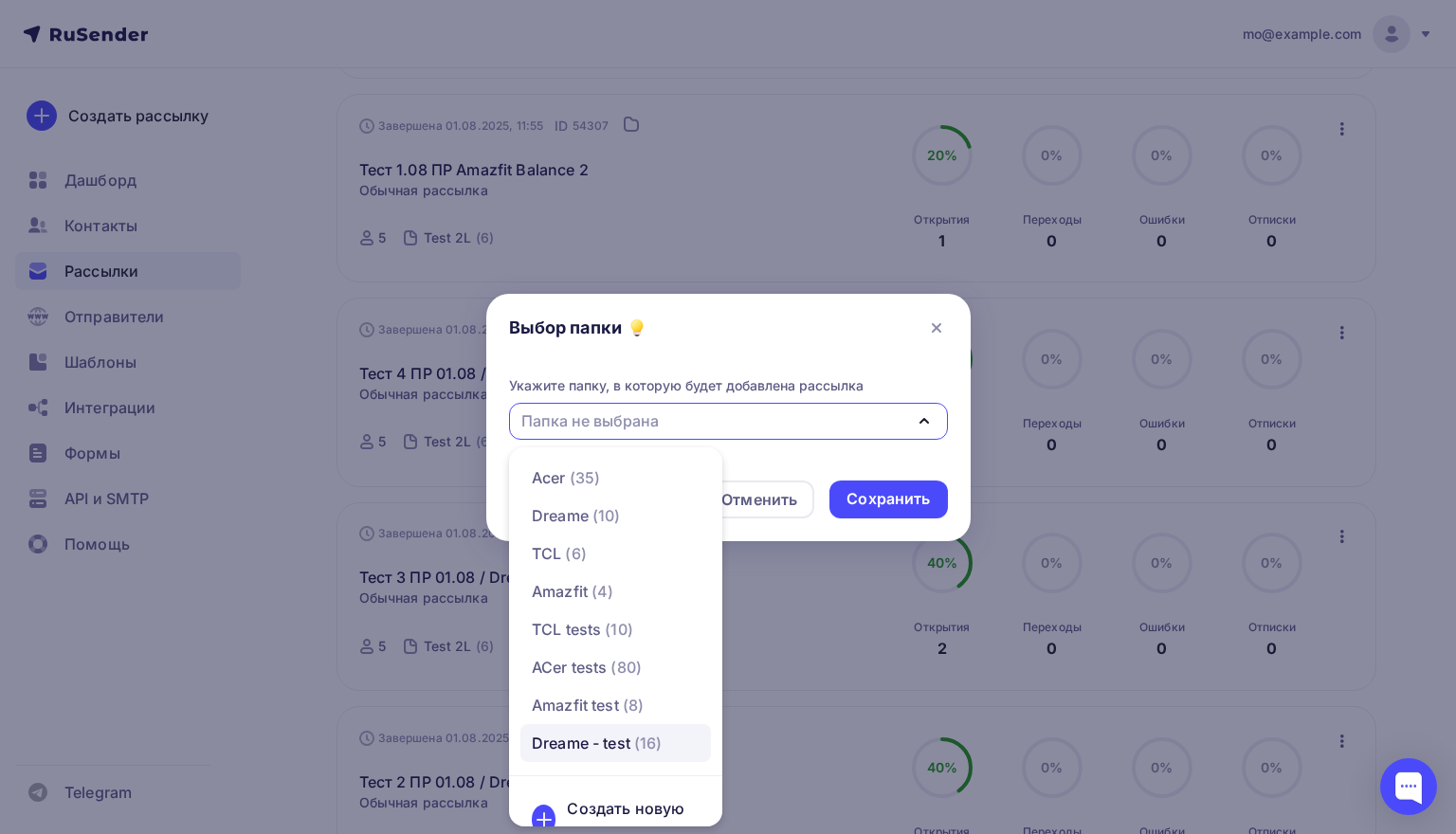 click on "Dreame - test" at bounding box center (581, 743) 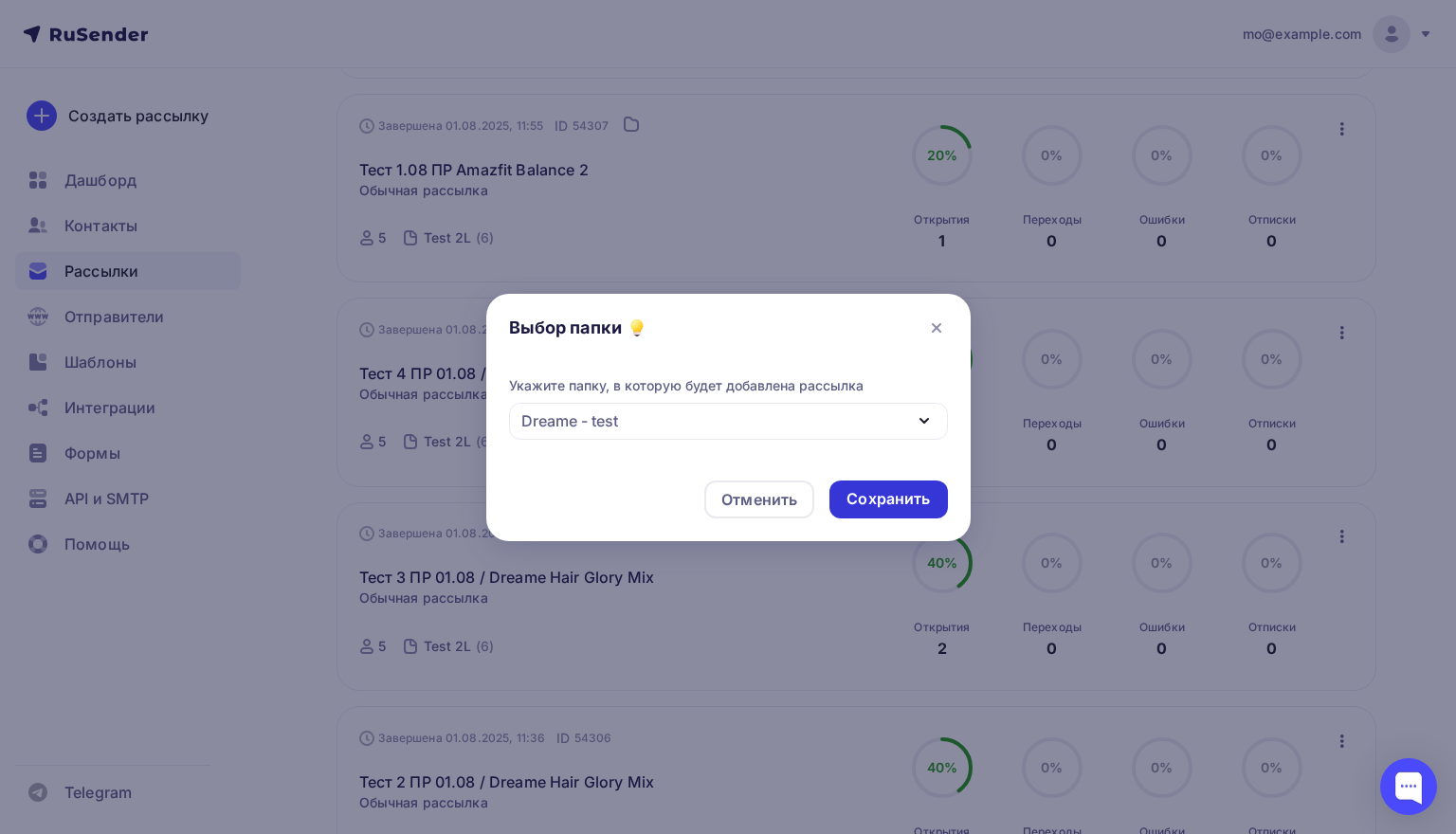 click on "Сохранить" at bounding box center [888, 499] 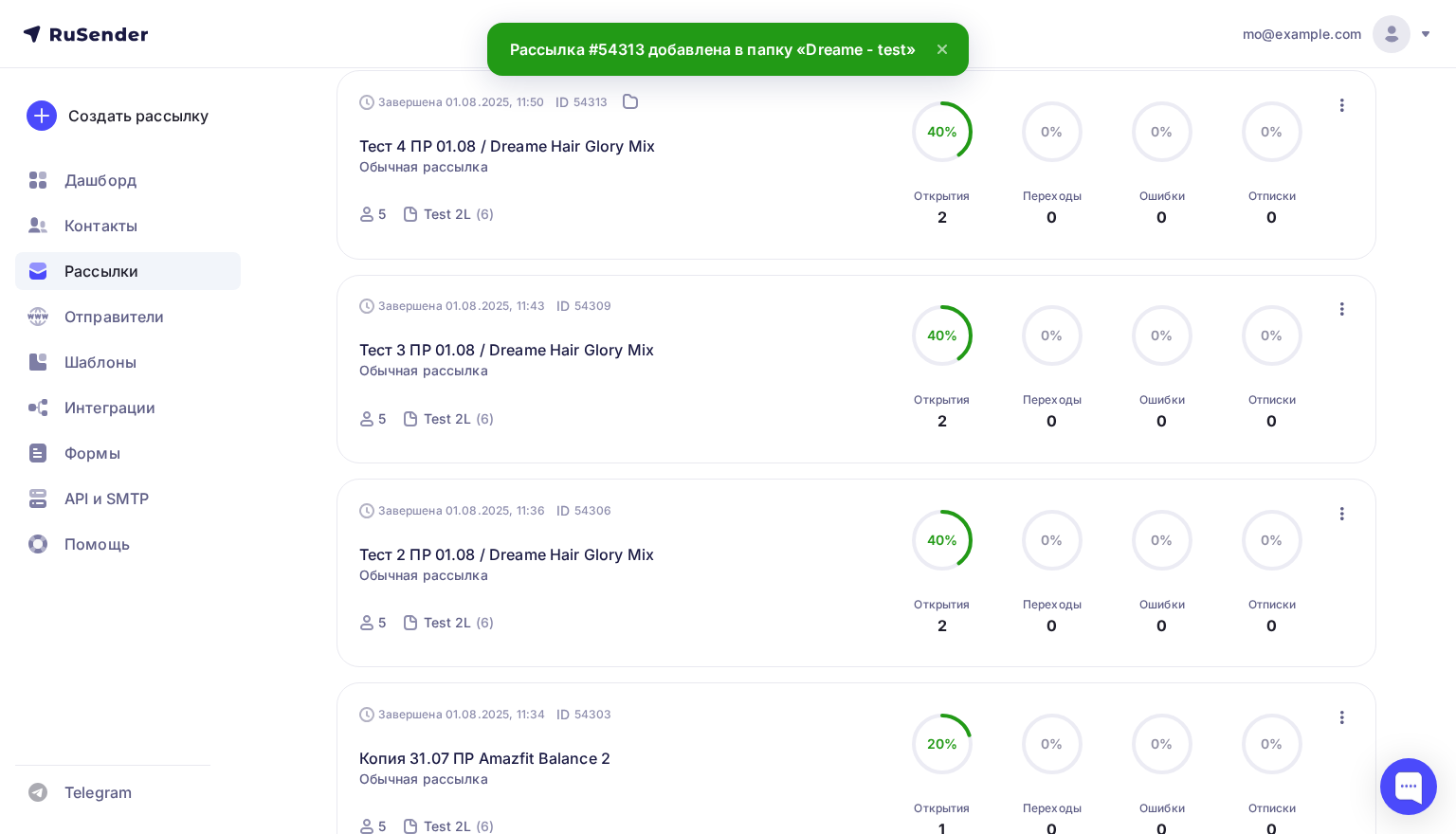 scroll, scrollTop: 1225, scrollLeft: 0, axis: vertical 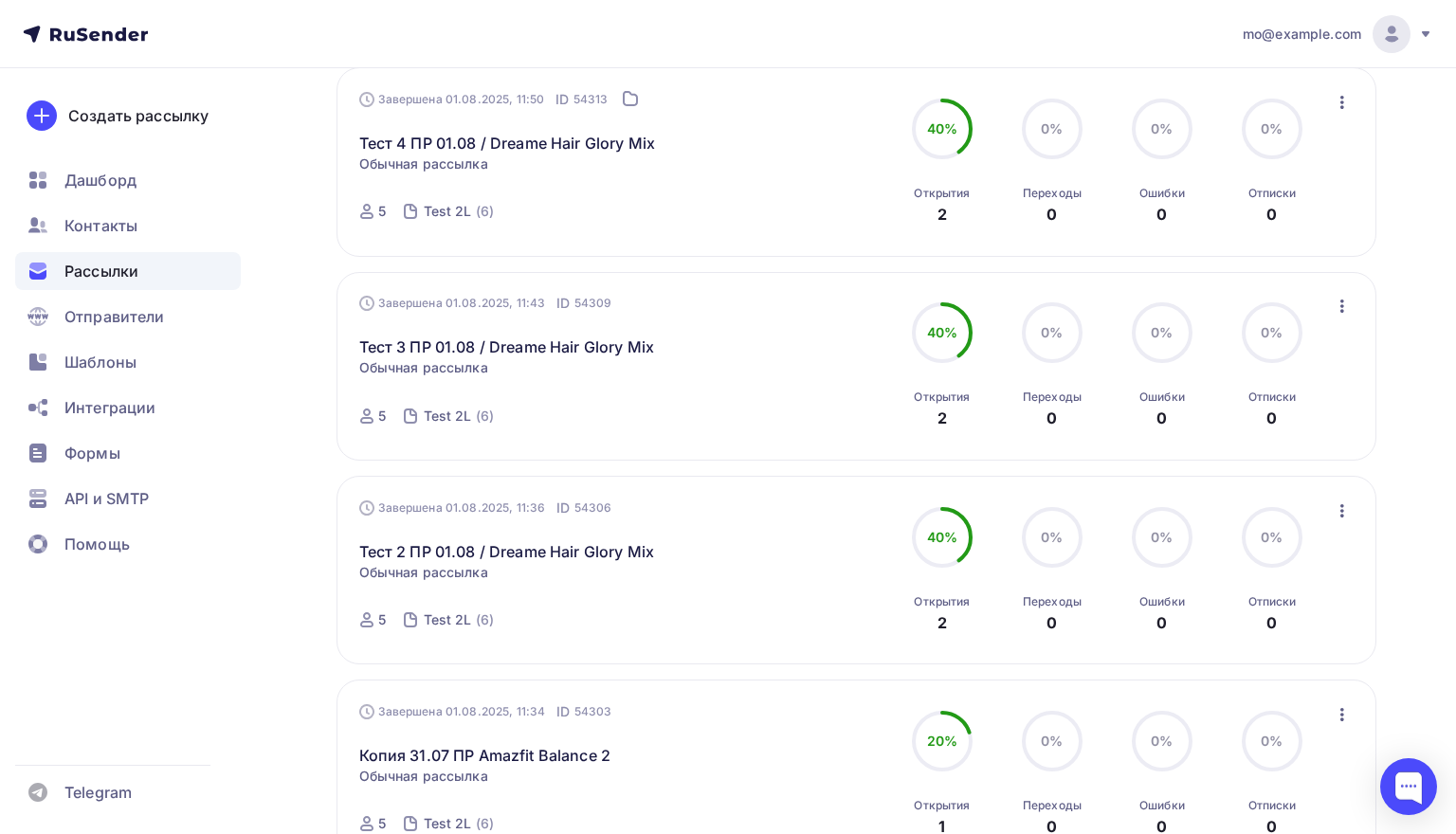 click 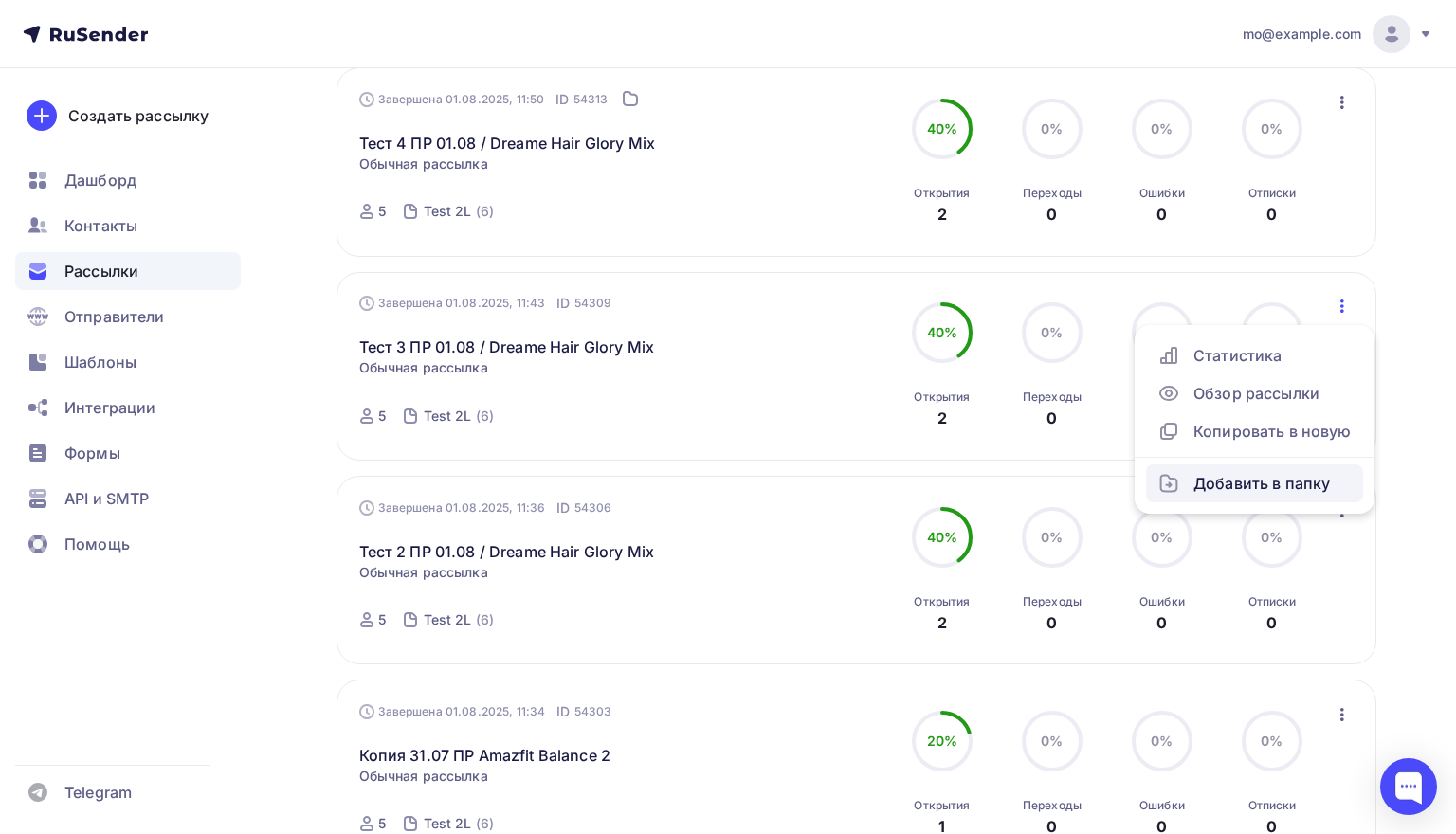 click on "Добавить в папку" at bounding box center (1254, 483) 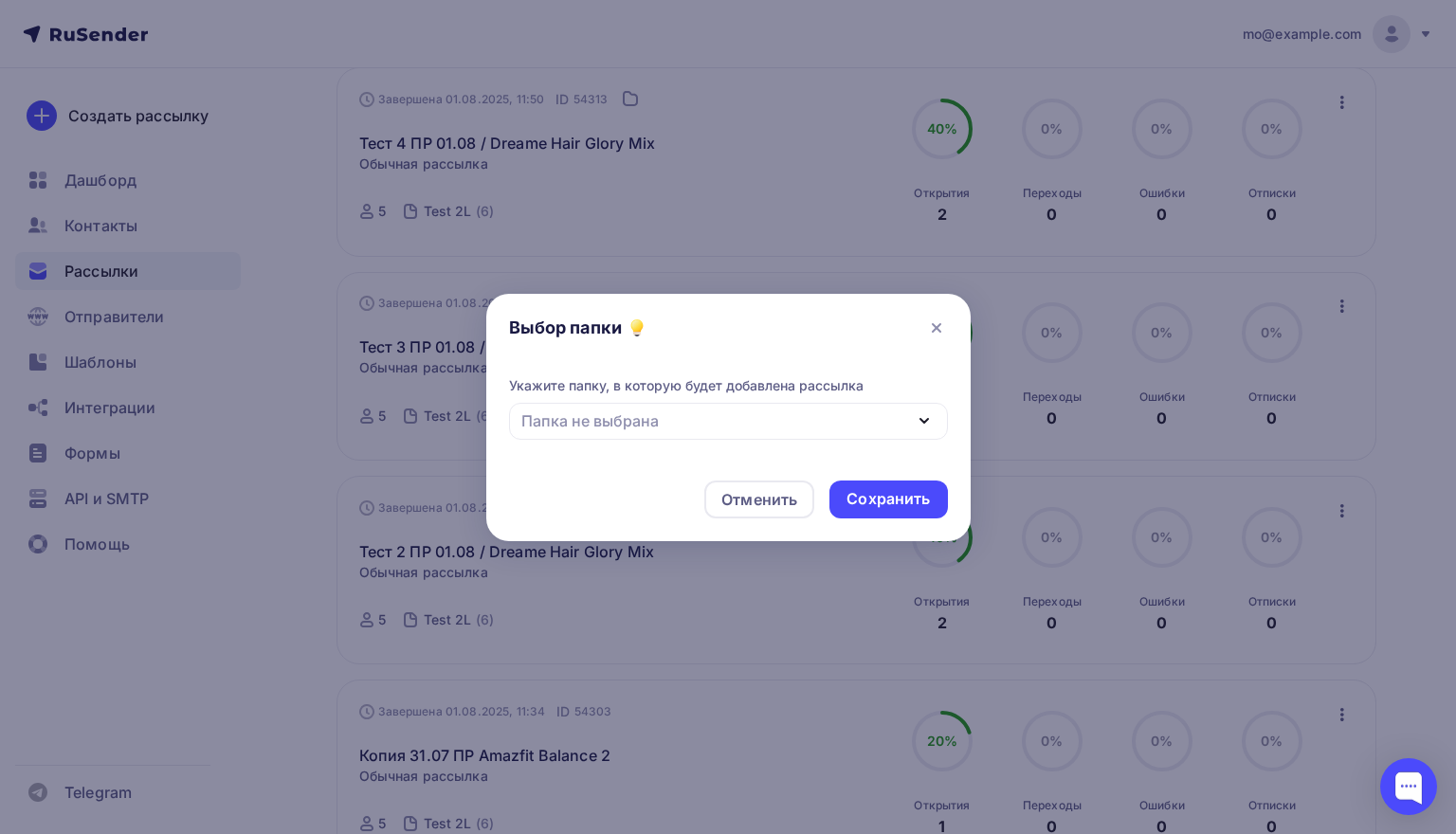 click on "Папка не выбрана" at bounding box center (728, 421) 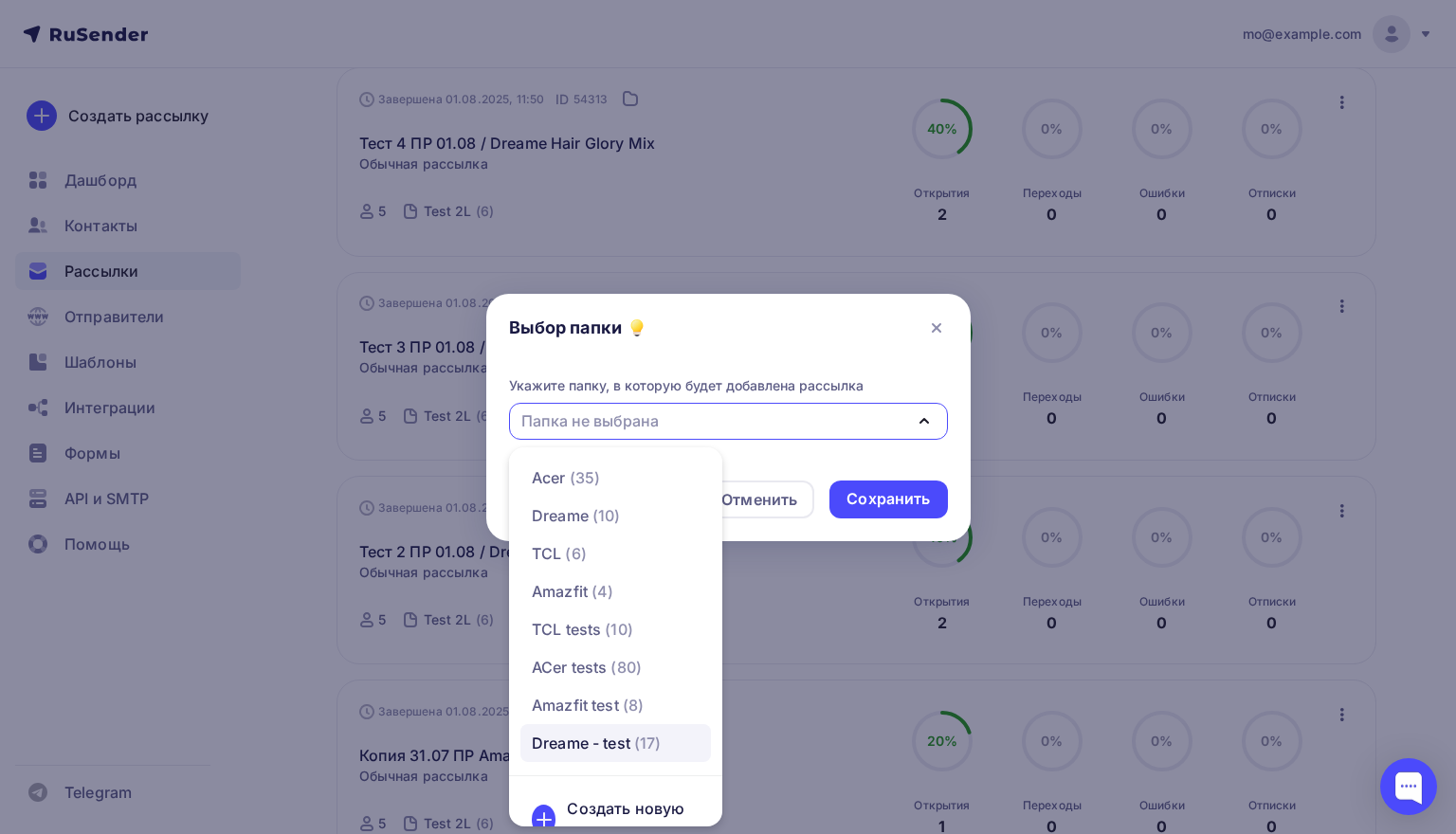click on "Dreame - test" at bounding box center [581, 743] 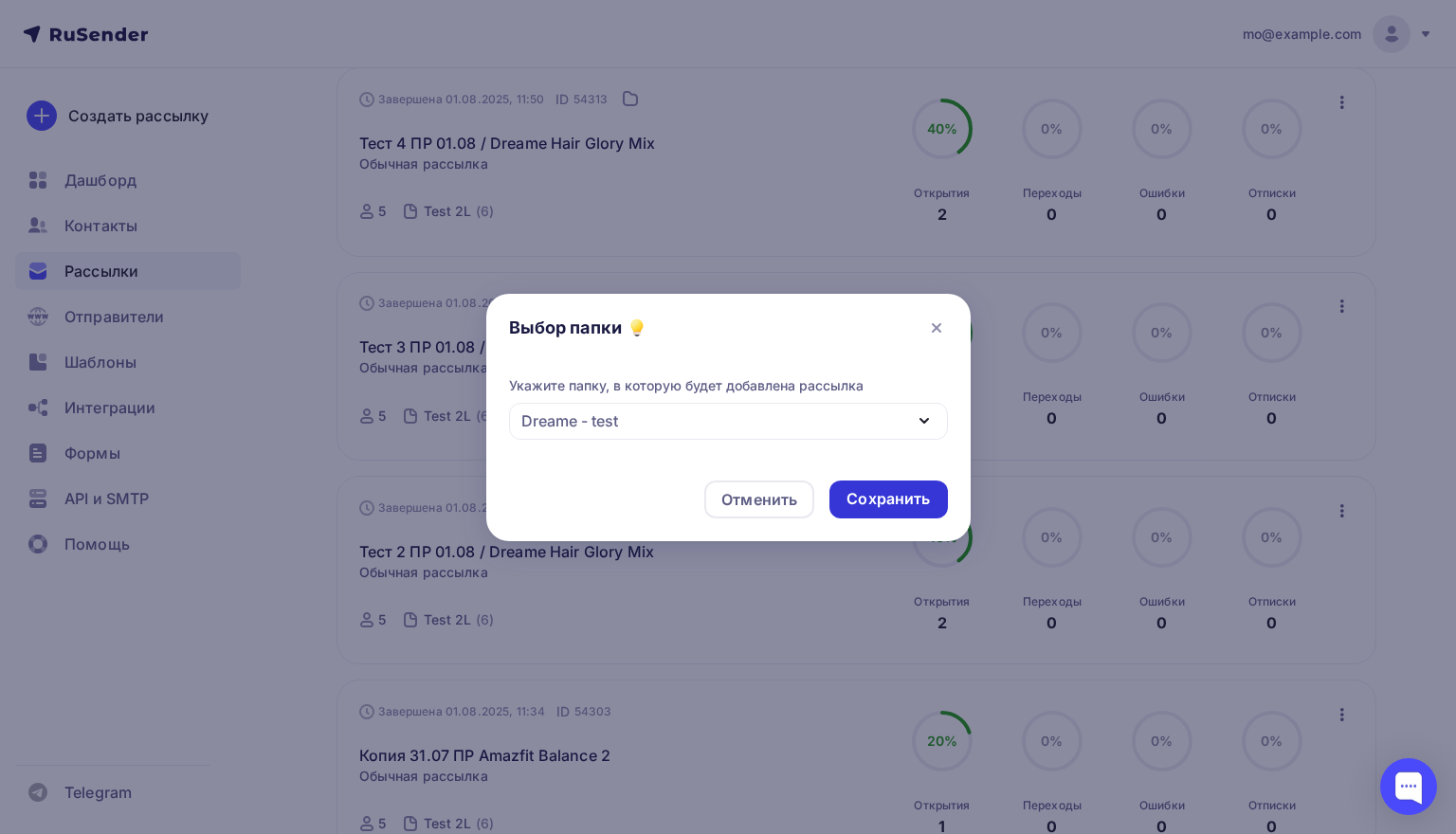 click on "Сохранить" at bounding box center (888, 499) 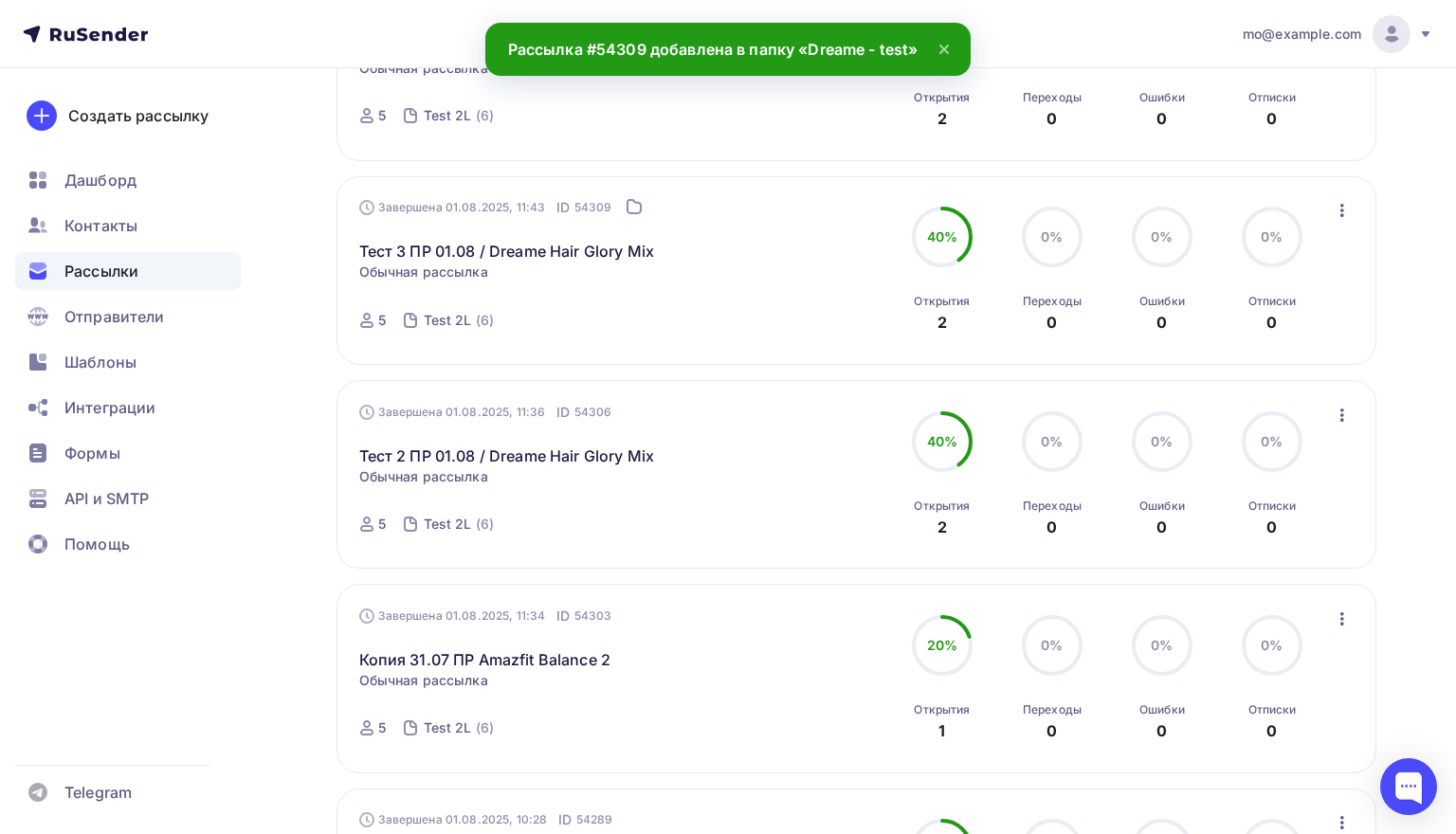 scroll, scrollTop: 1353, scrollLeft: 0, axis: vertical 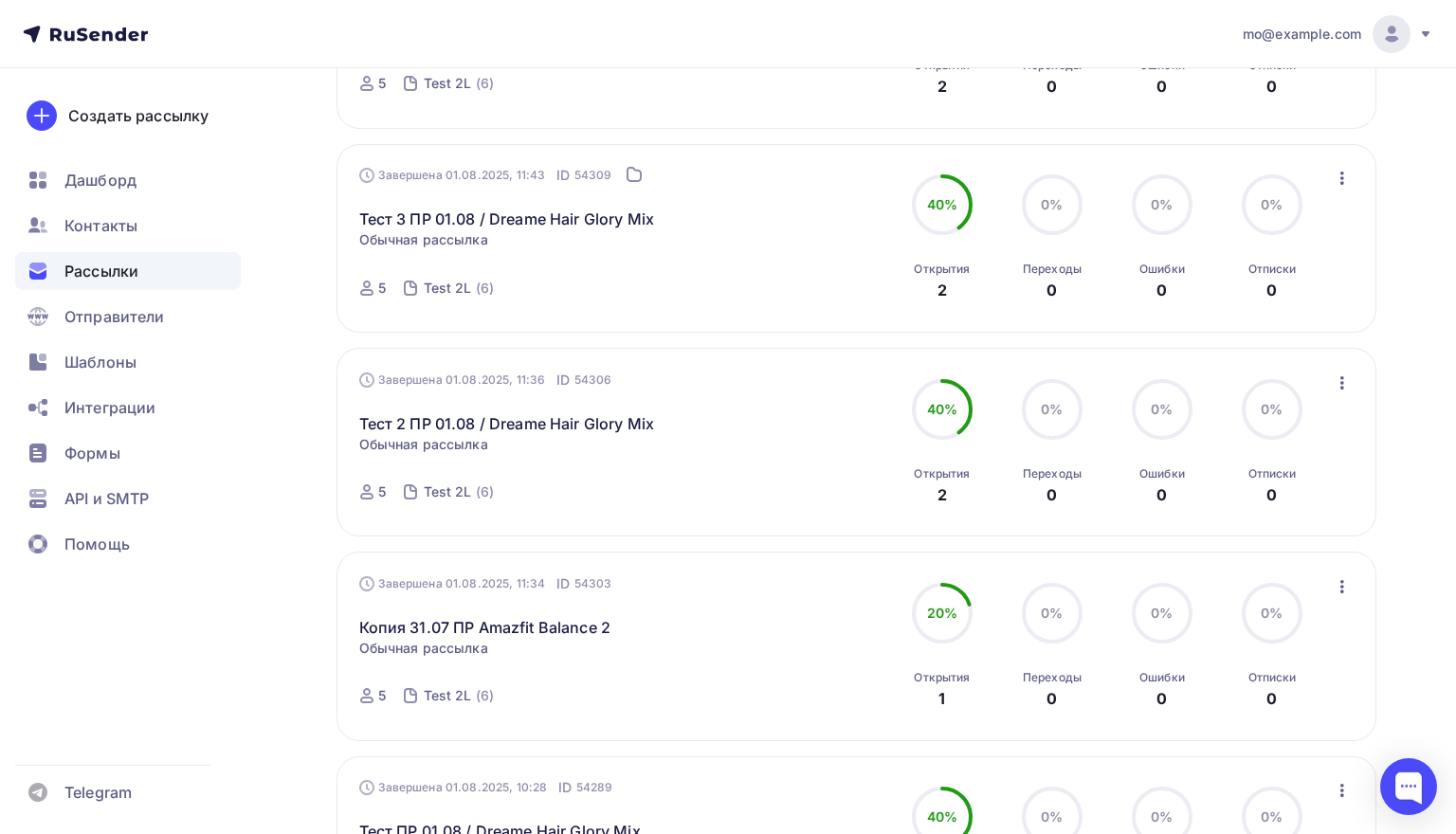 click 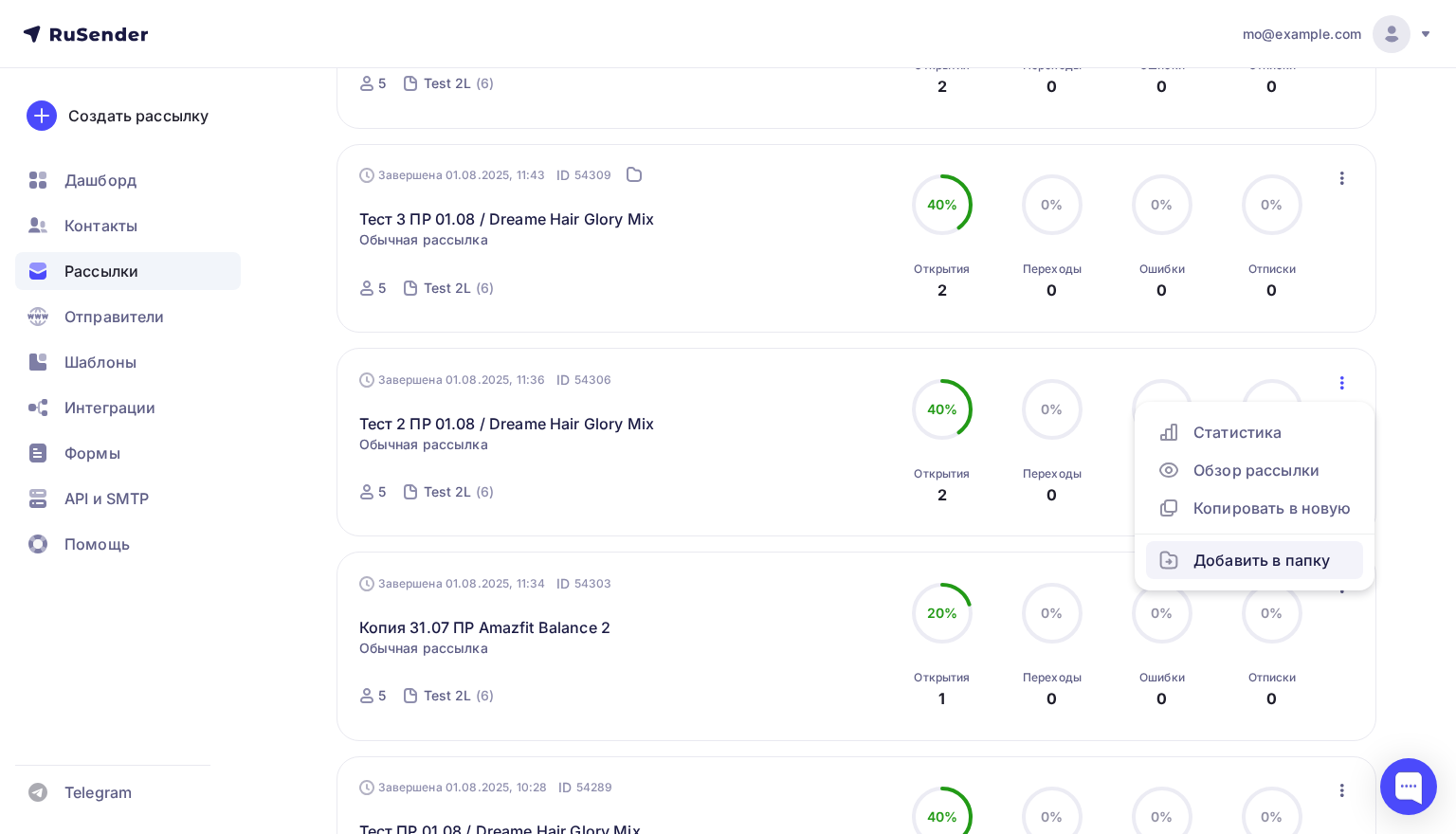 click on "Добавить в папку" at bounding box center [1254, 560] 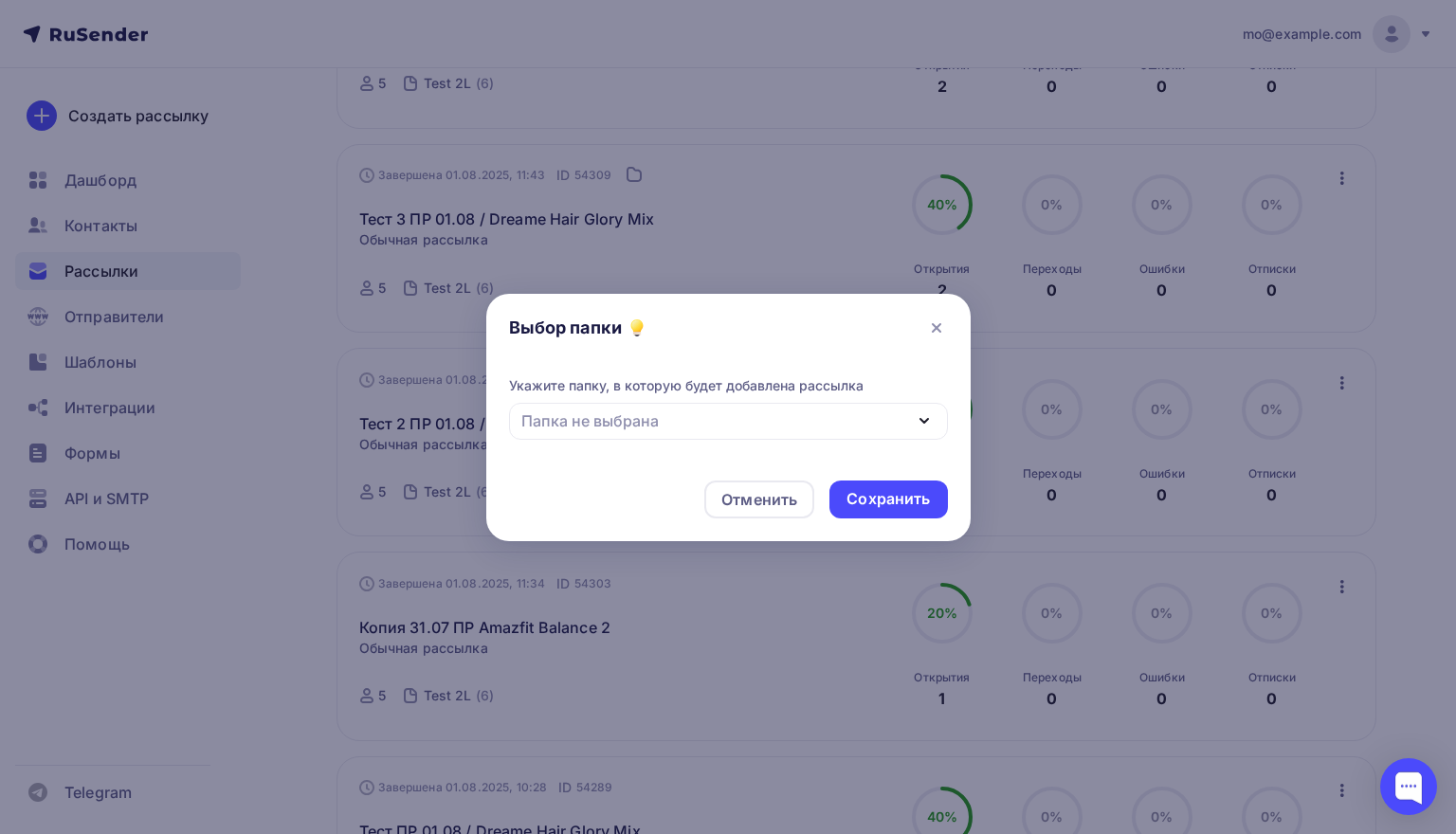 click on "Папка не выбрана" at bounding box center [728, 421] 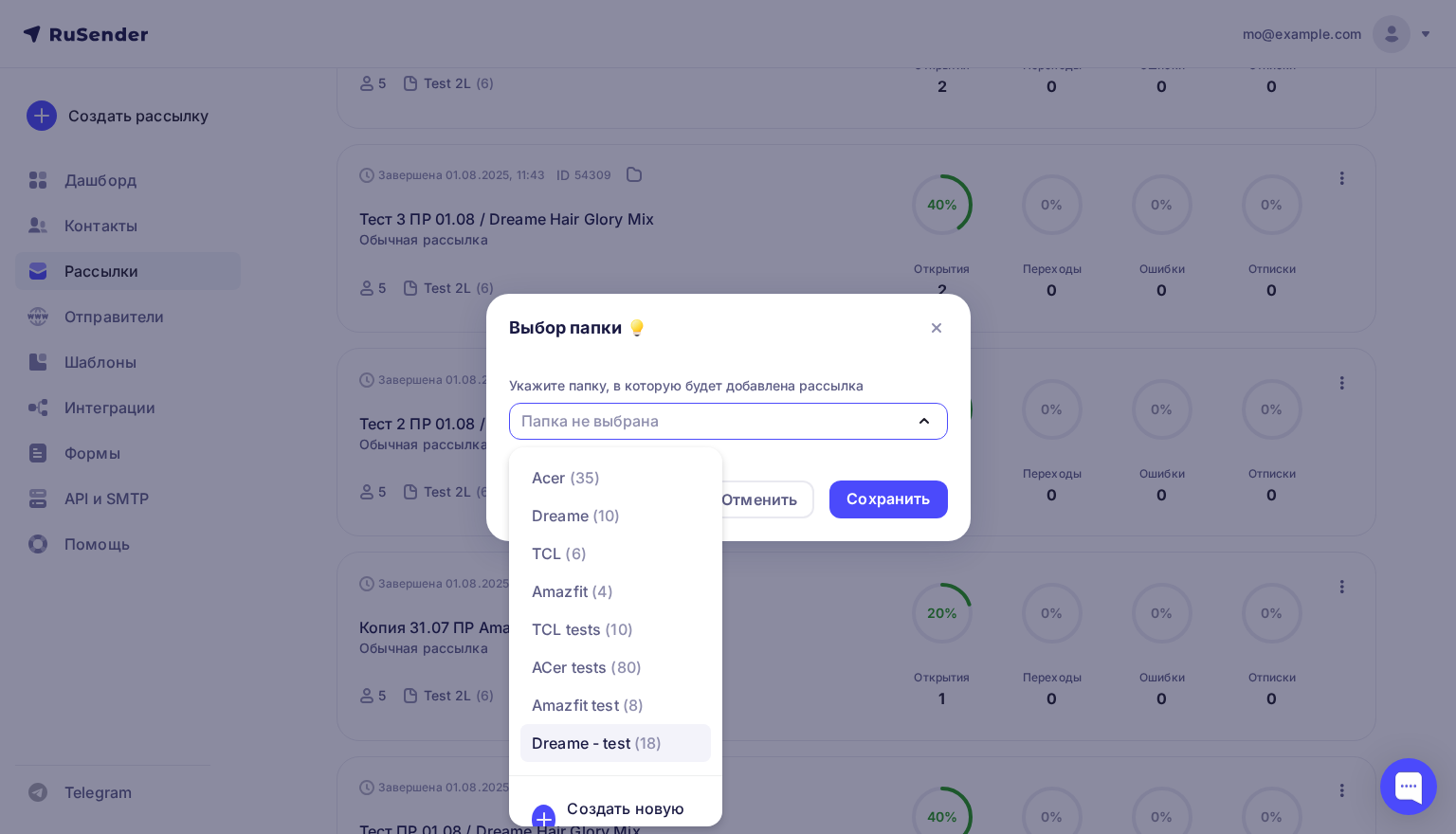 click on "(18)" at bounding box center (647, 743) 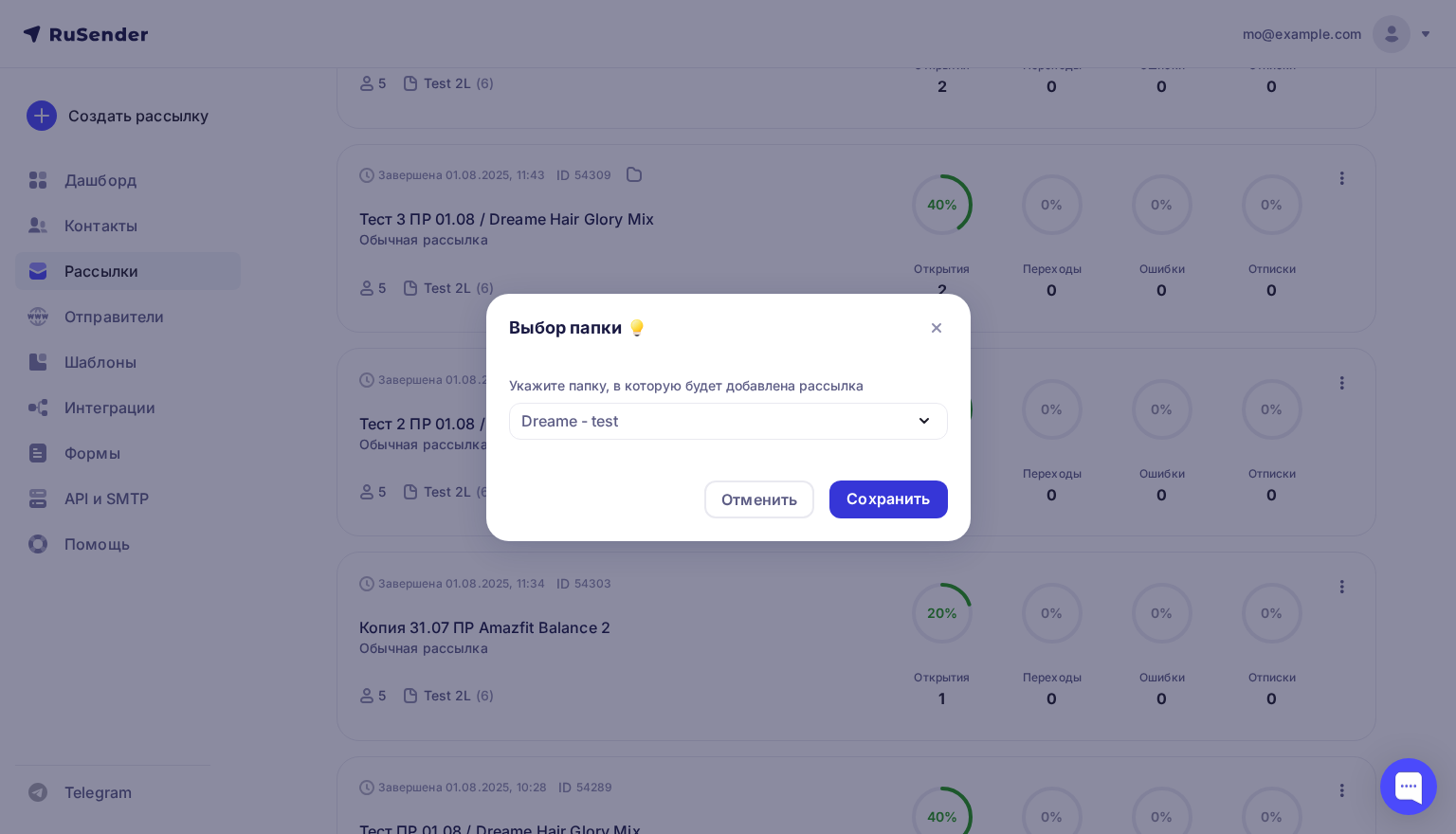 click on "Сохранить" at bounding box center [888, 499] 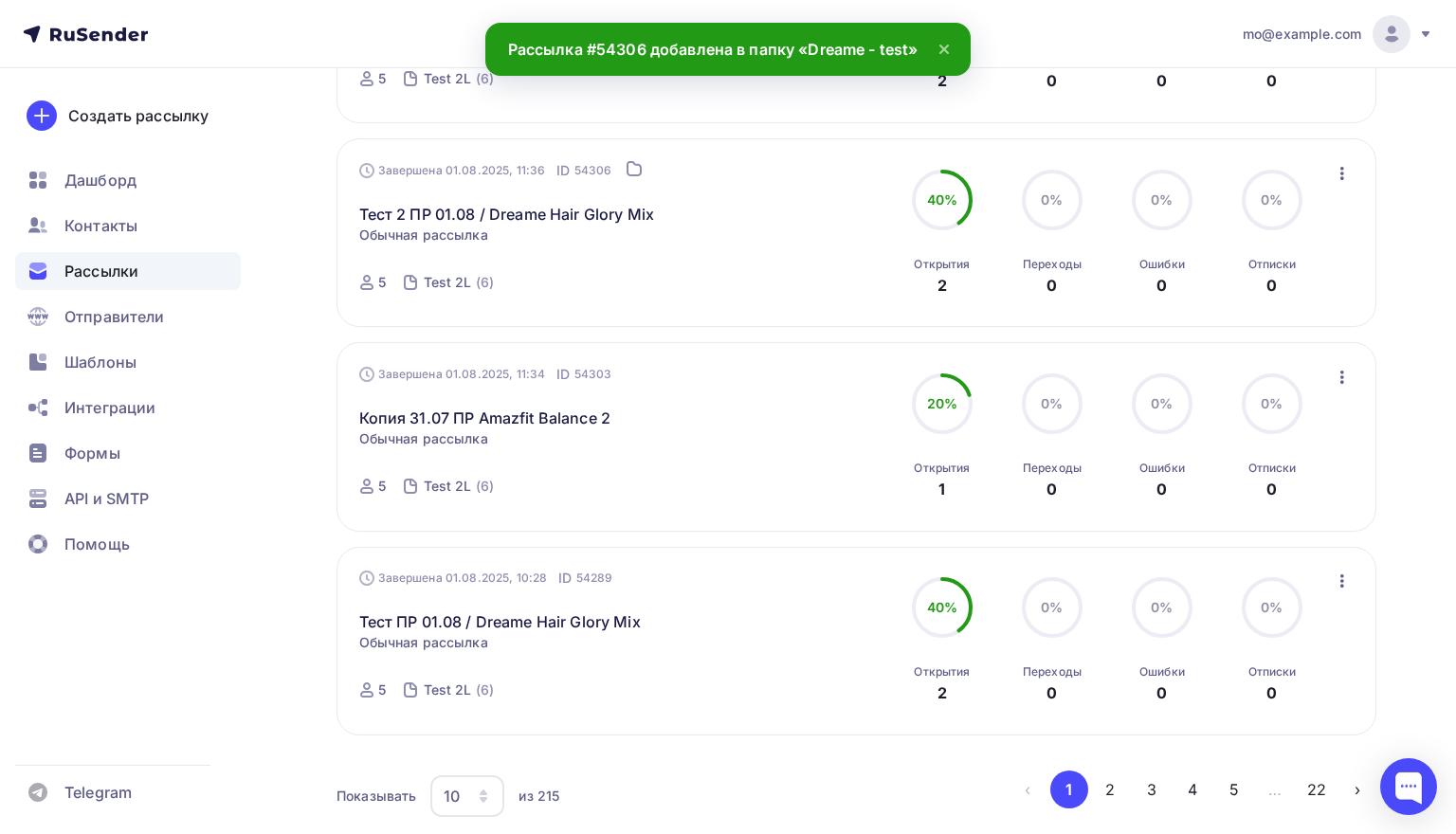 scroll, scrollTop: 1582, scrollLeft: 0, axis: vertical 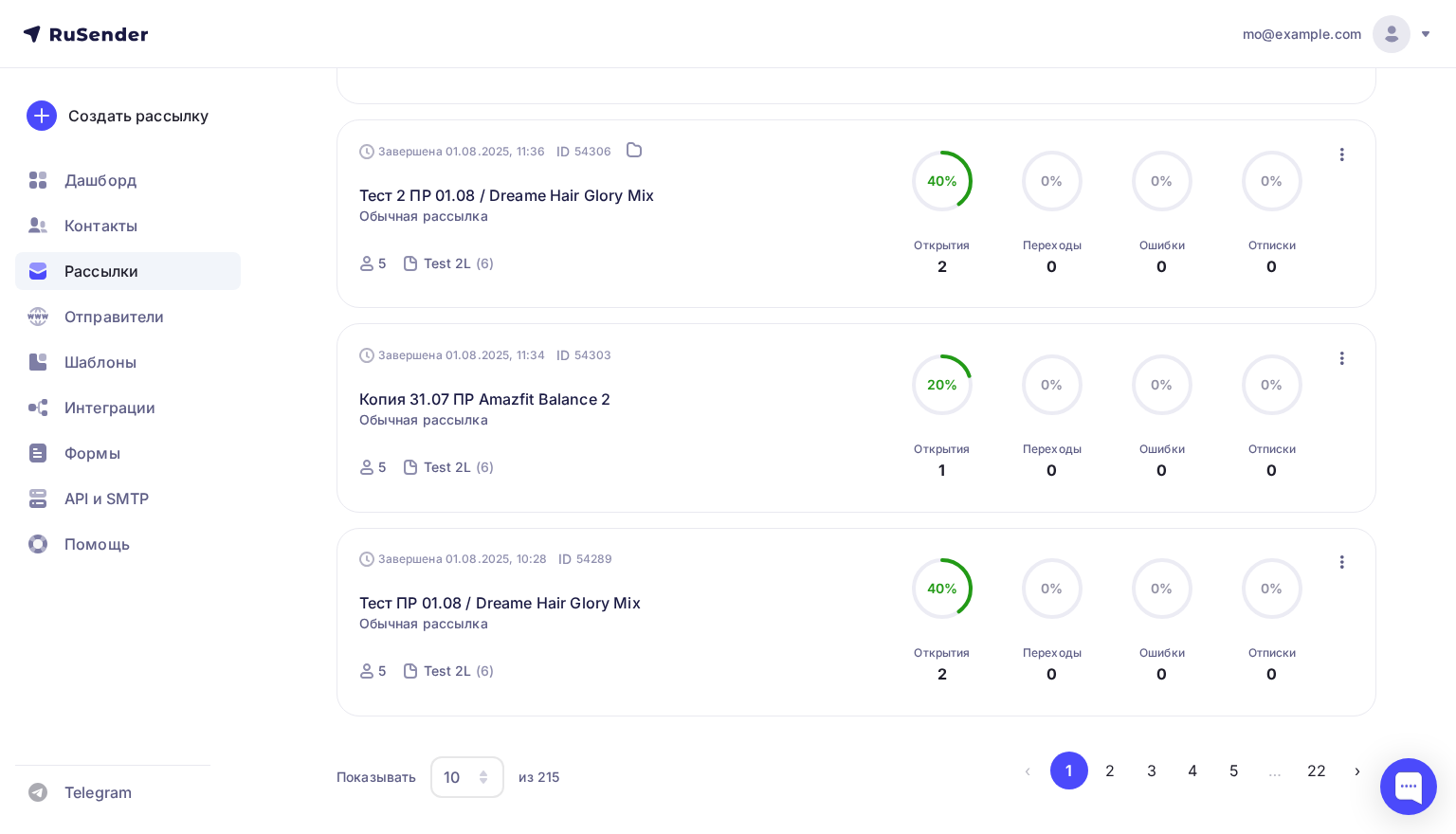 click 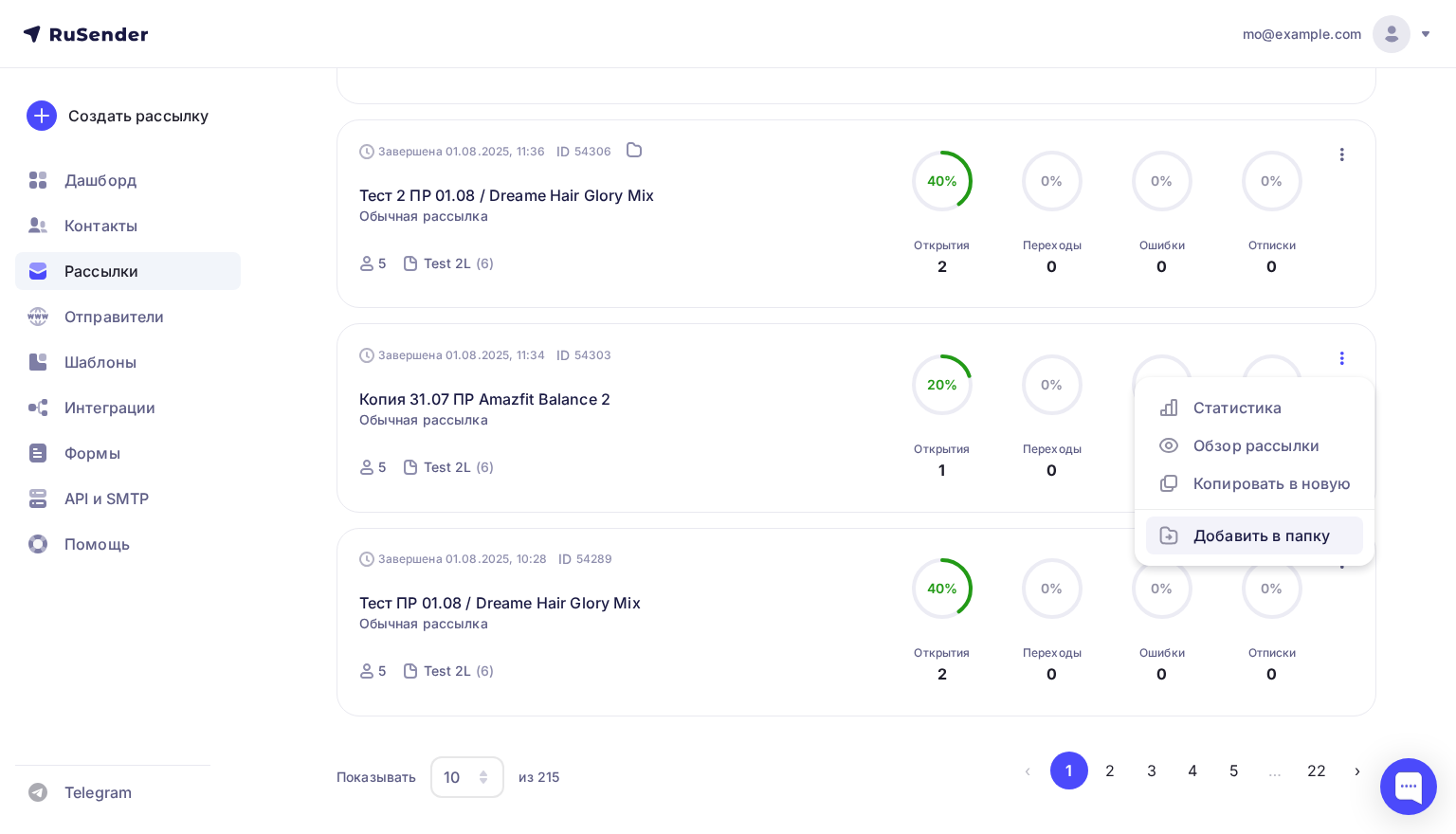 click on "Добавить в папку" at bounding box center [1254, 535] 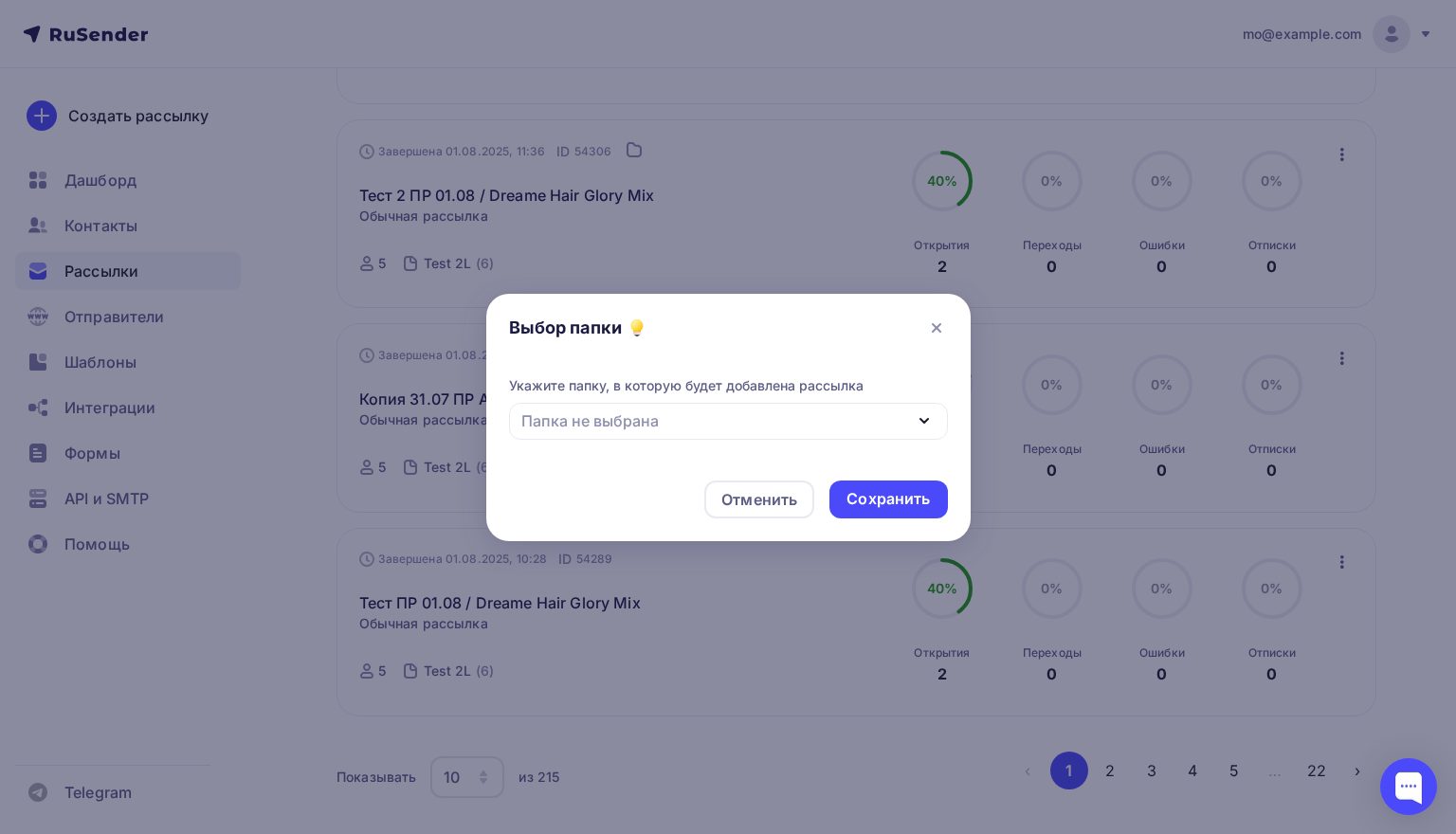click on "Папка не выбрана" at bounding box center [728, 421] 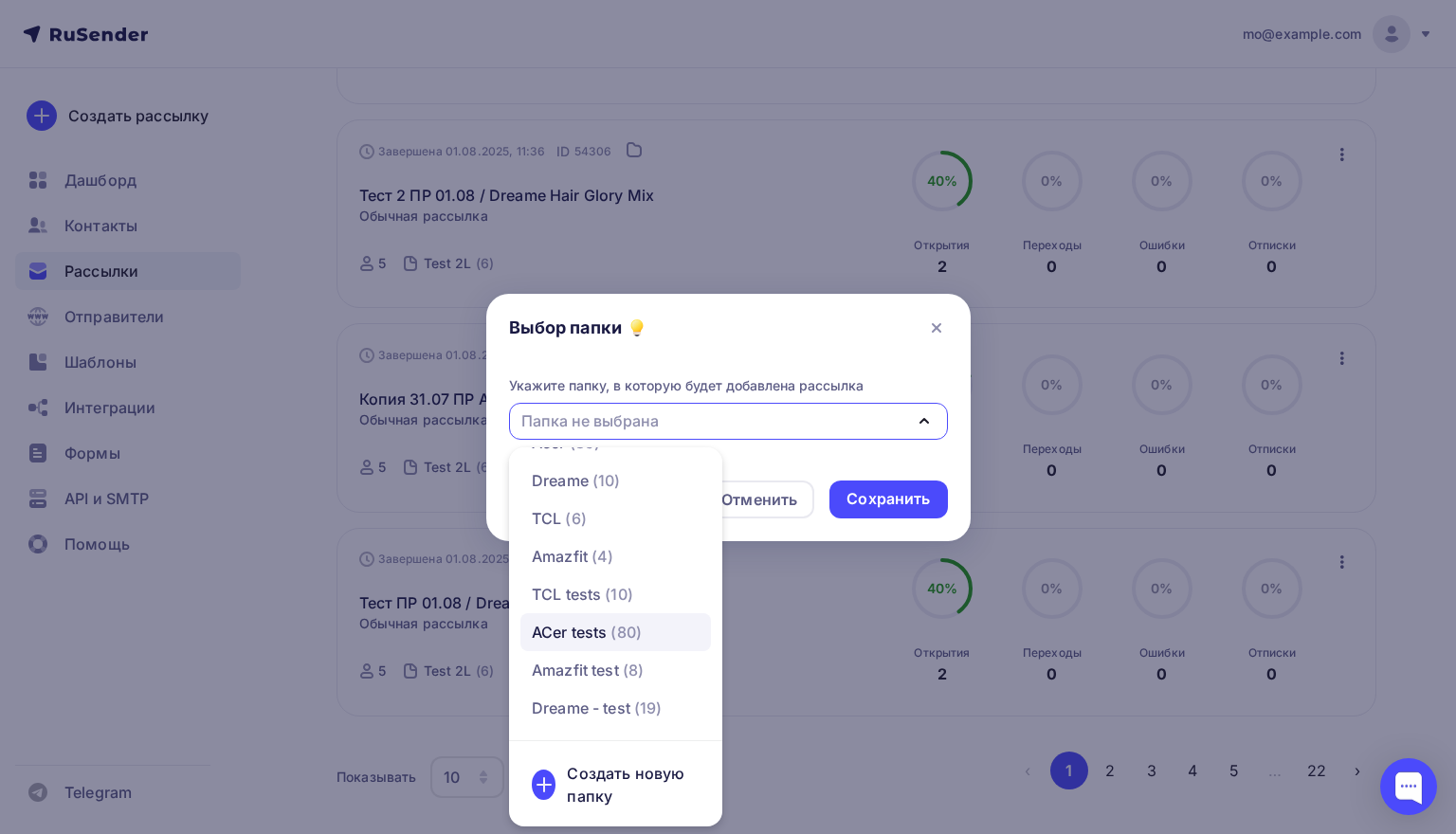 scroll, scrollTop: 35, scrollLeft: 0, axis: vertical 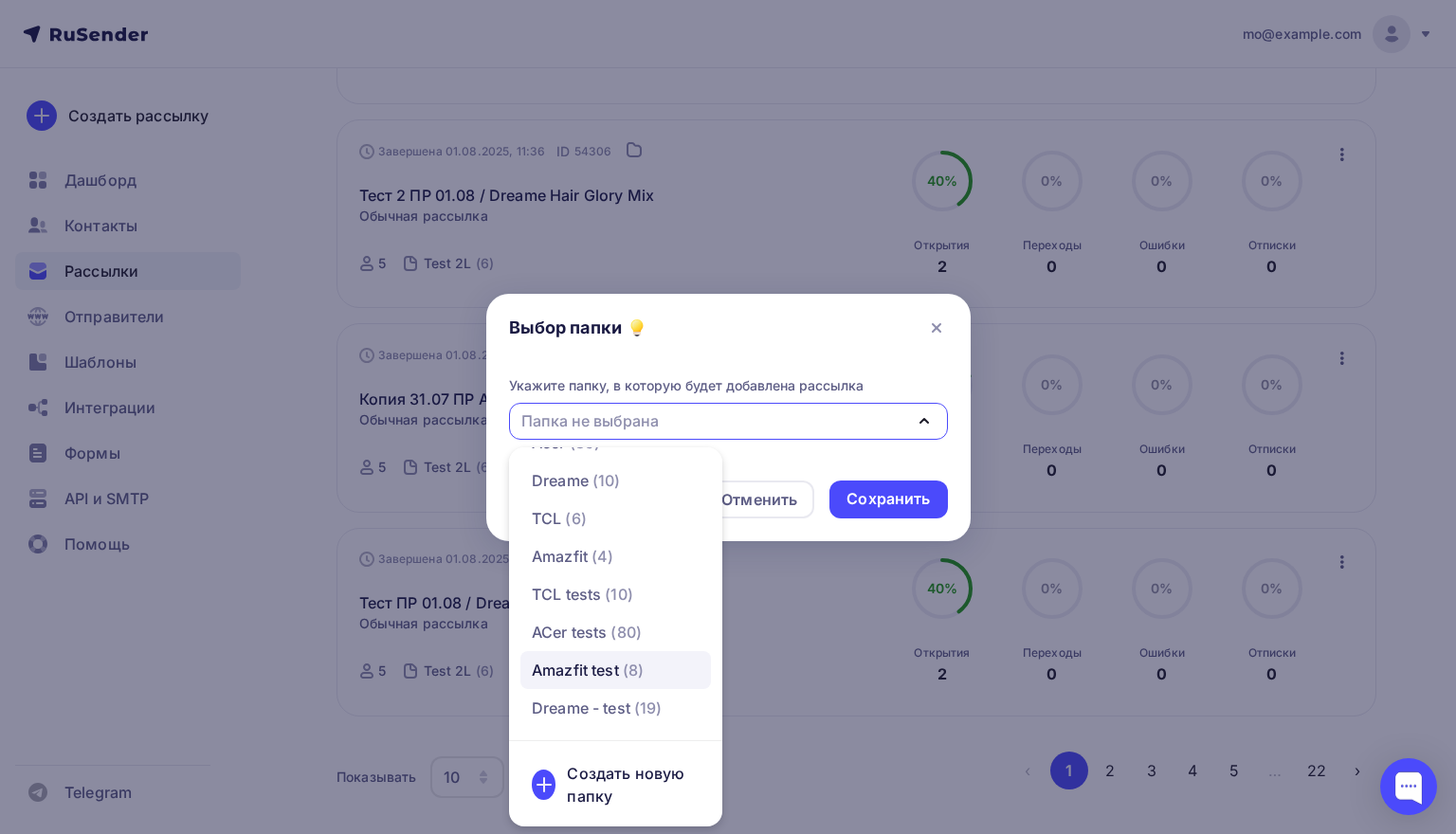 click on "(8)" at bounding box center [632, 670] 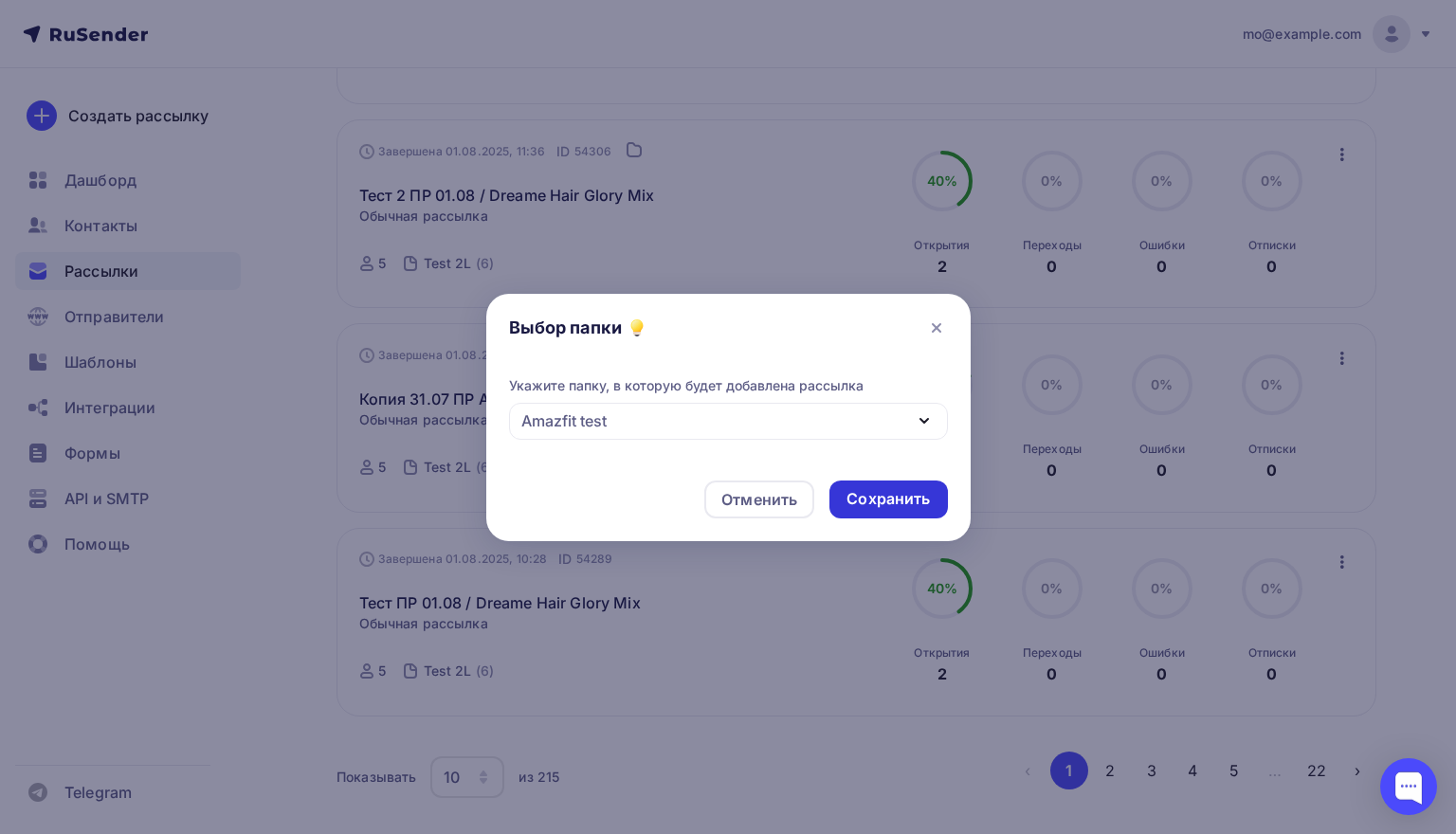 click on "Сохранить" at bounding box center [888, 499] 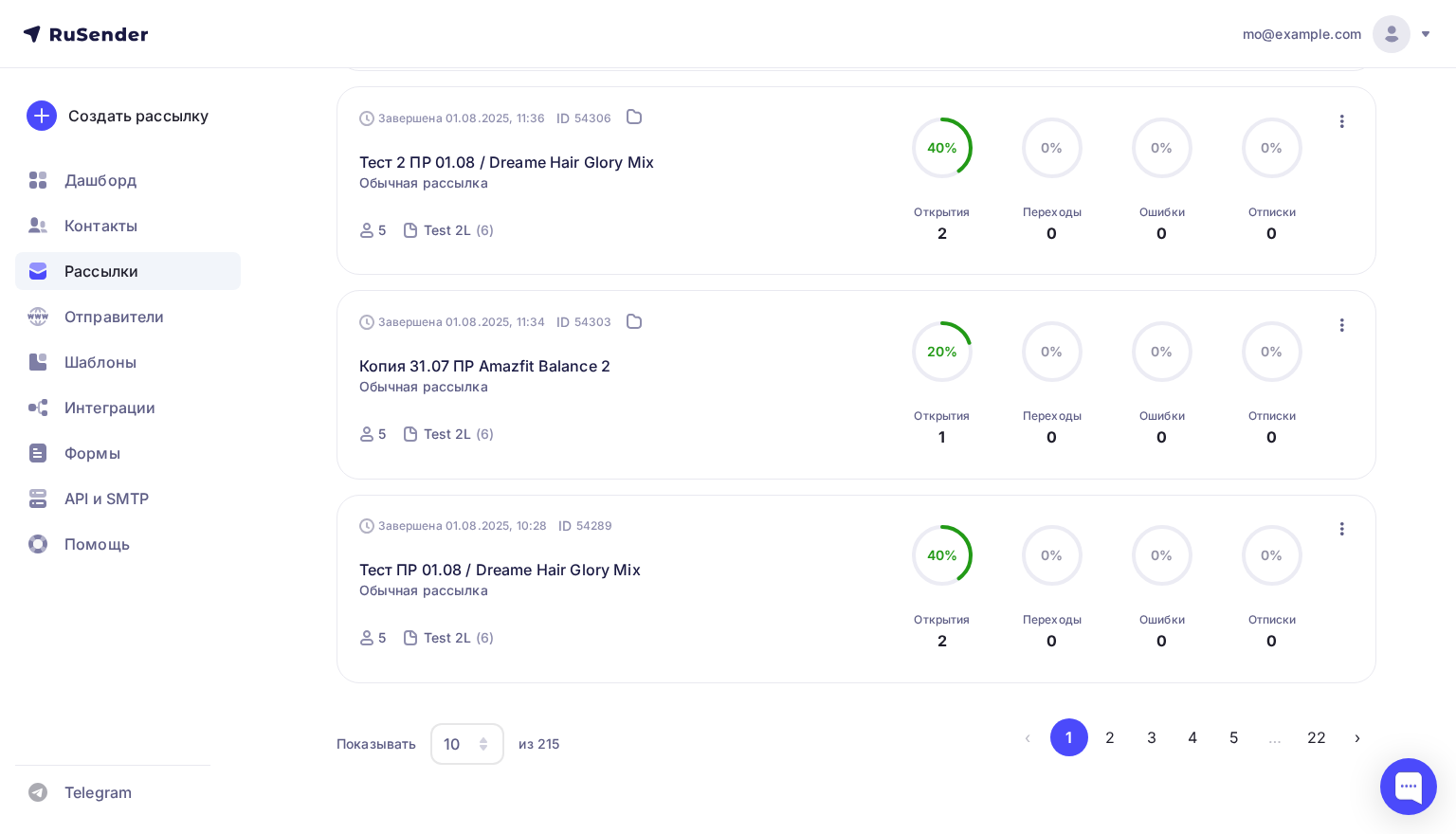 scroll, scrollTop: 1619, scrollLeft: 0, axis: vertical 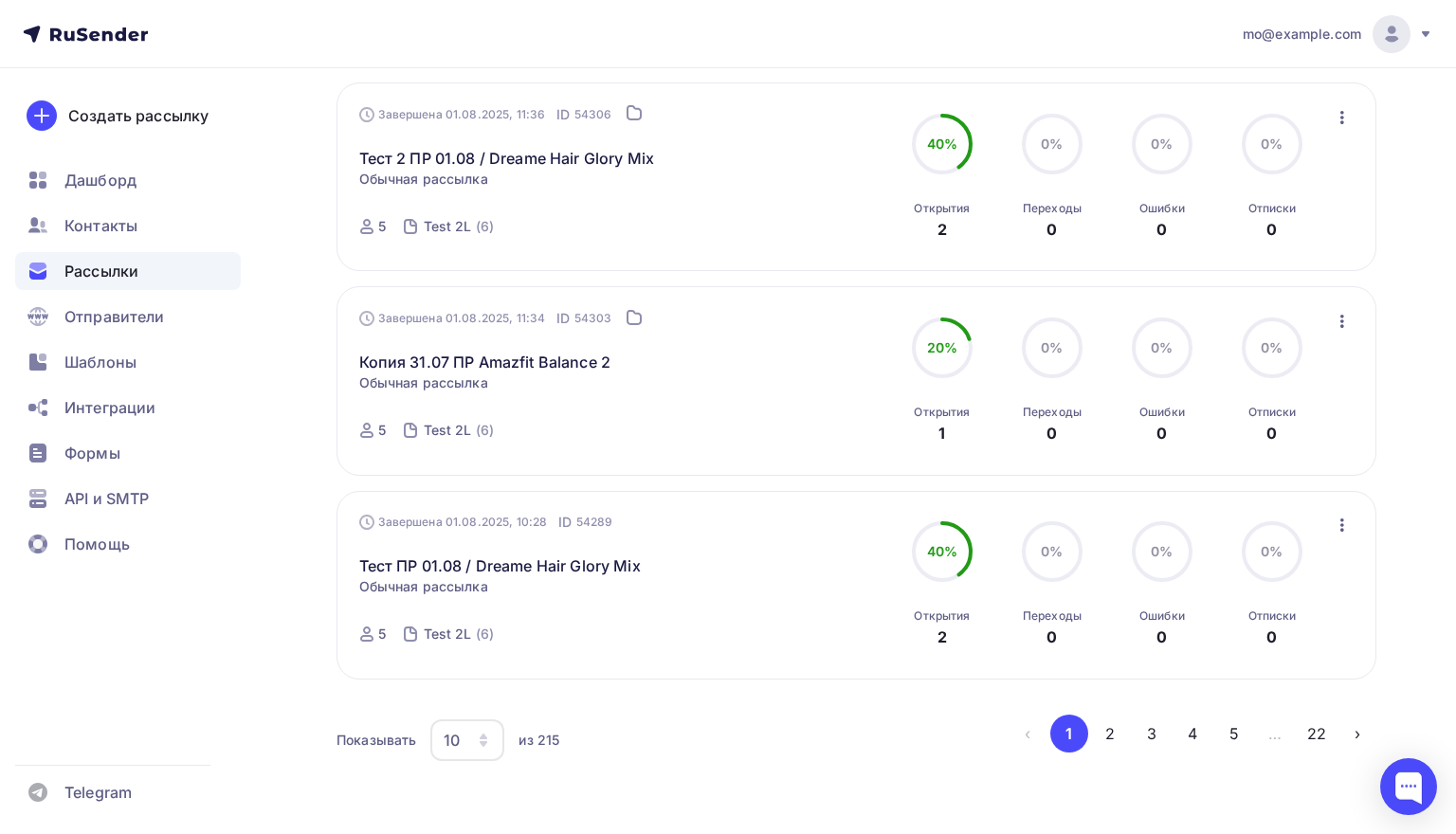 click 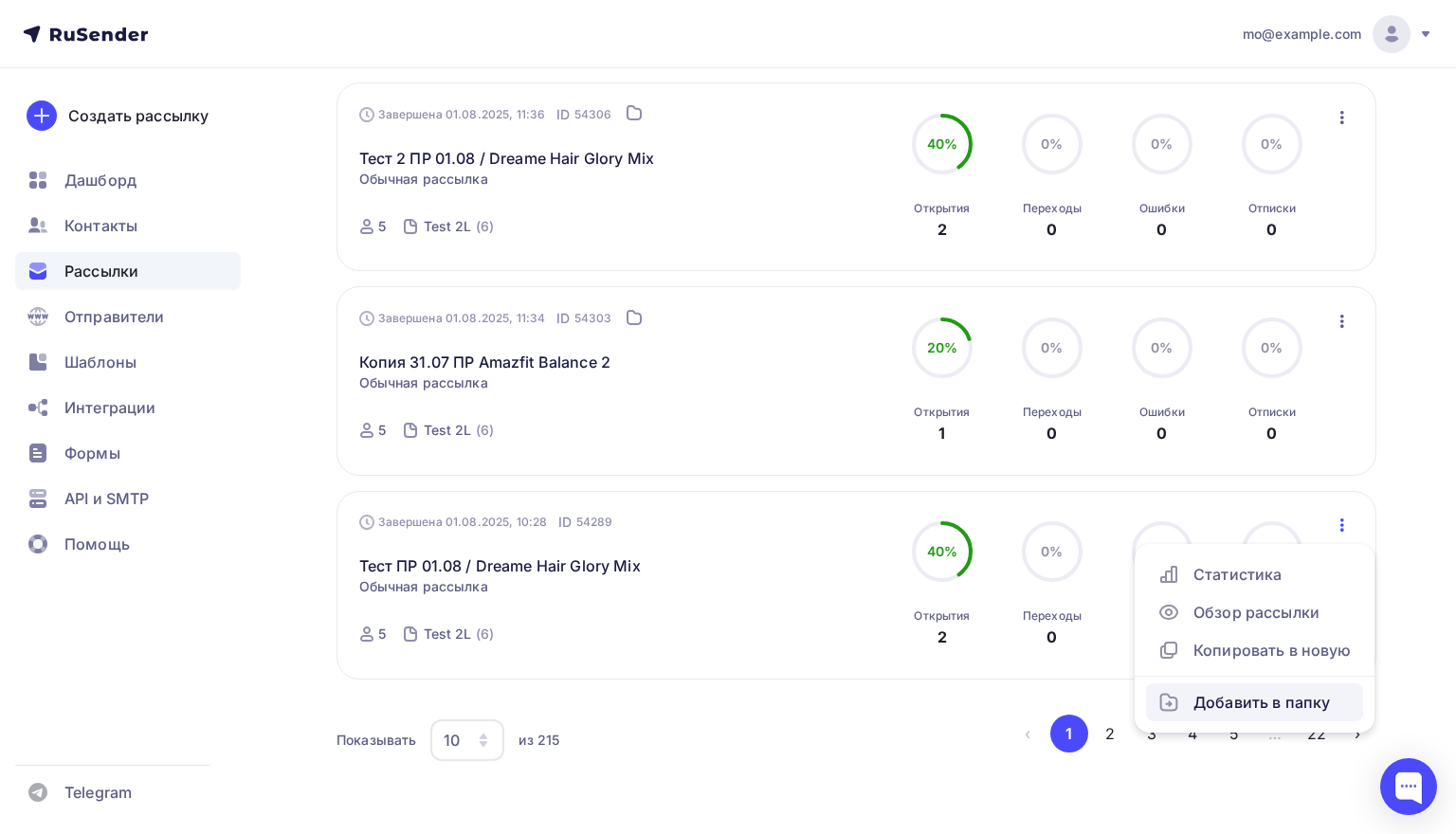 click on "Добавить в папку" at bounding box center [1254, 702] 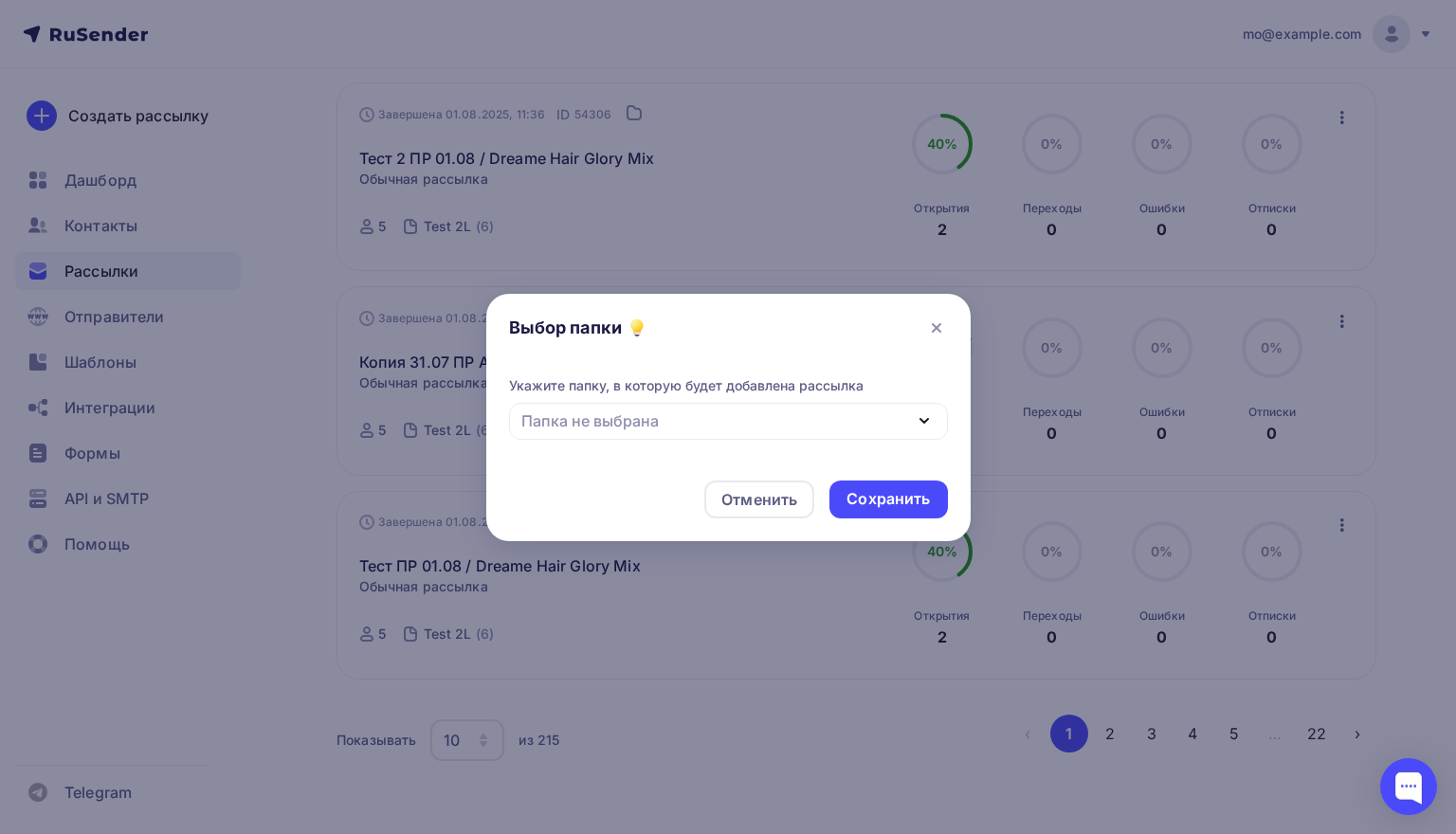 click on "Папка не выбрана" at bounding box center (728, 421) 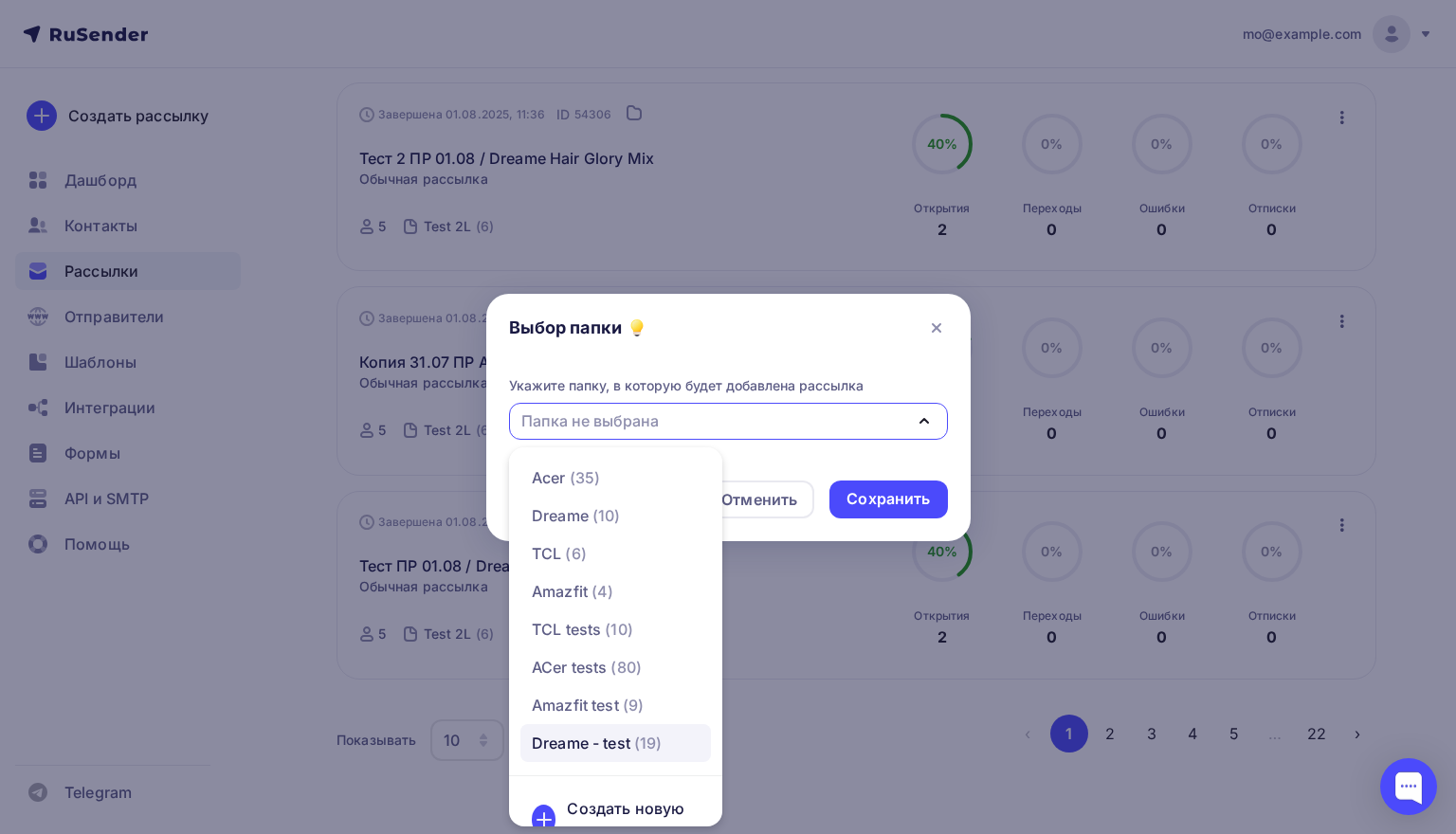 click on "Dreame - test" at bounding box center (581, 743) 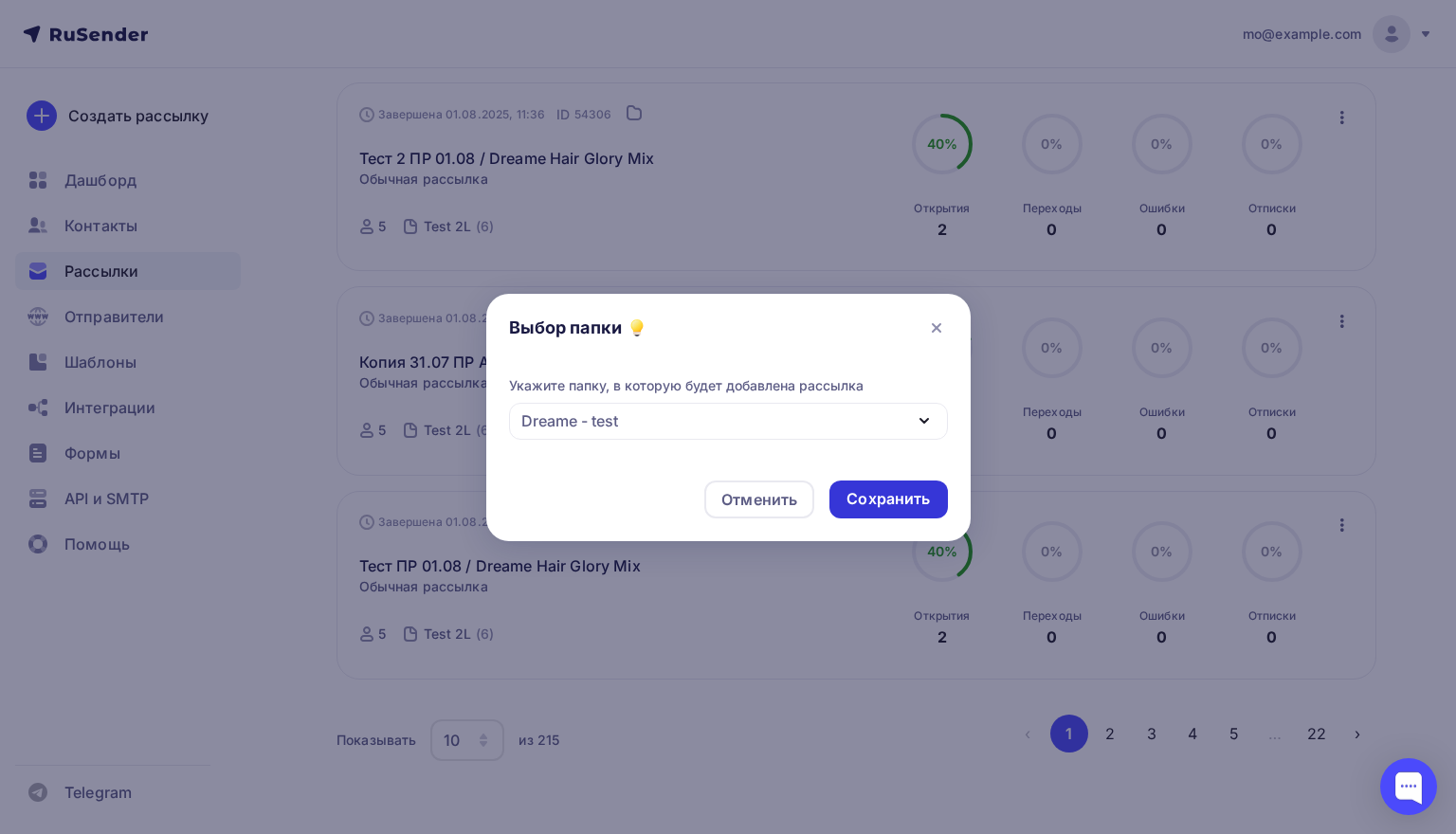 click on "Сохранить" at bounding box center [888, 499] 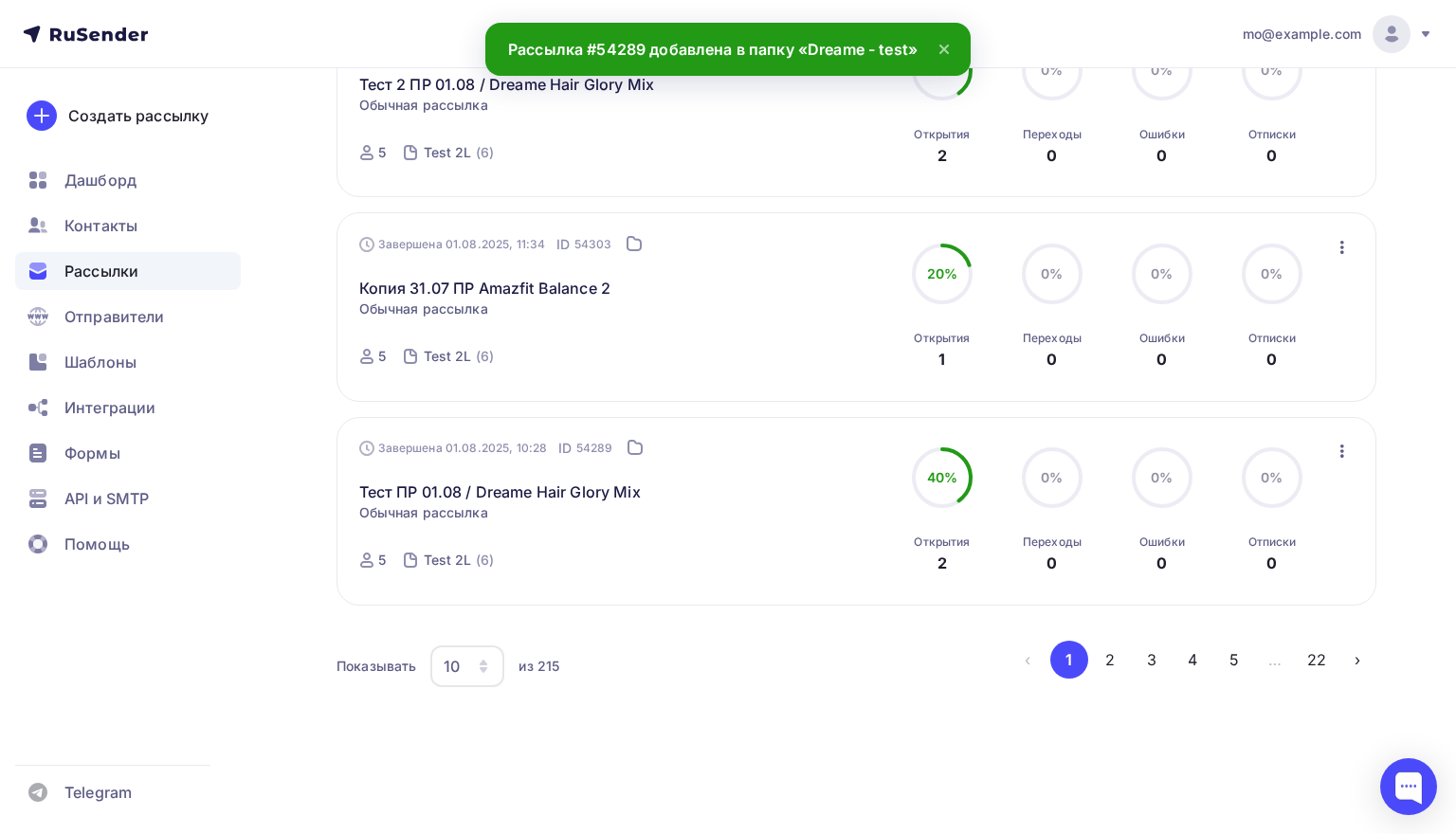 scroll, scrollTop: 1700, scrollLeft: 0, axis: vertical 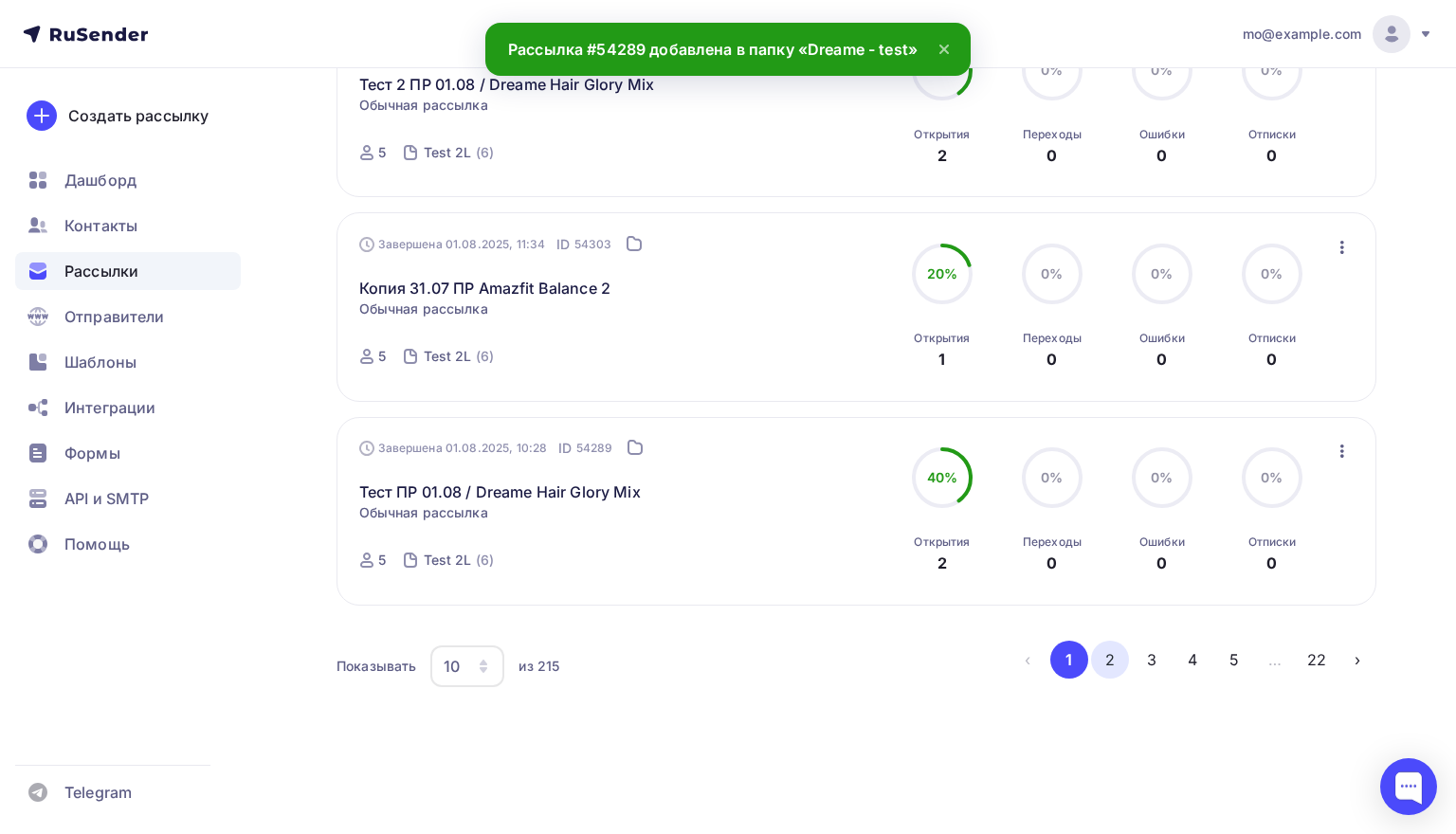 click on "2" at bounding box center [1110, 660] 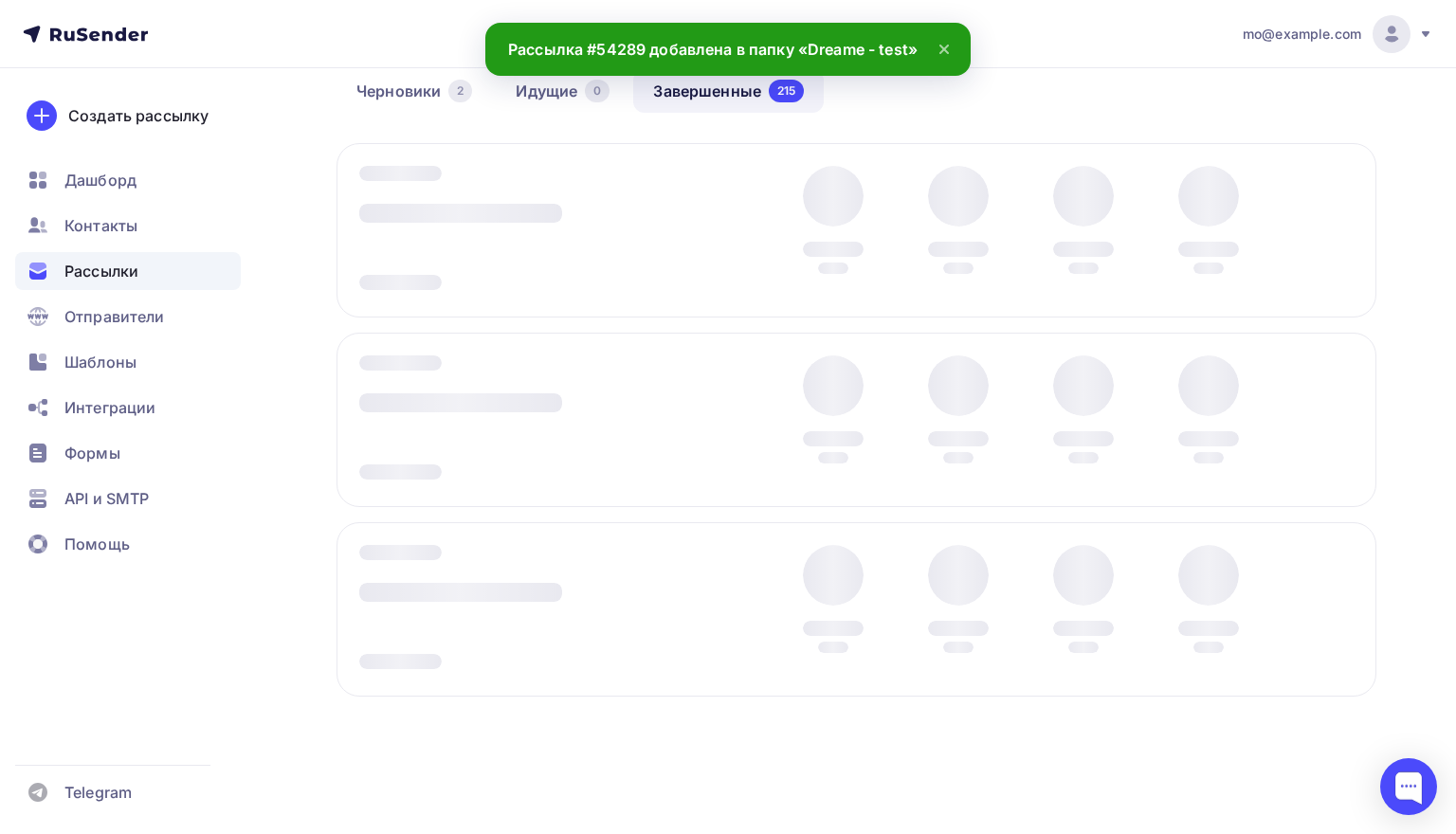scroll, scrollTop: 97, scrollLeft: 0, axis: vertical 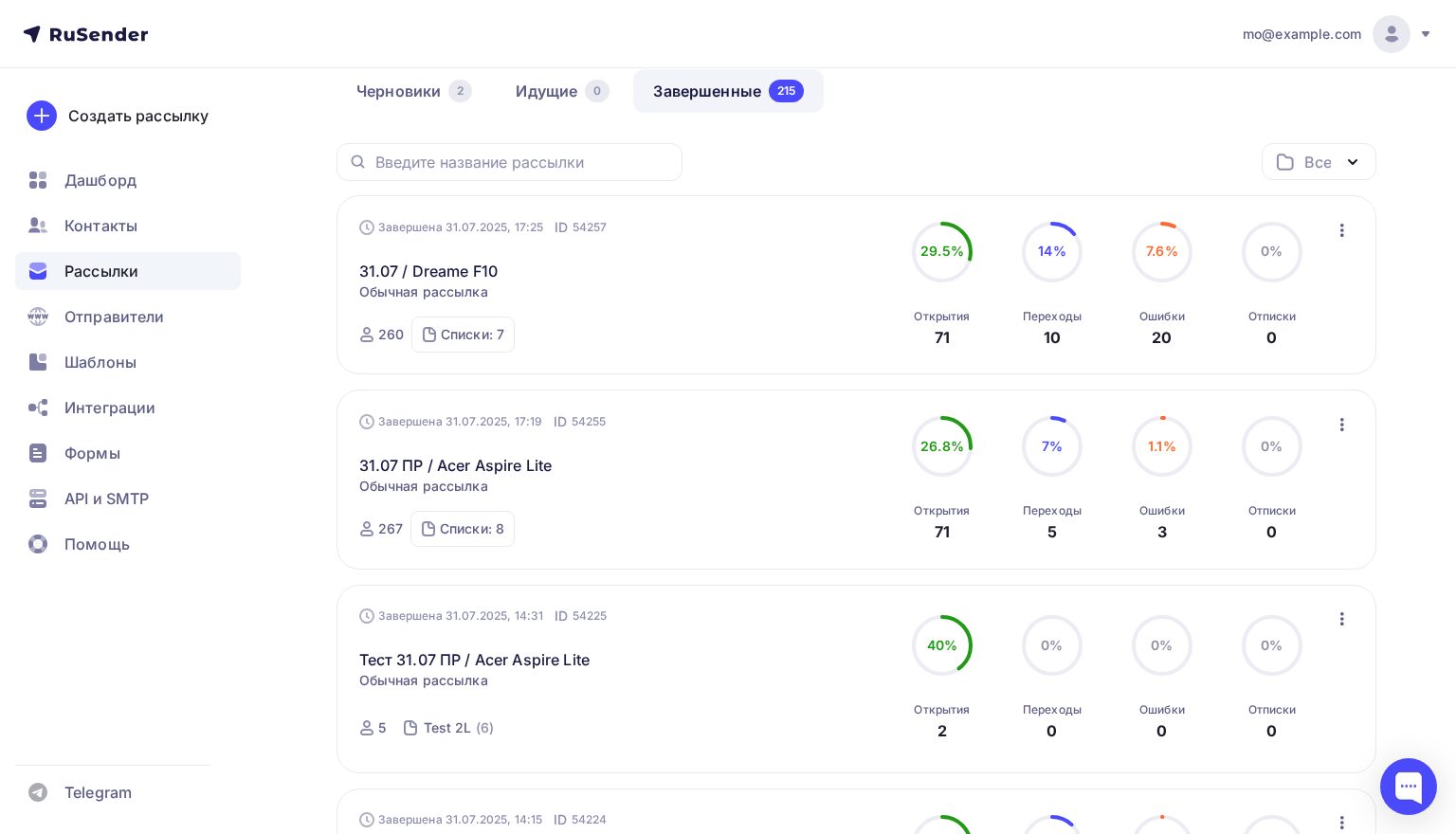 click 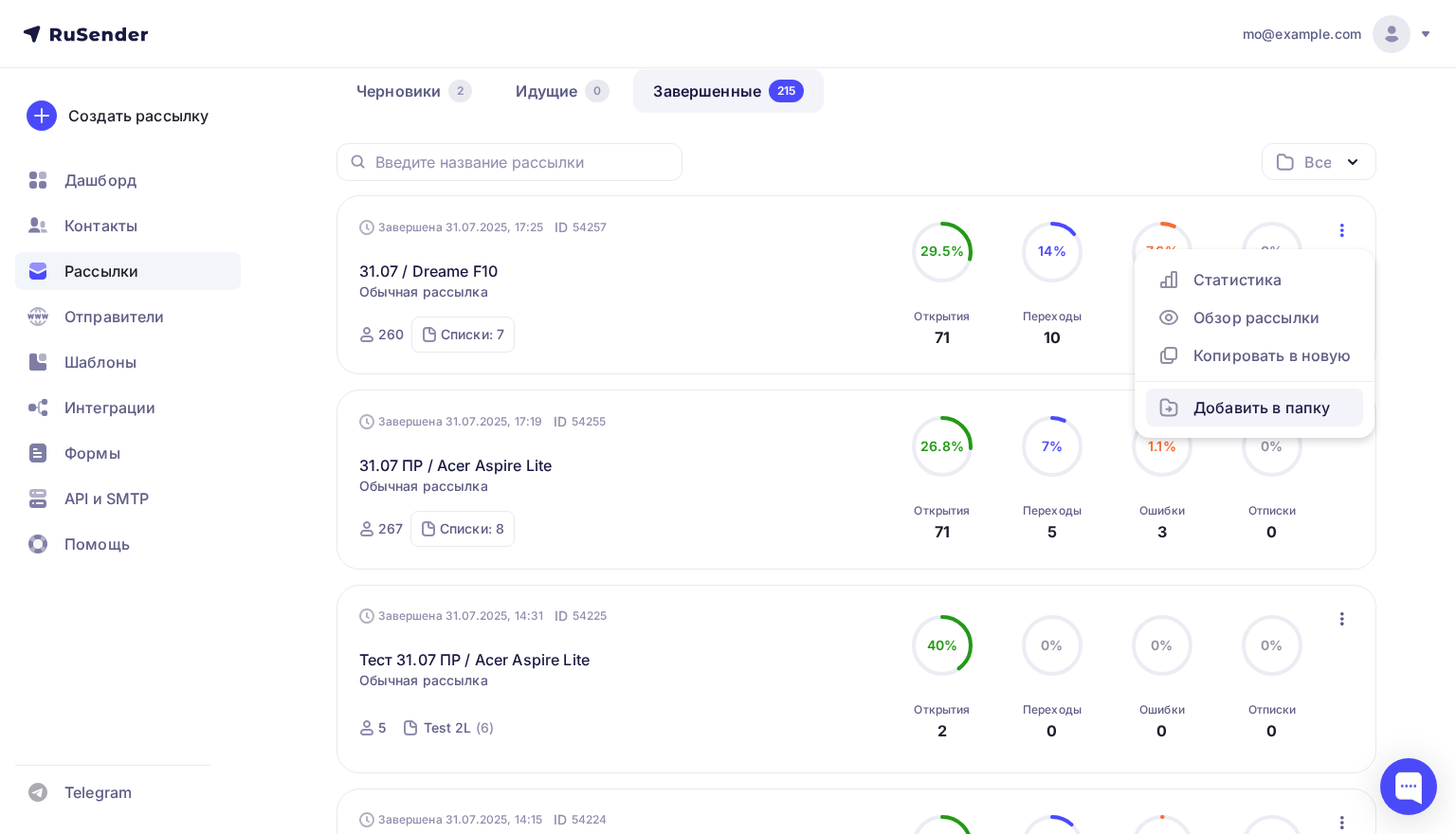 click on "Добавить в папку" at bounding box center [1254, 408] 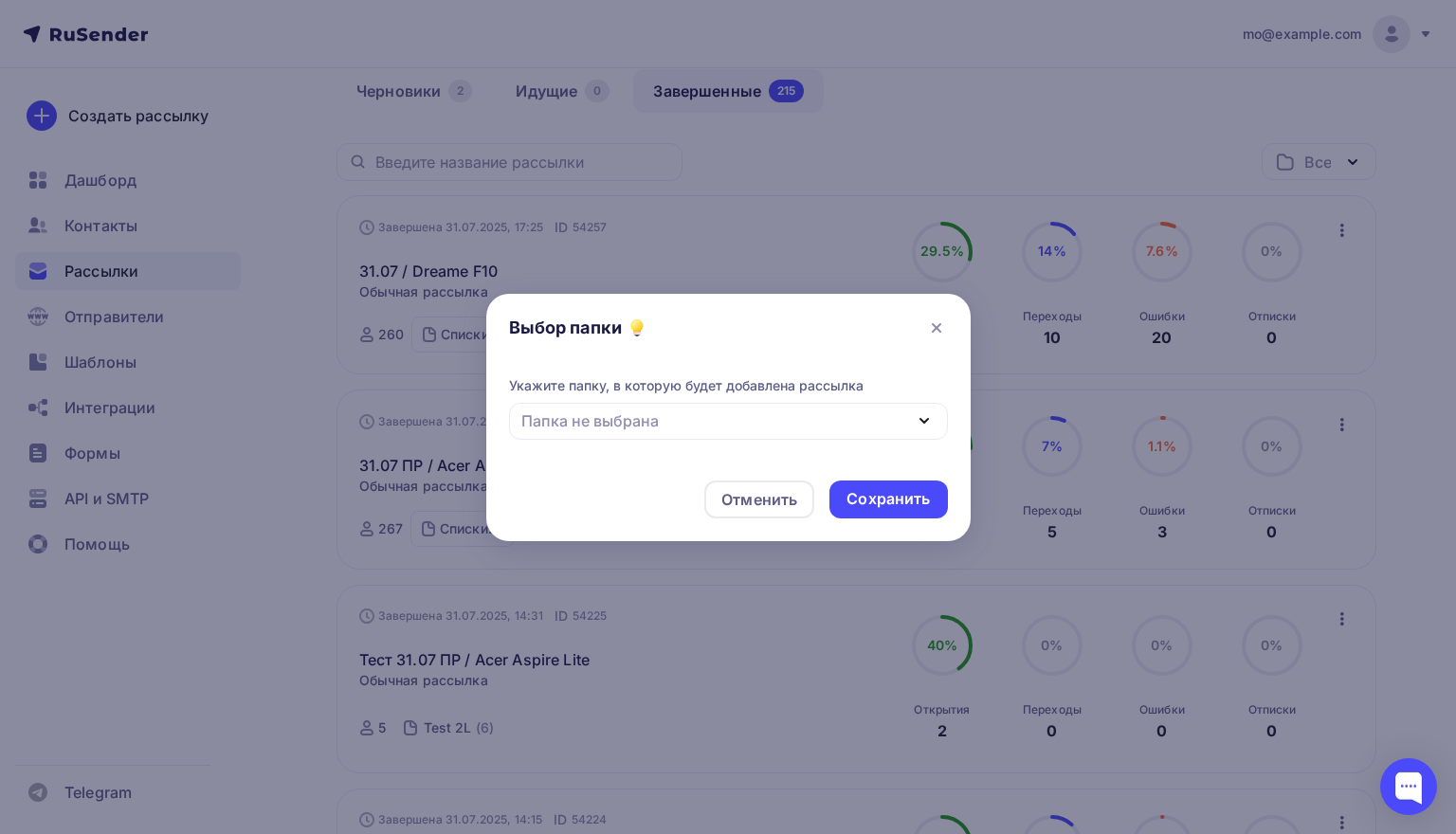 click on "Папка не выбрана" at bounding box center (728, 421) 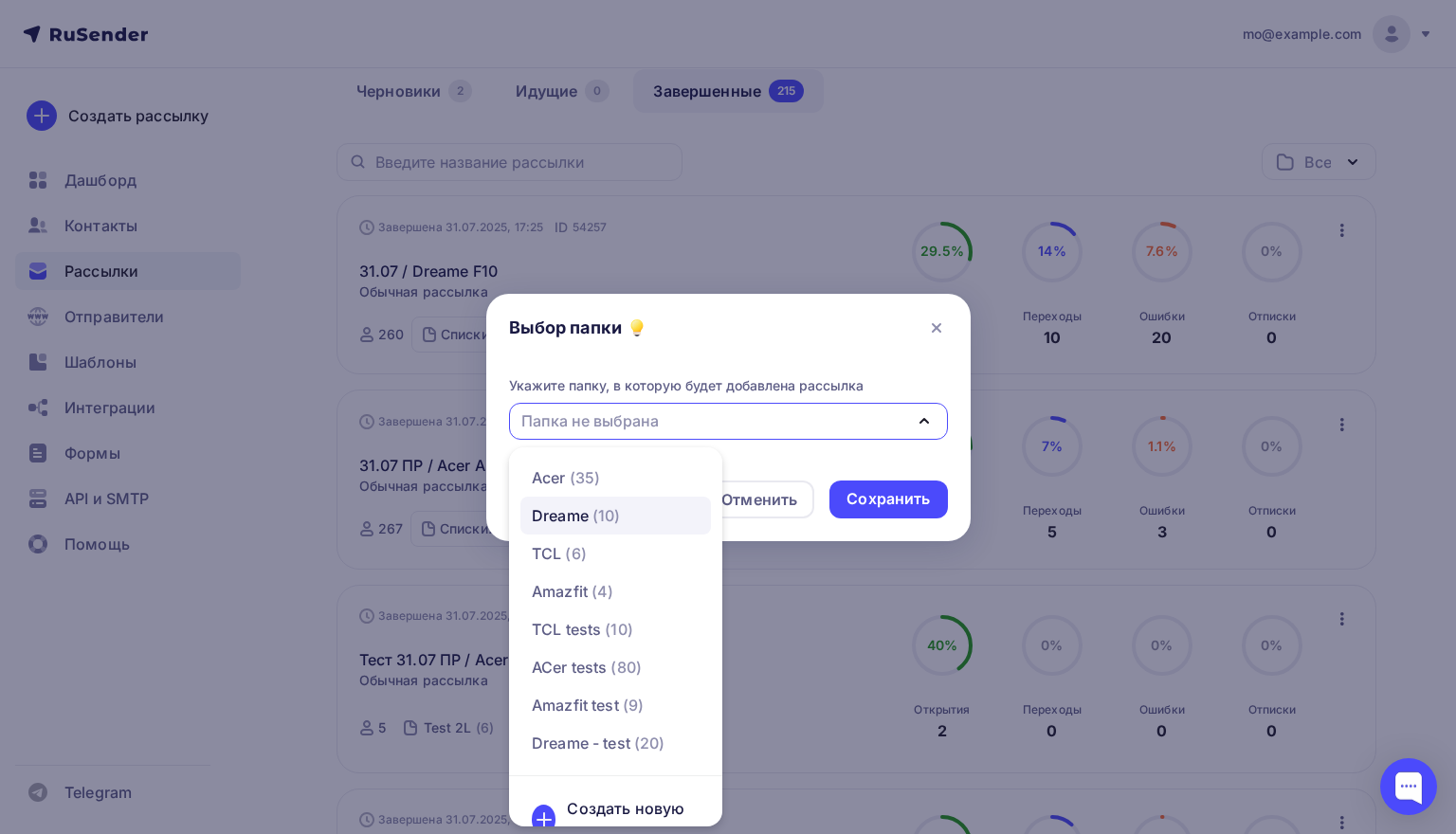 click on "Dreame
(10)" at bounding box center (615, 516) 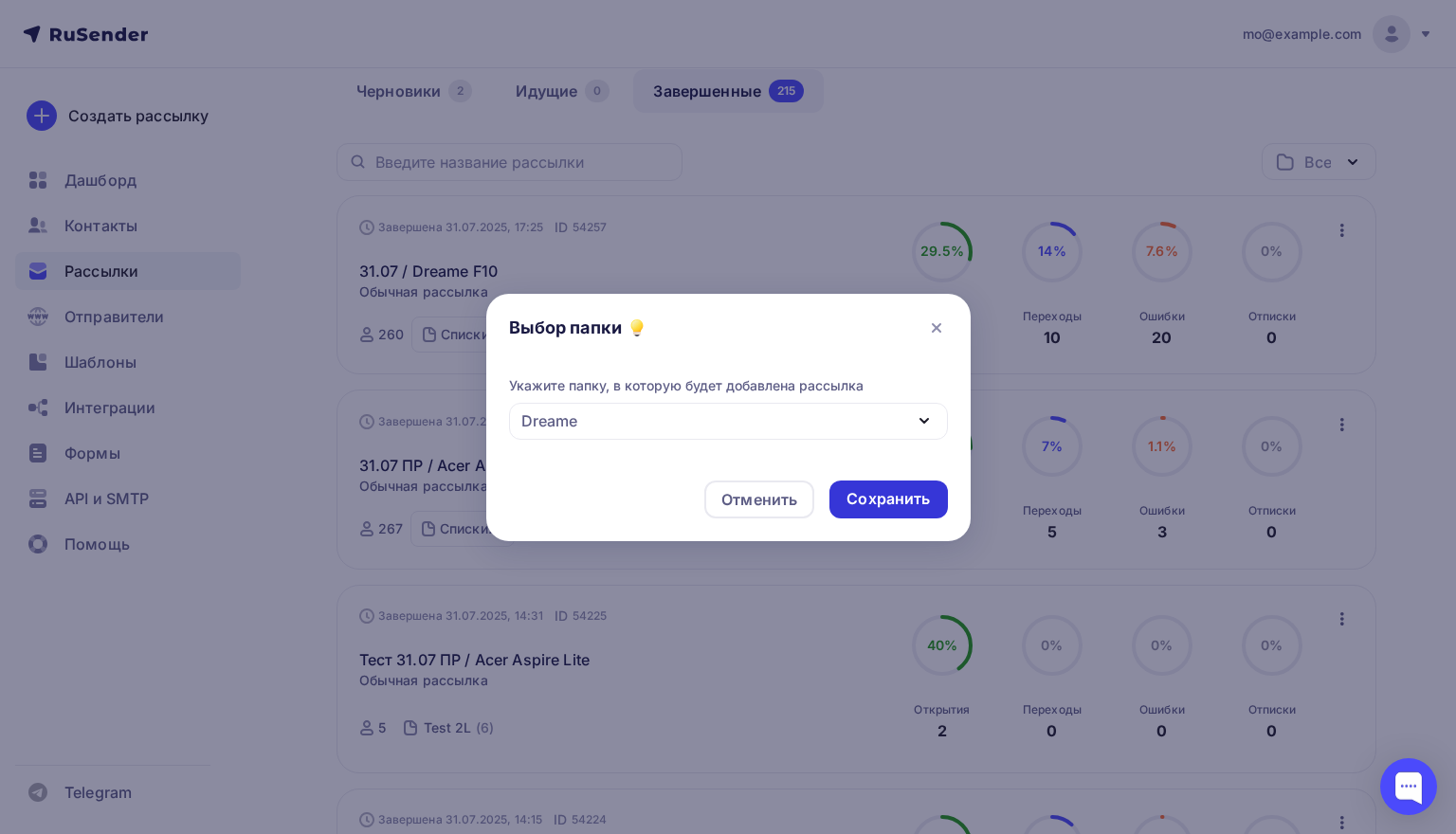 click on "Сохранить" at bounding box center (888, 499) 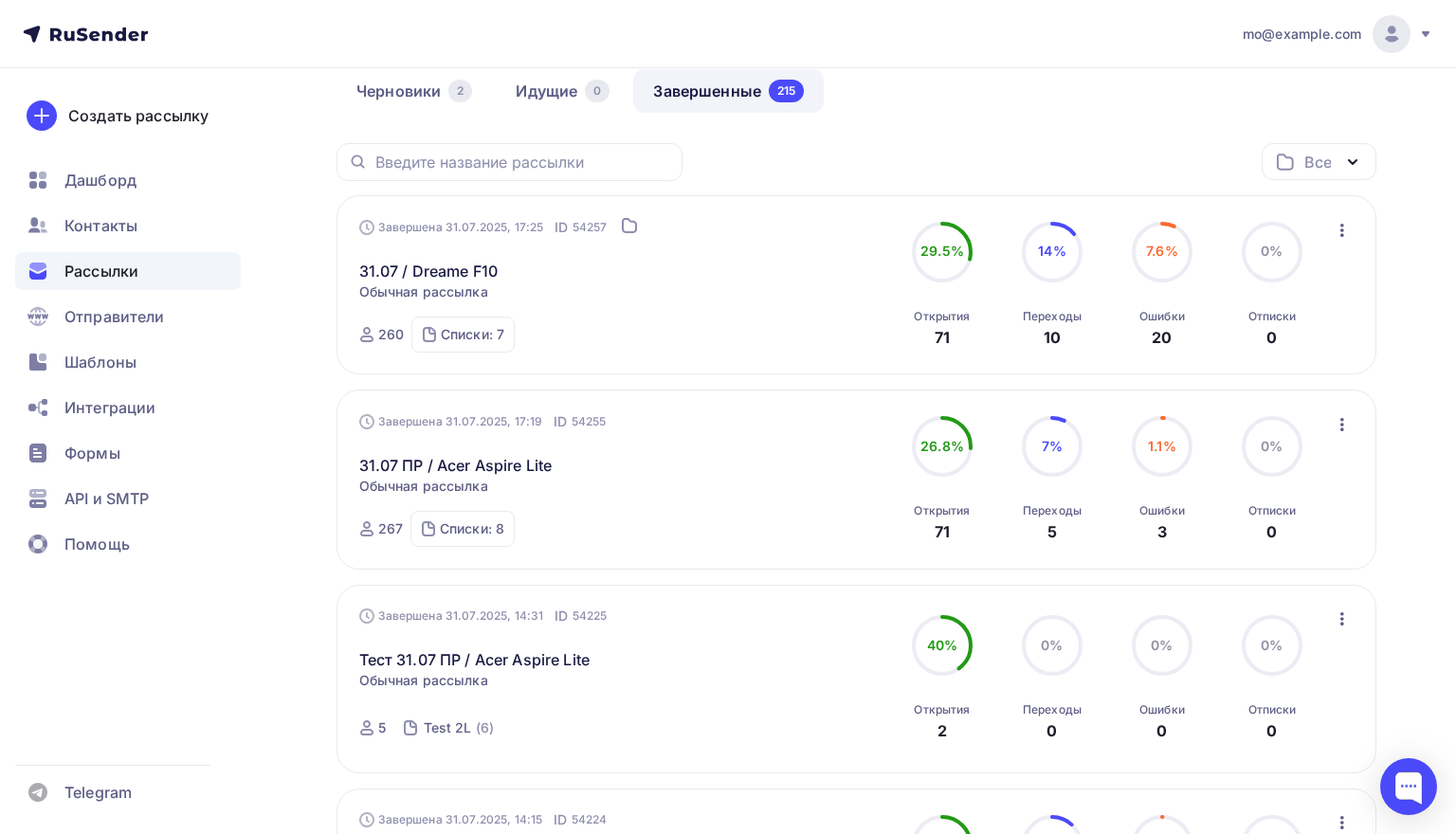 click 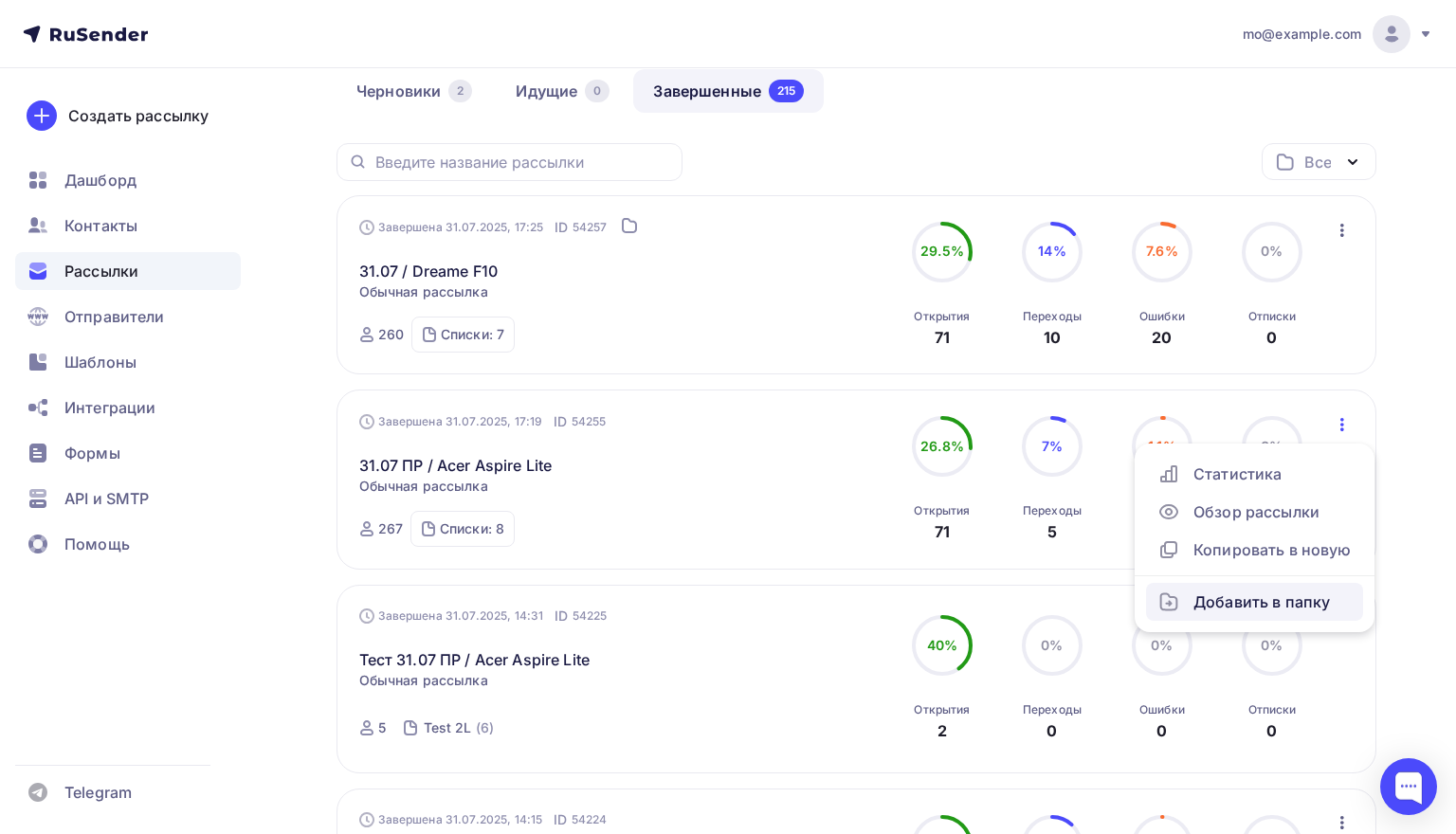 click on "Добавить в папку" at bounding box center [1254, 602] 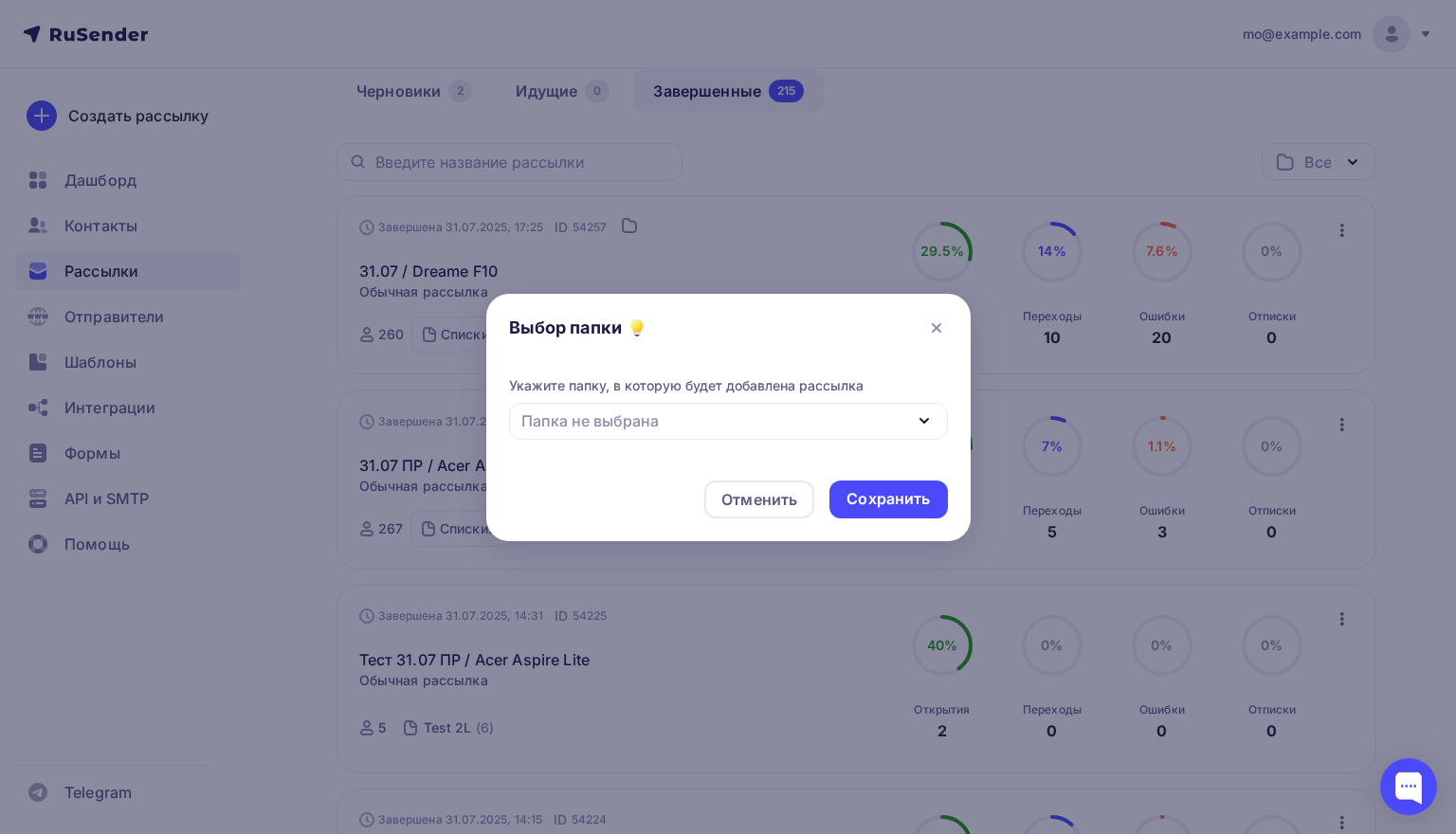 click on "Папка не выбрана" at bounding box center (728, 421) 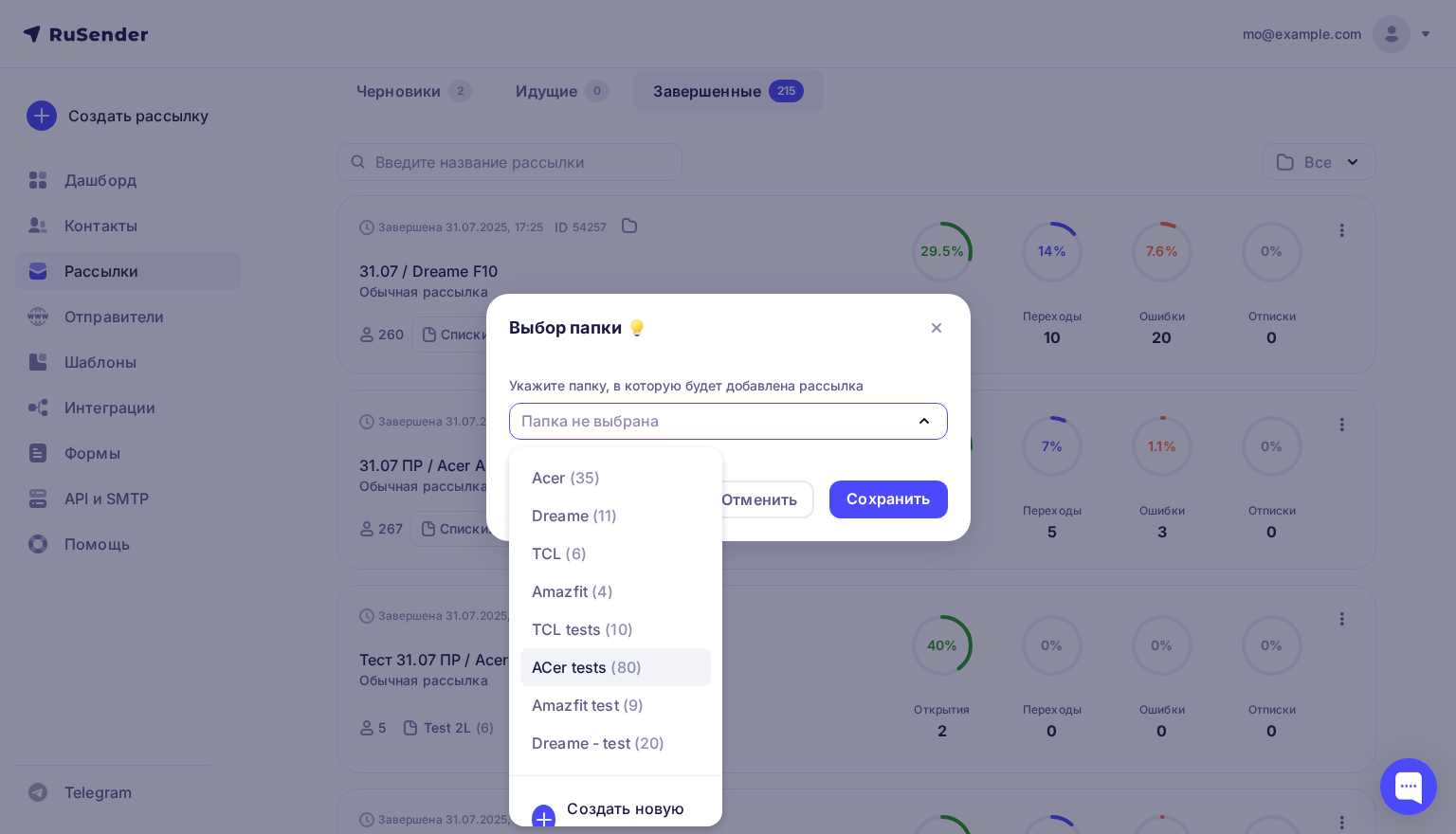 scroll, scrollTop: 0, scrollLeft: 0, axis: both 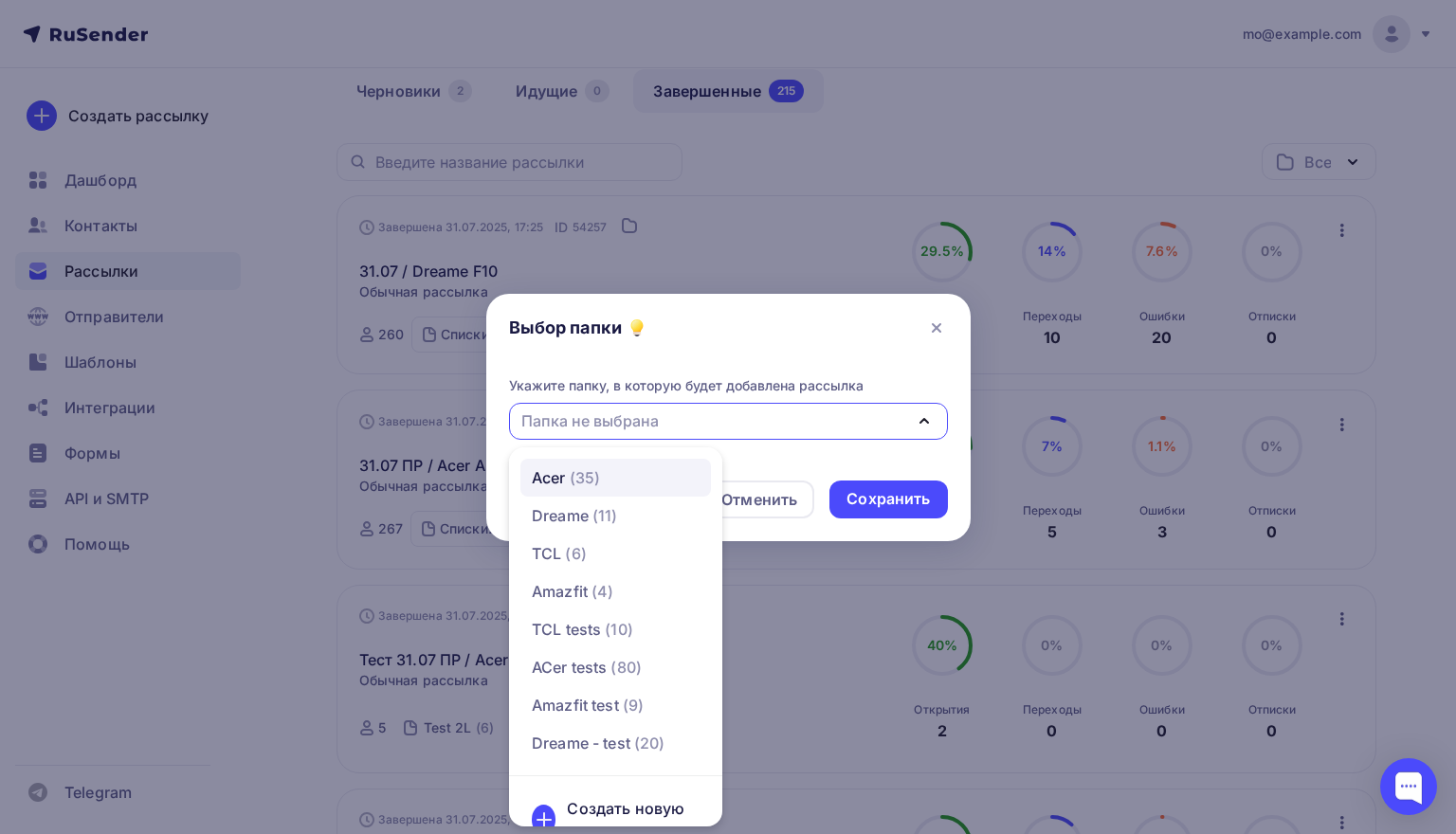 click on "Acer
(35)" at bounding box center [615, 478] 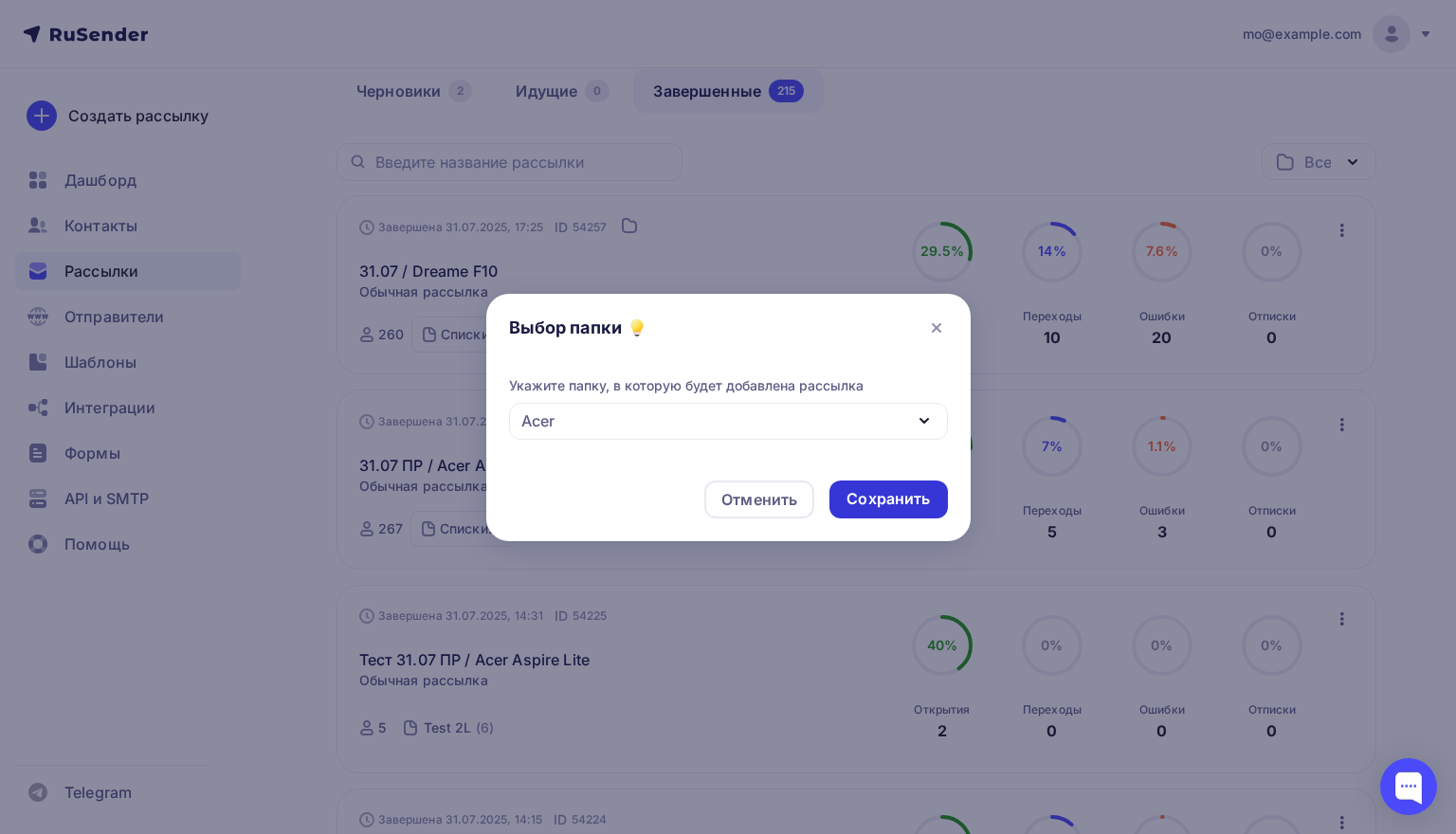 click on "Сохранить" at bounding box center (888, 499) 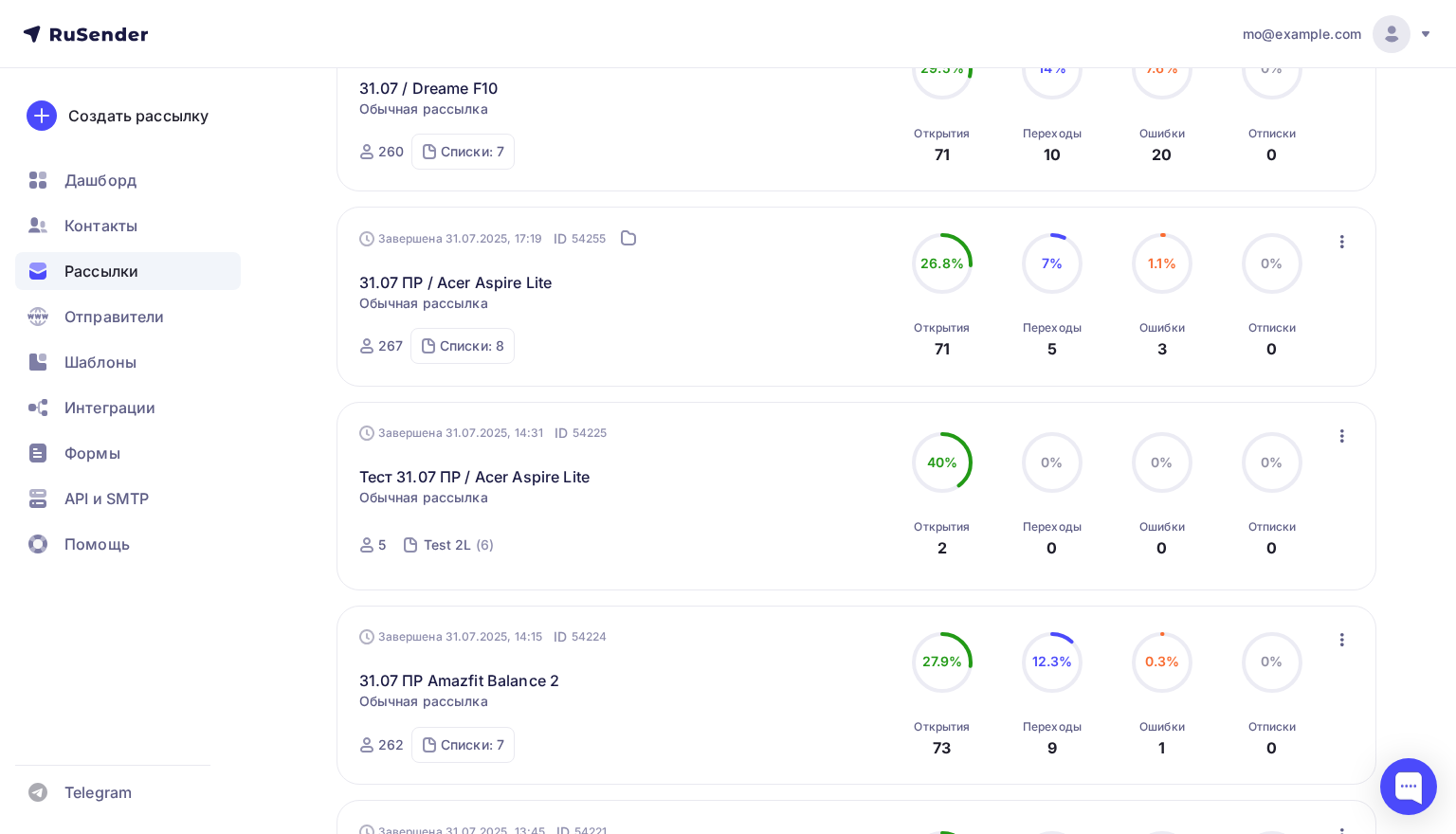 scroll, scrollTop: 281, scrollLeft: 0, axis: vertical 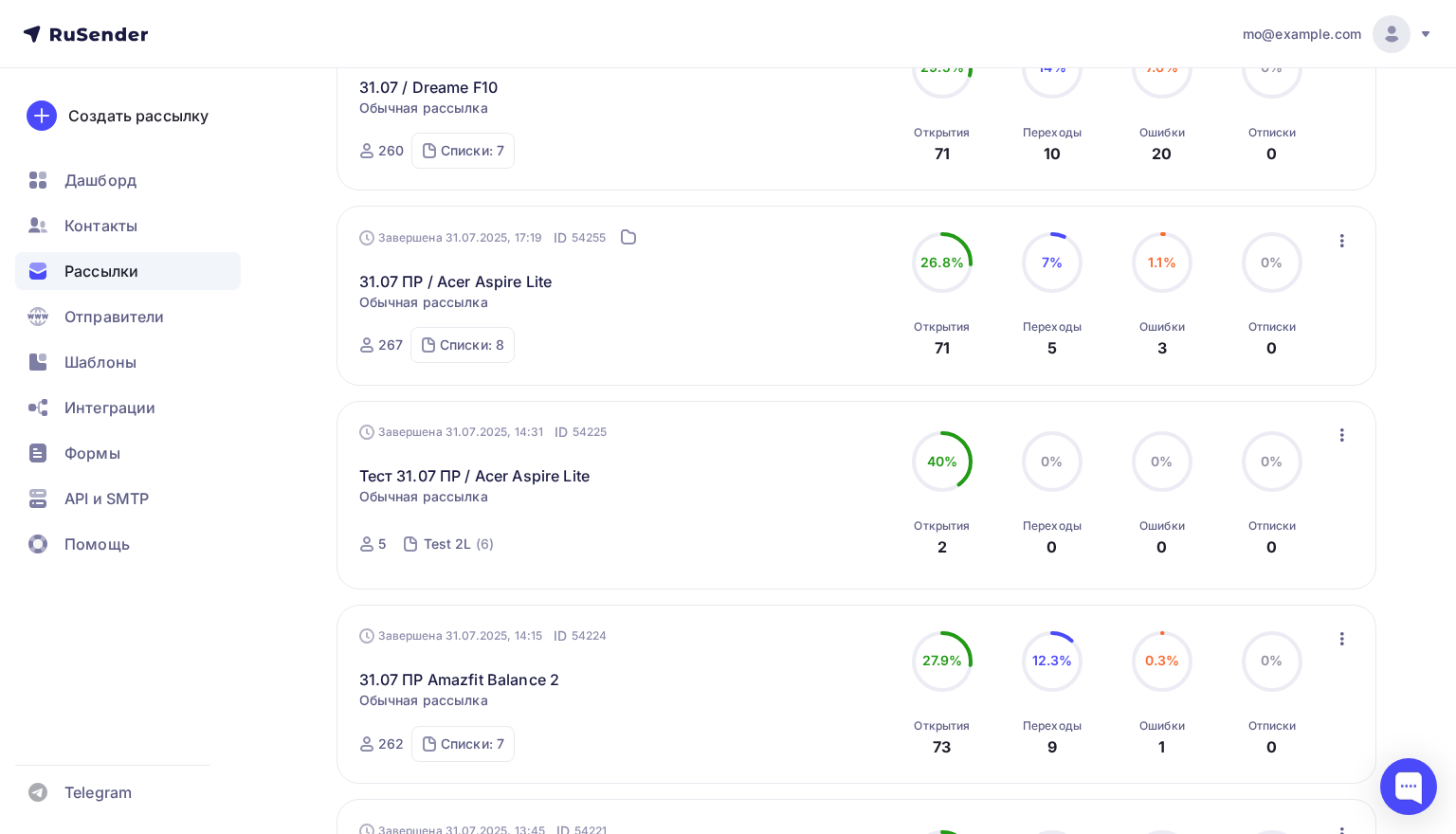 click 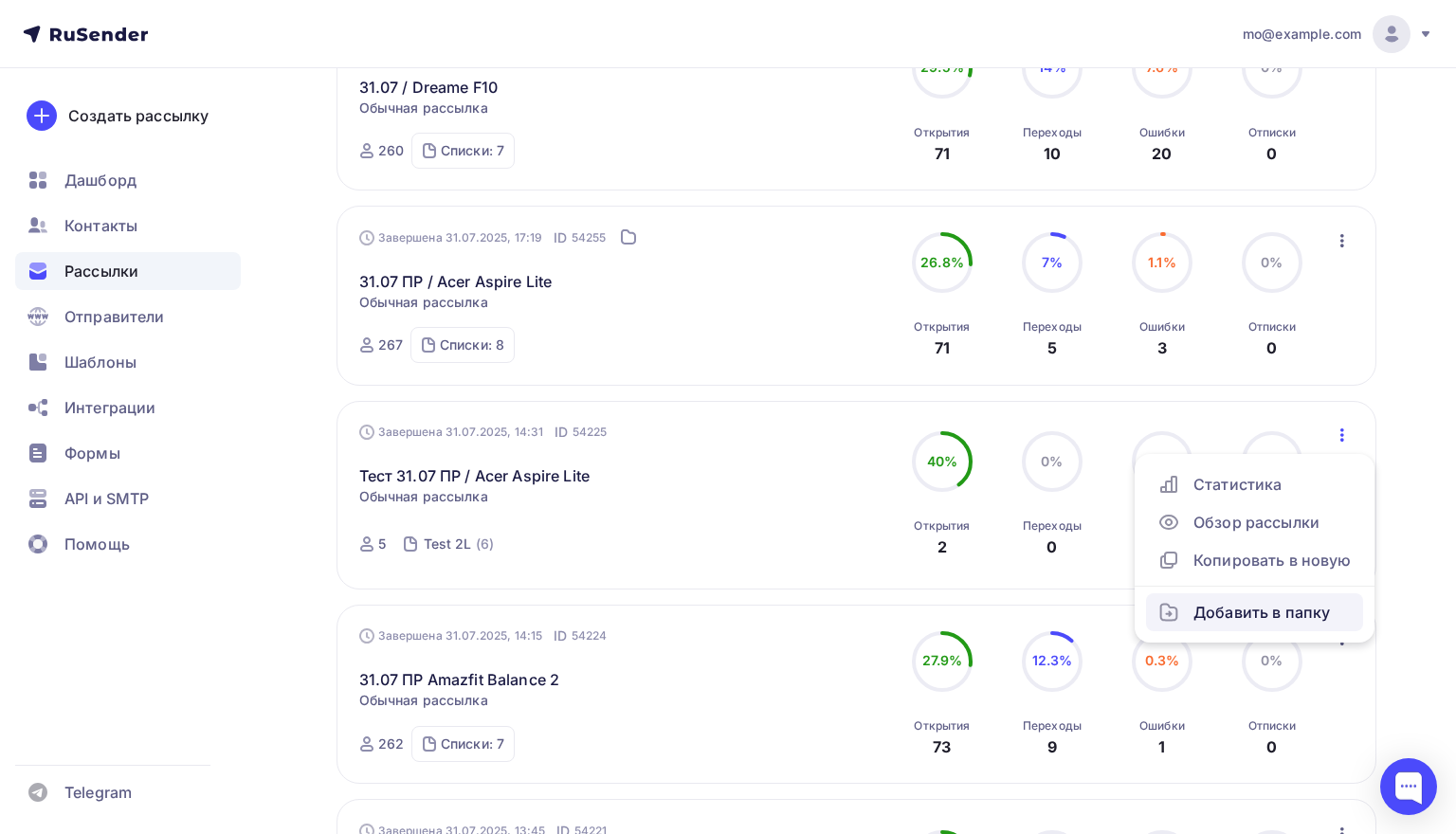 click on "Добавить в папку" at bounding box center (1254, 612) 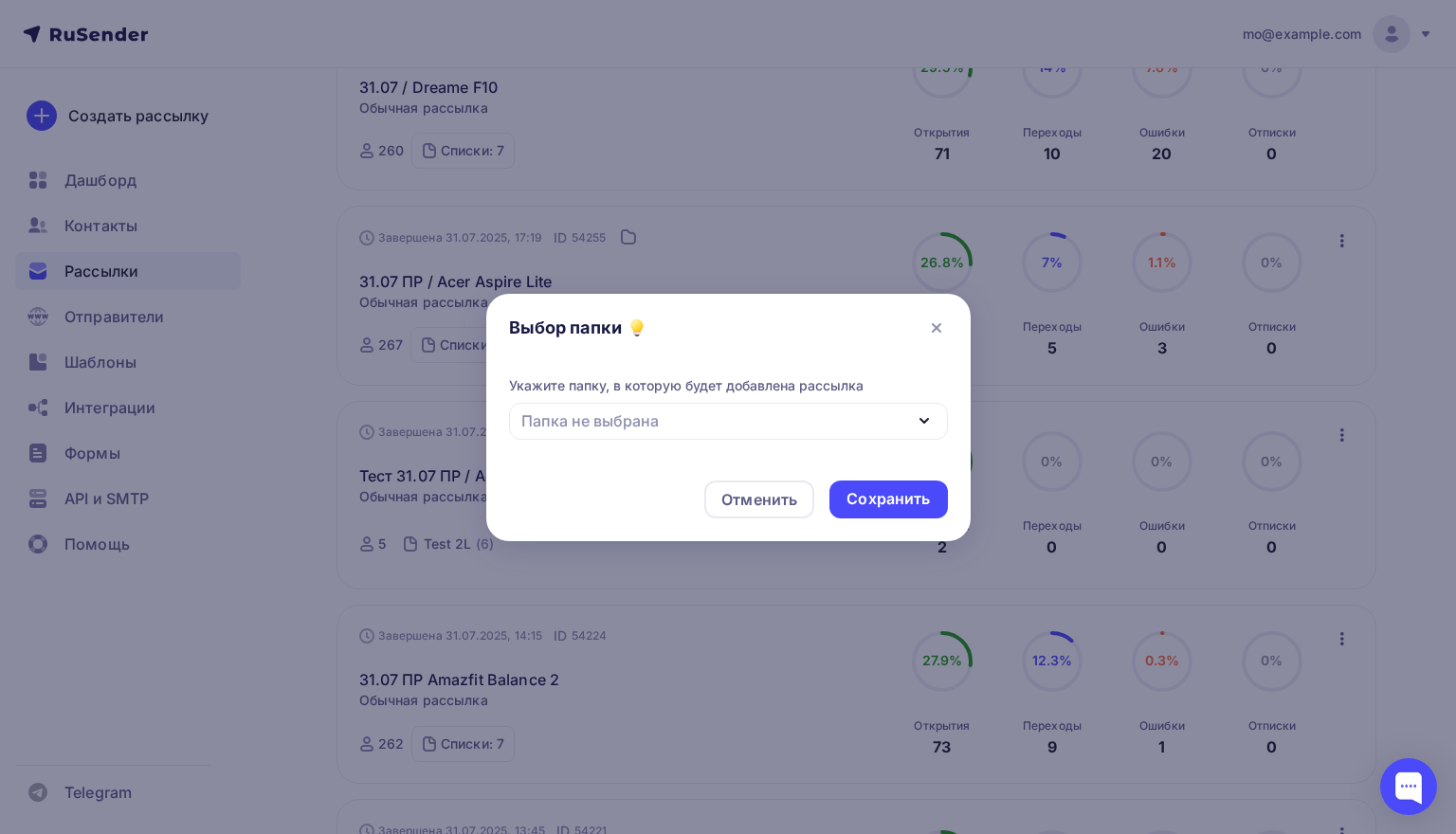 click on "Папка не выбрана" at bounding box center [728, 421] 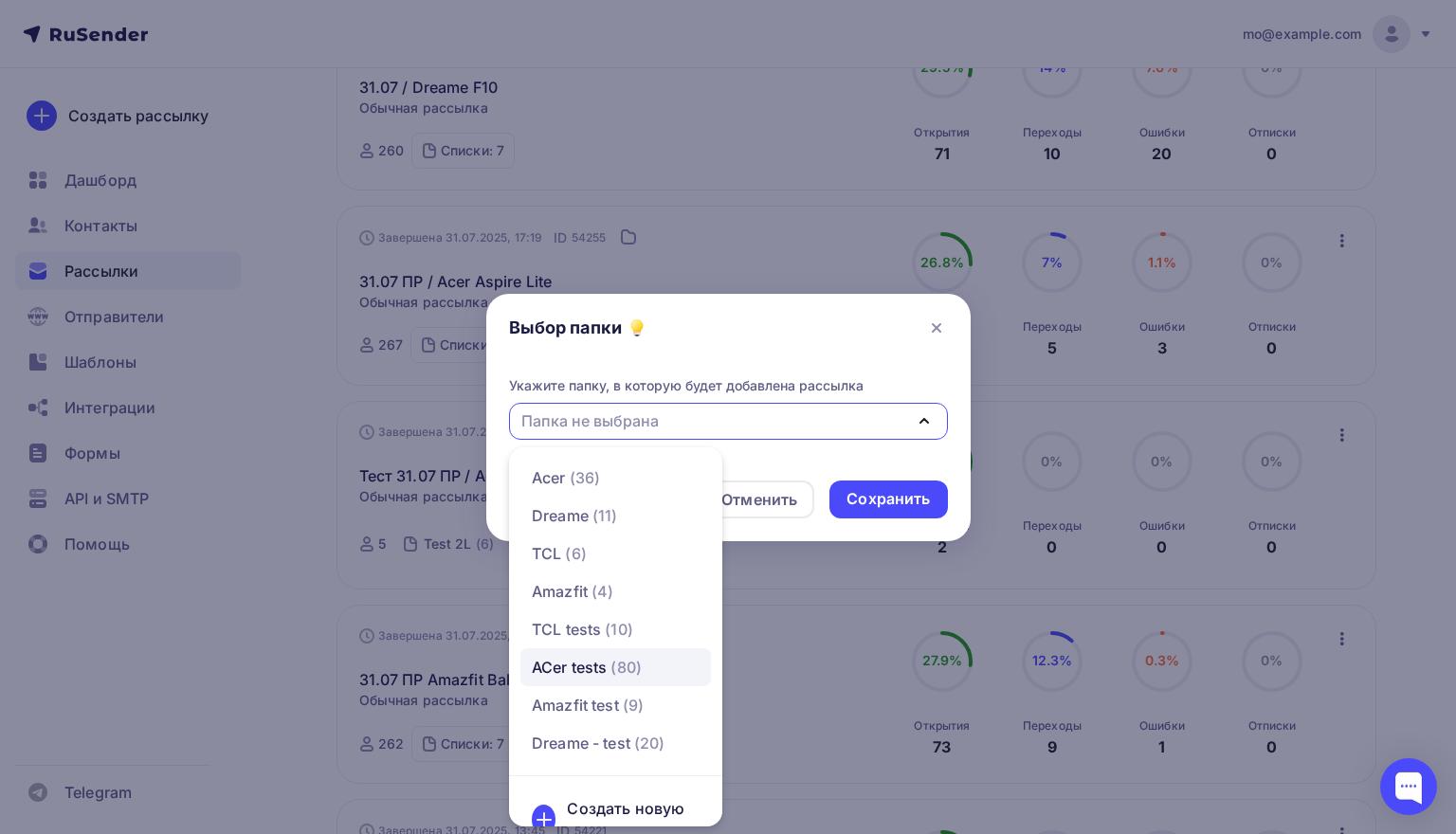 click on "(80)" at bounding box center (626, 667) 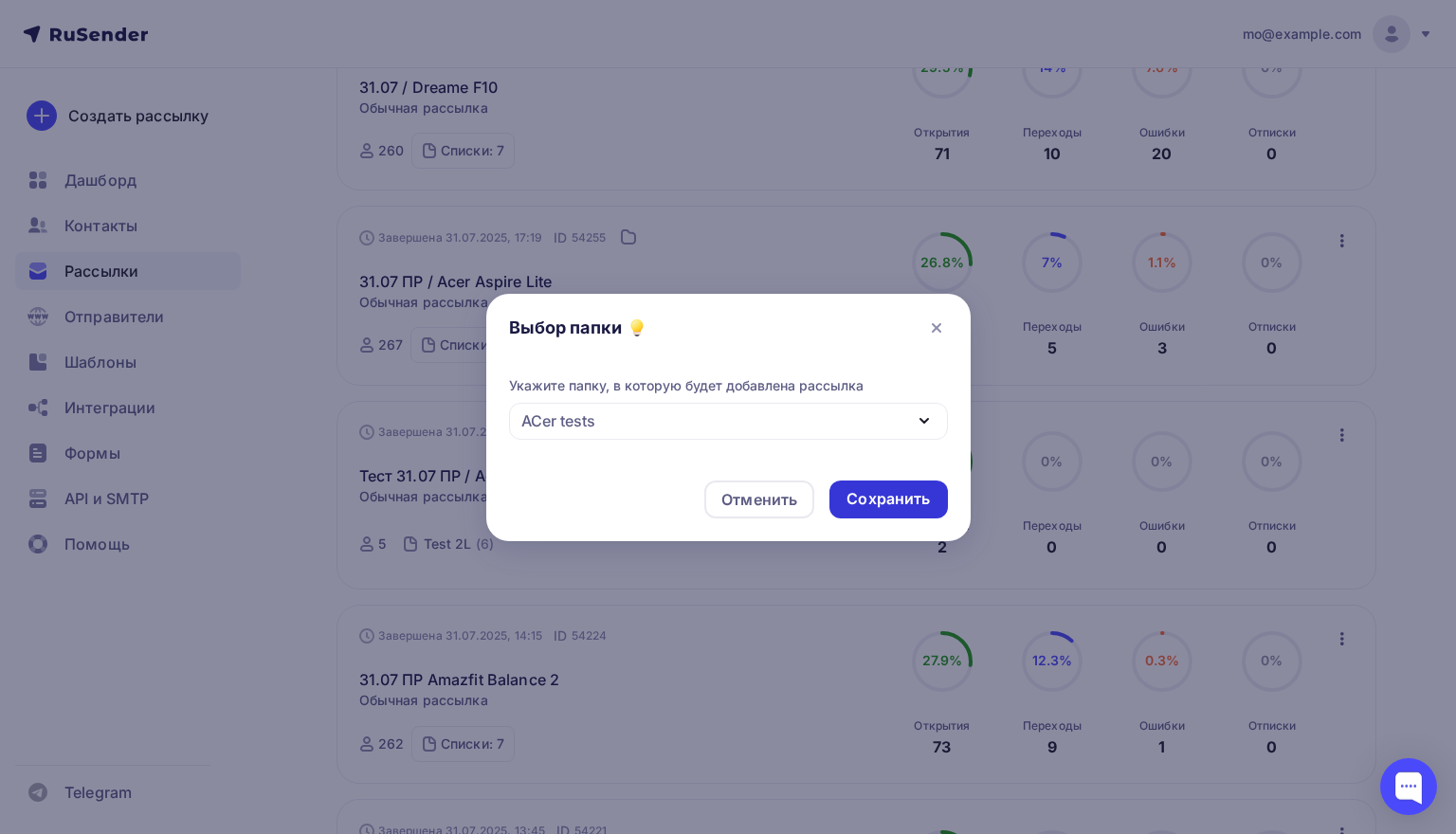 click on "Сохранить" at bounding box center (888, 499) 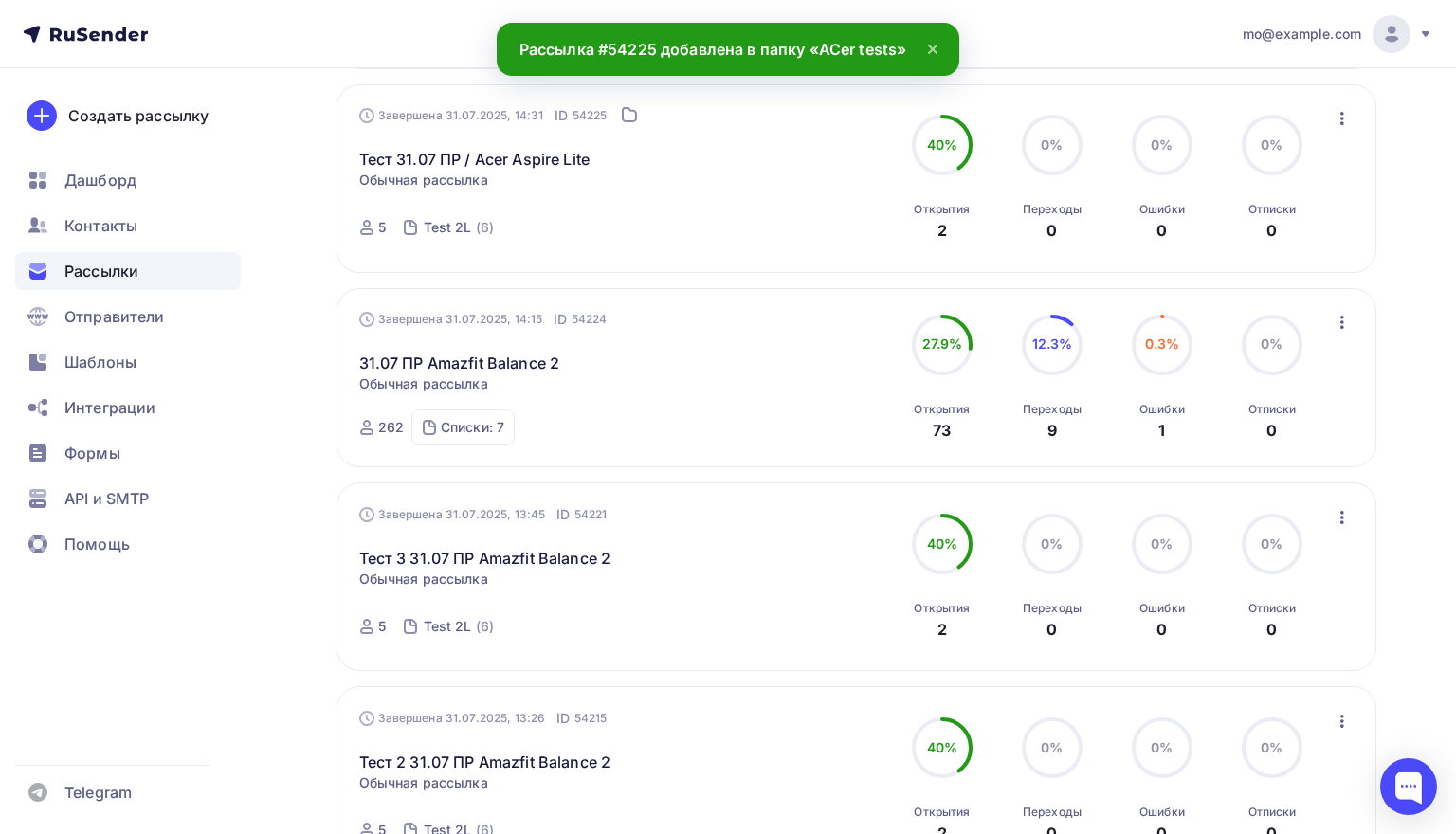 scroll, scrollTop: 597, scrollLeft: 0, axis: vertical 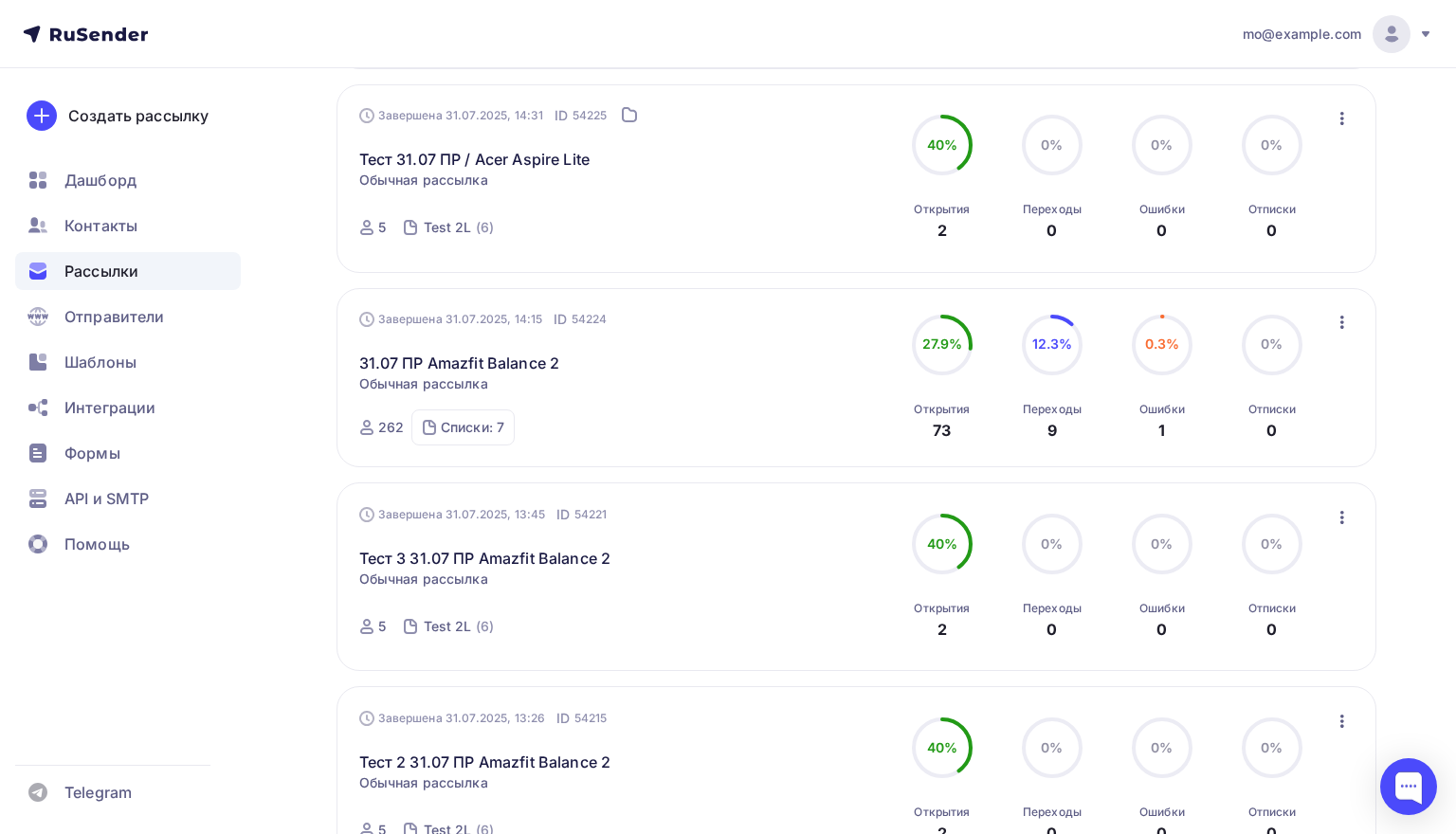 click 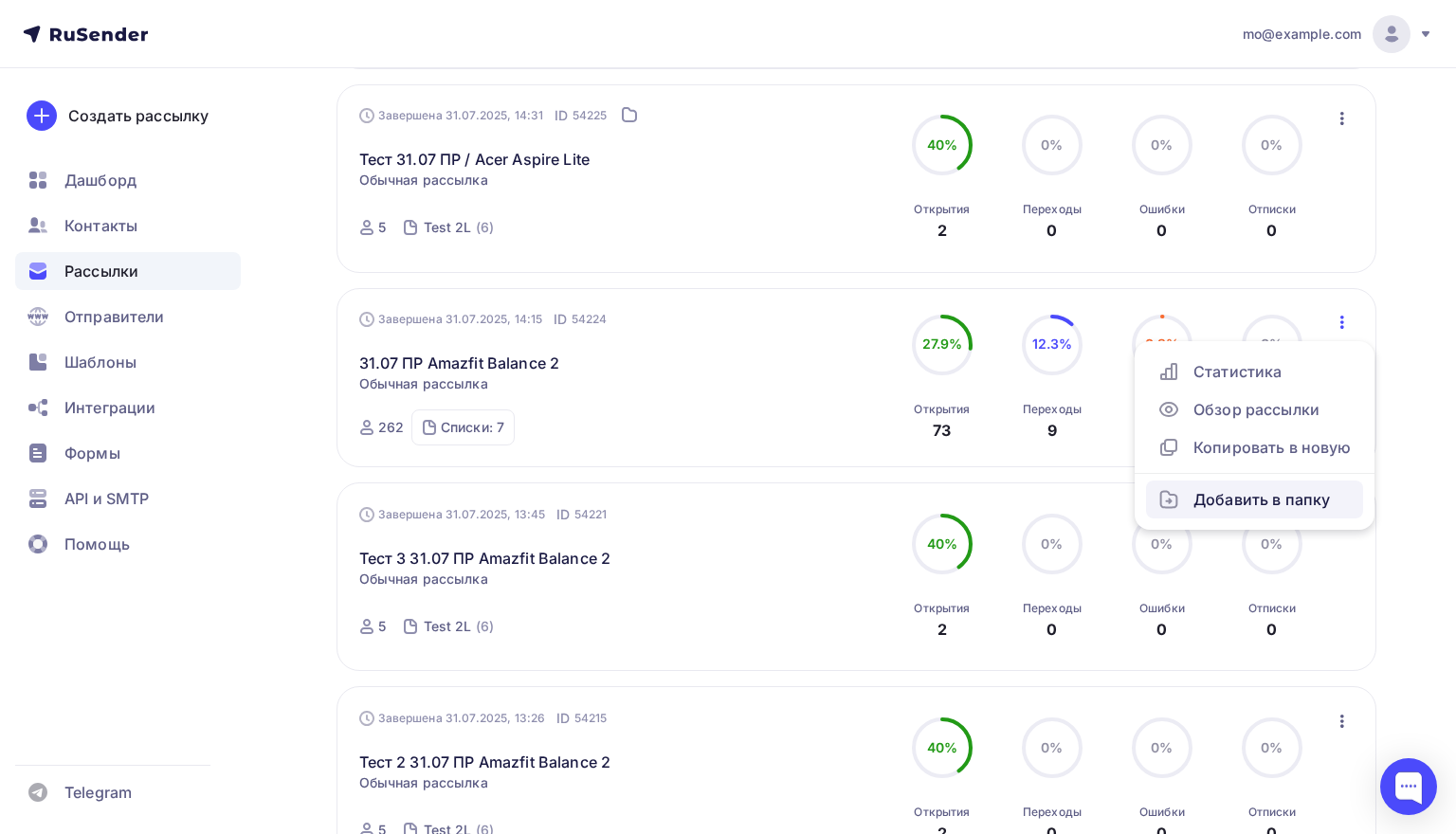 click on "Добавить в папку" at bounding box center [1254, 499] 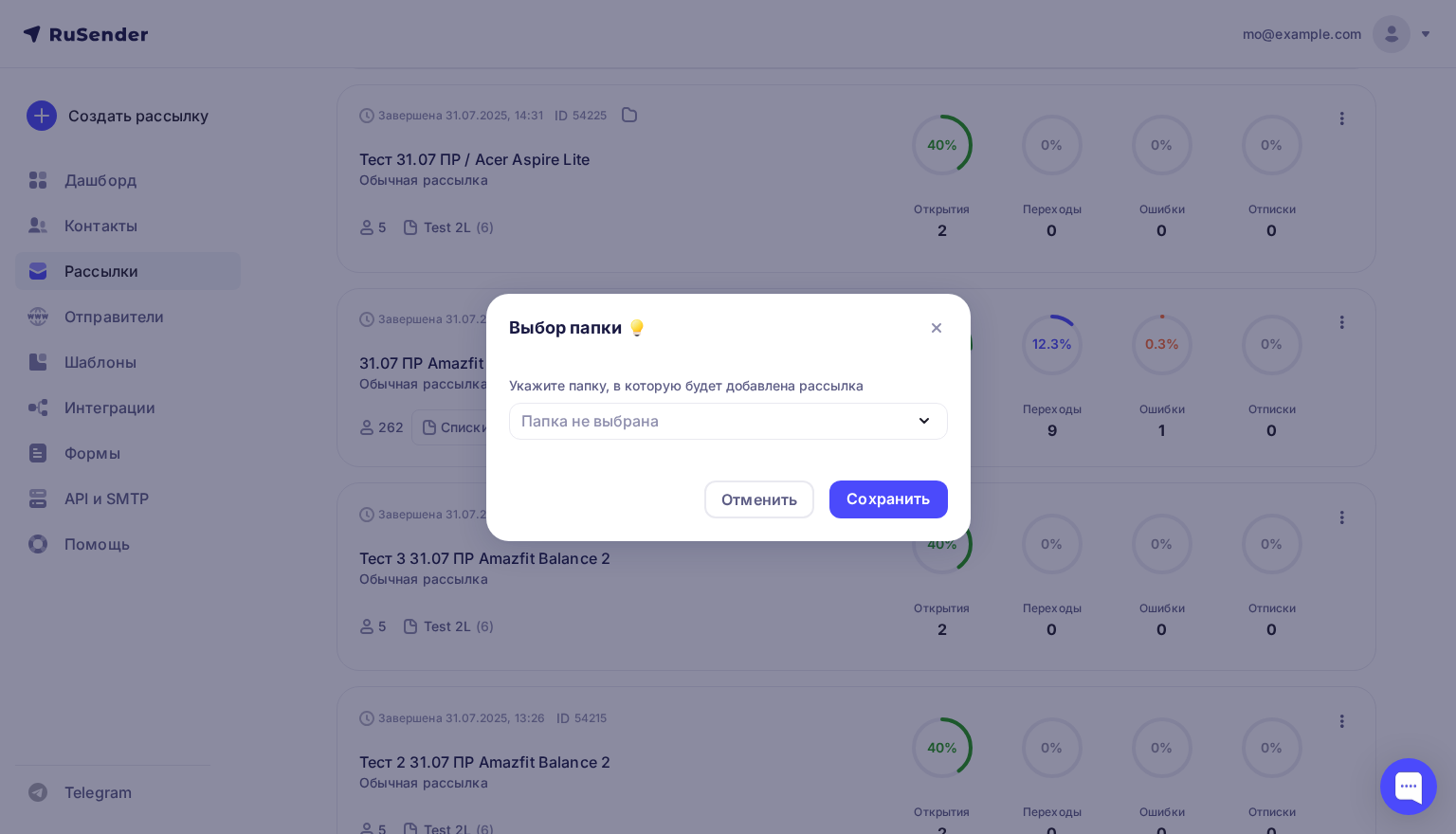 click on "Папка не выбрана" at bounding box center (728, 421) 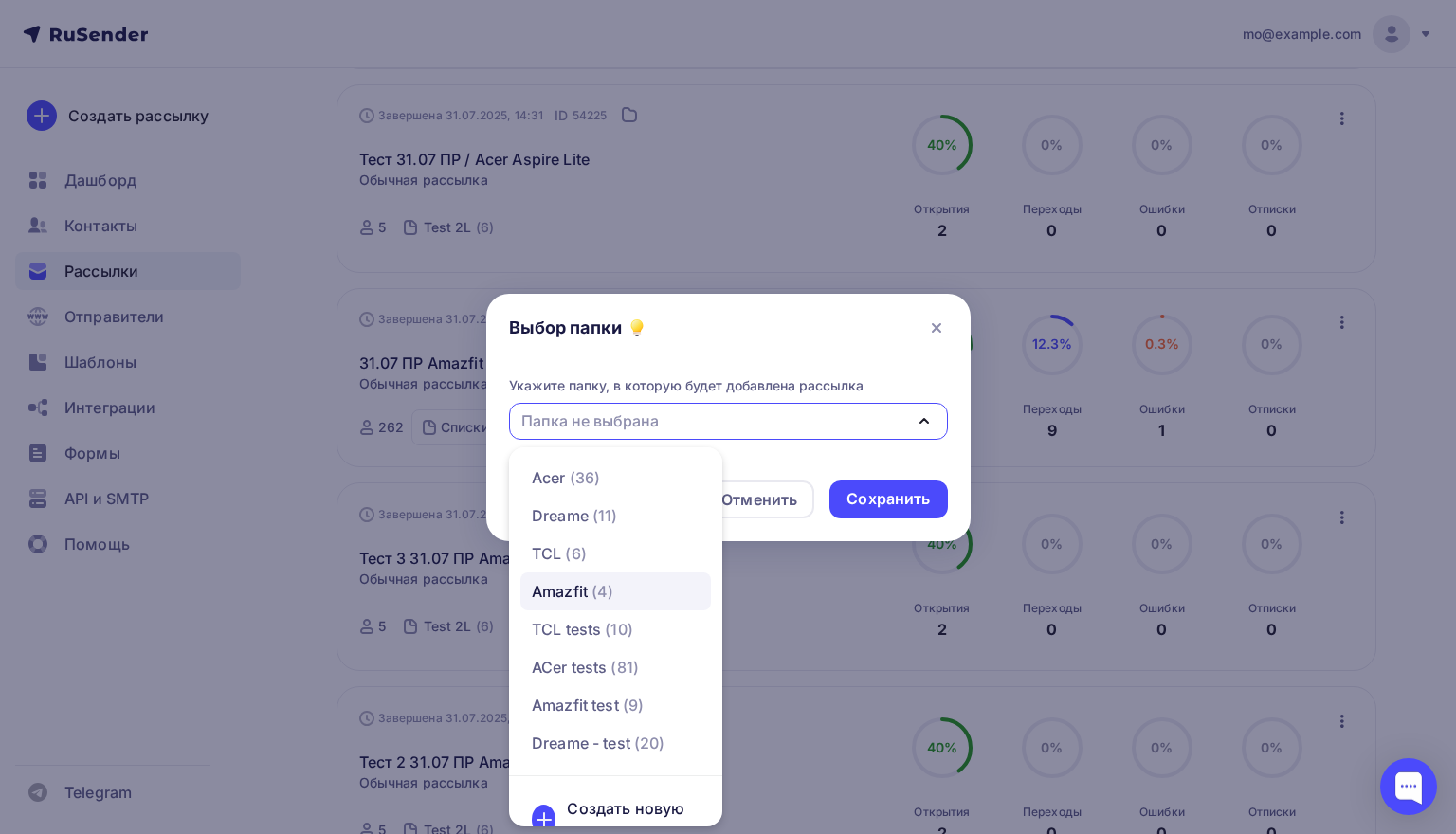 click on "(4)" at bounding box center (601, 591) 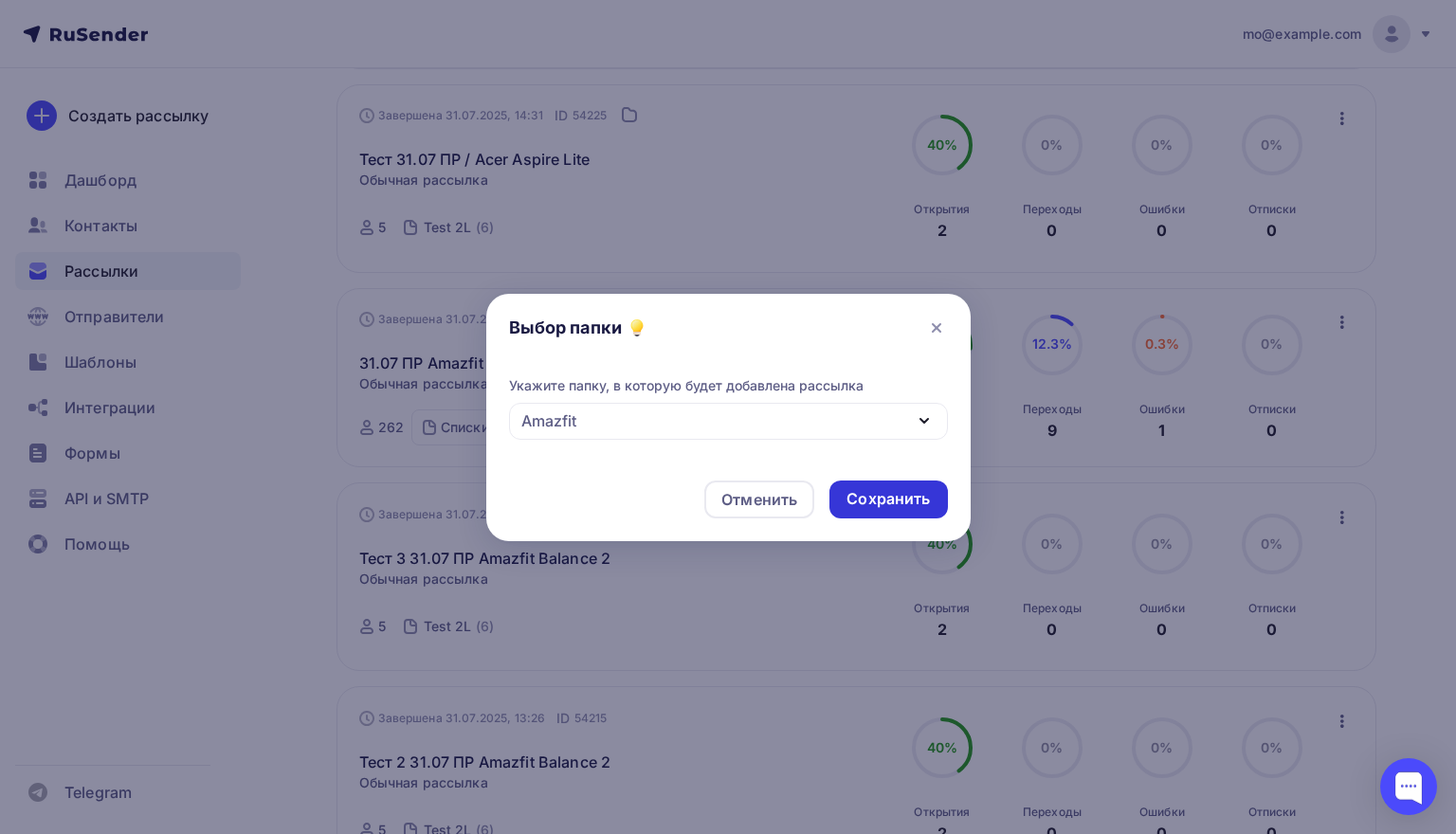click on "Сохранить" at bounding box center (888, 499) 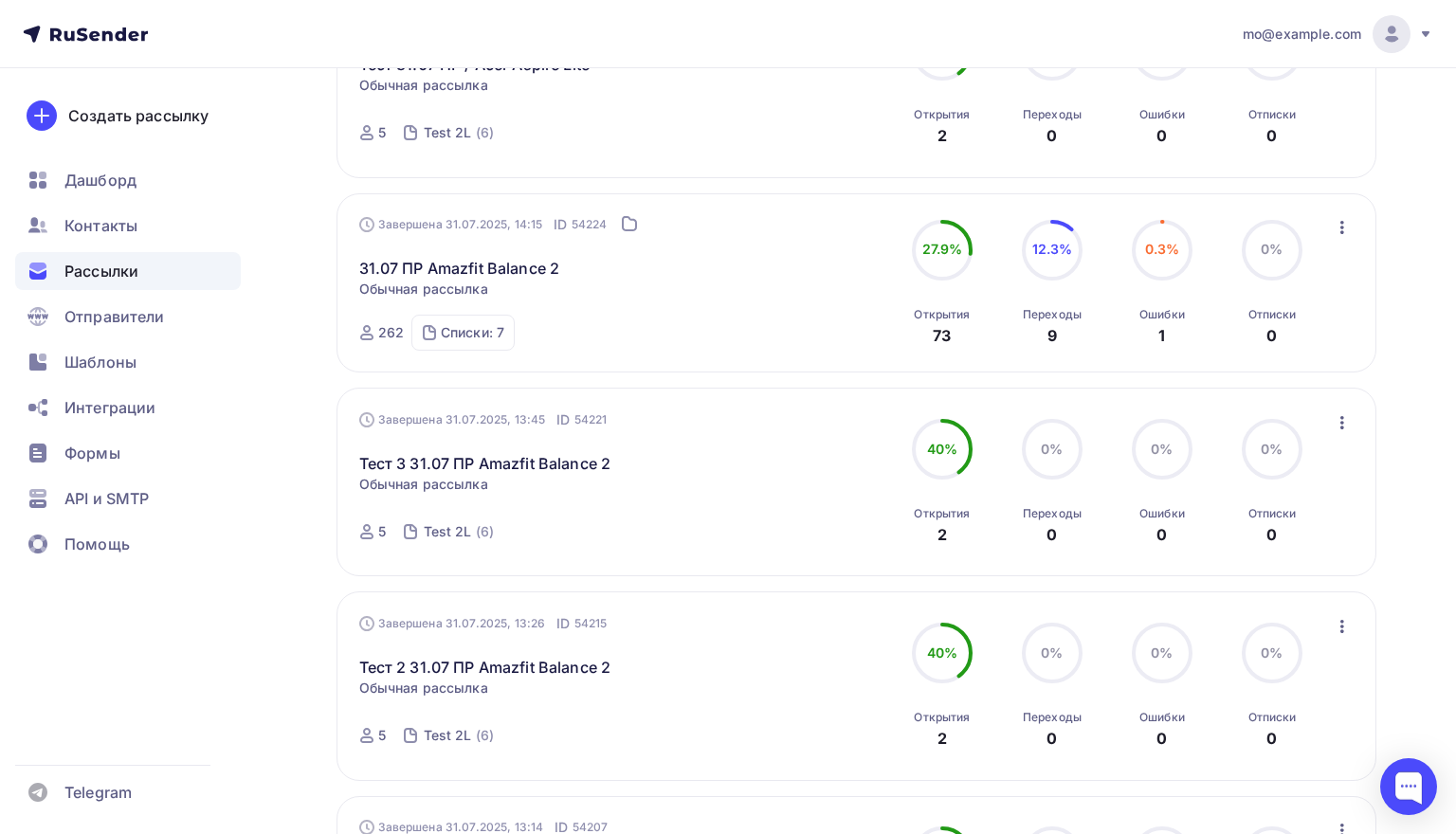 scroll, scrollTop: 693, scrollLeft: 0, axis: vertical 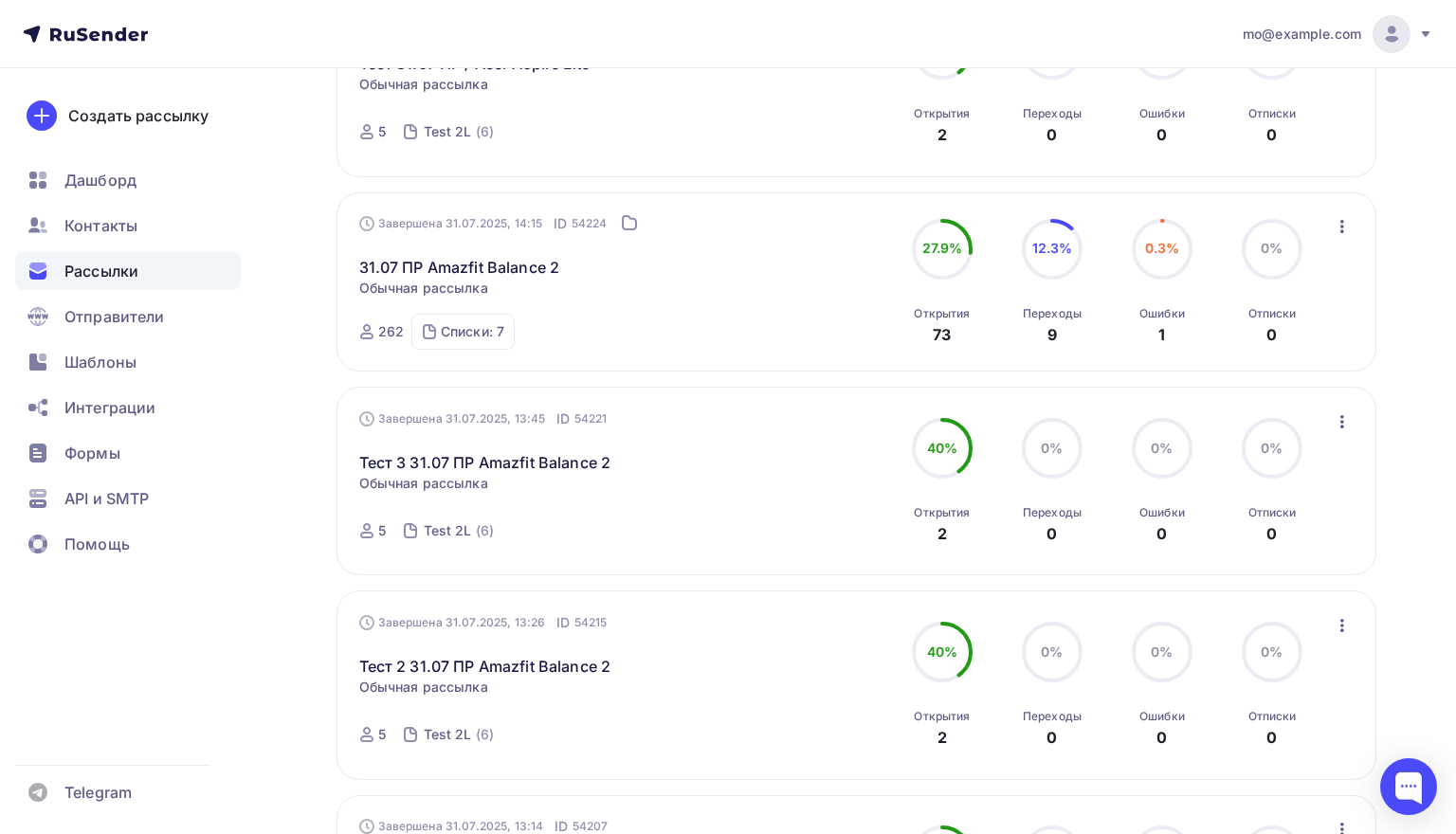 click 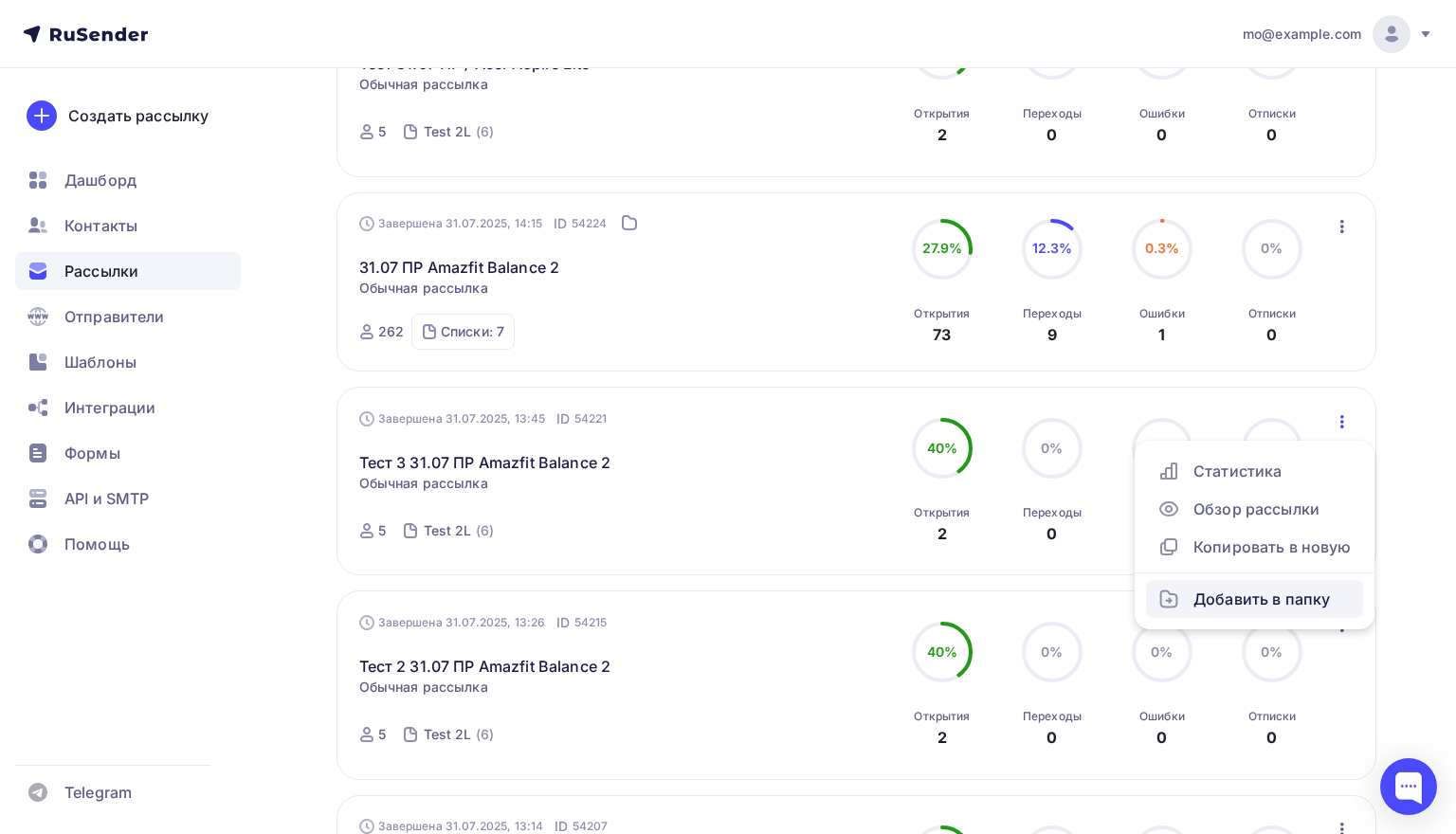 click on "Добавить в папку" at bounding box center [1254, 599] 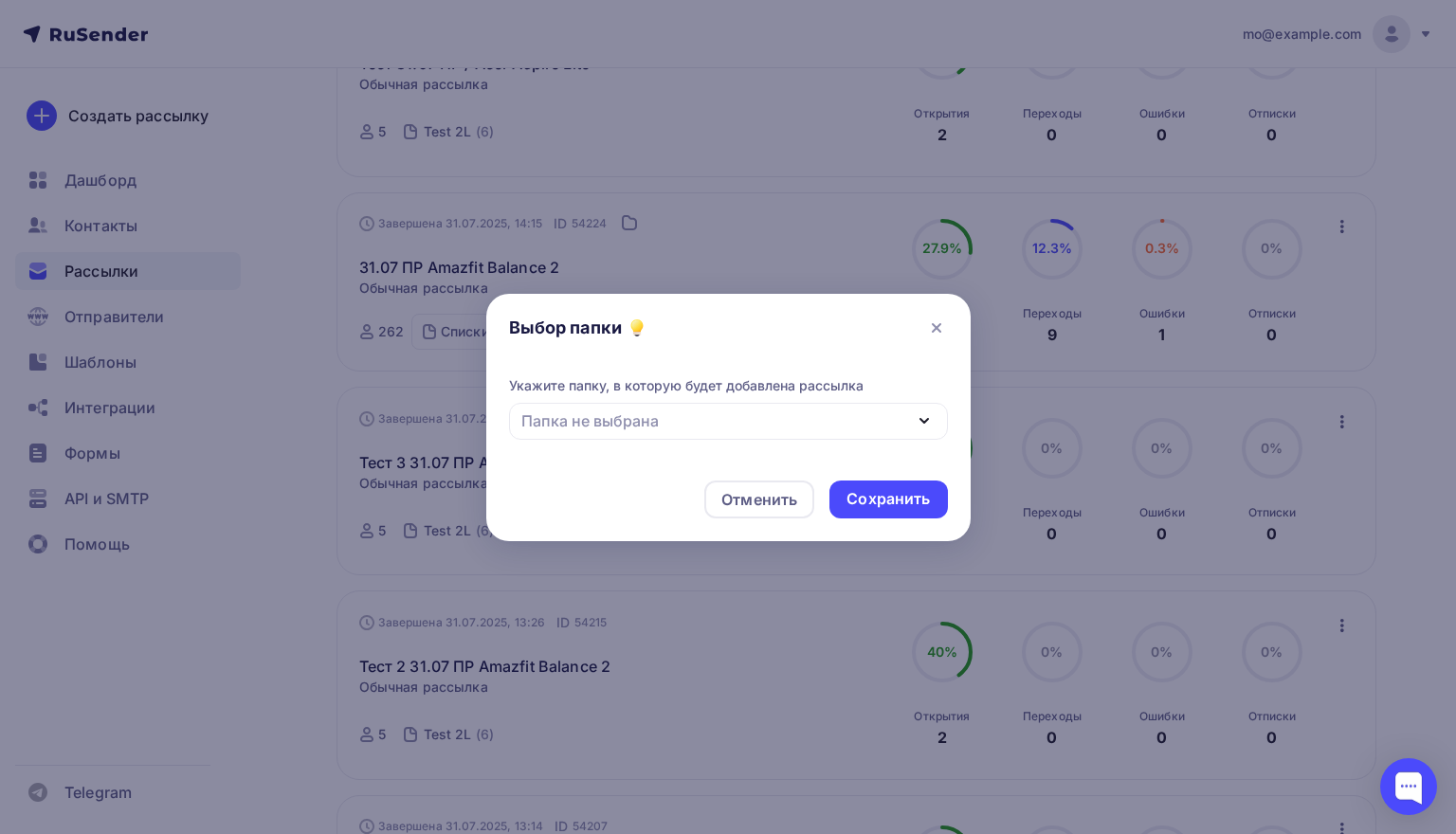 click on "Папка не выбрана" at bounding box center (728, 421) 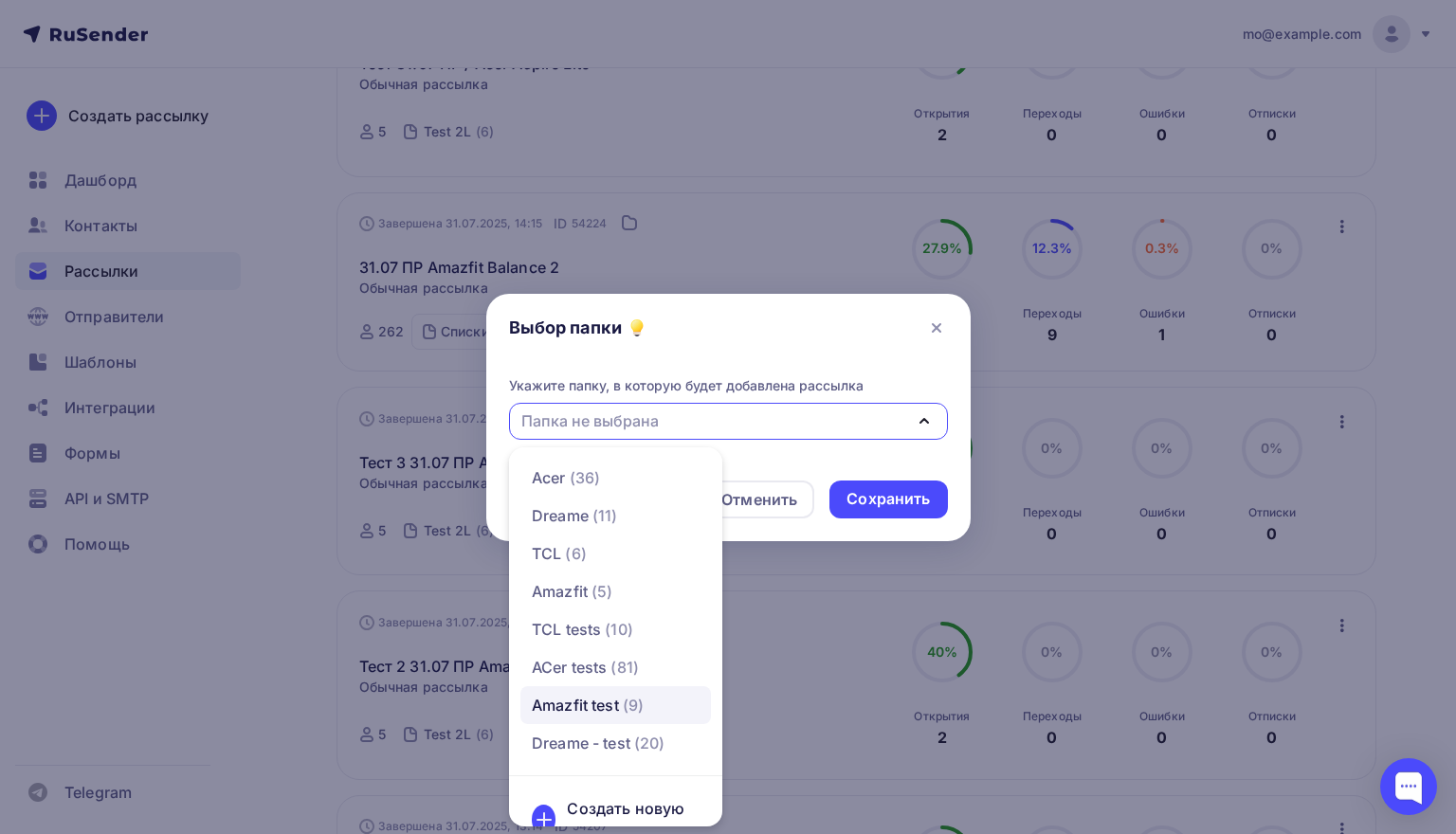 click on "Amazfit test" at bounding box center (575, 705) 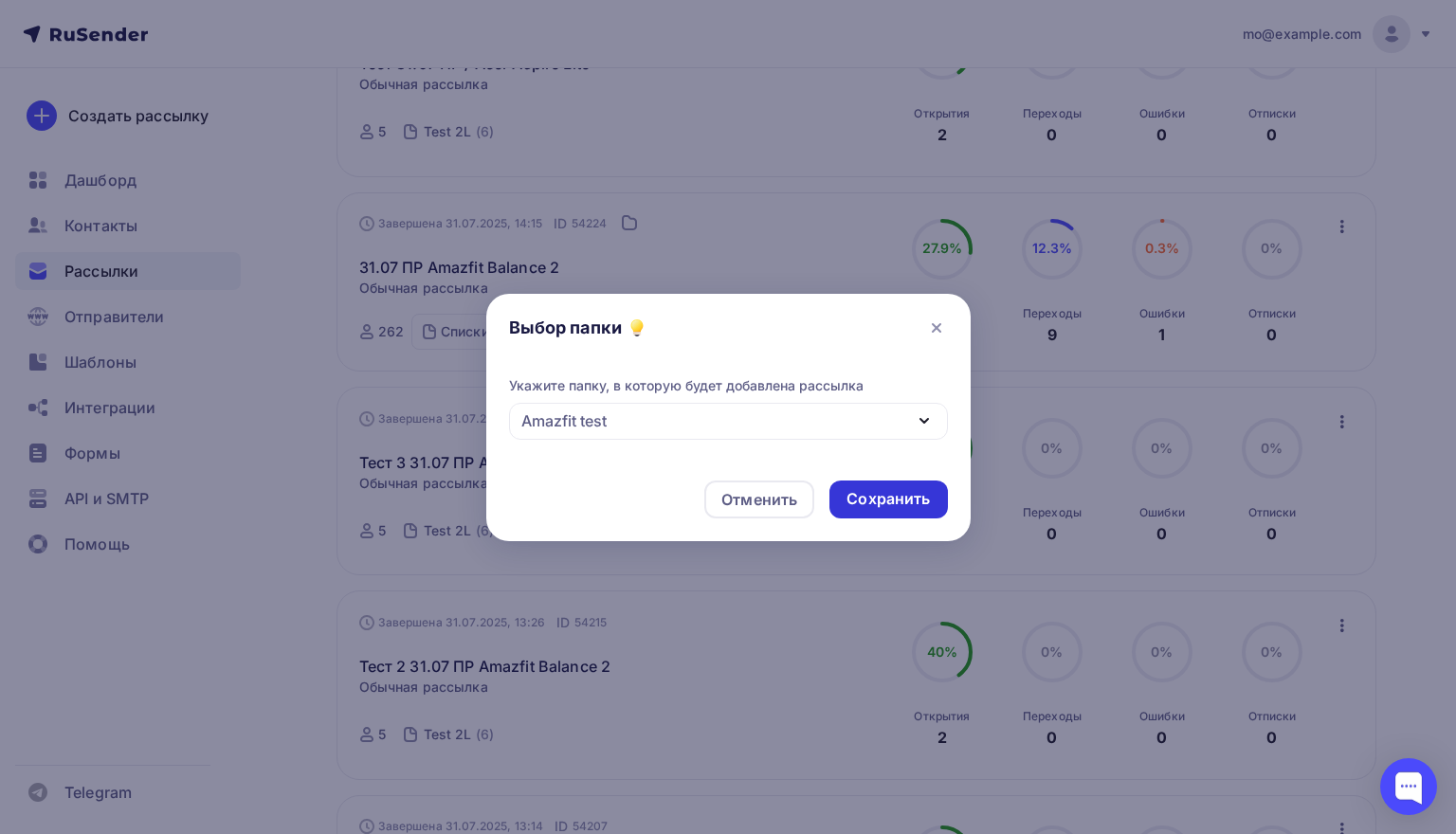 click on "Сохранить" at bounding box center [888, 499] 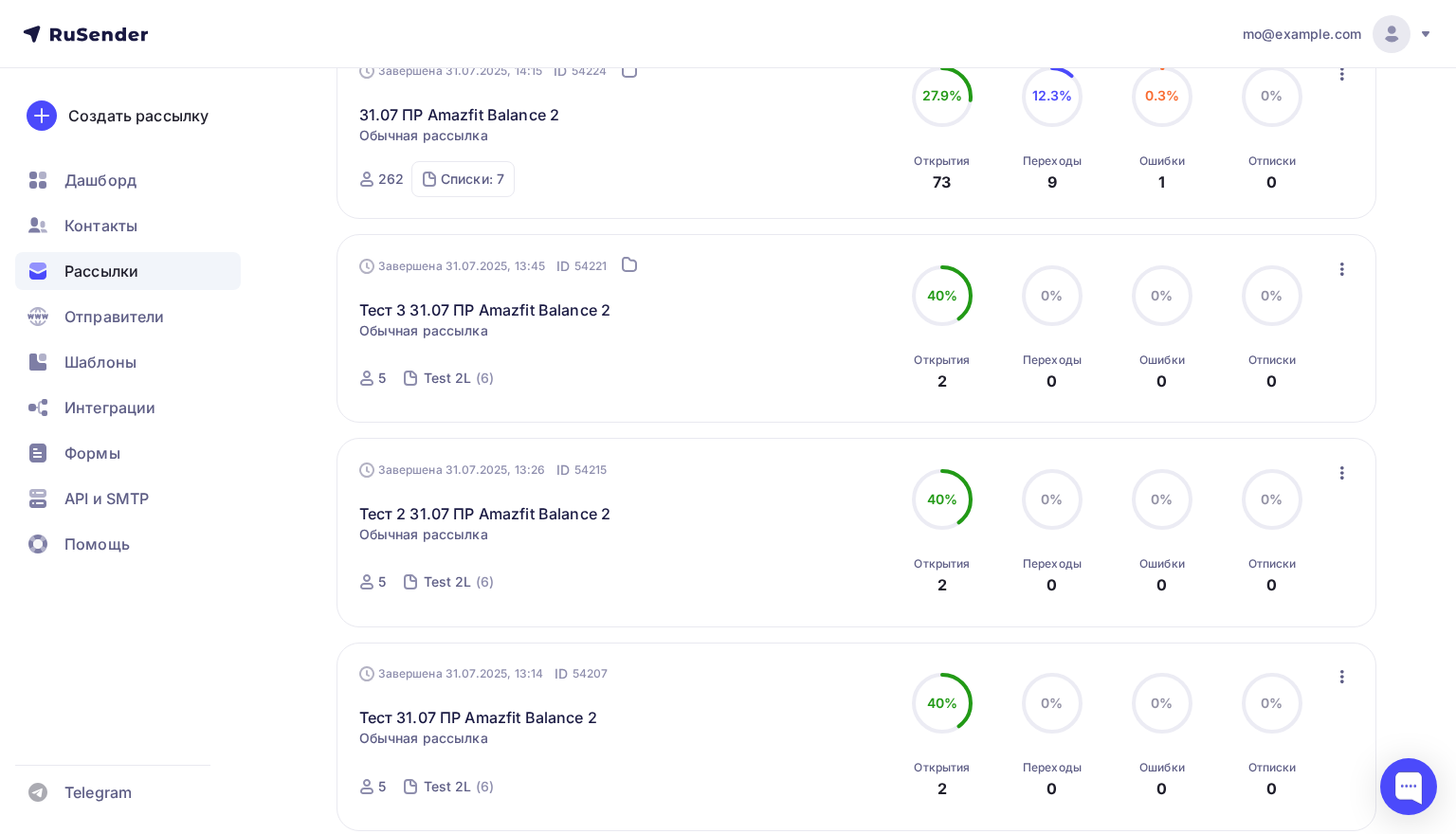 scroll, scrollTop: 855, scrollLeft: 0, axis: vertical 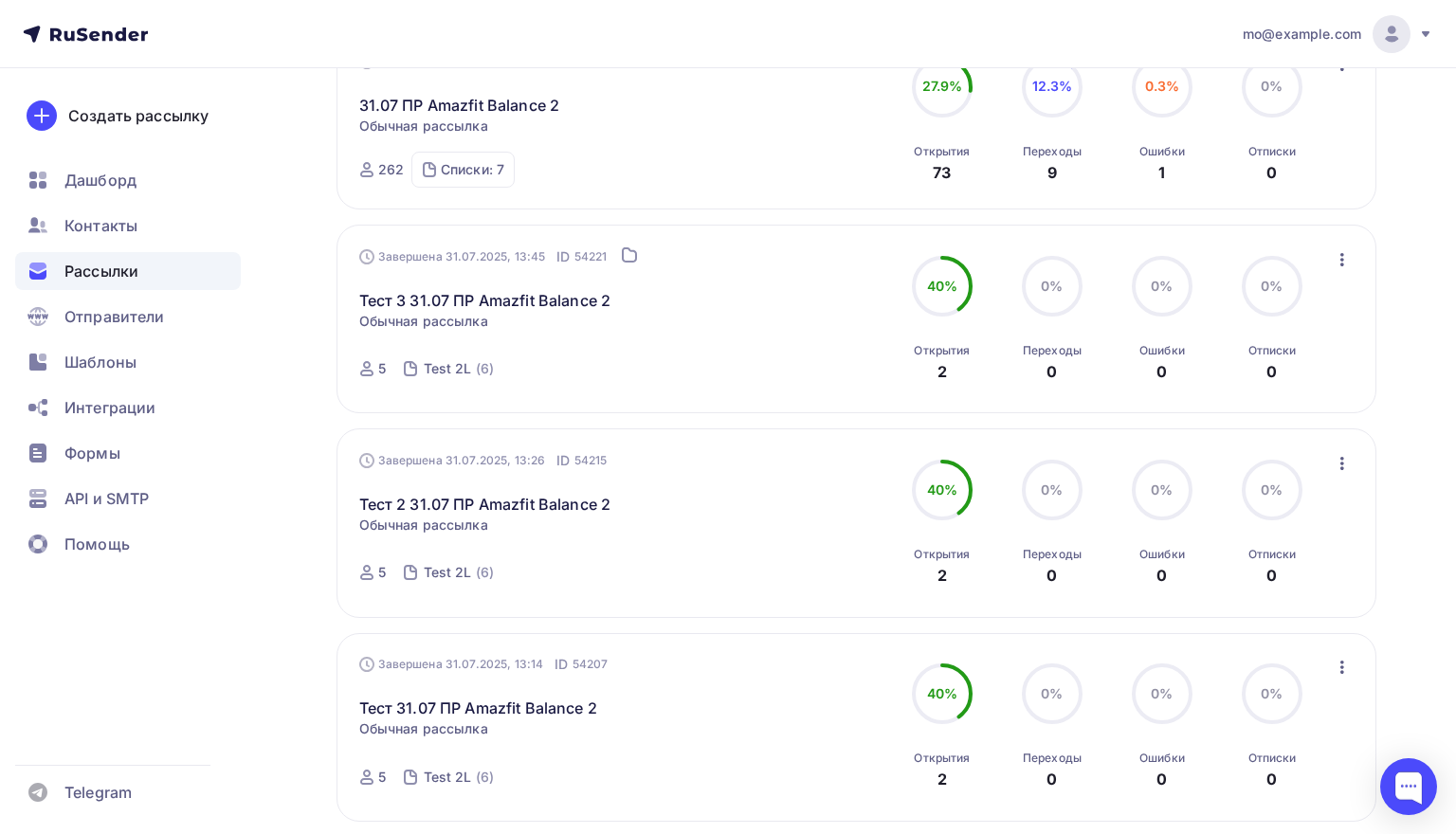 click 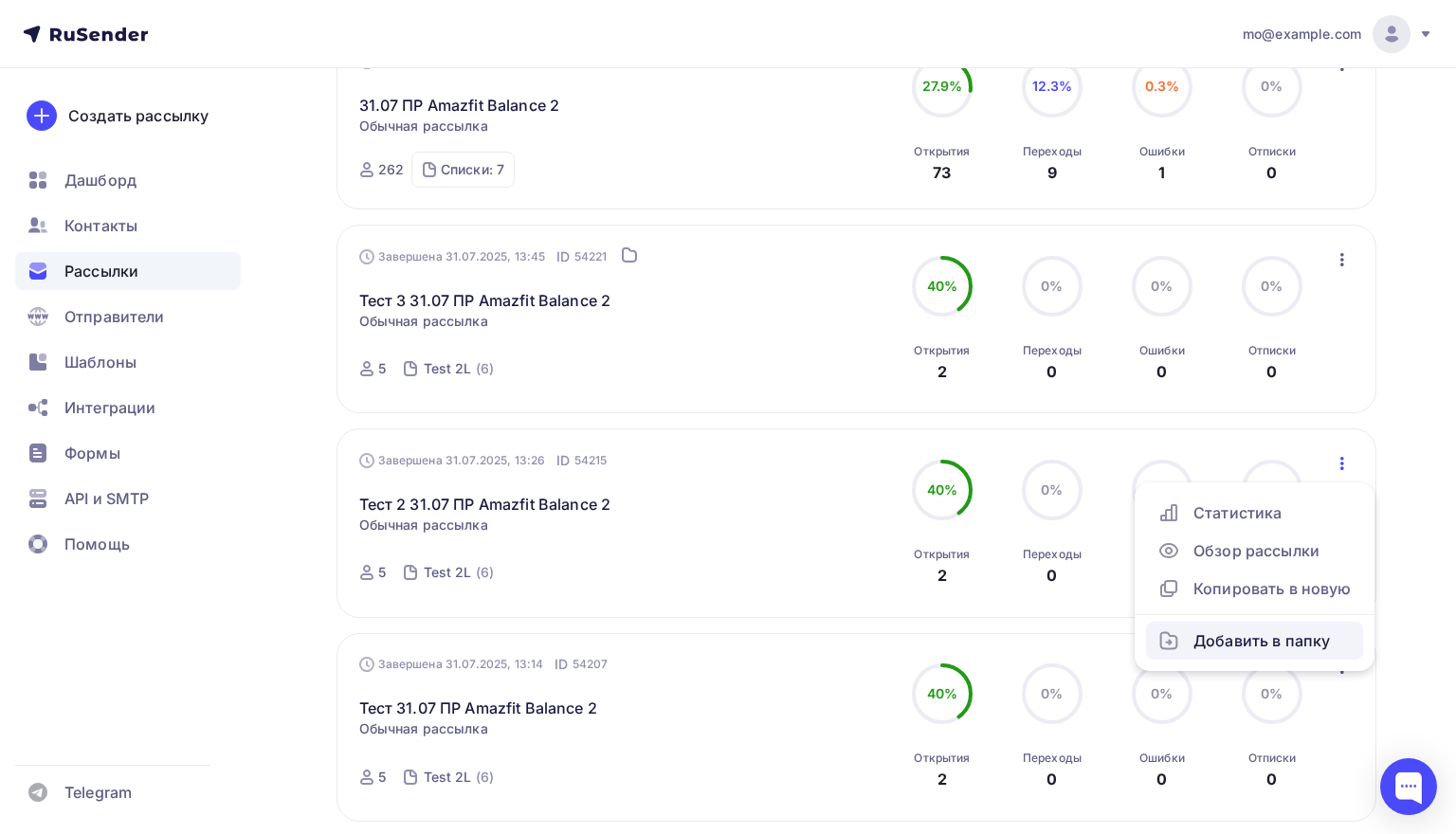 click on "Добавить в папку" at bounding box center (1254, 641) 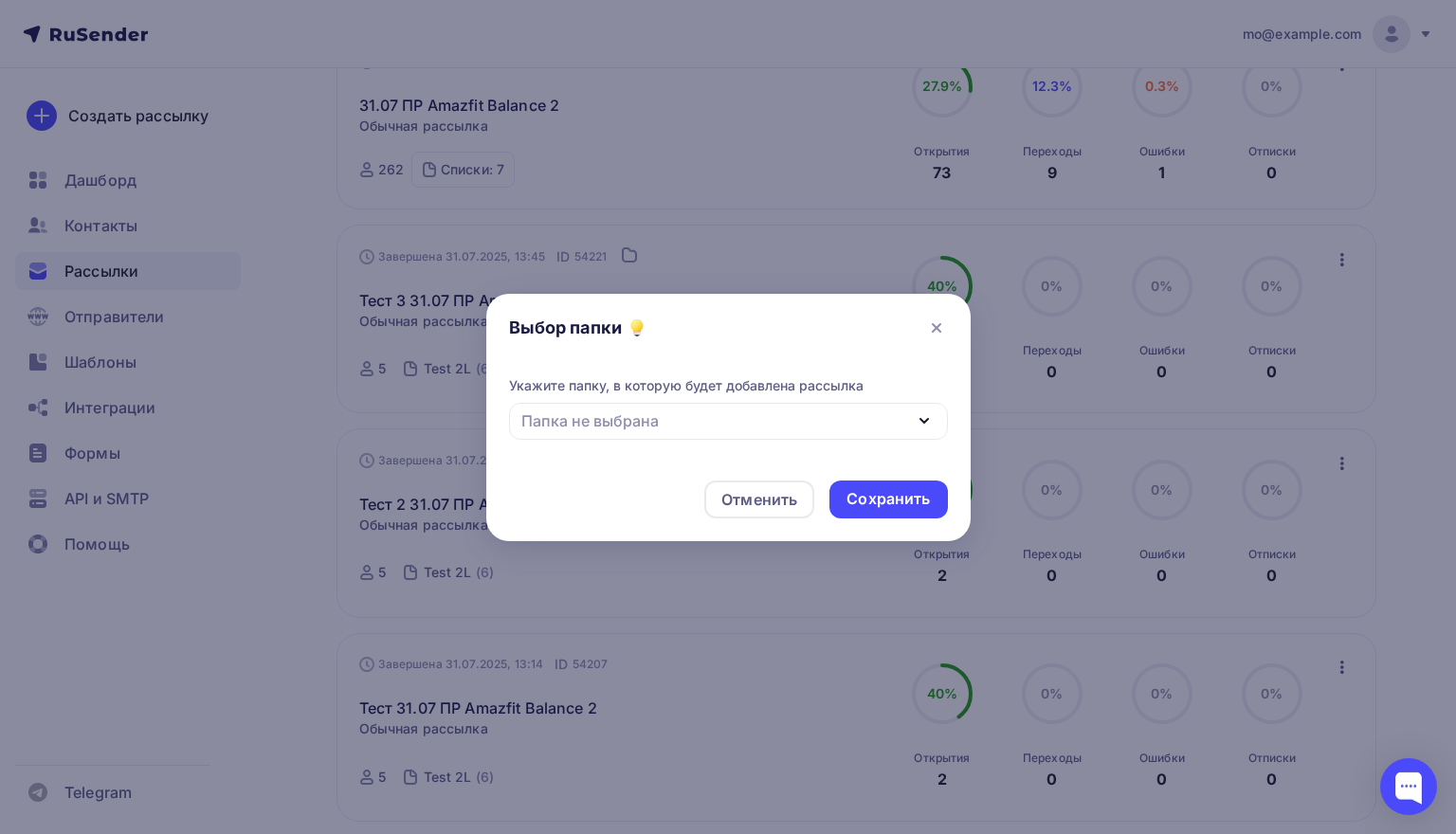 click on "Папка не выбрана" at bounding box center [728, 421] 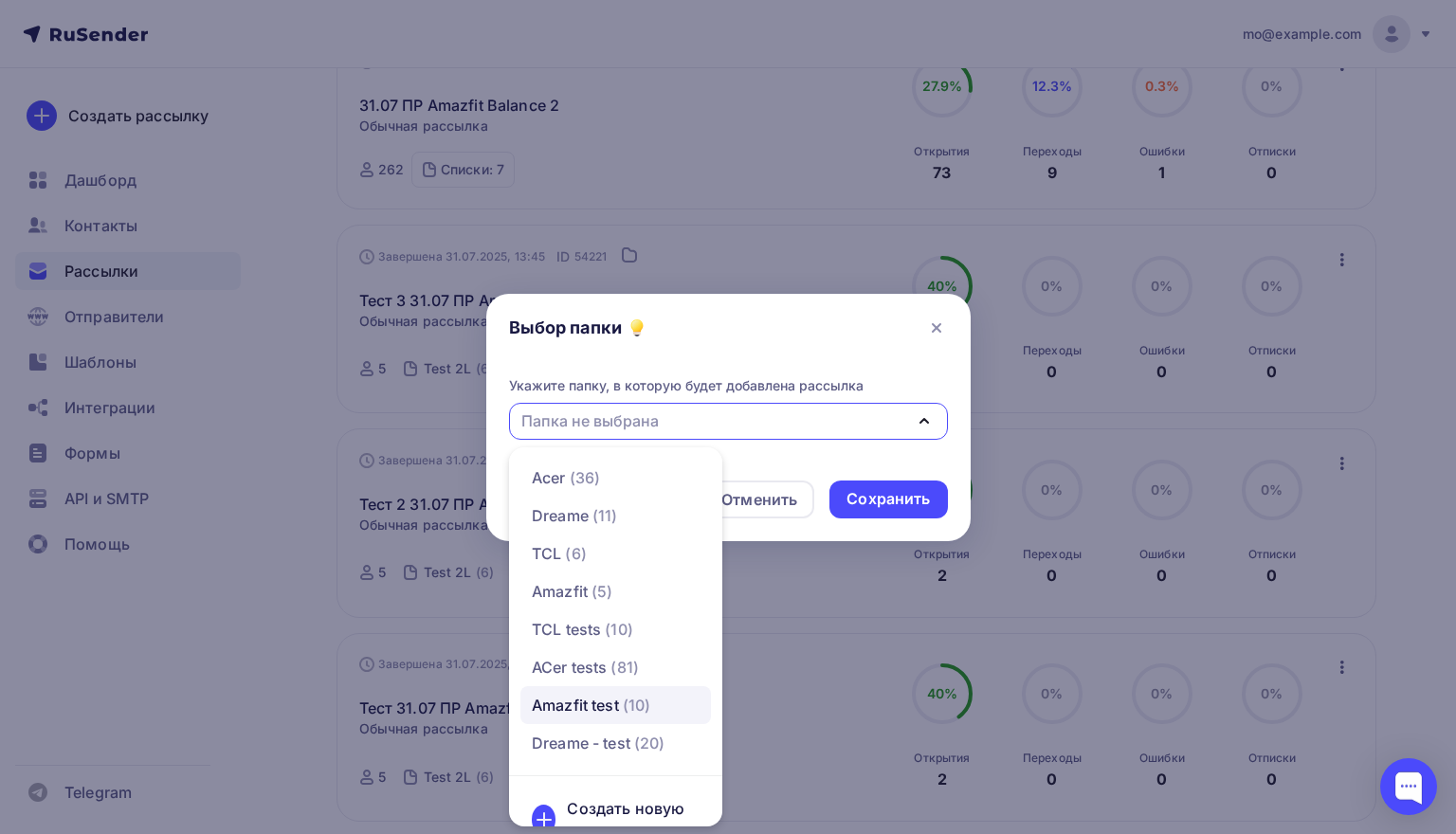 click on "Amazfit test" at bounding box center [575, 705] 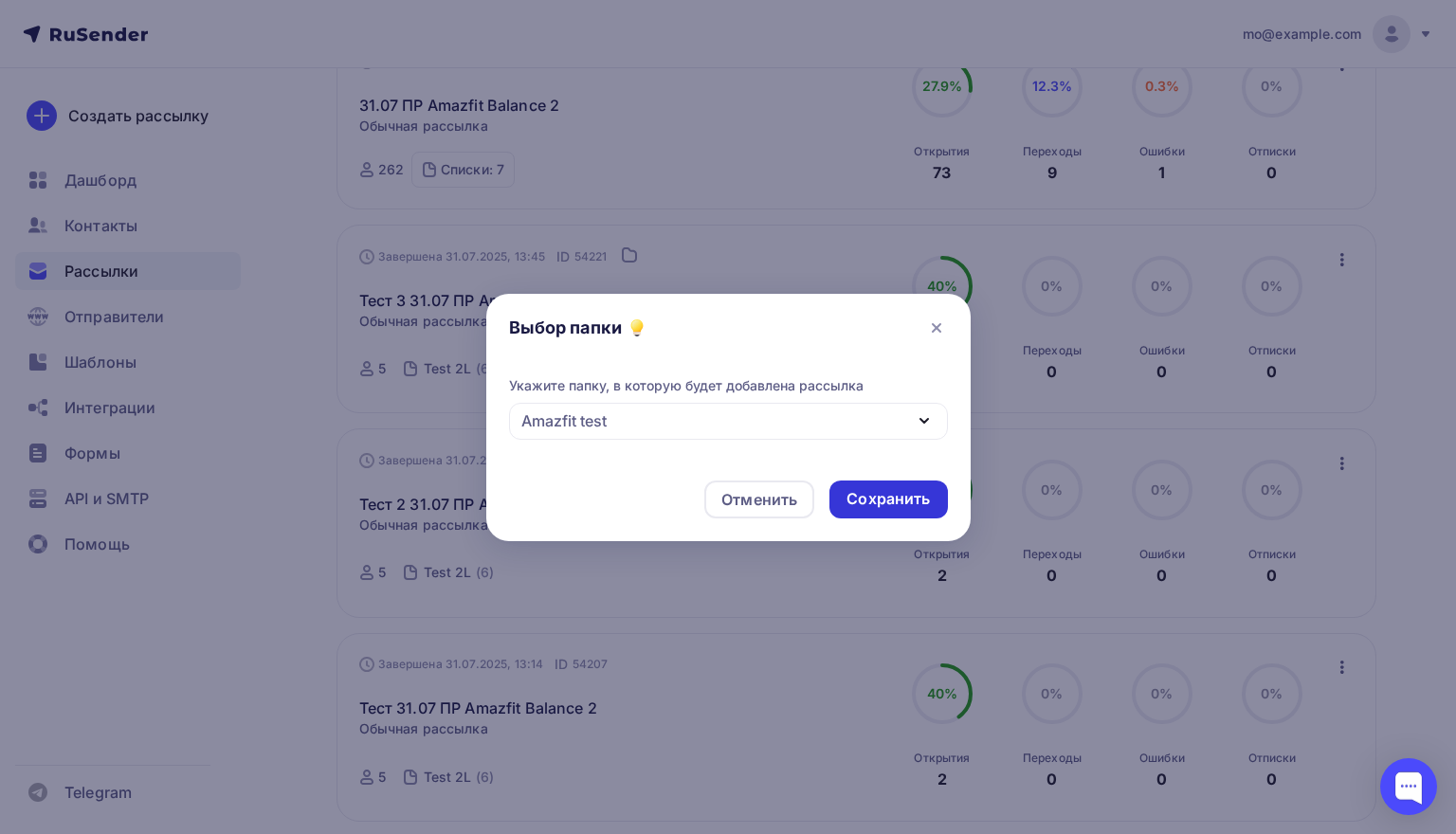 click on "Сохранить" at bounding box center [888, 499] 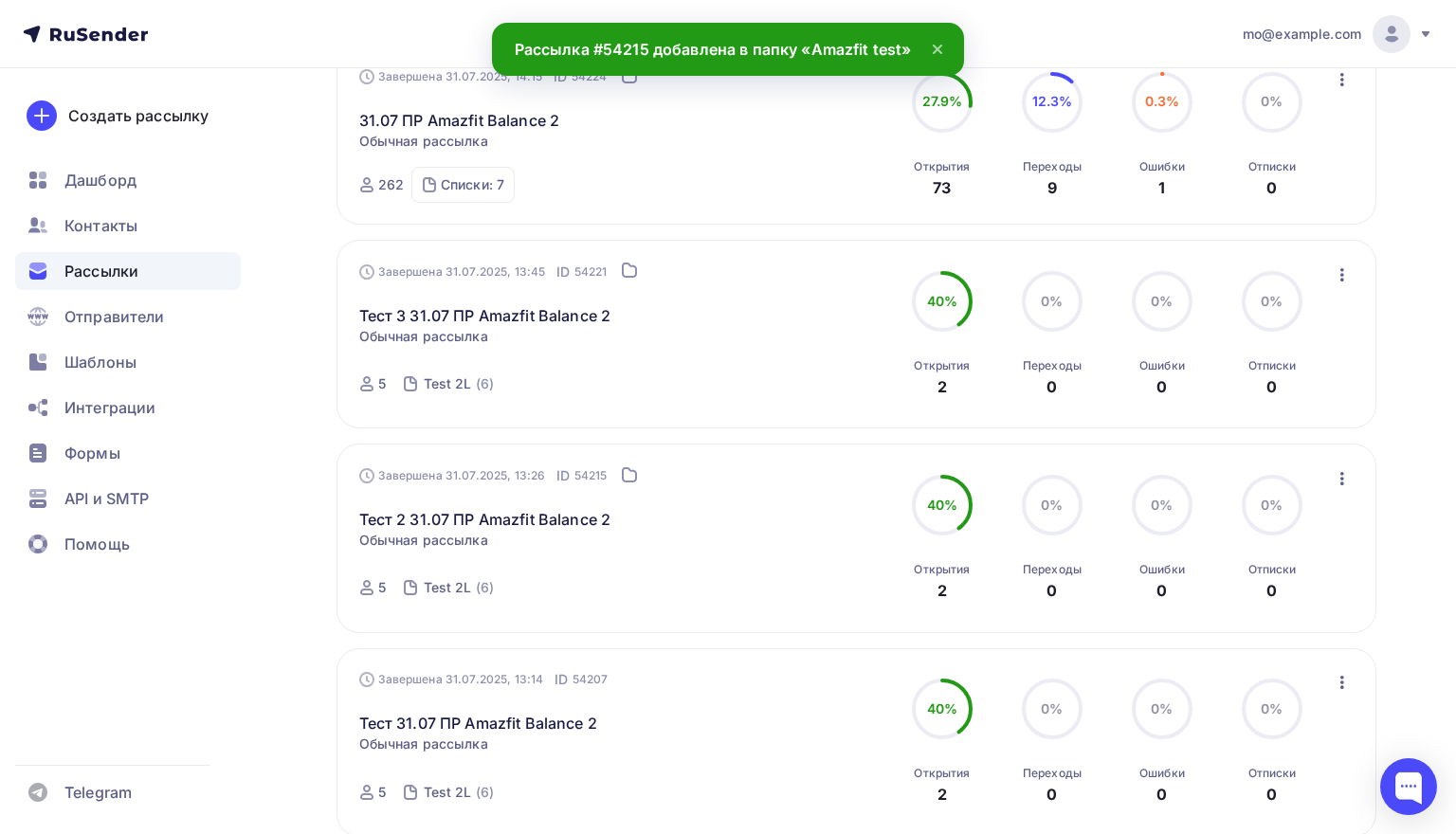 scroll, scrollTop: 1122, scrollLeft: 0, axis: vertical 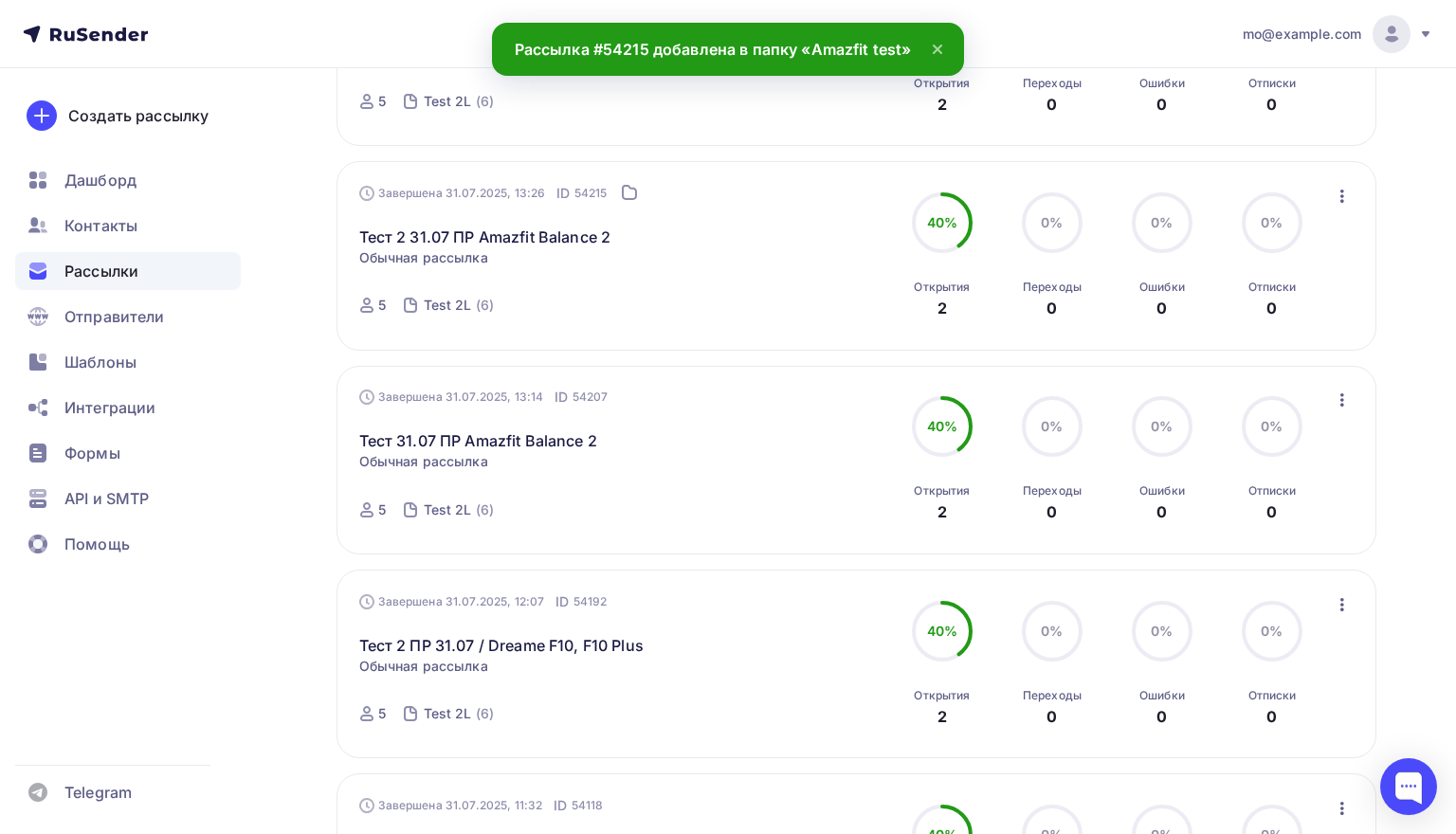 click 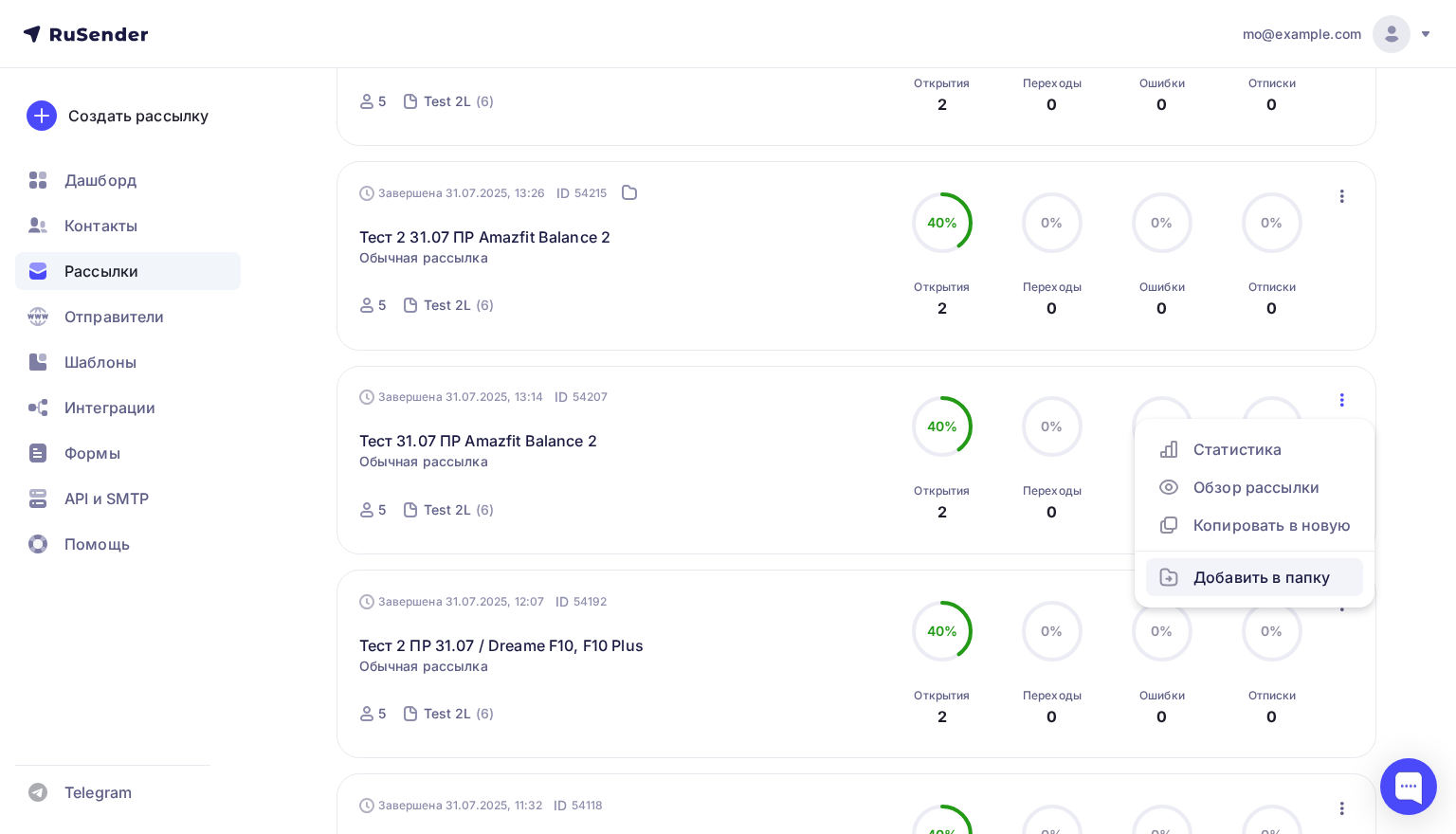 click on "Добавить в папку" at bounding box center (1254, 577) 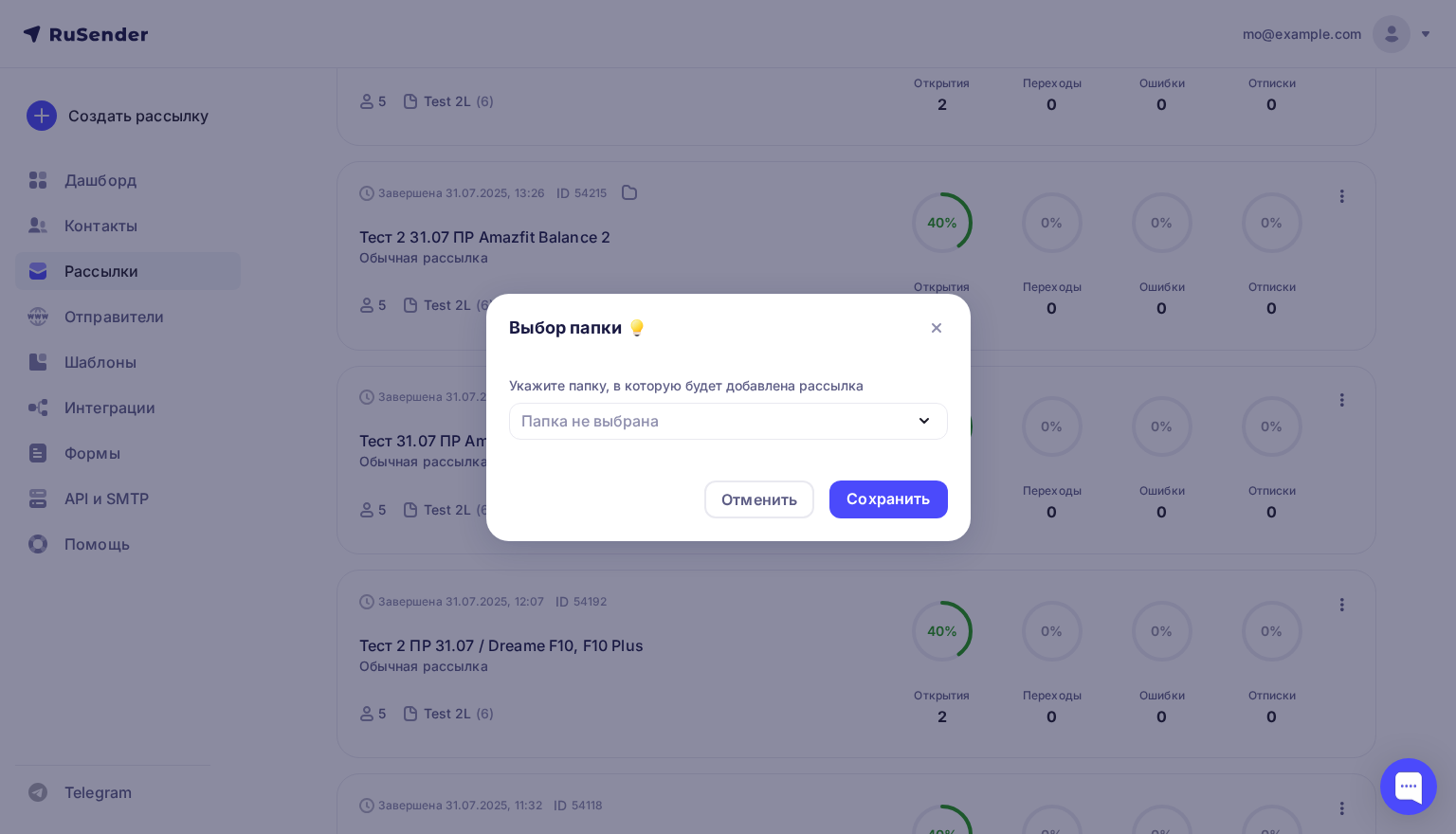 click on "Папка не выбрана" at bounding box center [728, 421] 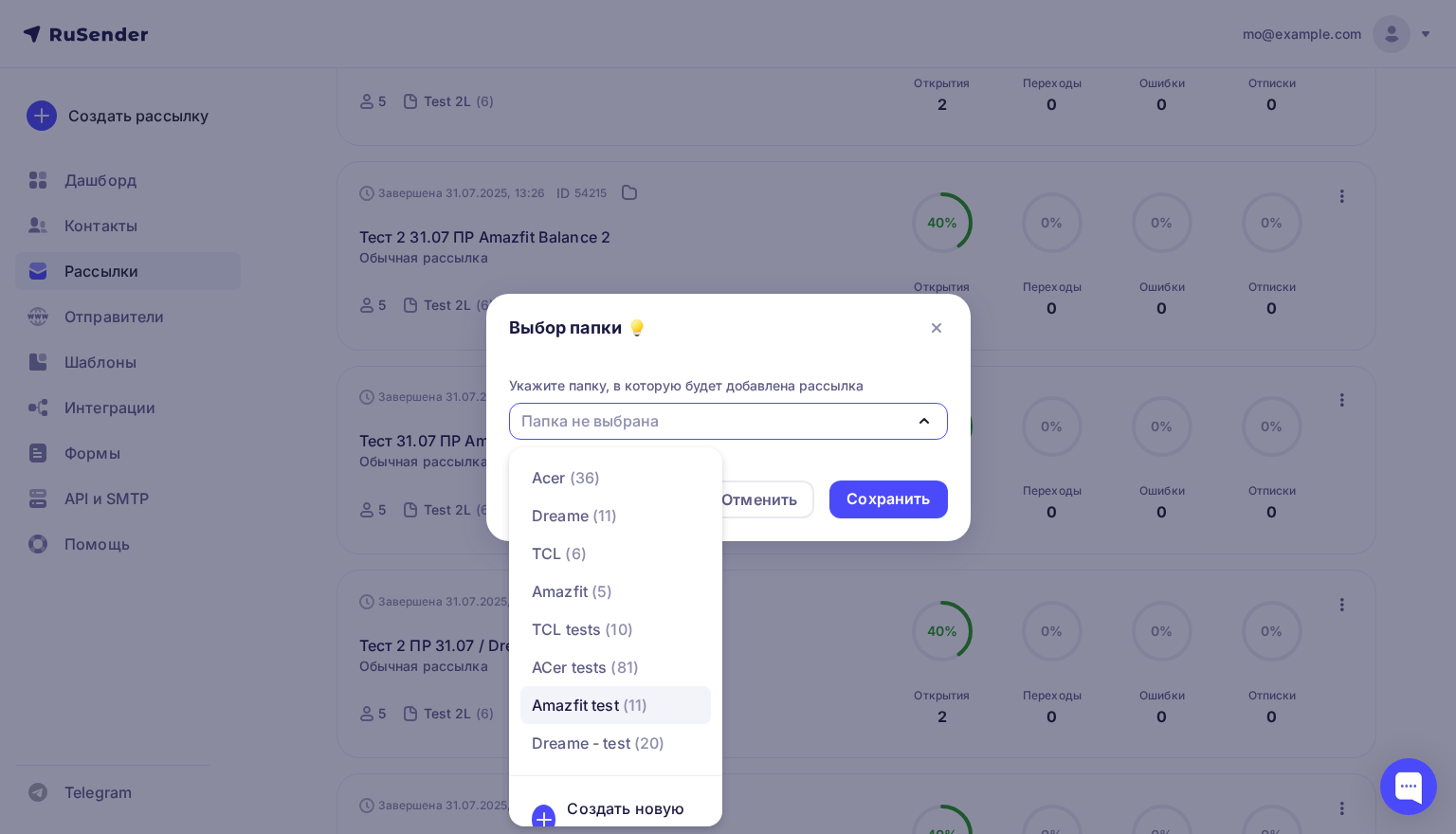 click on "Amazfit test" at bounding box center [575, 705] 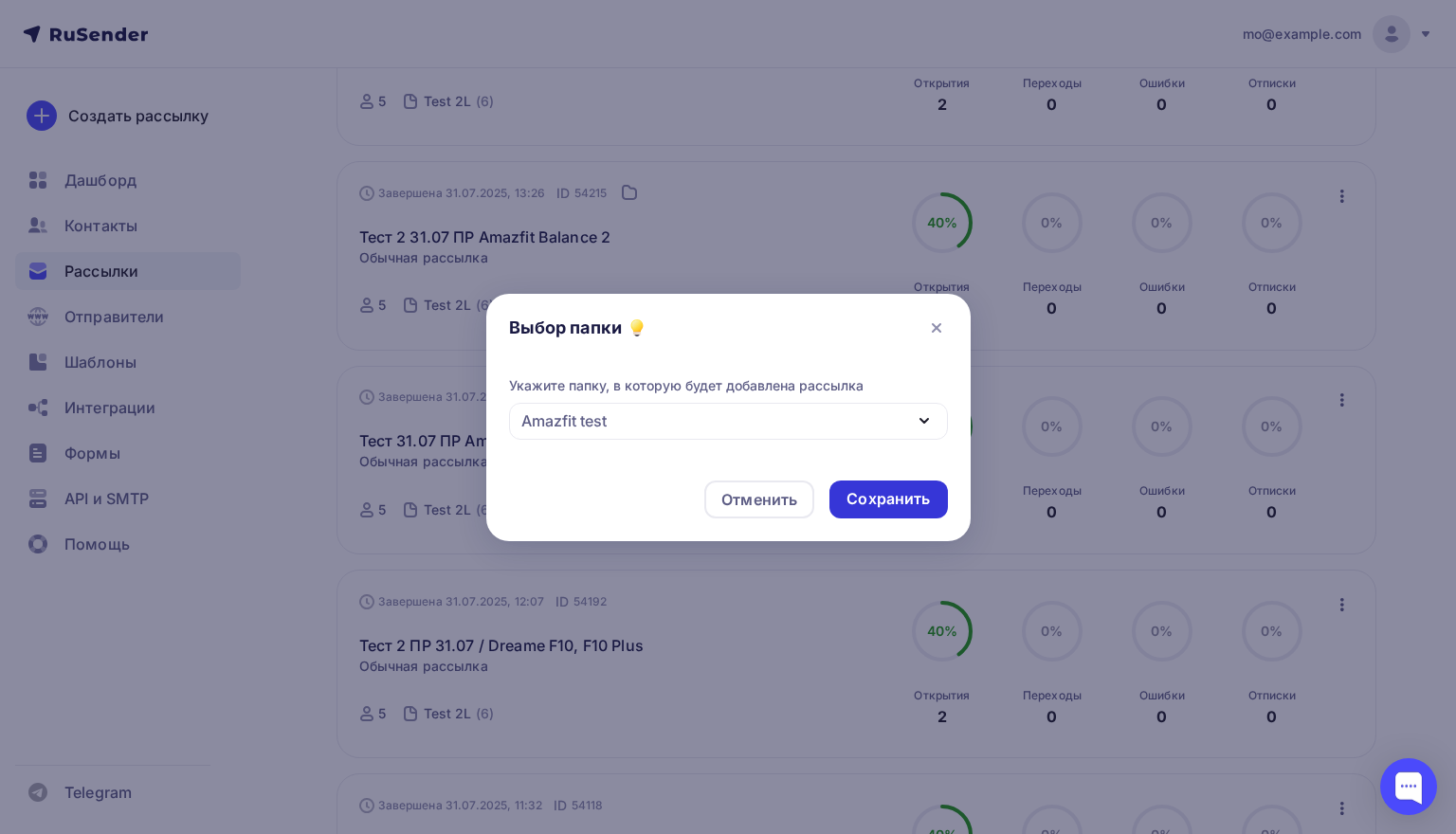 click on "Сохранить" at bounding box center [888, 499] 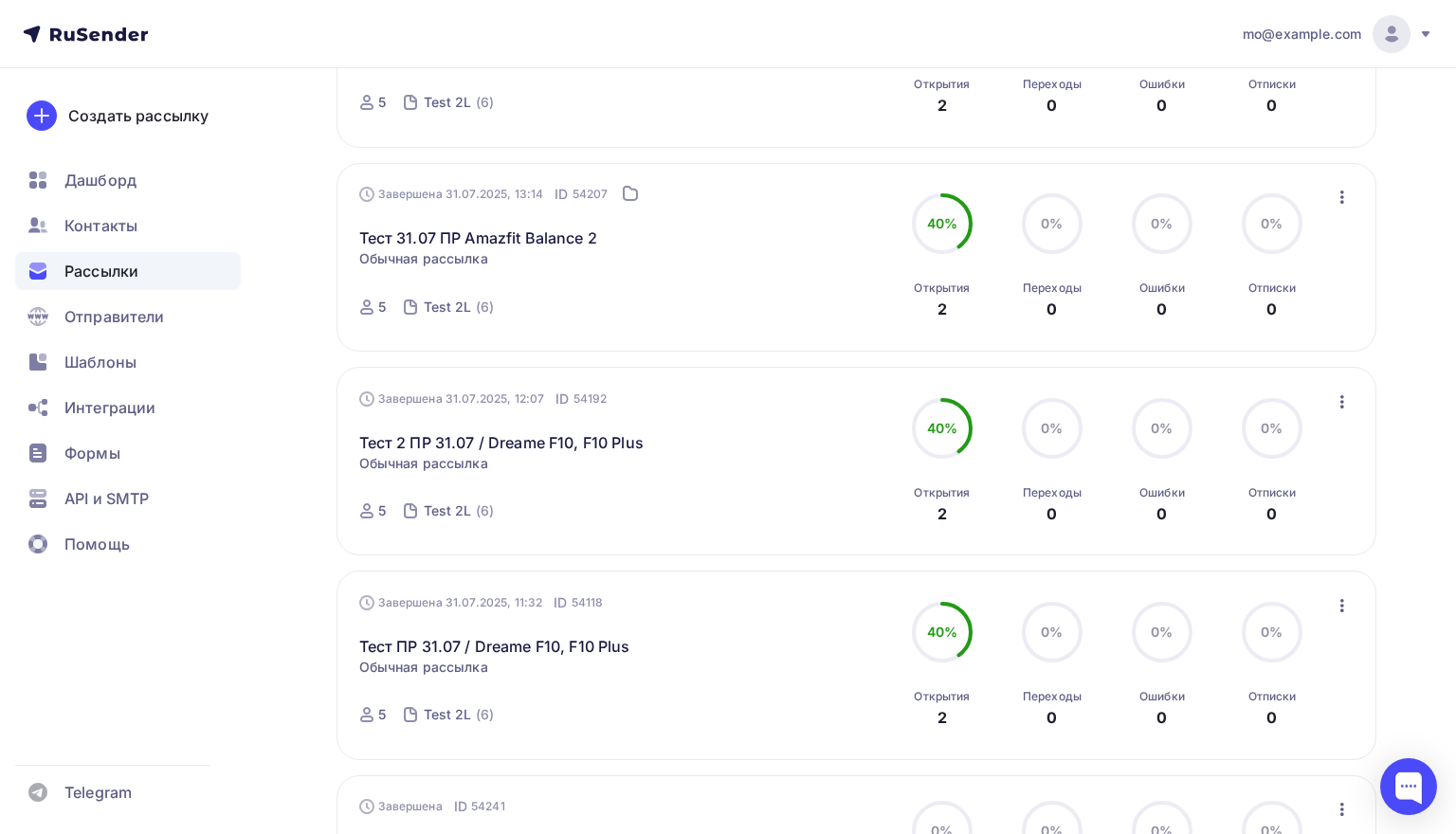 scroll, scrollTop: 1326, scrollLeft: 0, axis: vertical 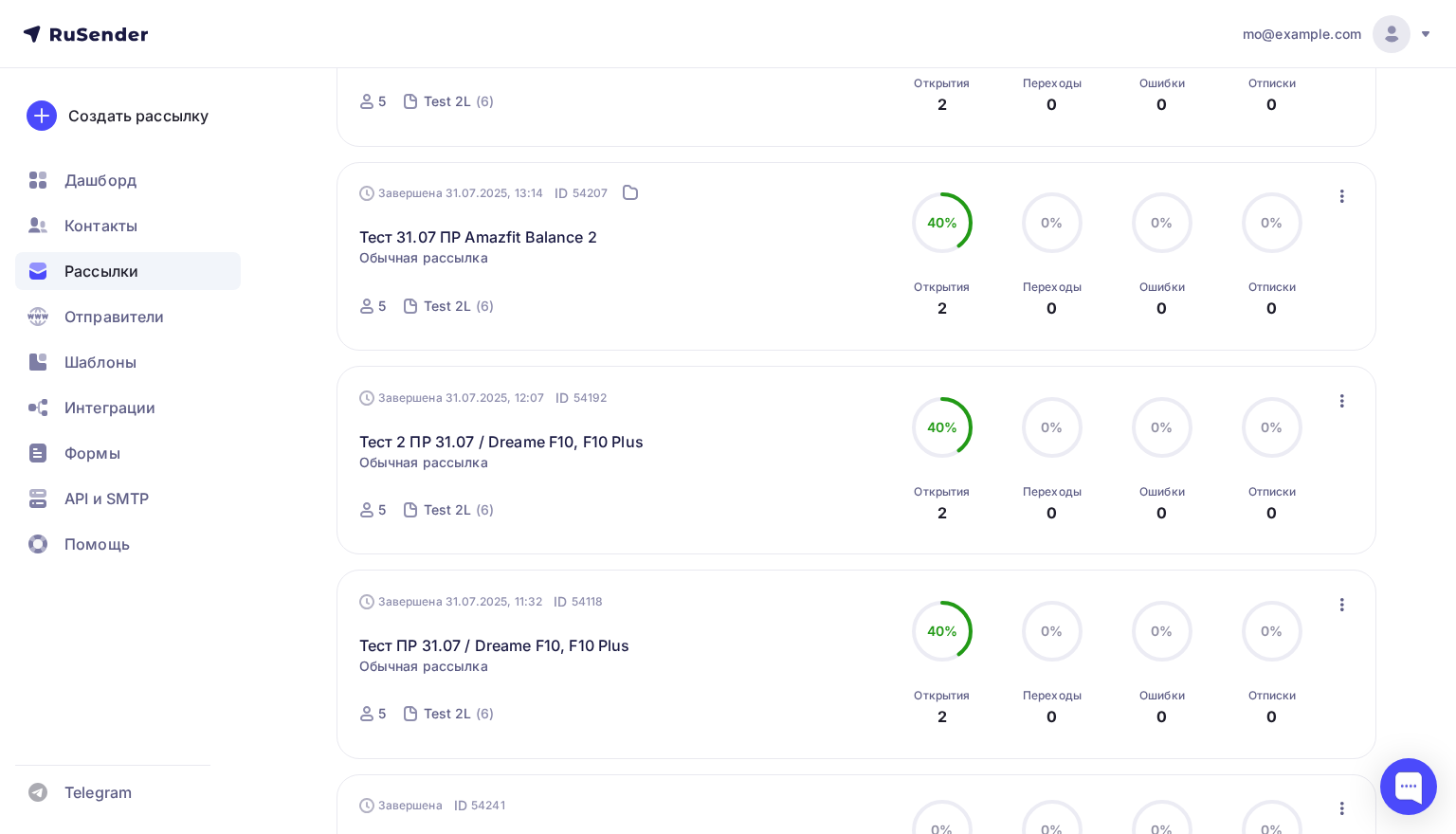 click 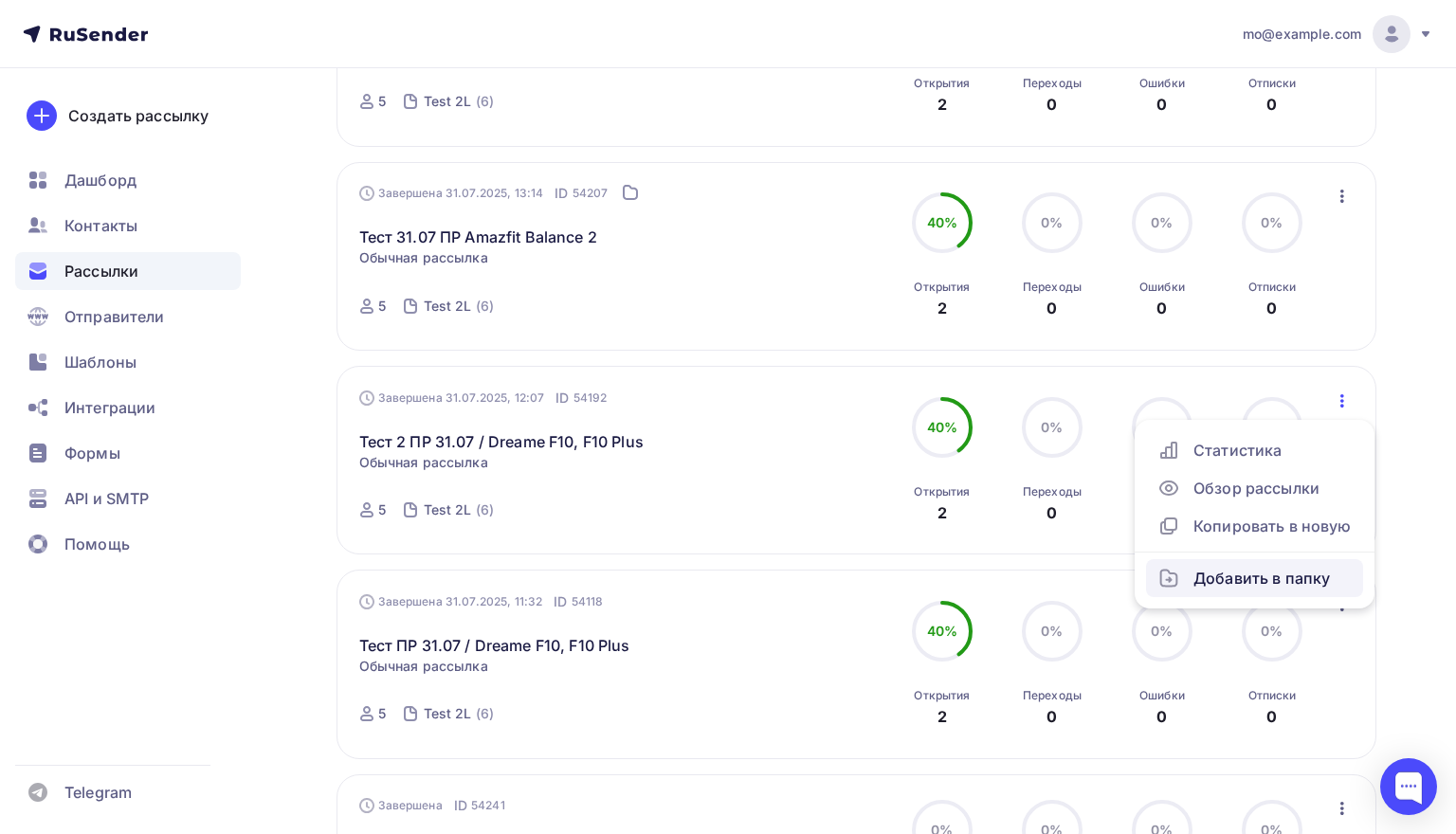 click on "Добавить в папку" at bounding box center (1254, 578) 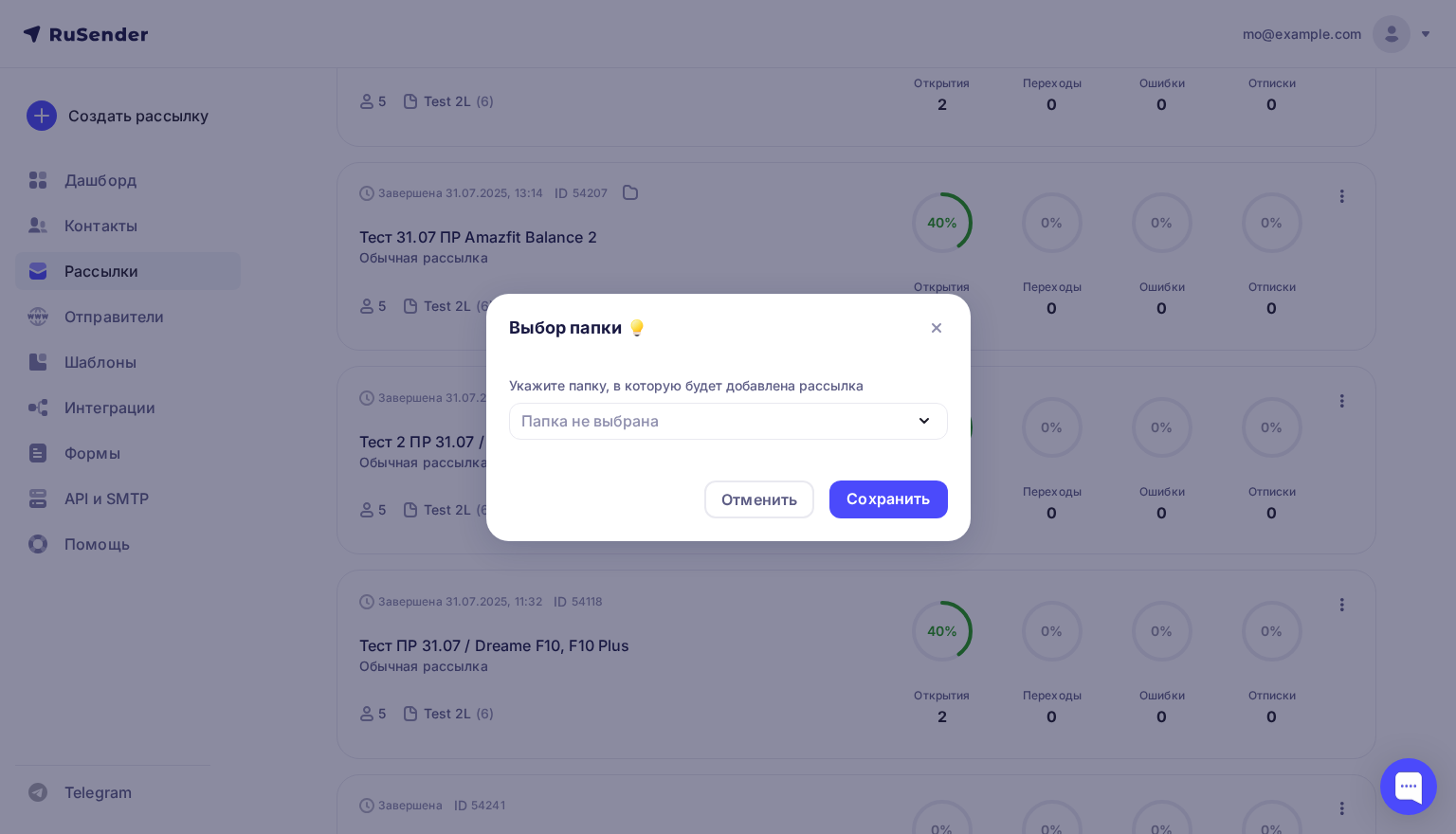 click on "Папка не выбрана" at bounding box center (728, 421) 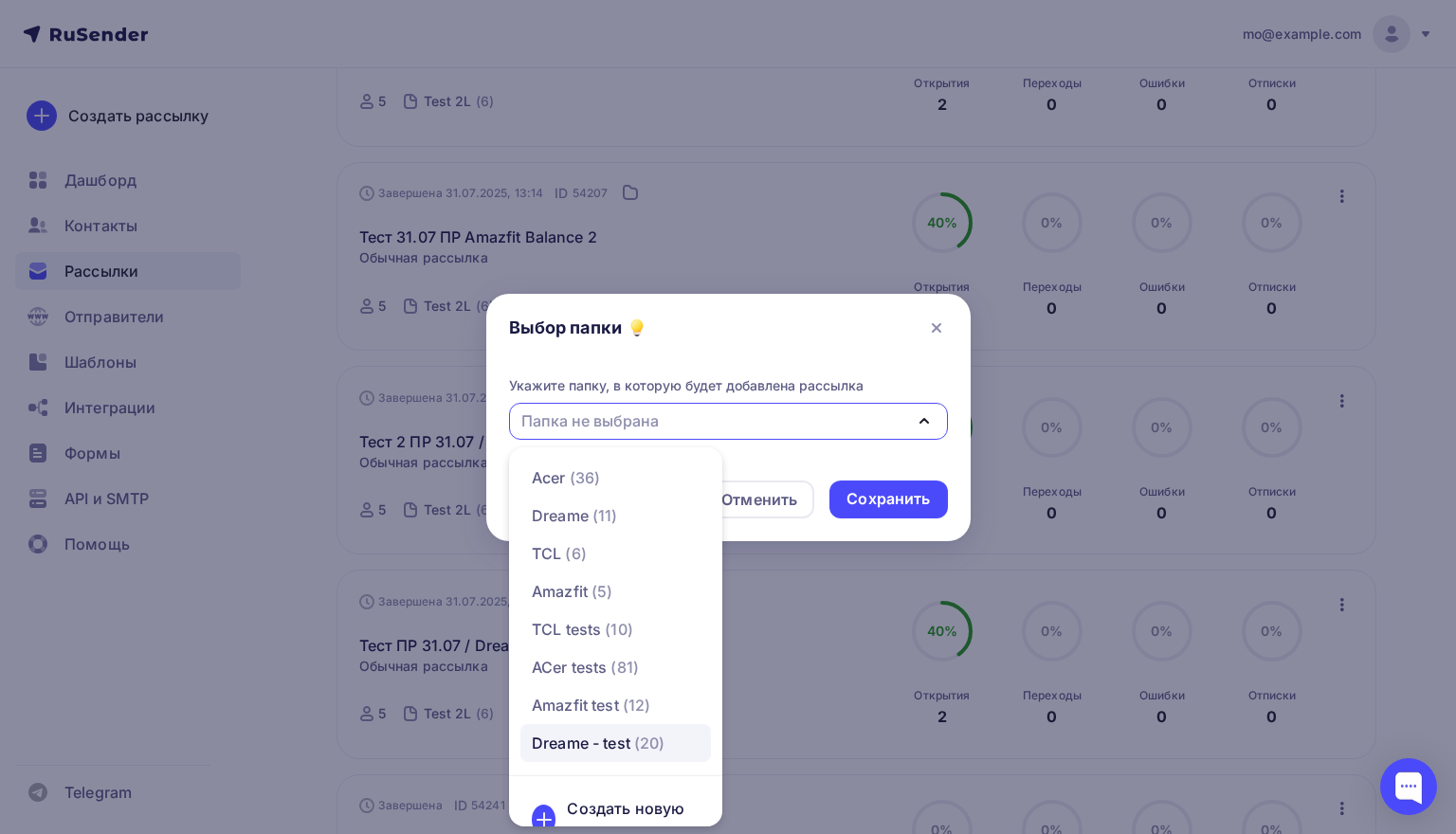 click on "Dreame - test" at bounding box center (581, 743) 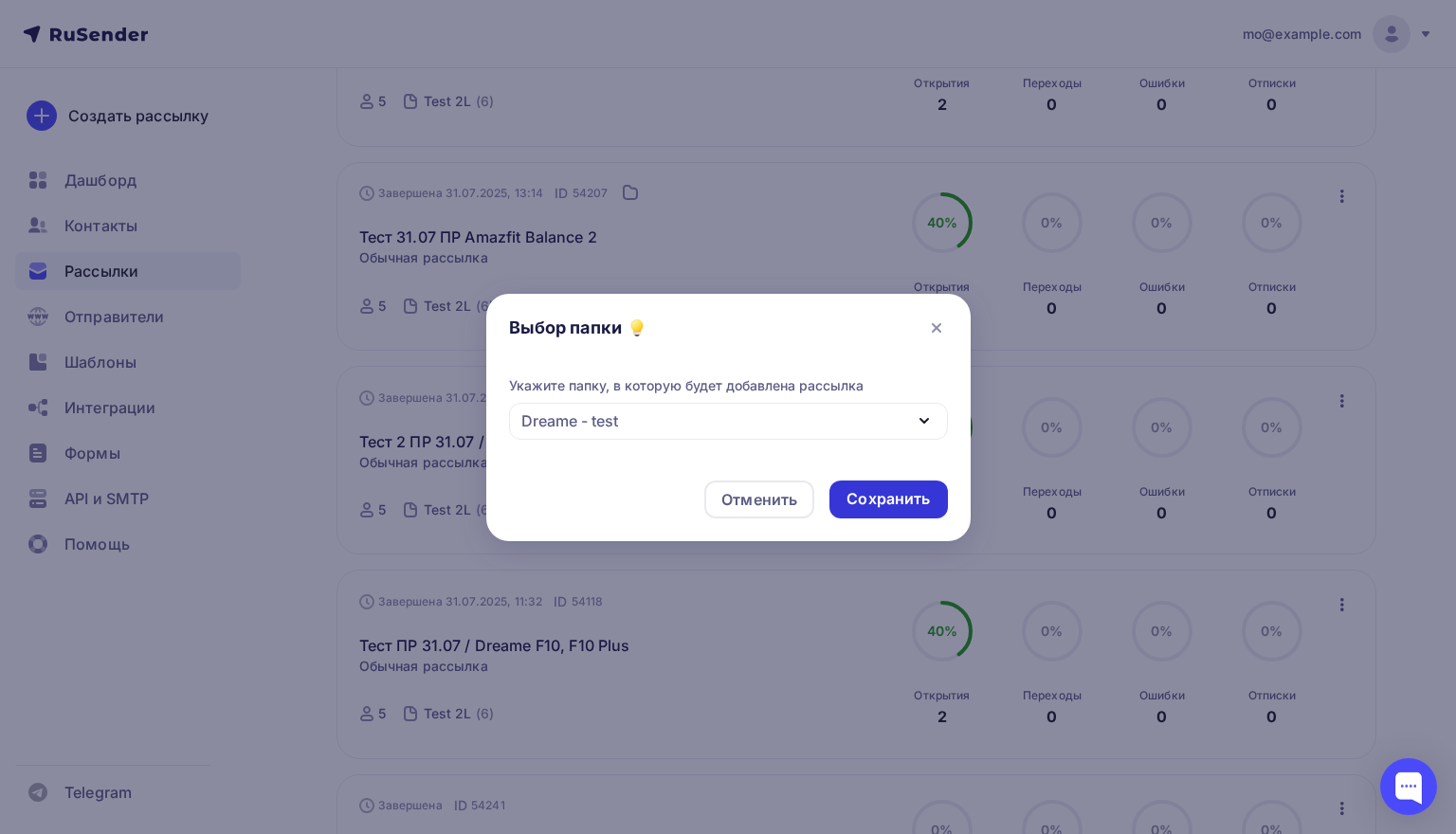 click on "Сохранить" at bounding box center [888, 499] 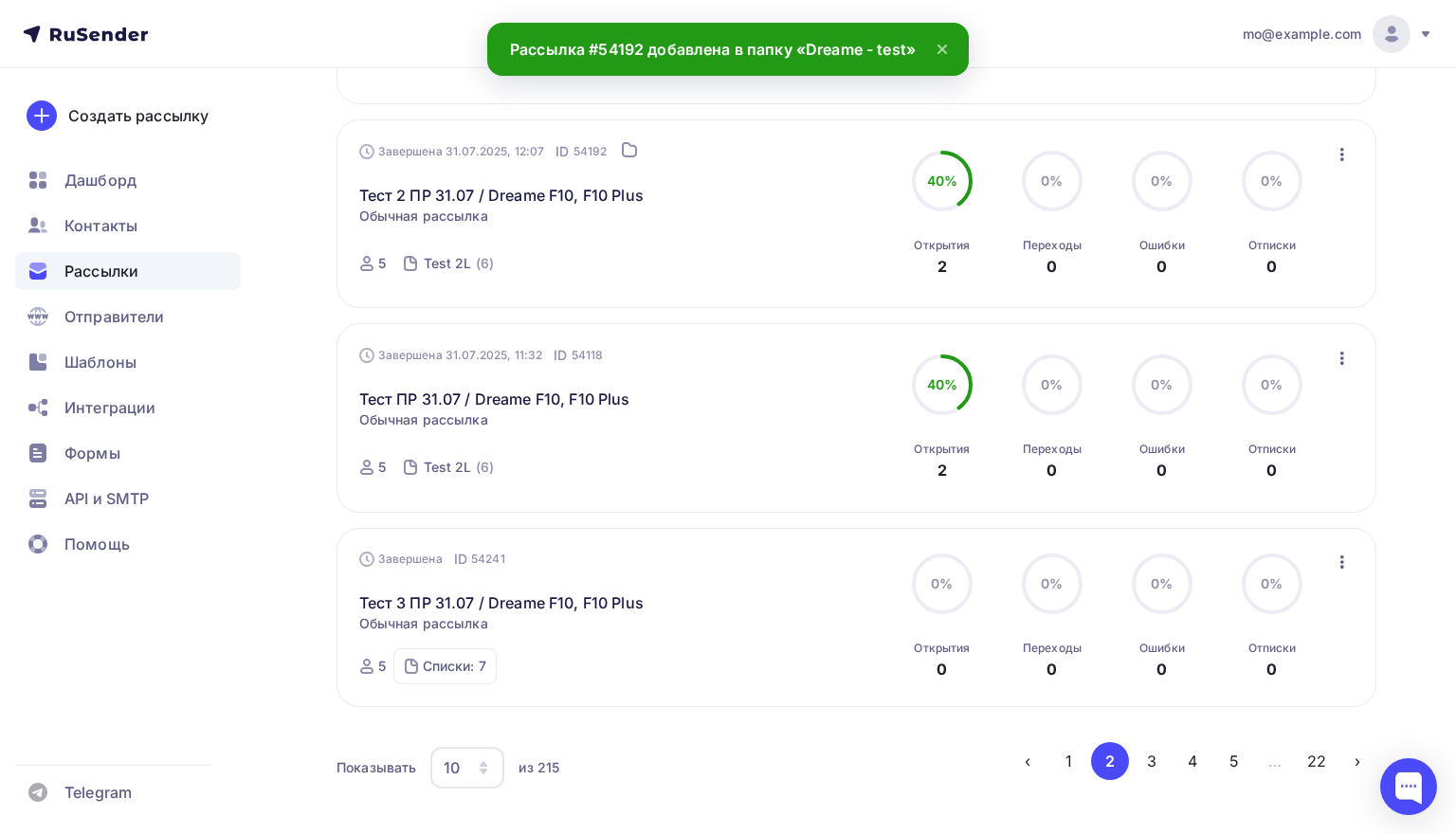 scroll, scrollTop: 1568, scrollLeft: 0, axis: vertical 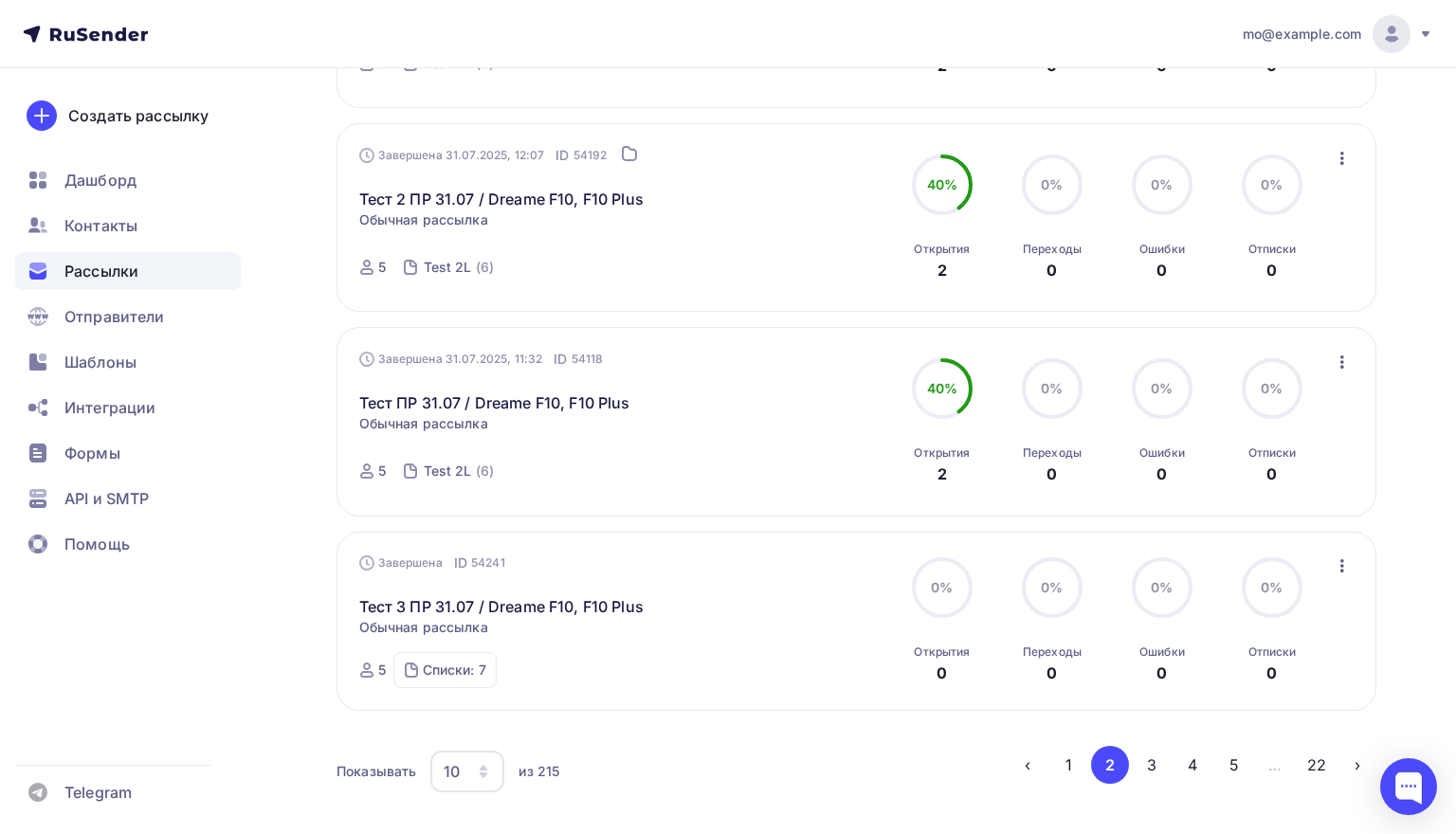 click 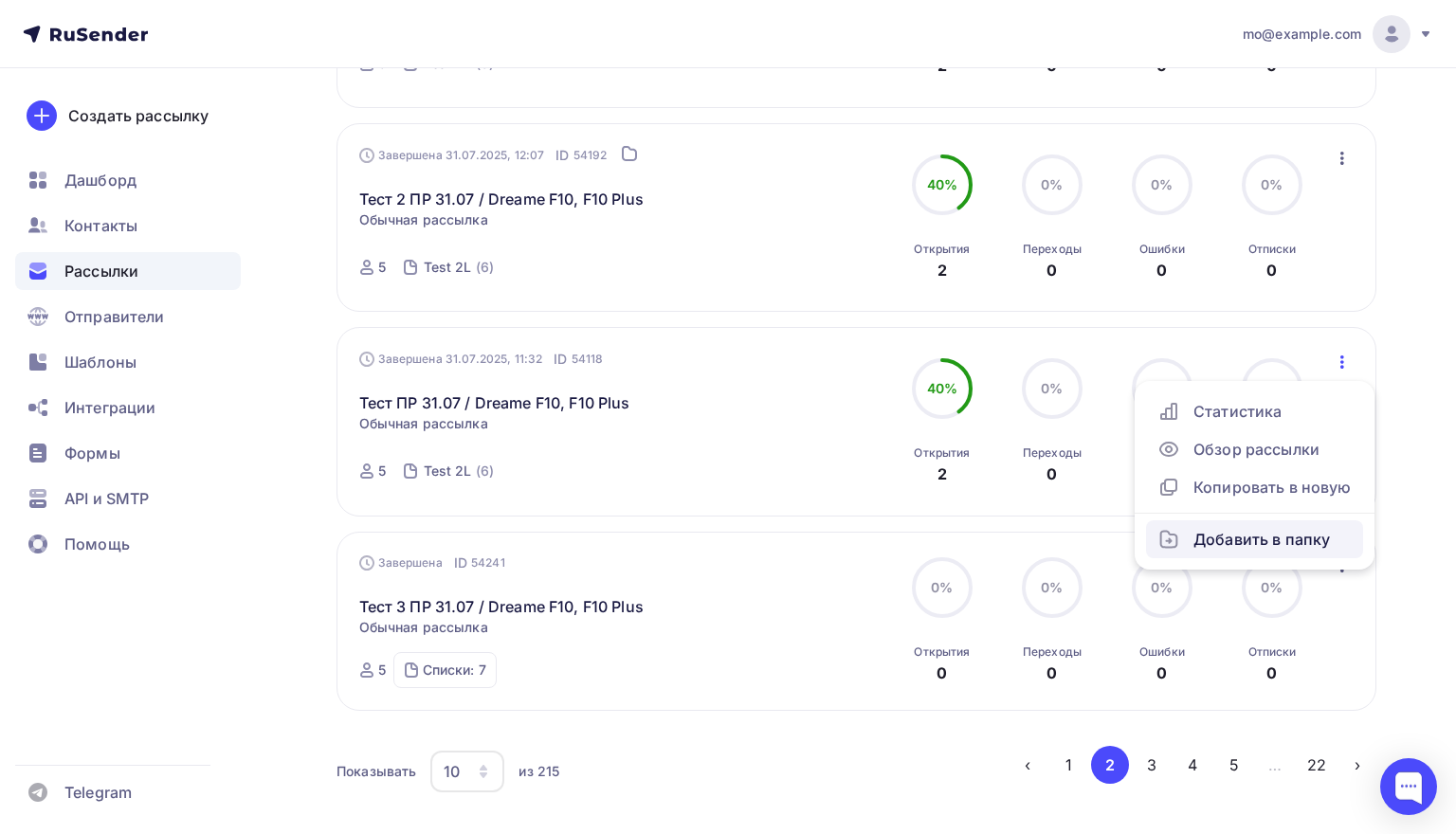 click on "Добавить в папку" at bounding box center [1254, 539] 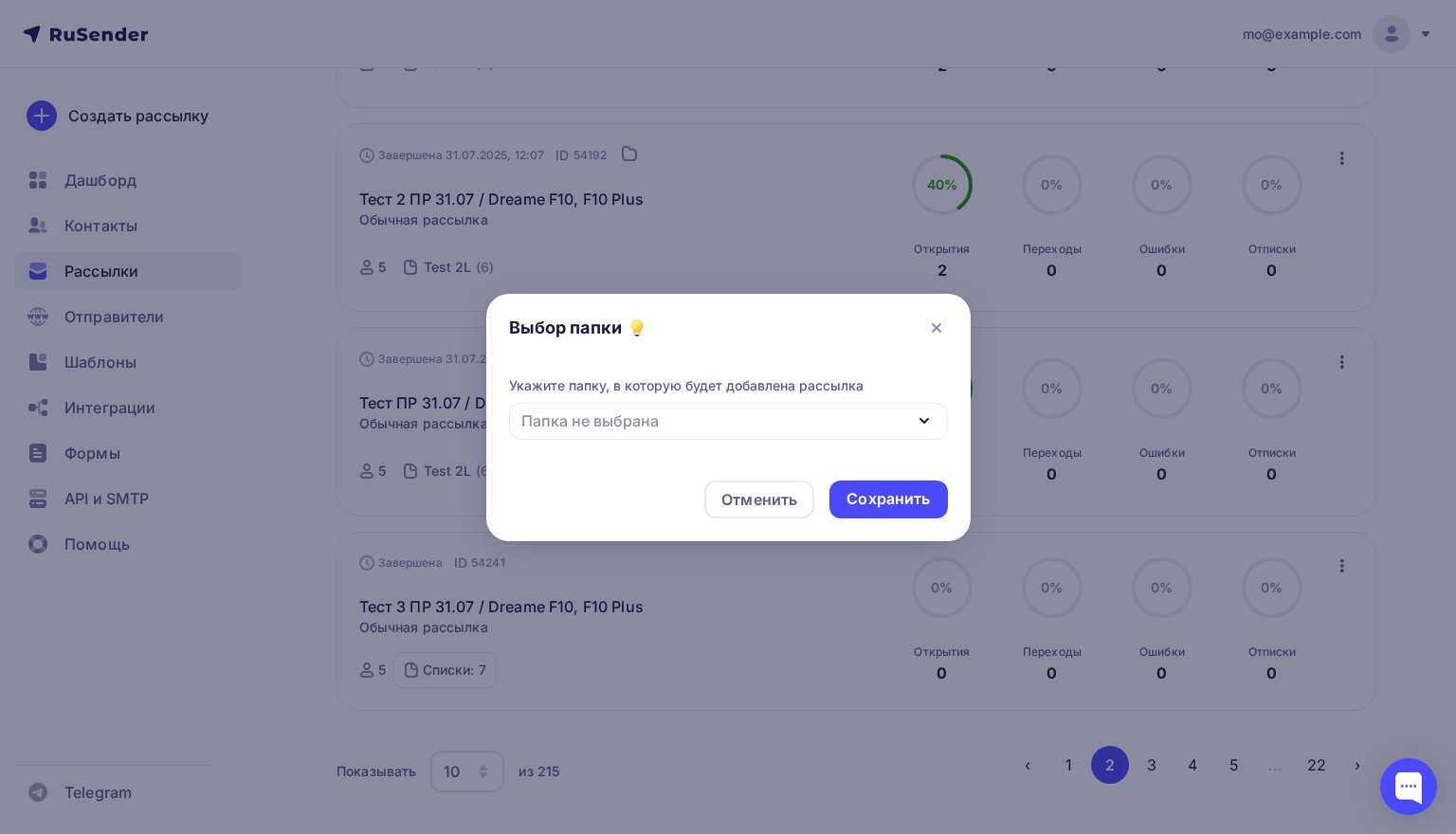 click on "Папка не выбрана" at bounding box center (728, 421) 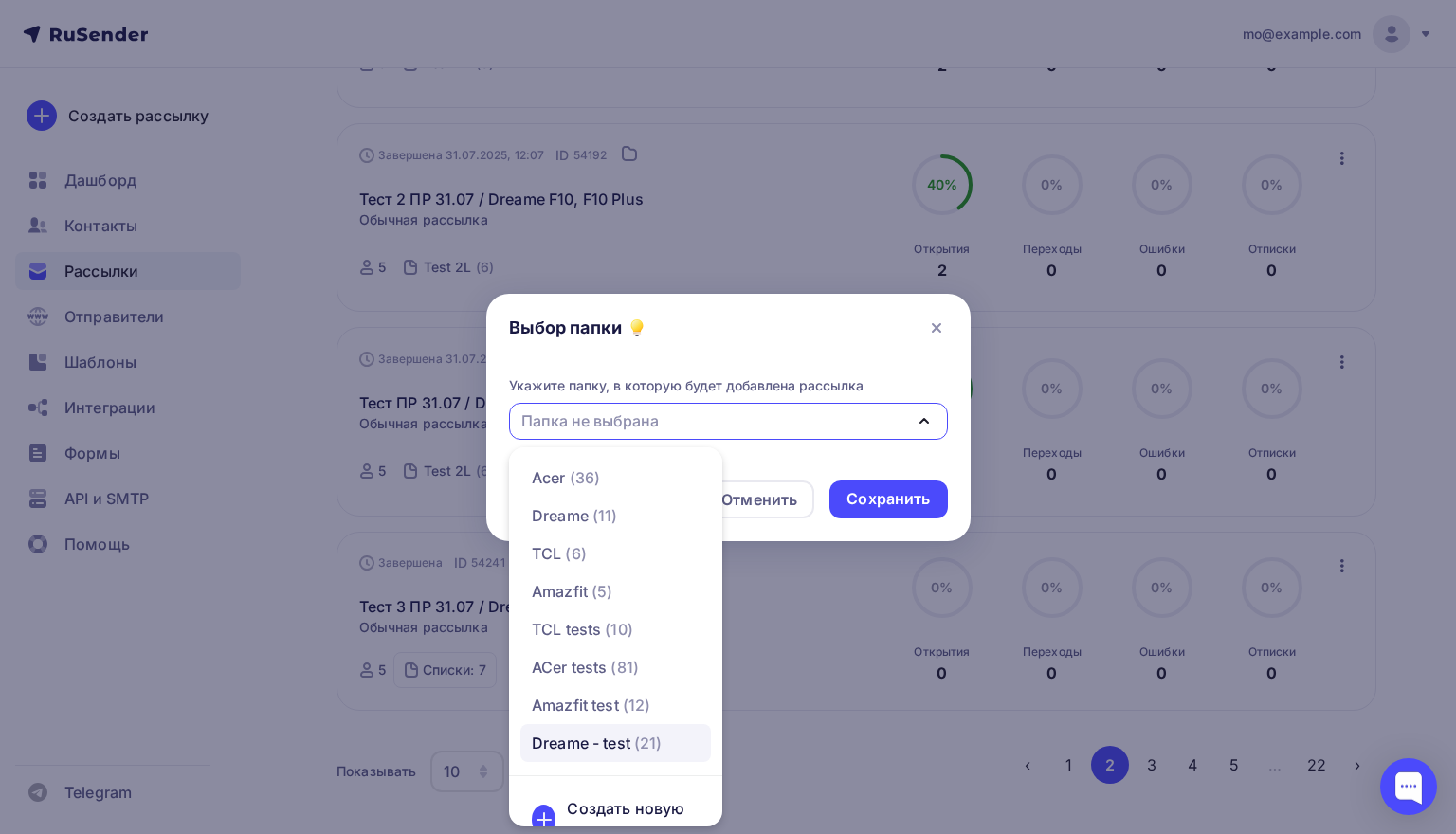click on "Dreame - test" at bounding box center [581, 743] 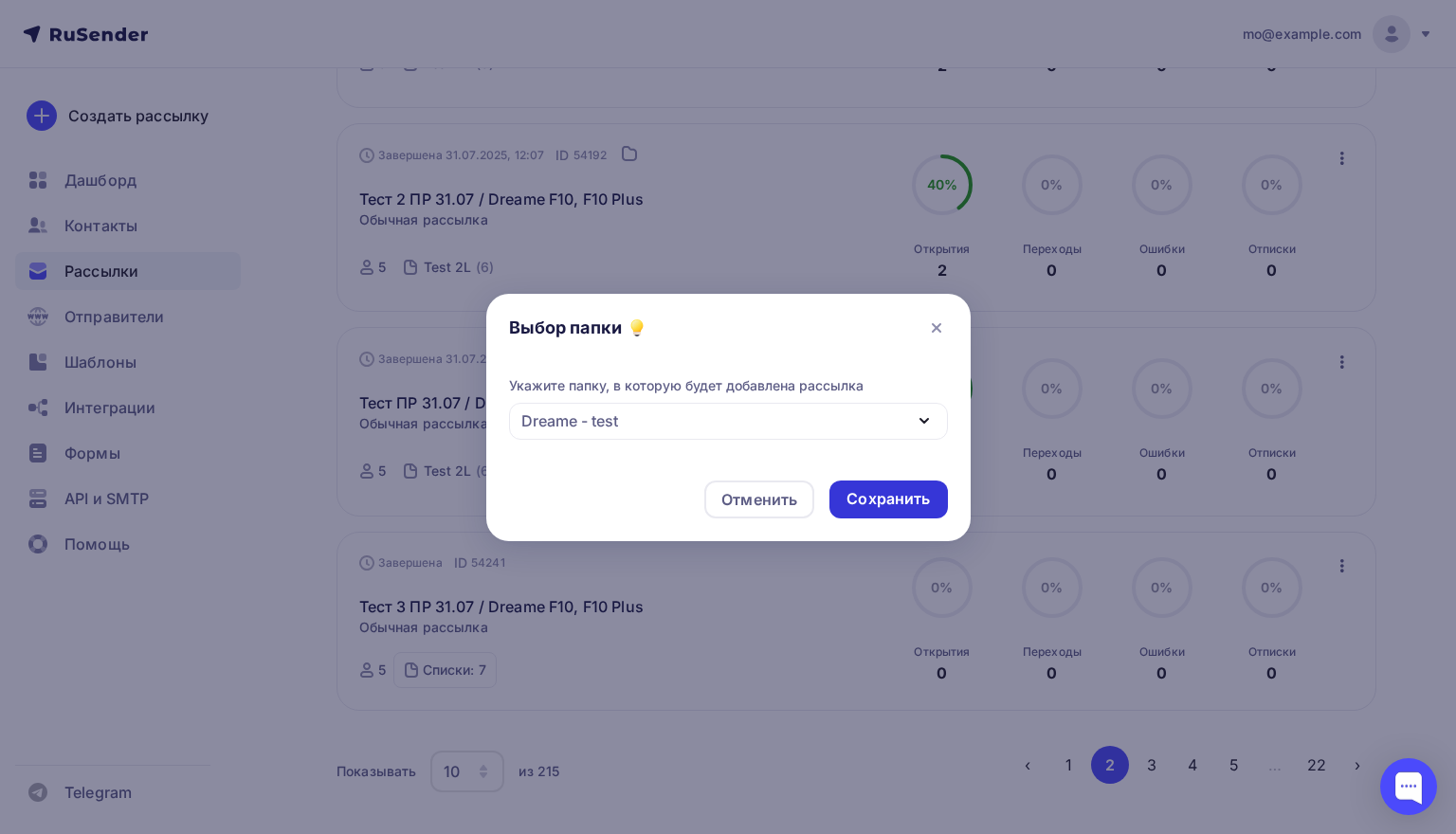click on "Сохранить" at bounding box center (888, 499) 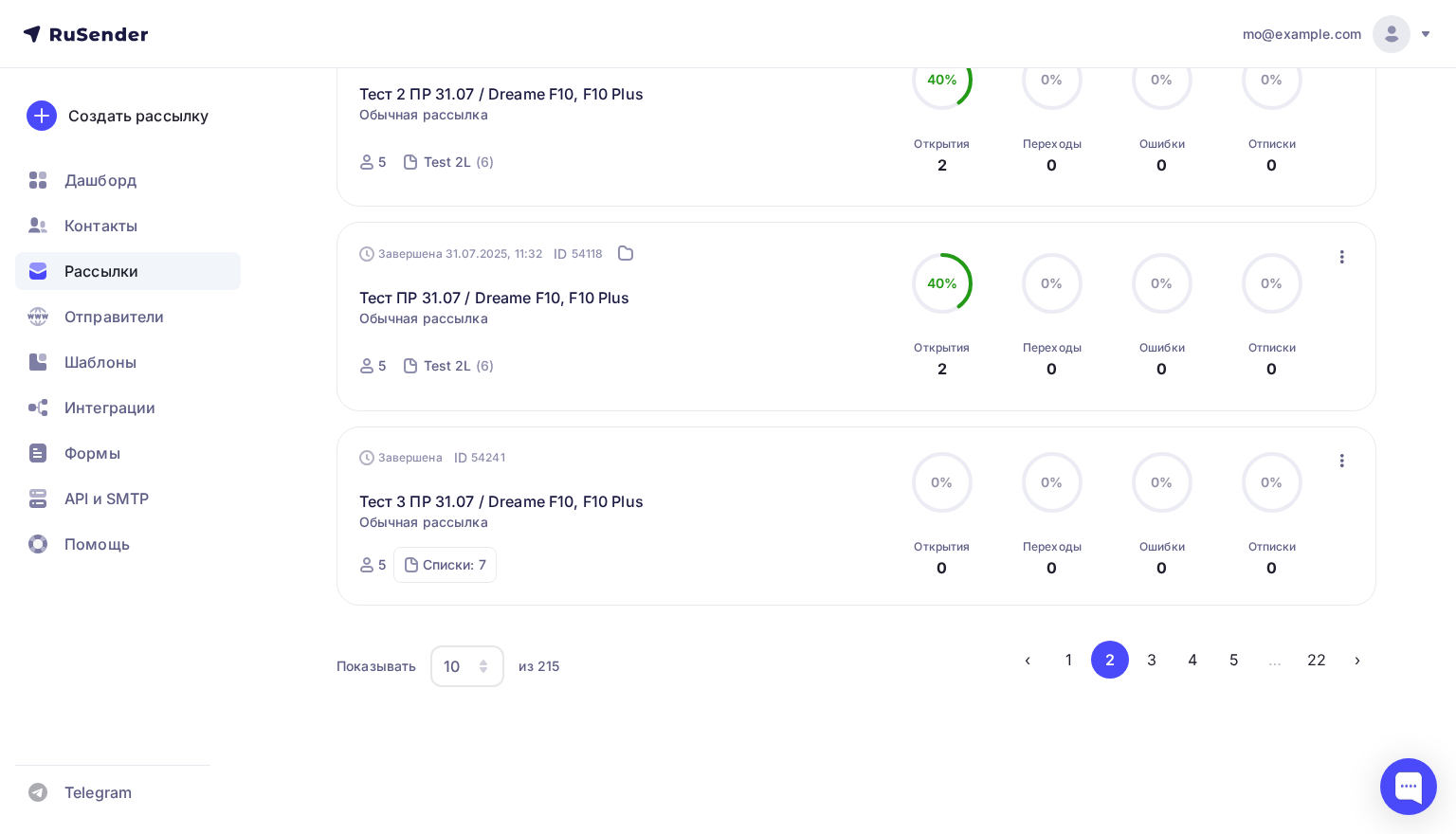 scroll, scrollTop: 1681, scrollLeft: 0, axis: vertical 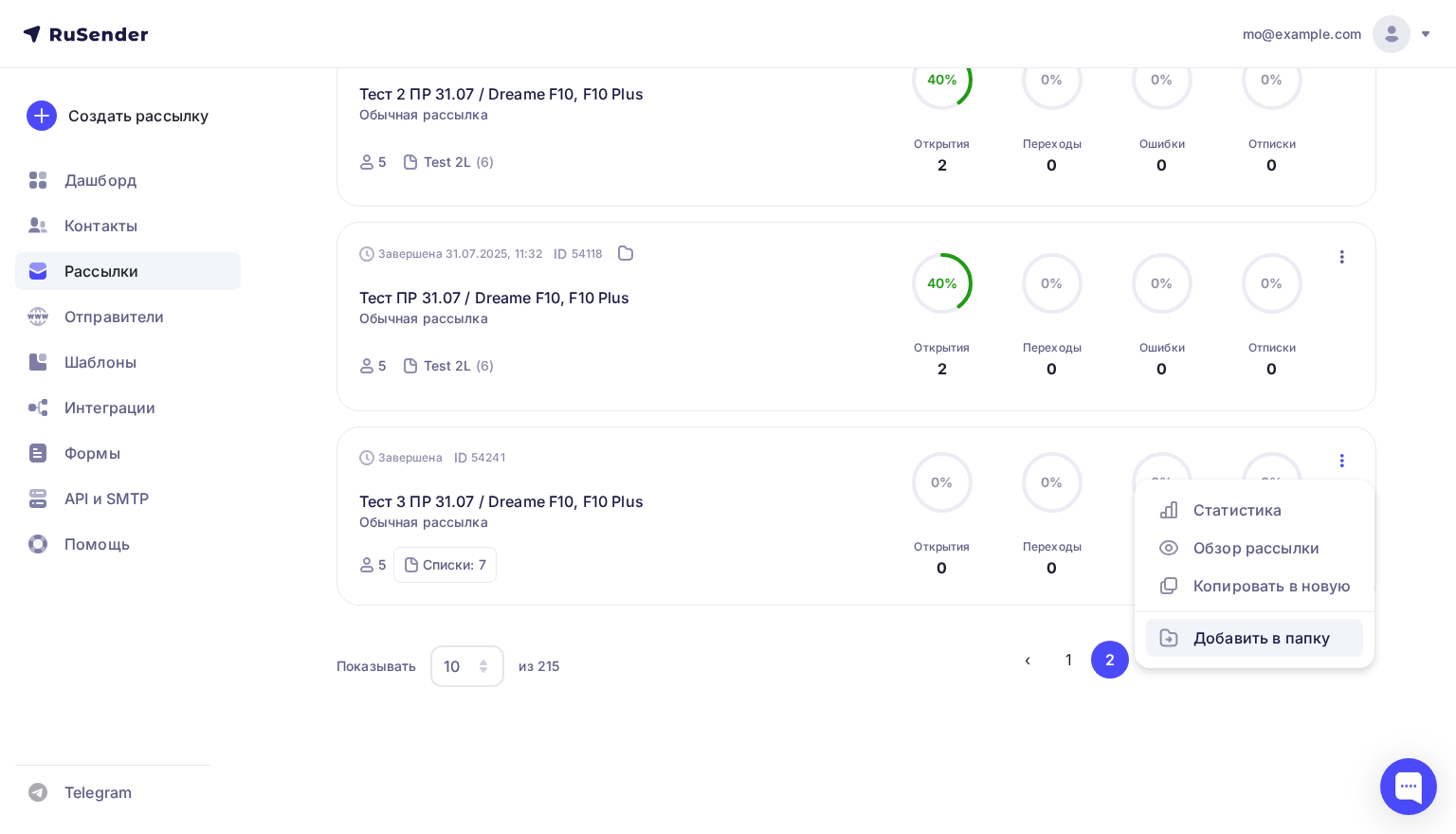 click on "Добавить в папку" at bounding box center (1254, 638) 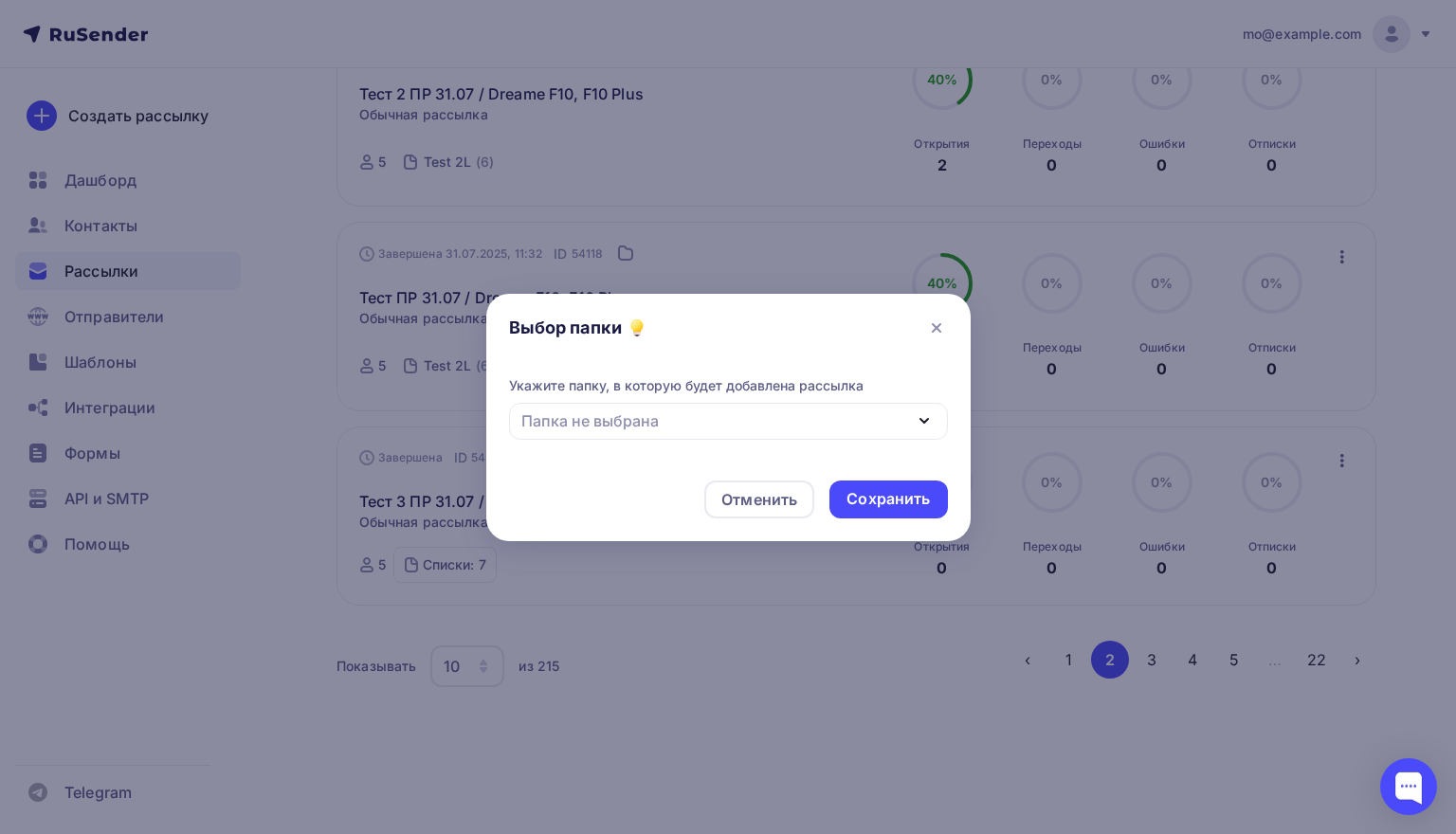 click on "Папка не выбрана" at bounding box center (728, 421) 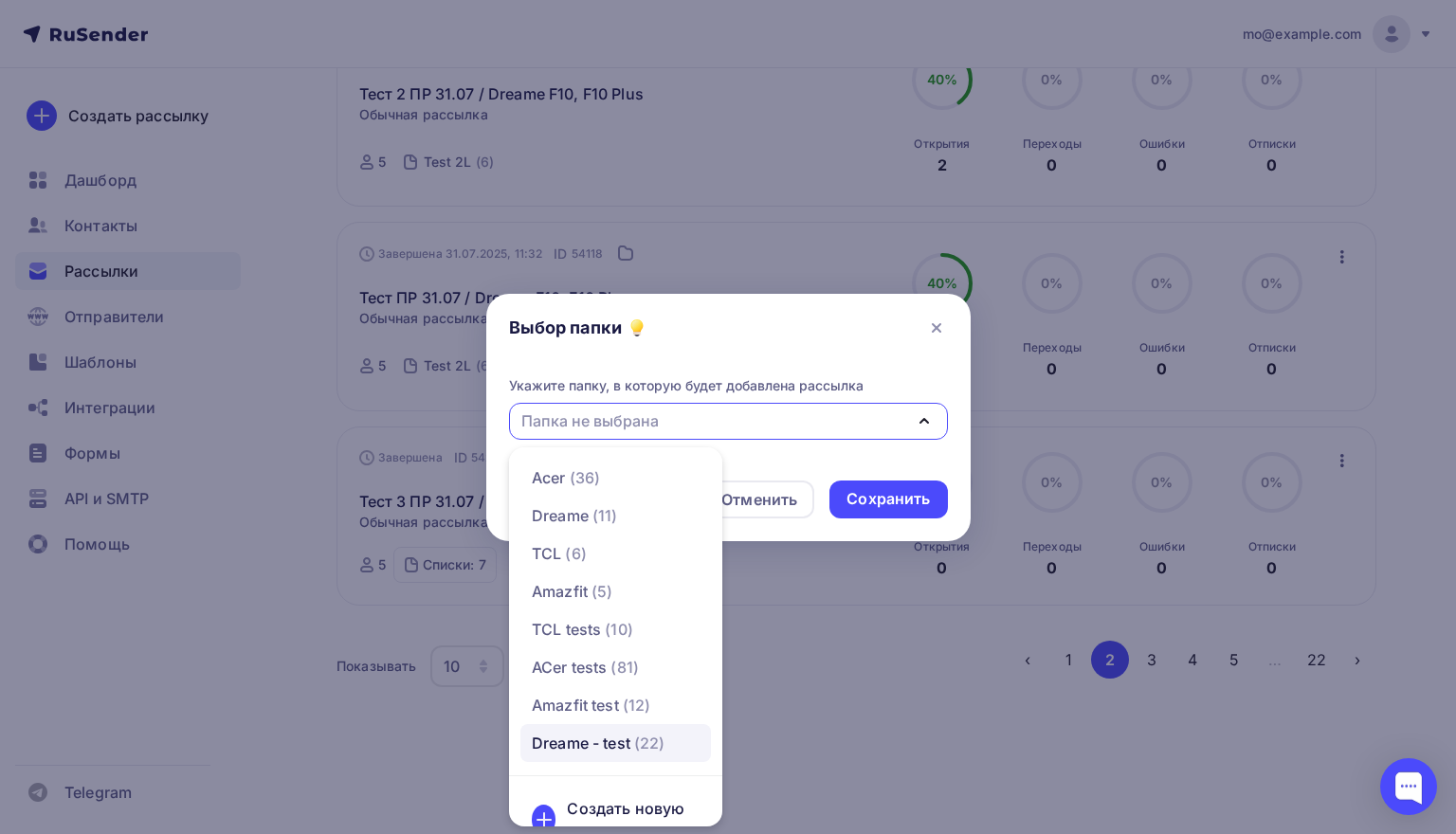 click on "Dreame - test" at bounding box center [581, 743] 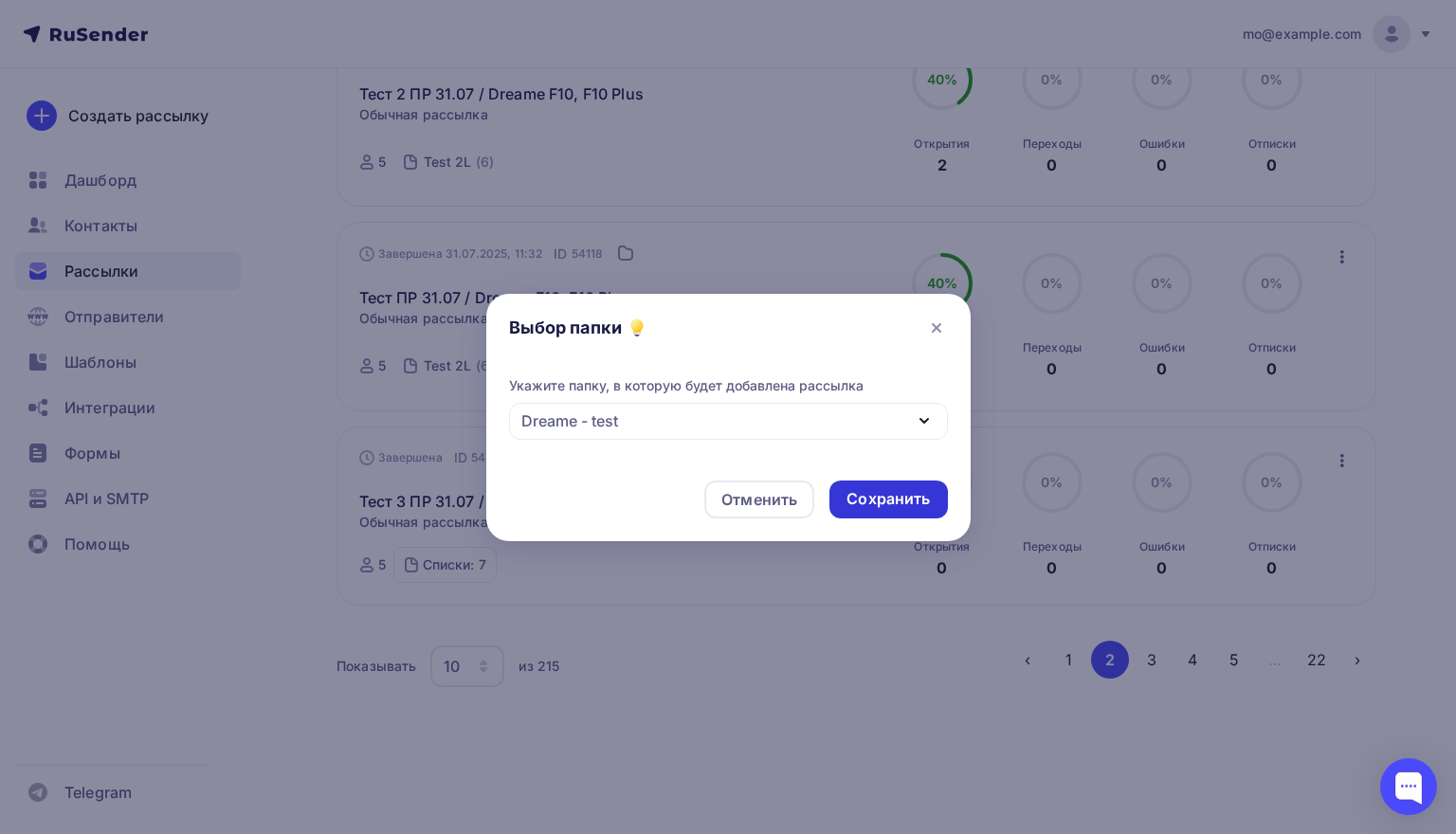 click on "Сохранить" at bounding box center [888, 499] 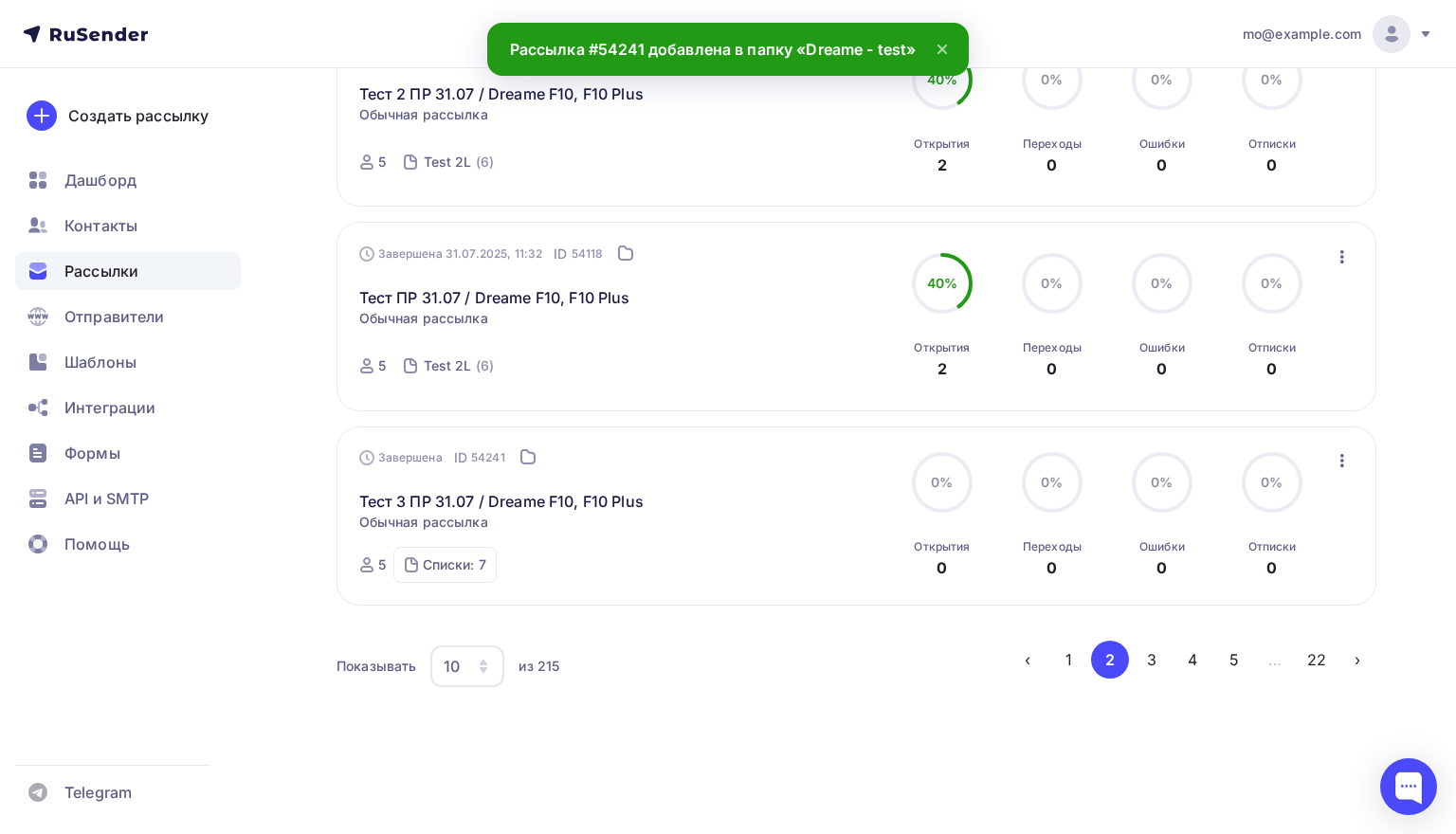 scroll, scrollTop: 1681, scrollLeft: 0, axis: vertical 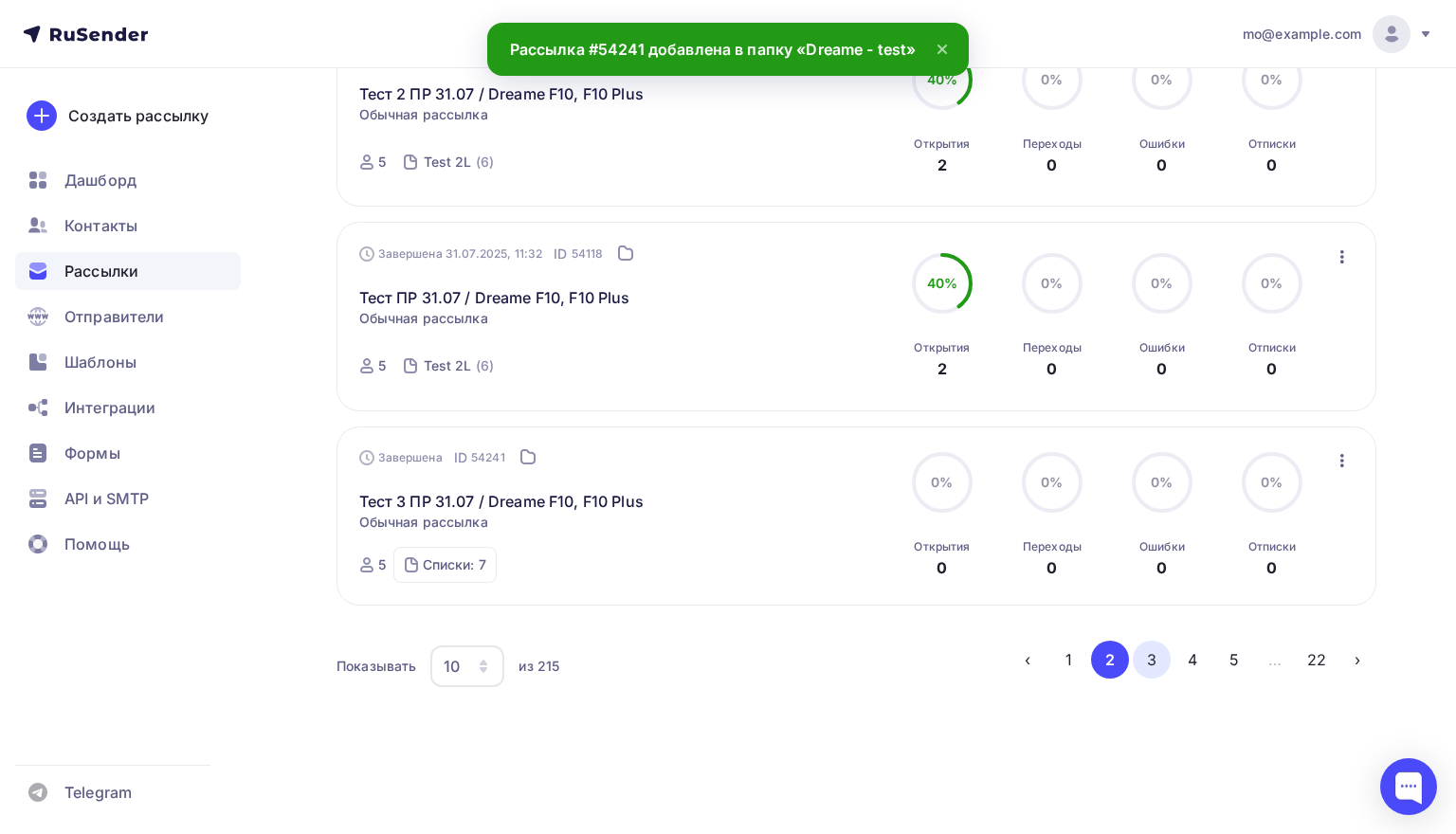 click on "3" at bounding box center [1152, 660] 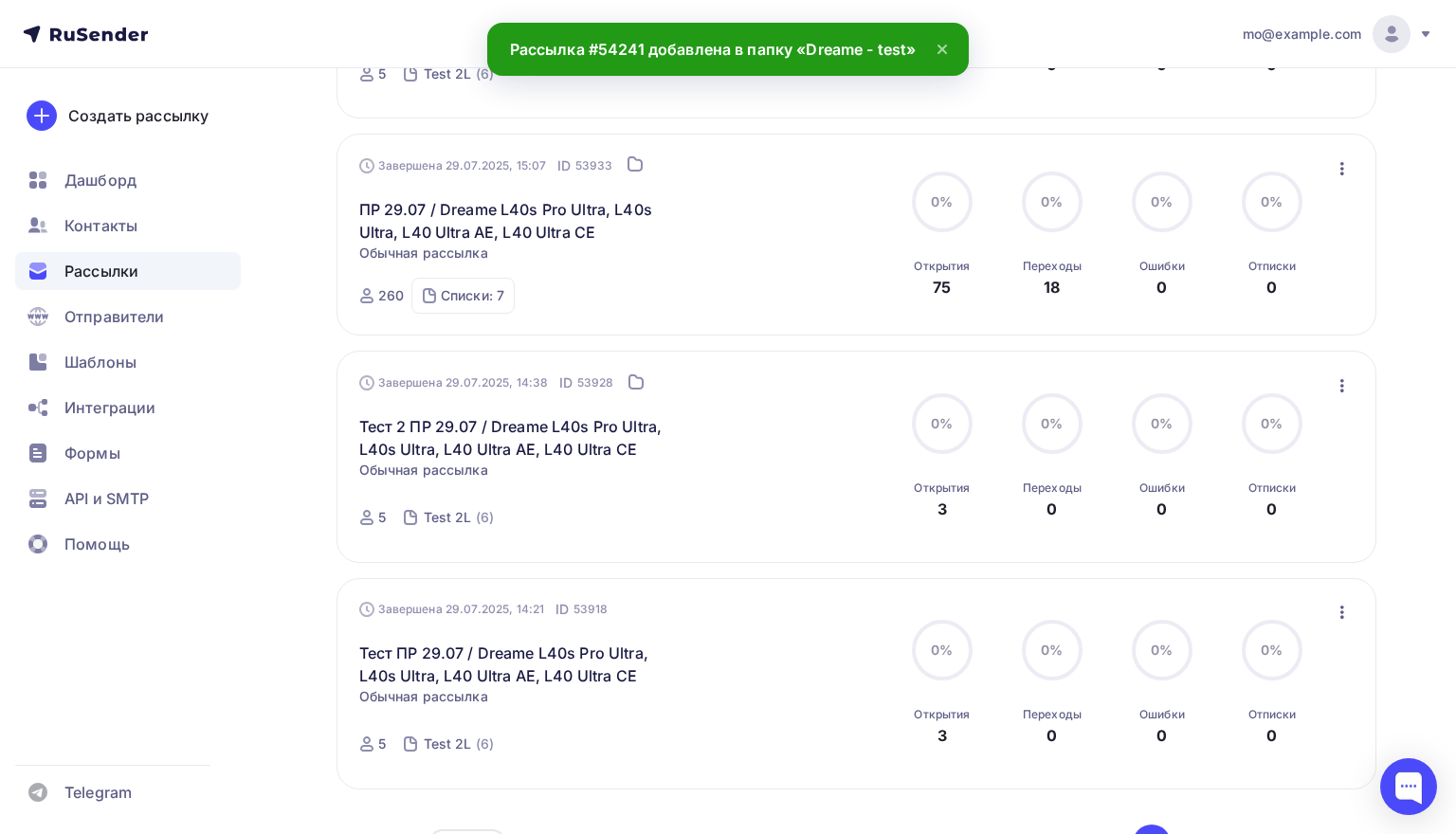 scroll, scrollTop: 97, scrollLeft: 0, axis: vertical 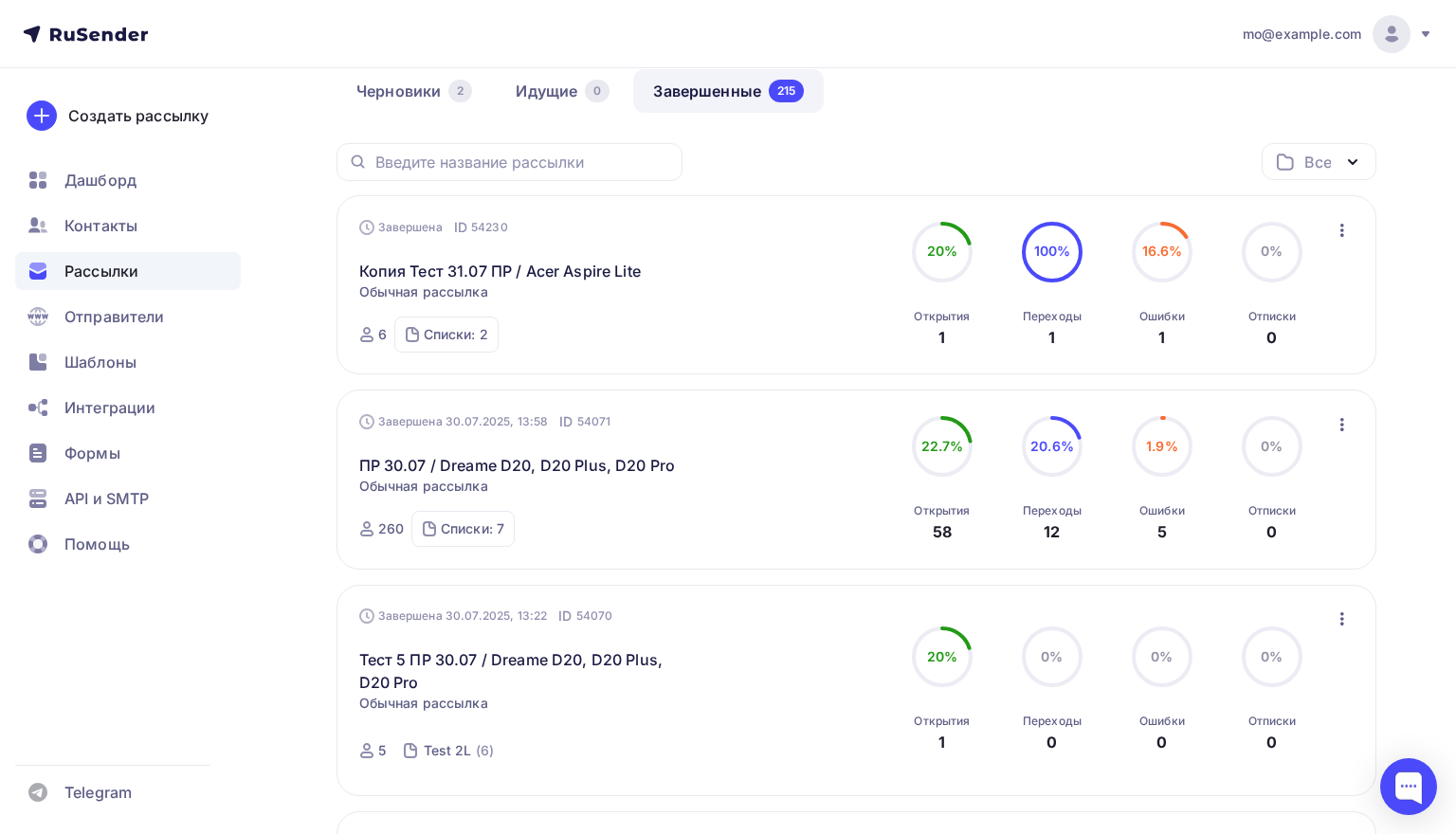 click 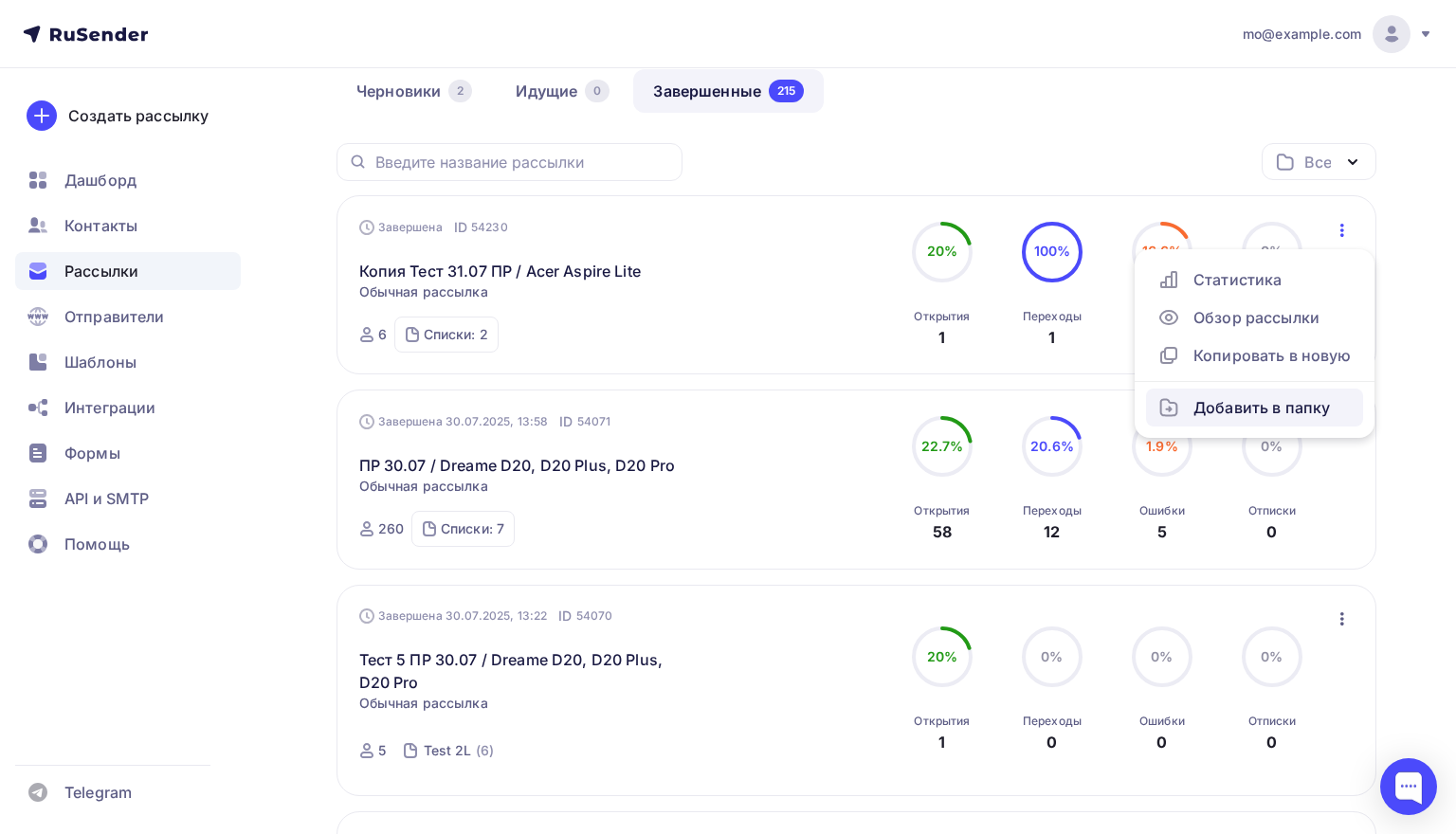 click on "Добавить в папку" at bounding box center (1254, 408) 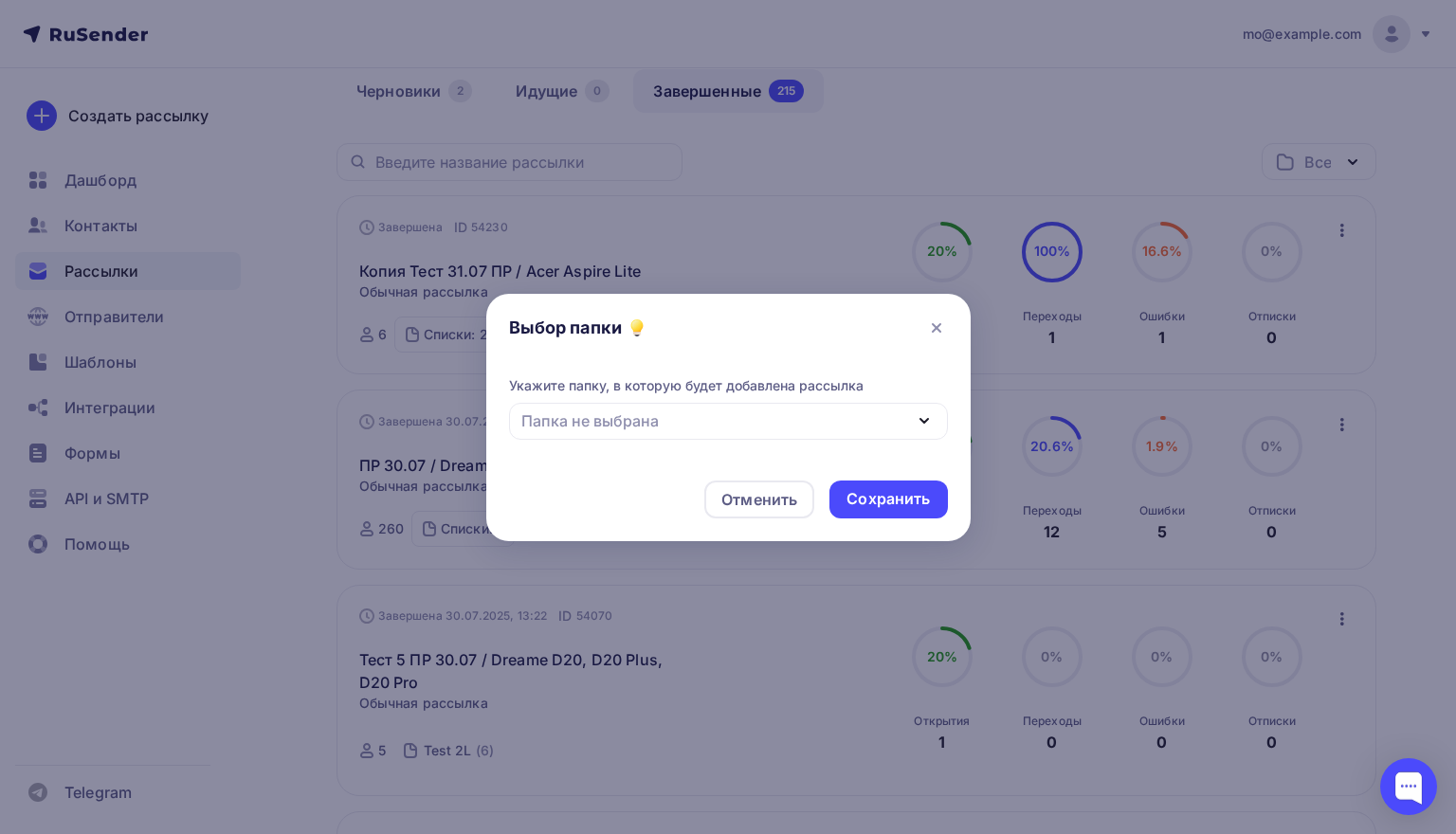 click on "Папка не выбрана" at bounding box center (728, 421) 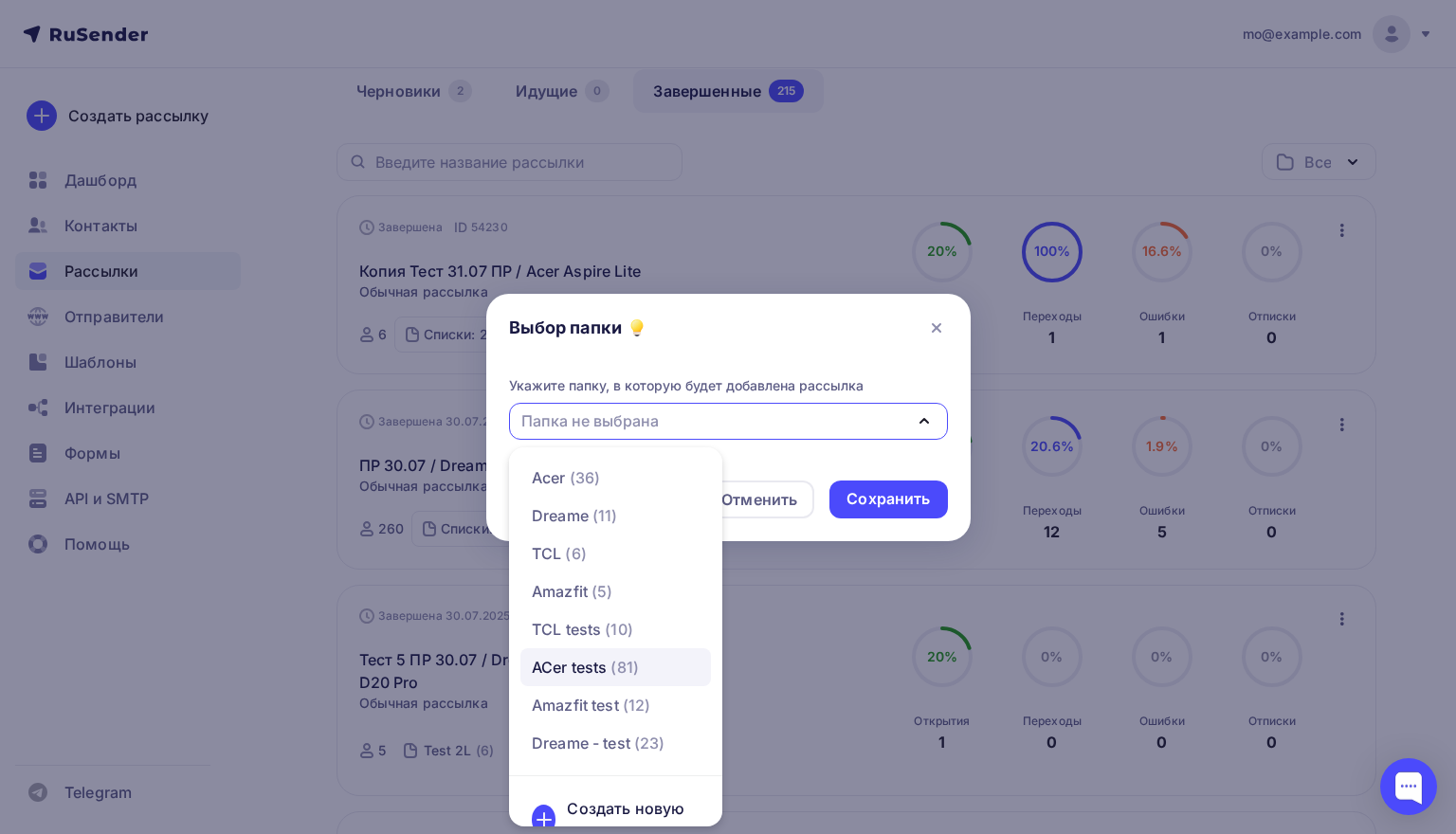 click on "ACer tests
(81)" at bounding box center [585, 667] 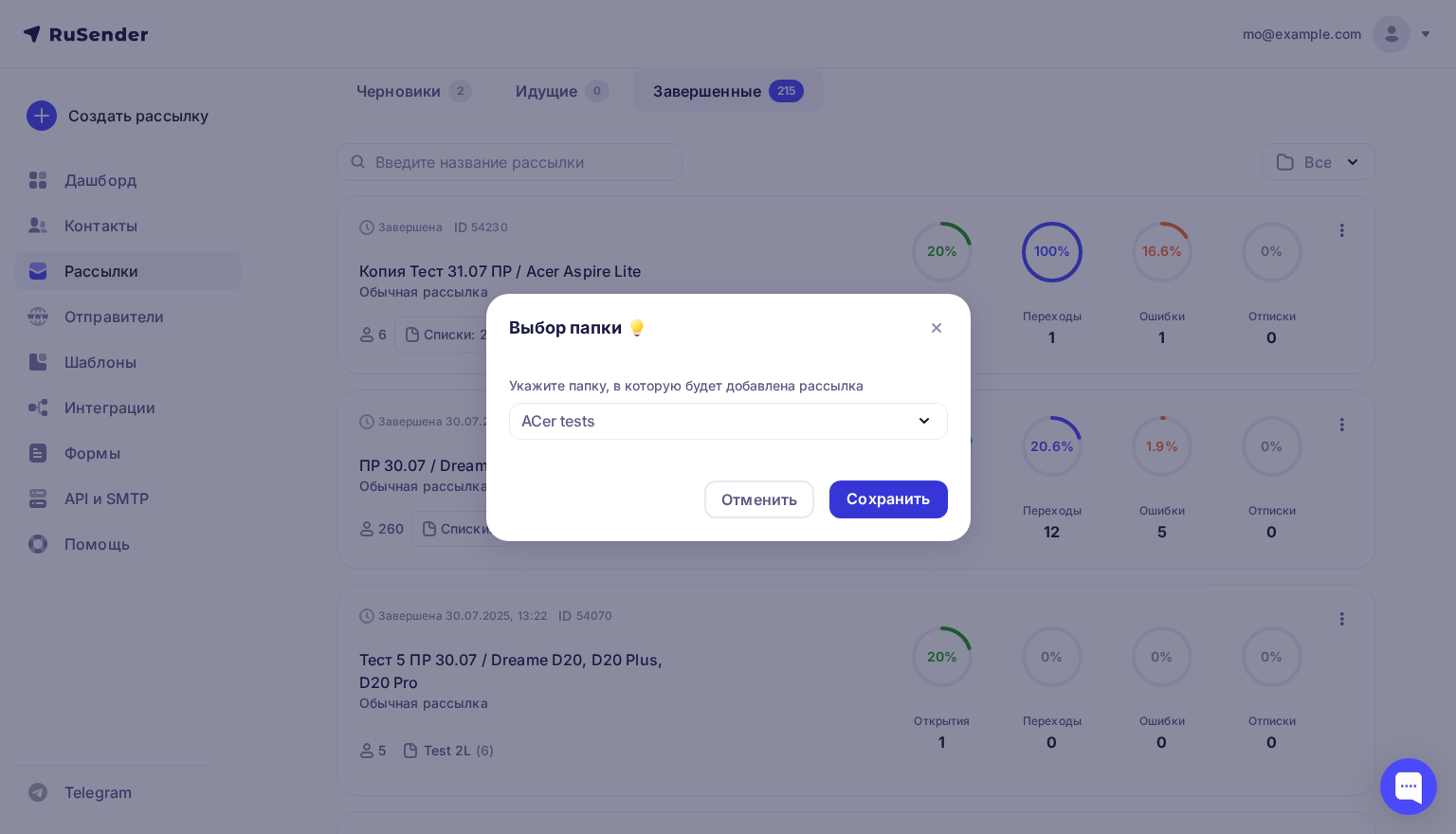 click on "Сохранить" at bounding box center [888, 499] 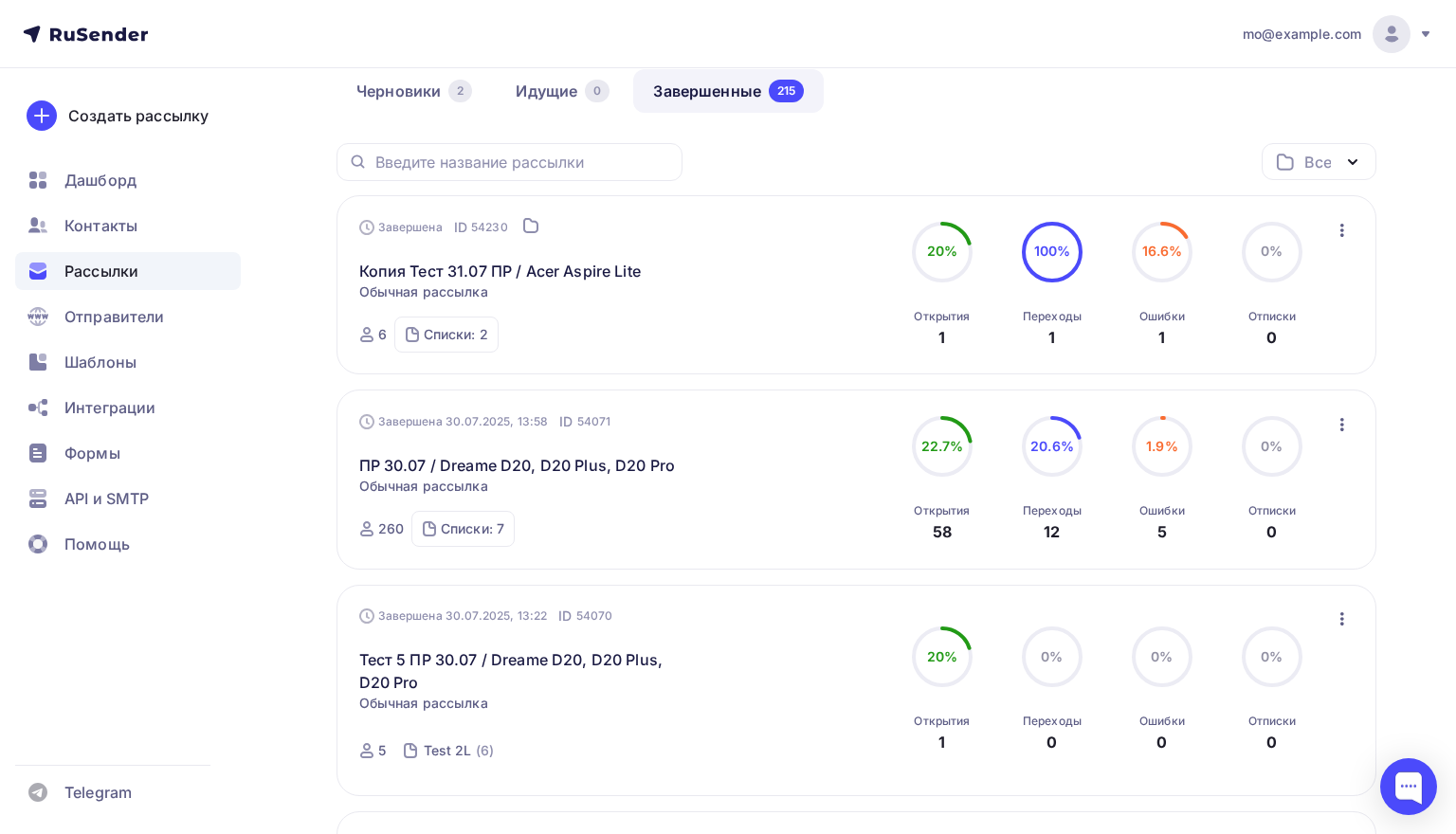 click 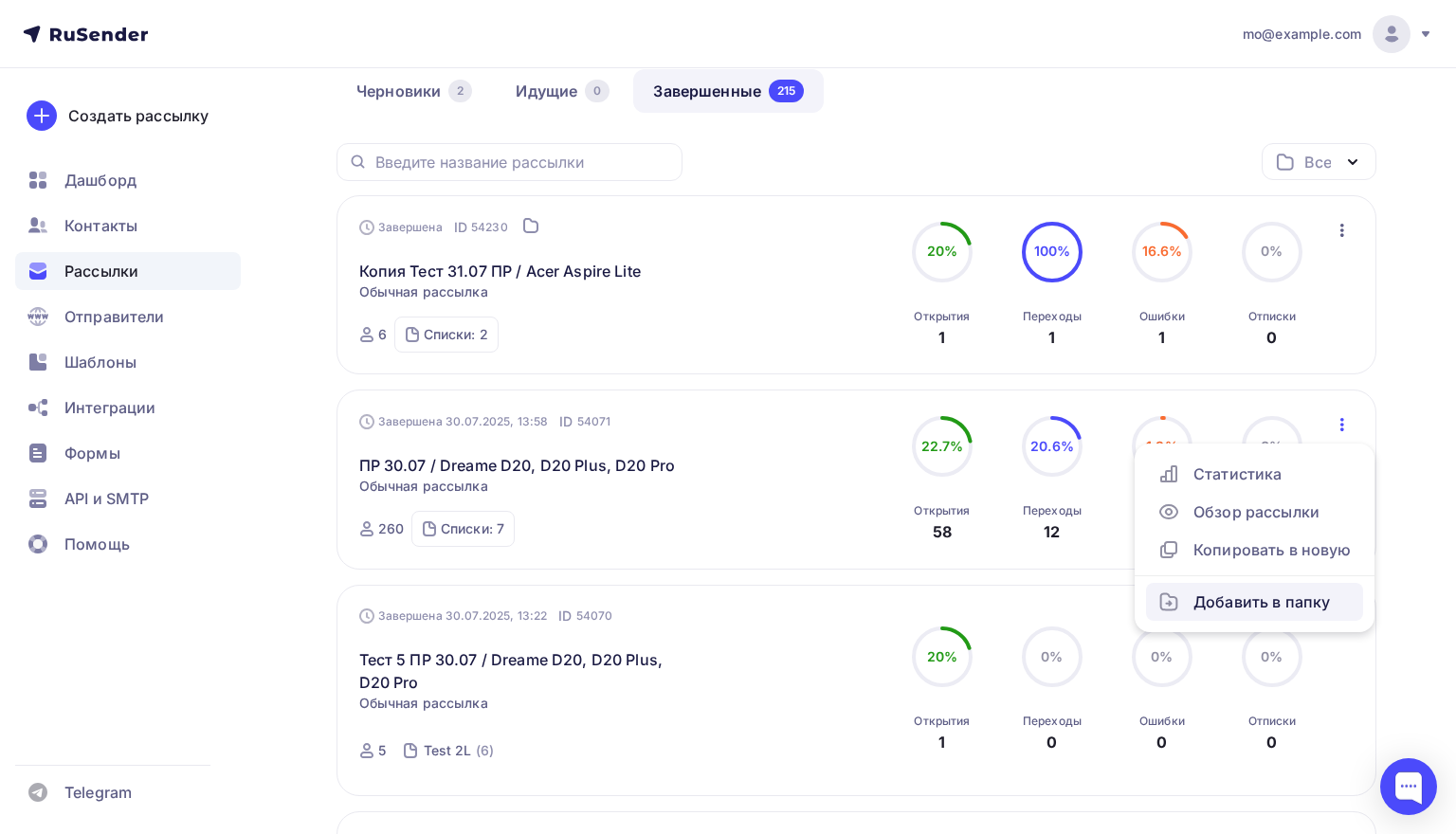 click on "Добавить в папку" at bounding box center [1254, 602] 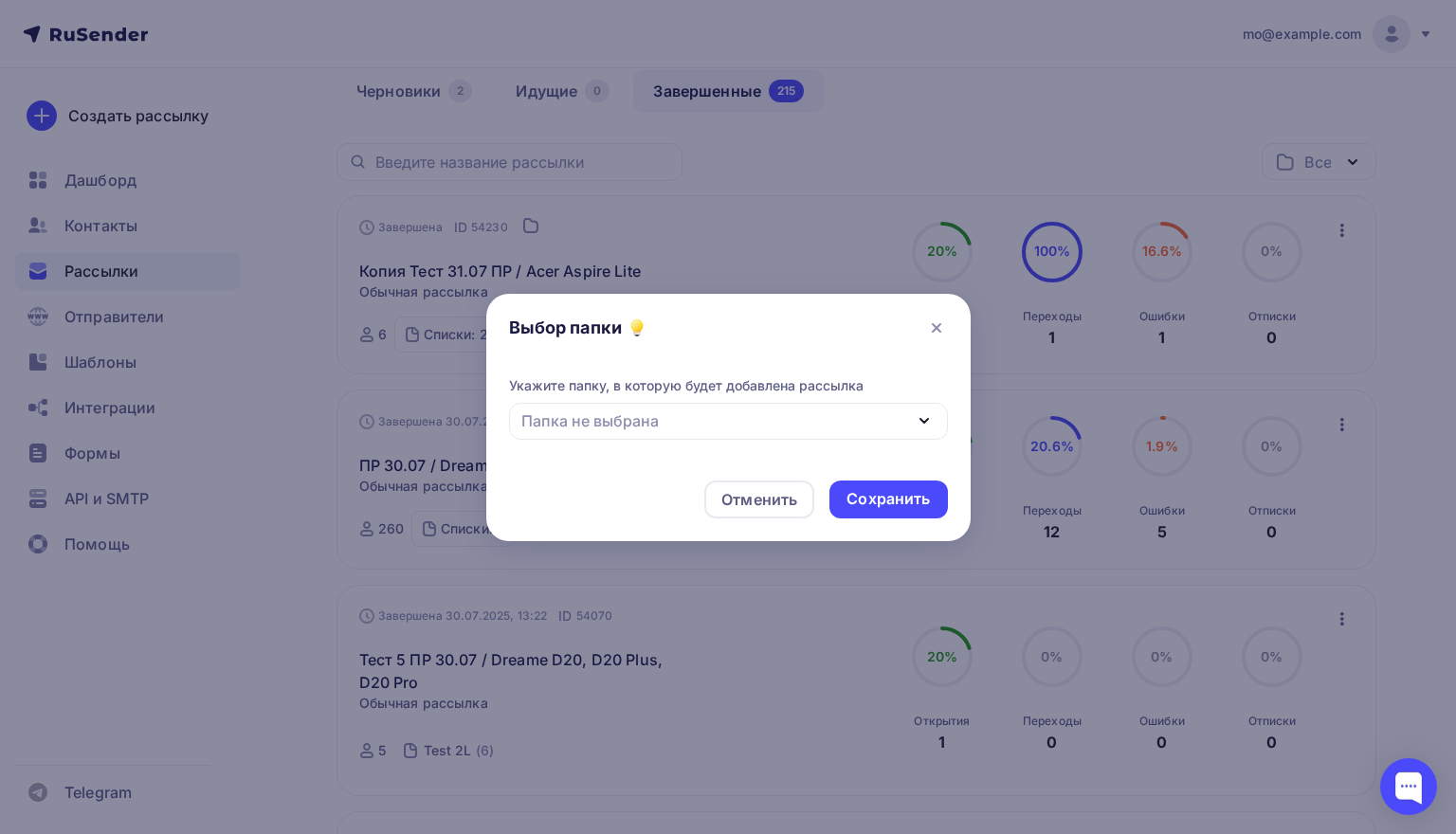 click on "Папка не выбрана" at bounding box center [728, 421] 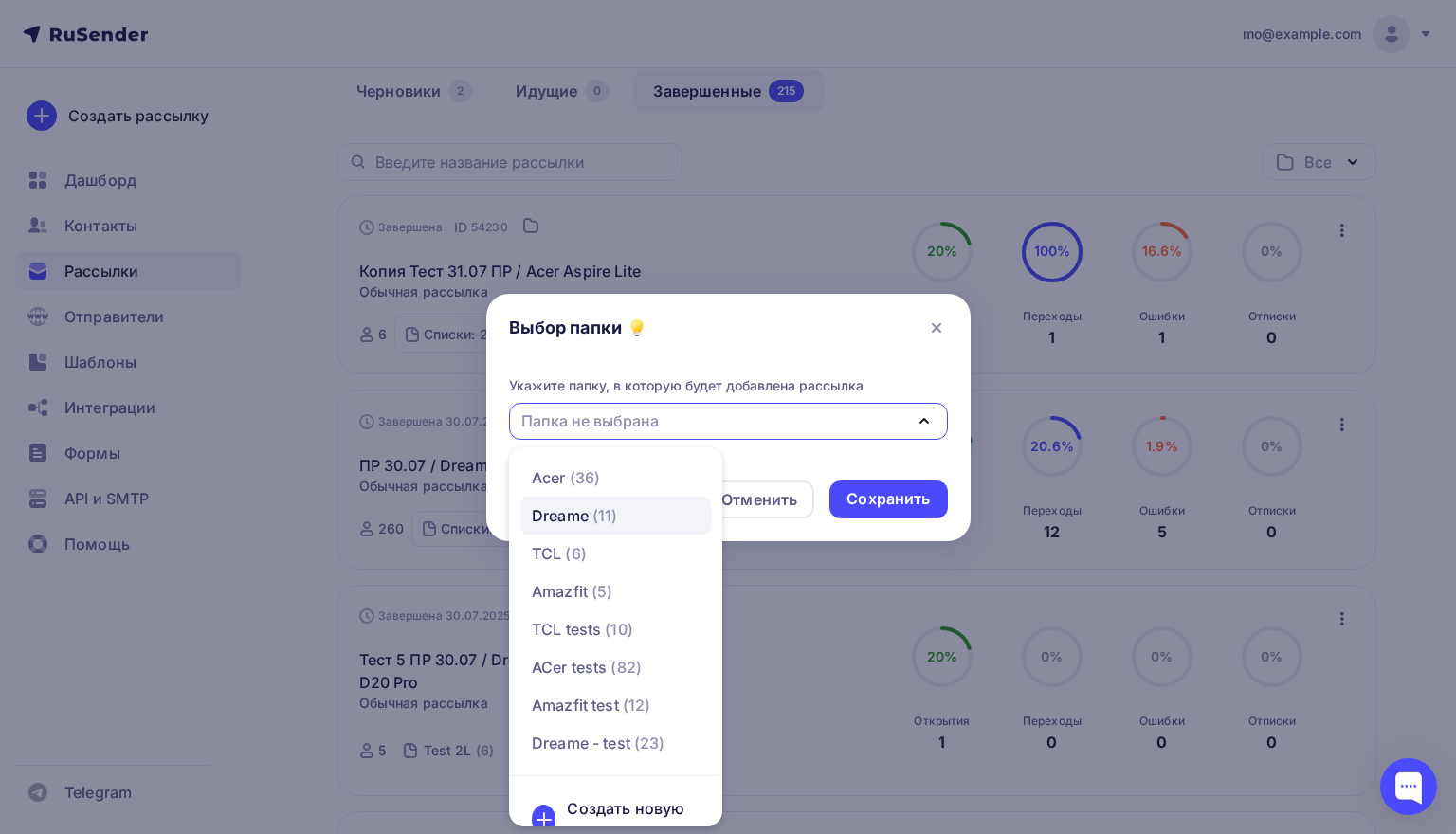click on "Dreame" at bounding box center (560, 516) 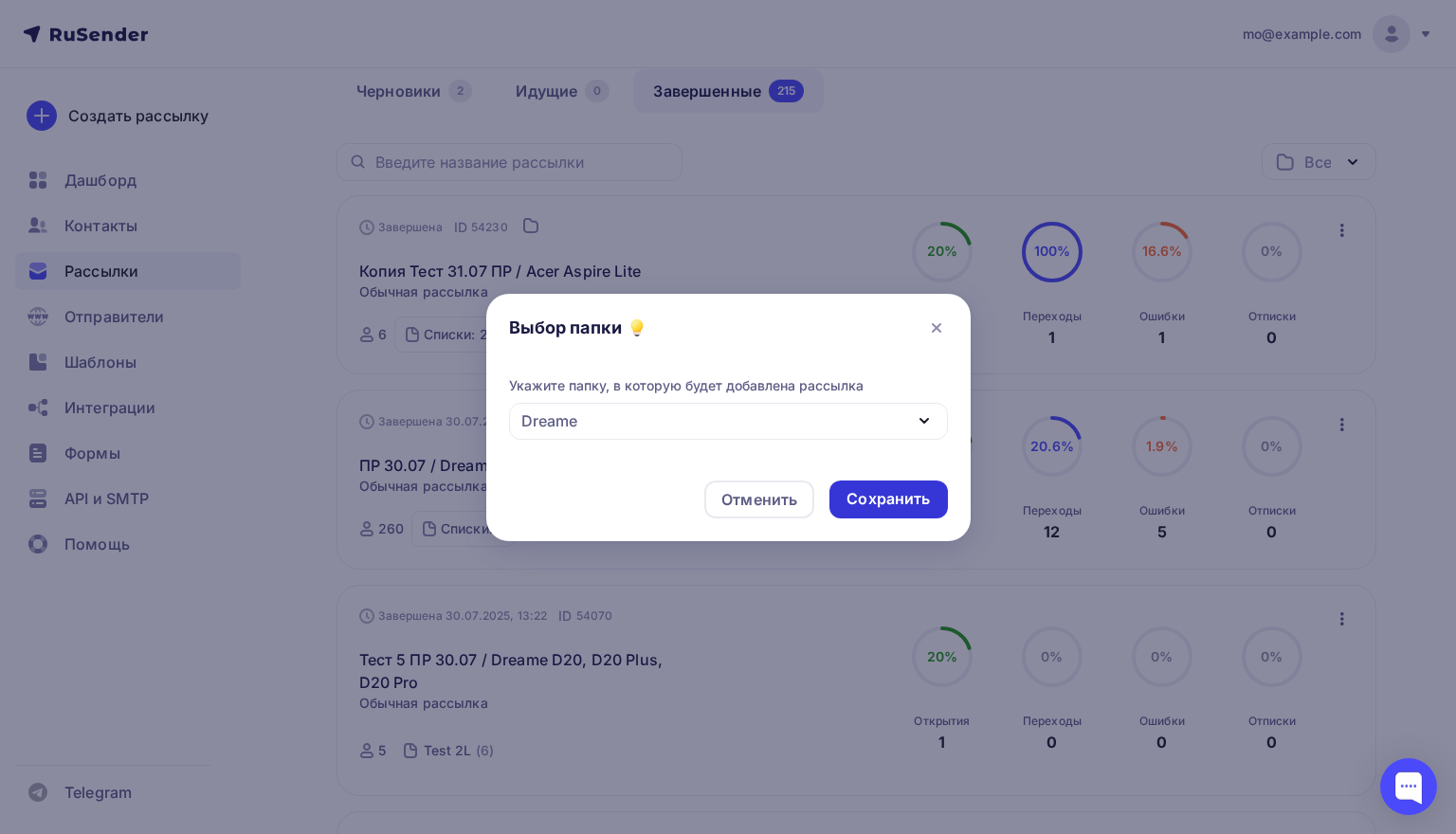 click on "Сохранить" at bounding box center [888, 499] 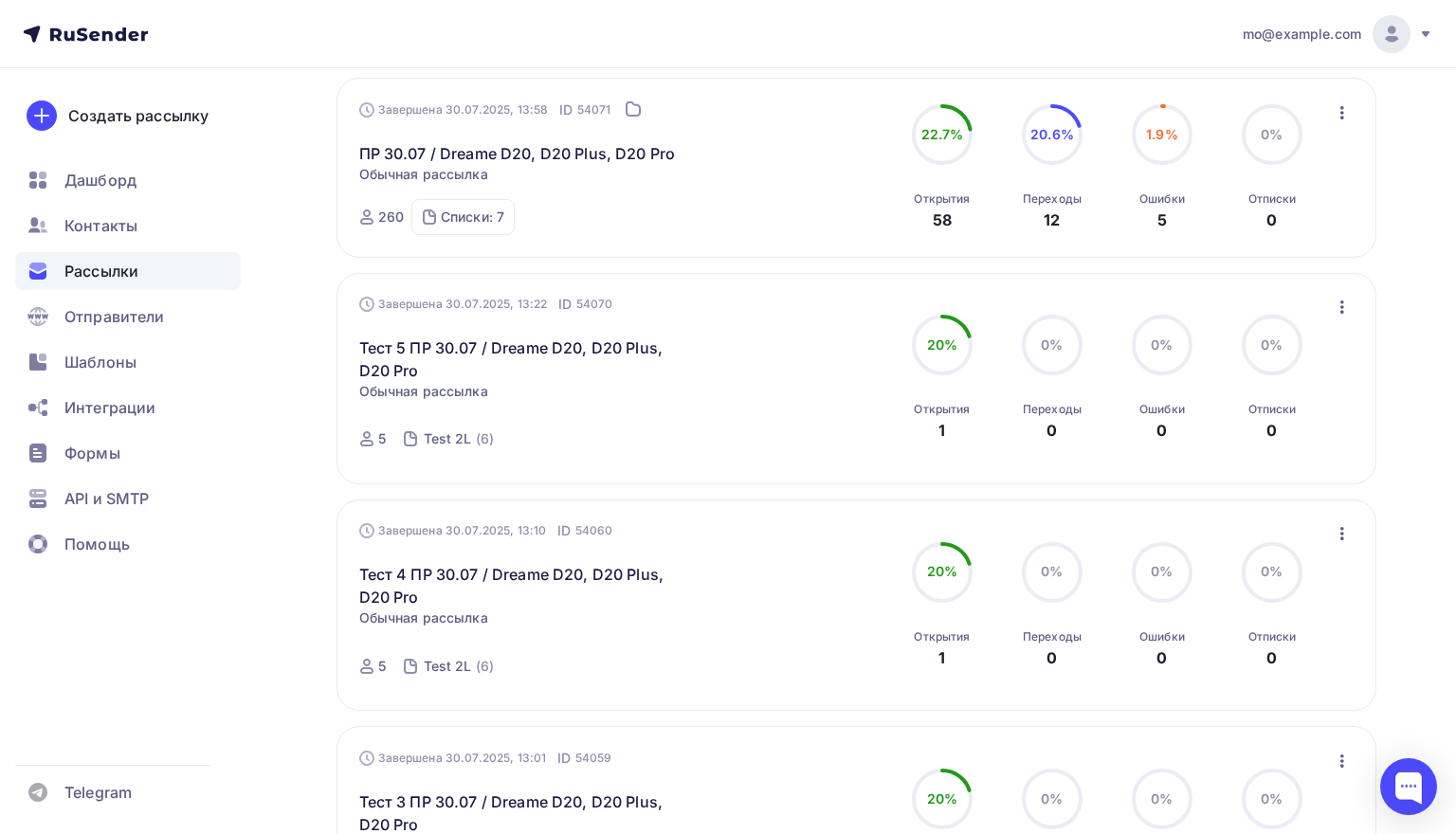 scroll, scrollTop: 412, scrollLeft: 0, axis: vertical 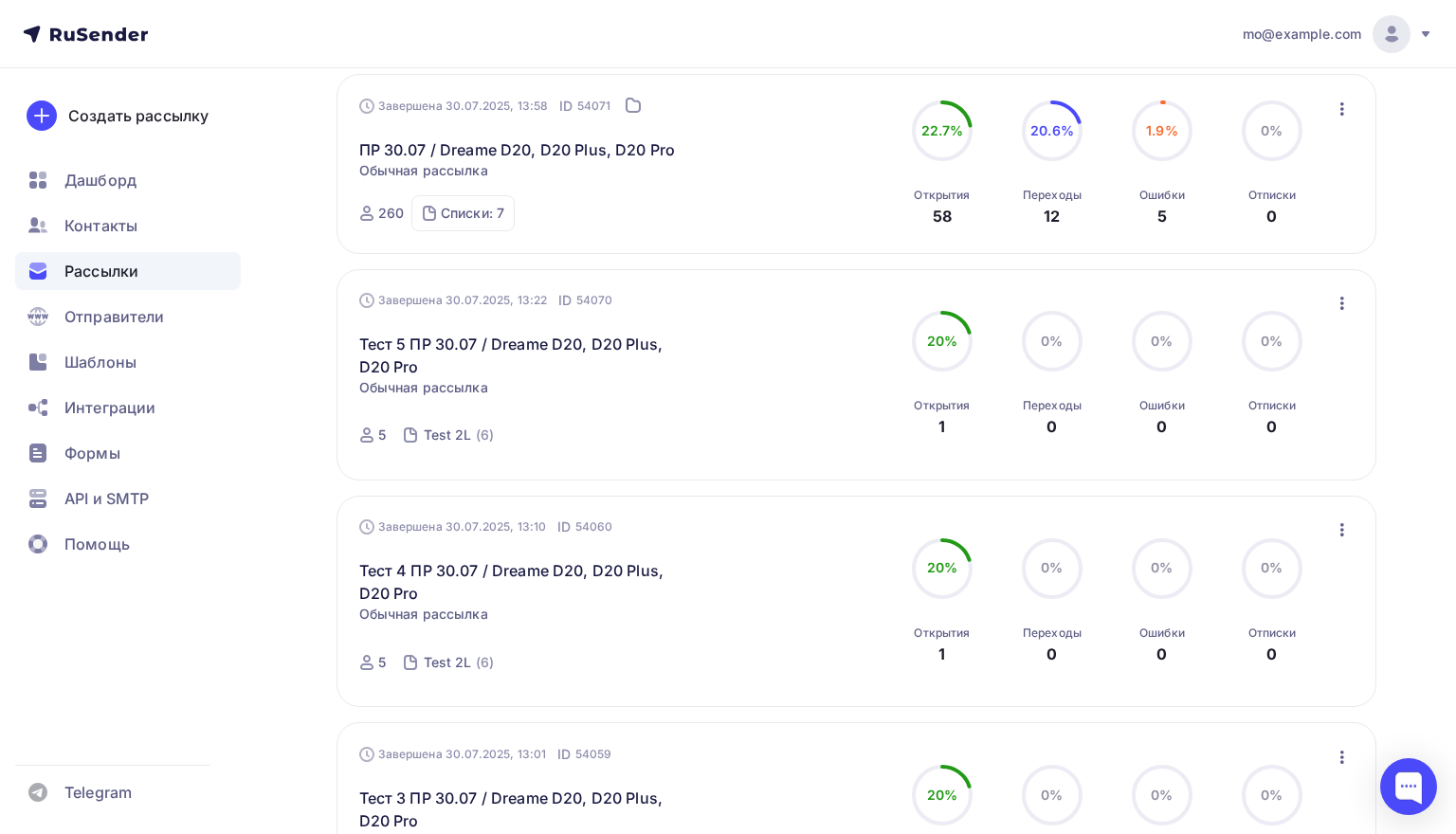click 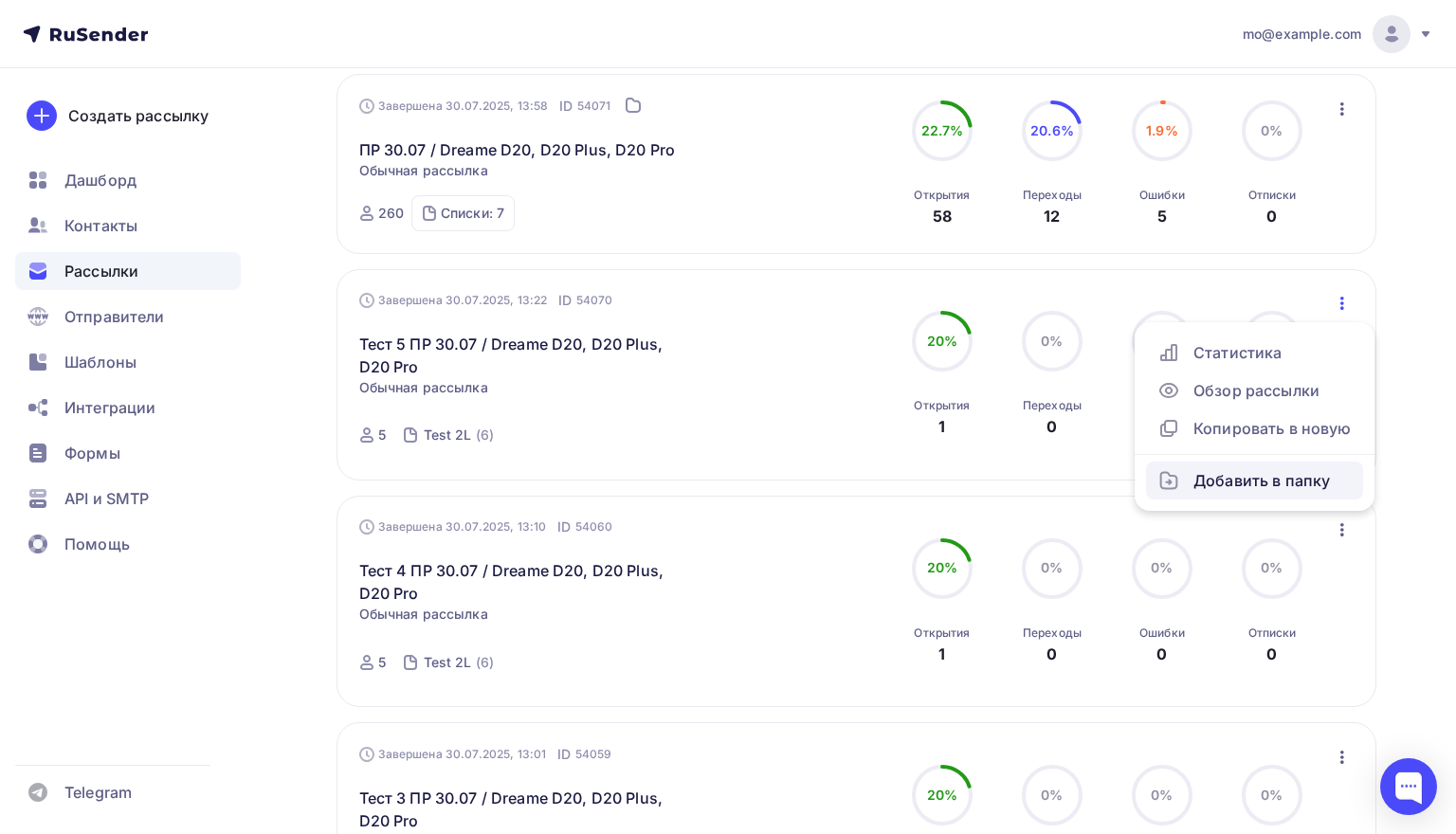 click on "Добавить в папку" at bounding box center [1254, 480] 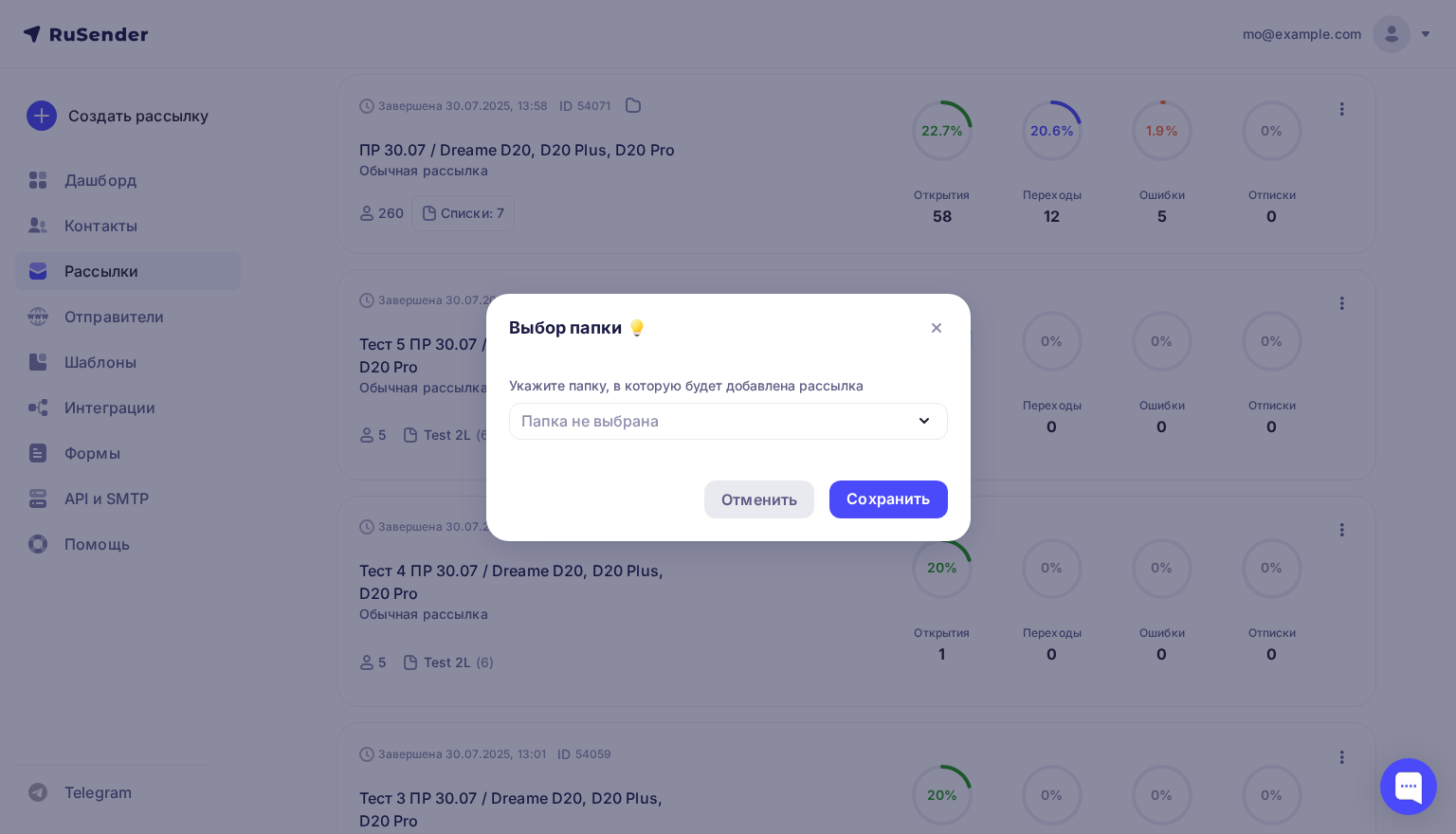 click on "Отменить" at bounding box center (759, 499) 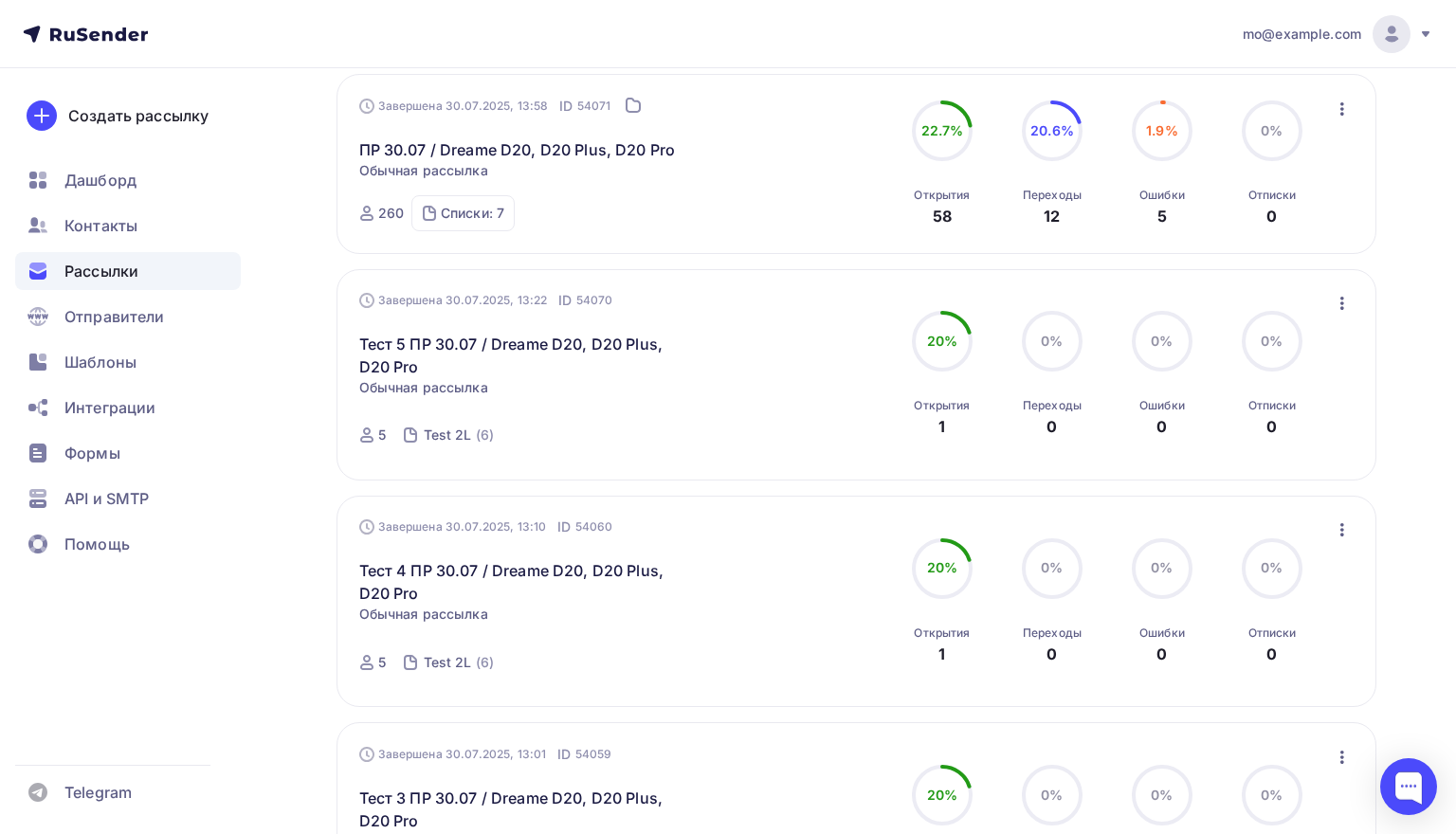 click 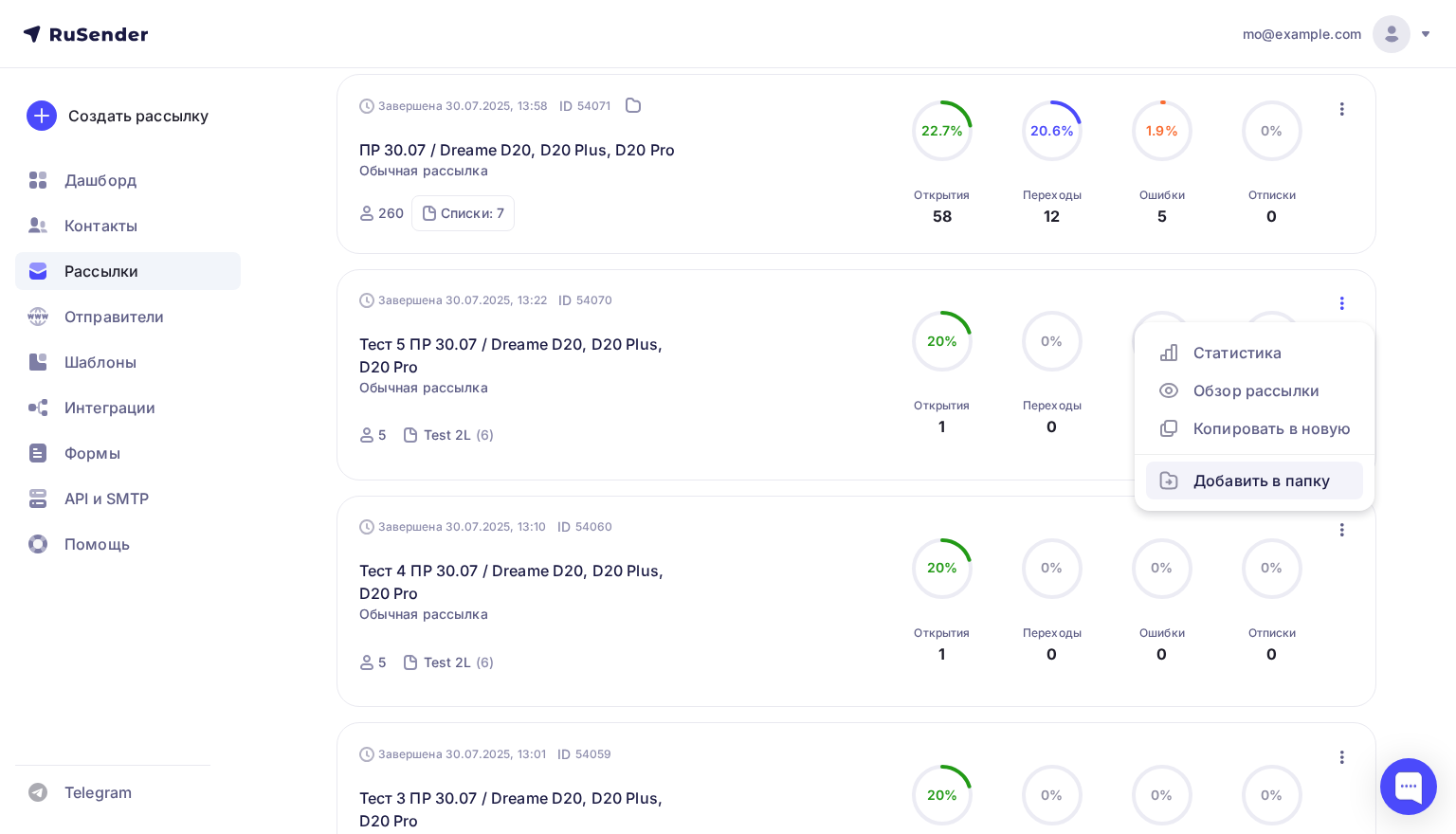 click on "Добавить в папку" at bounding box center (1254, 480) 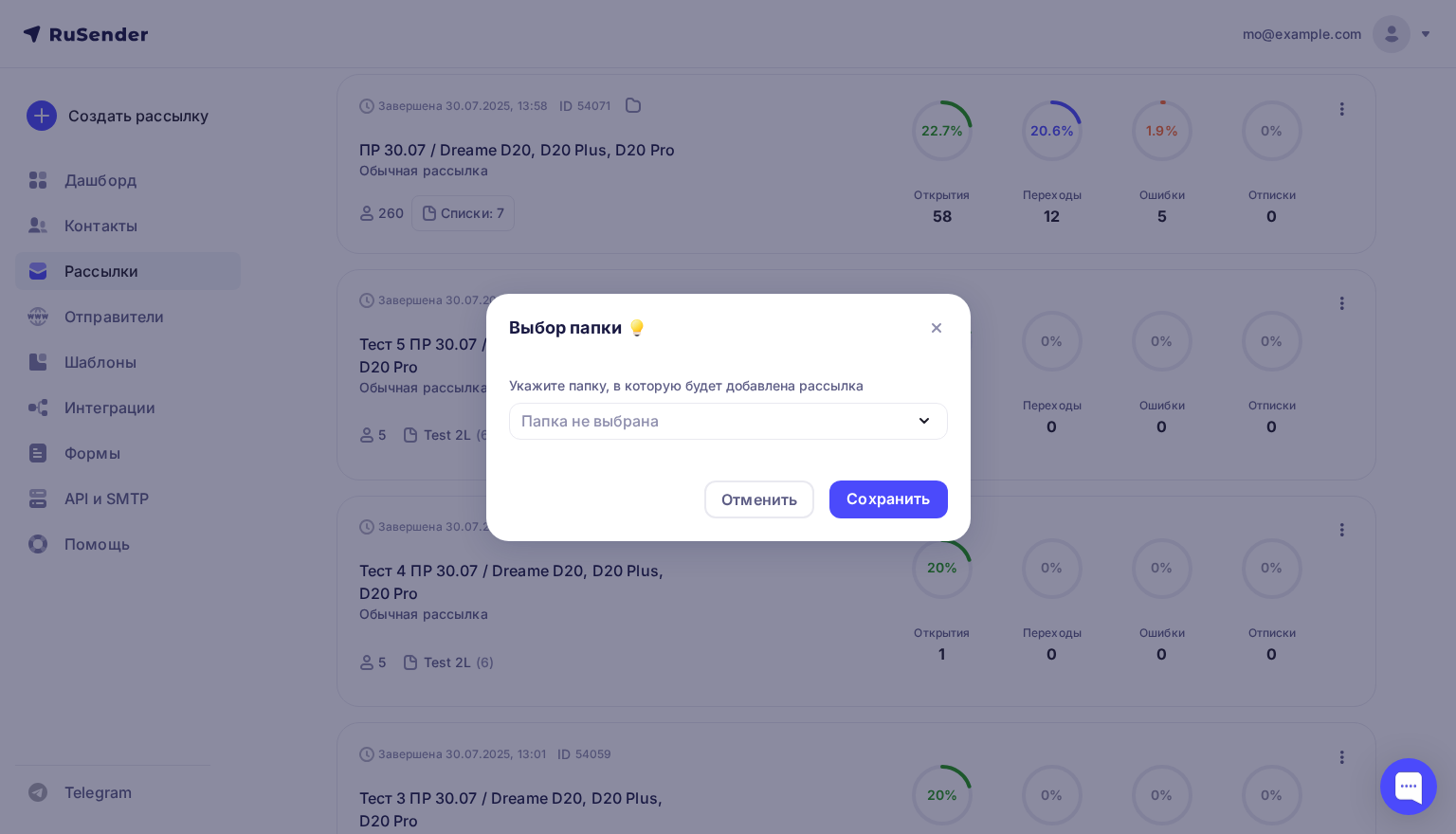 click on "Папка не выбрана" at bounding box center [728, 421] 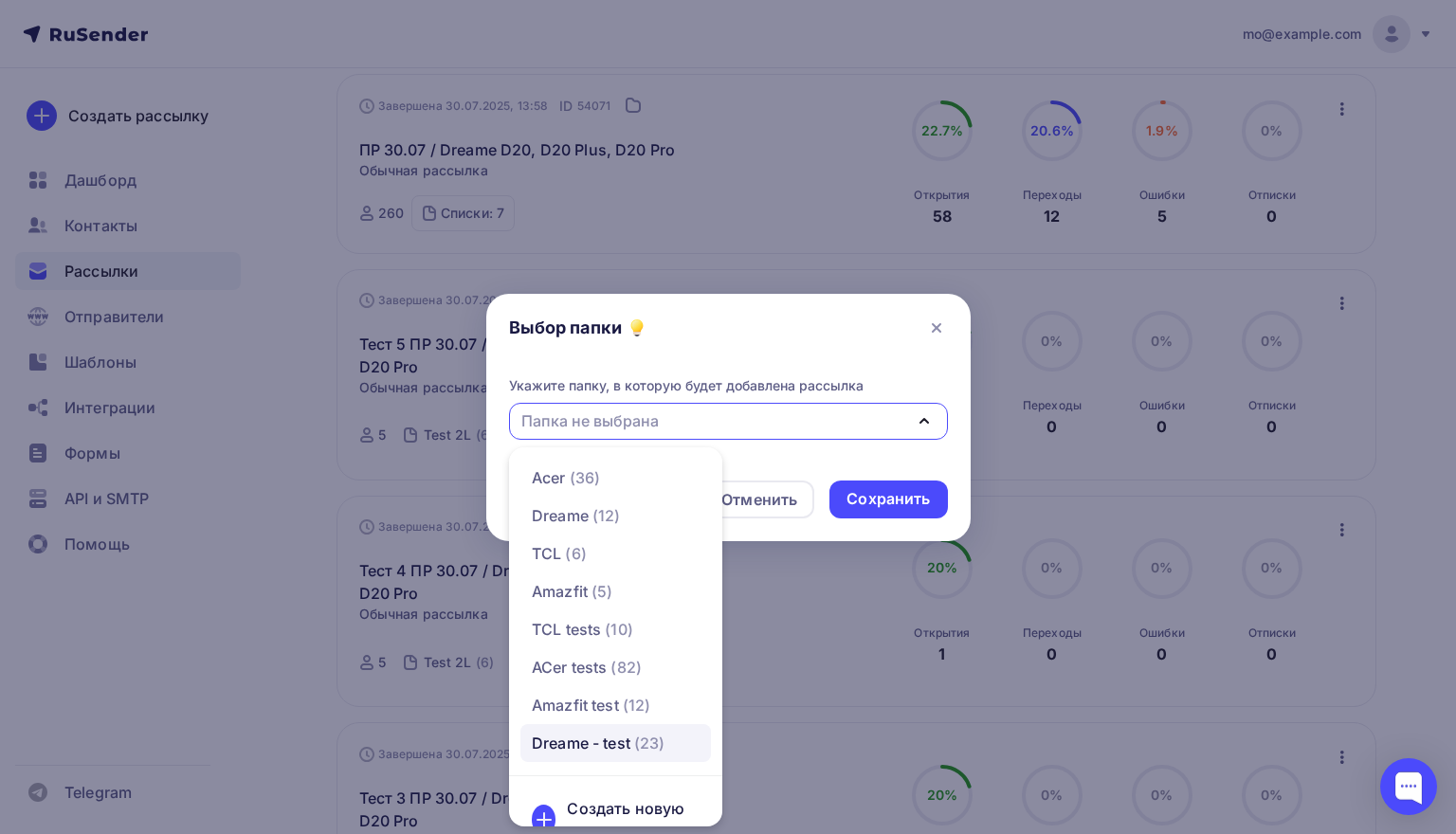 click on "Dreame - test" at bounding box center [581, 743] 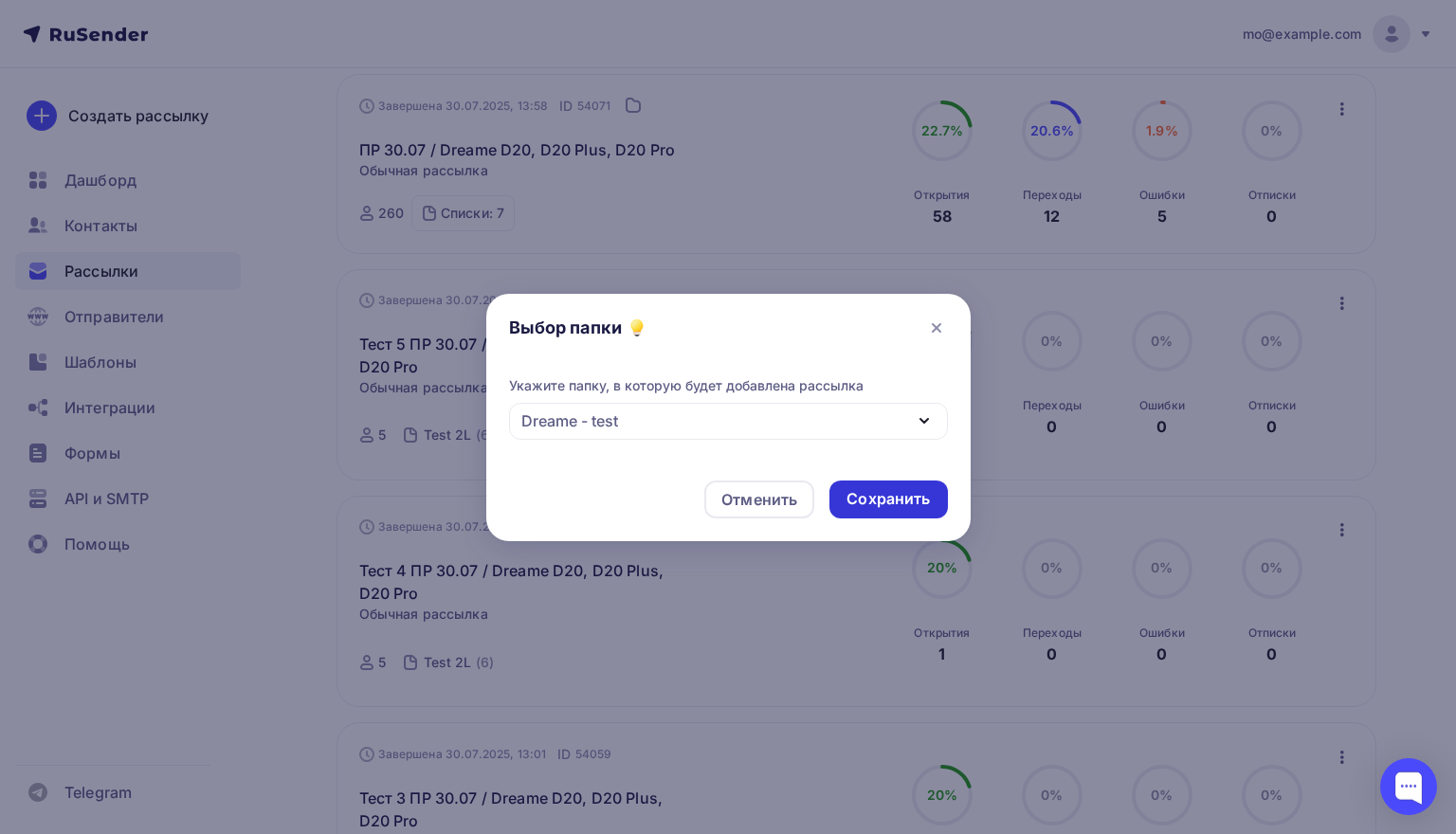 click on "Сохранить" at bounding box center [888, 499] 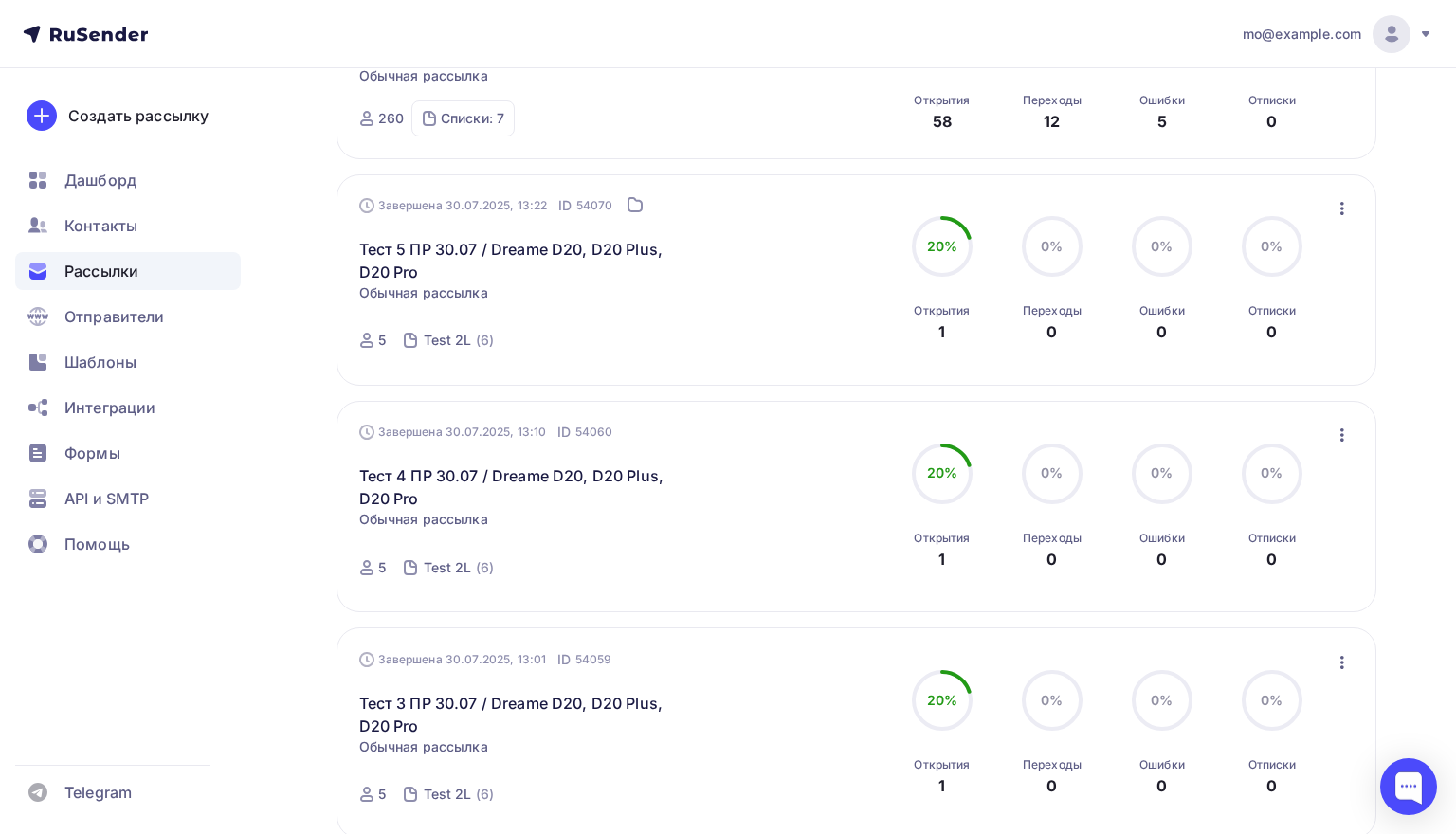 scroll, scrollTop: 503, scrollLeft: 0, axis: vertical 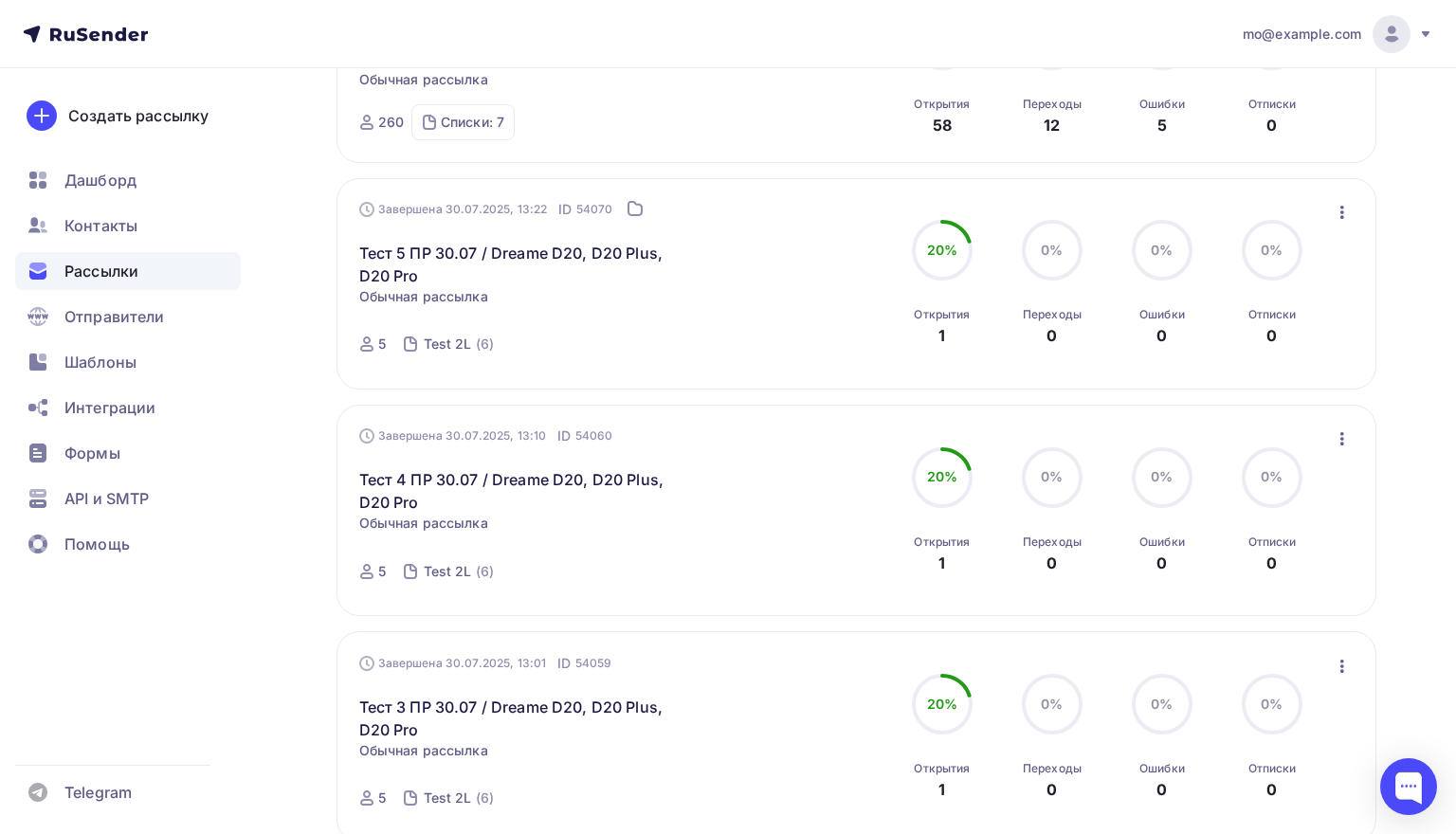 click 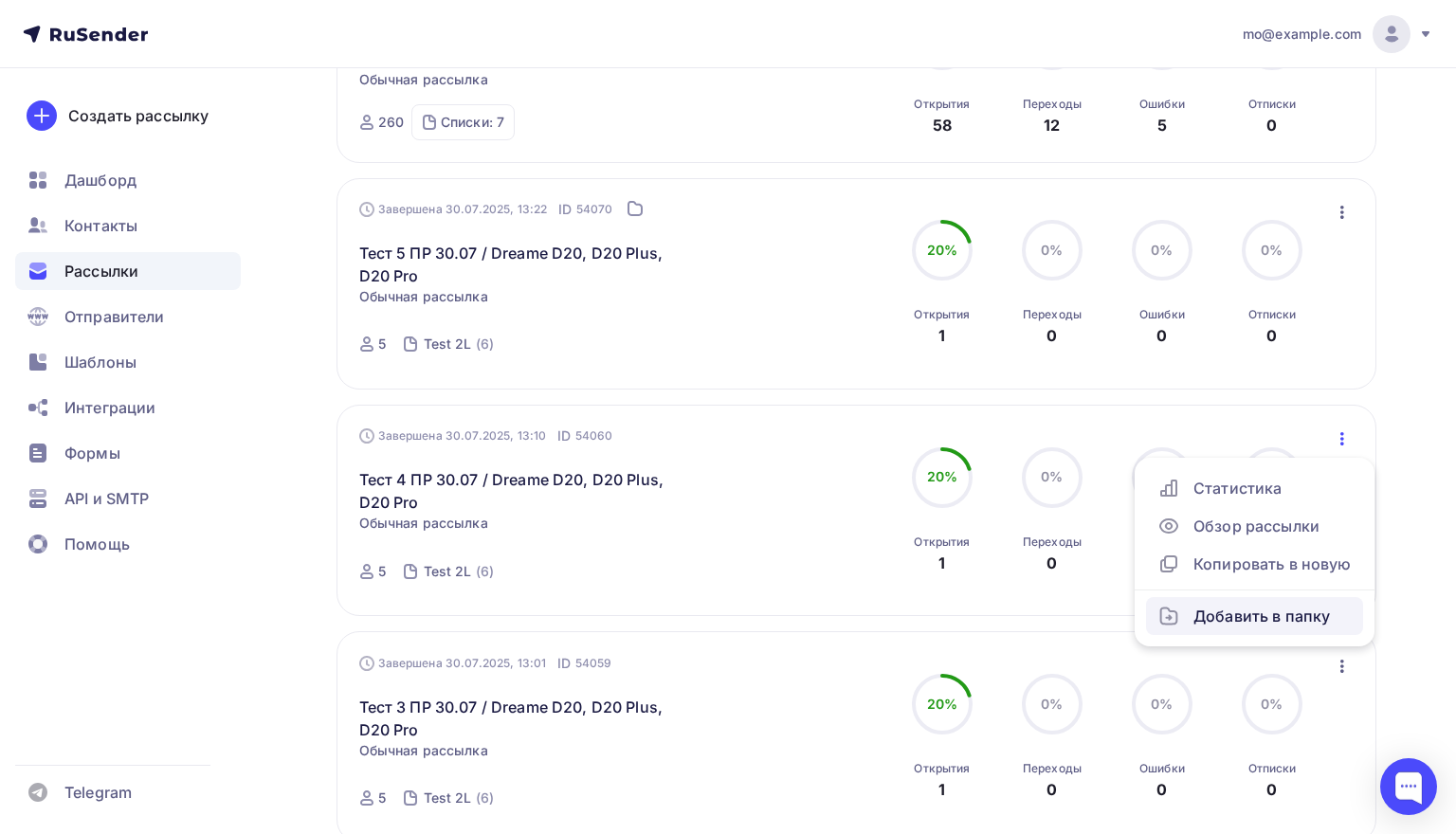 click on "Добавить в папку" at bounding box center [1254, 616] 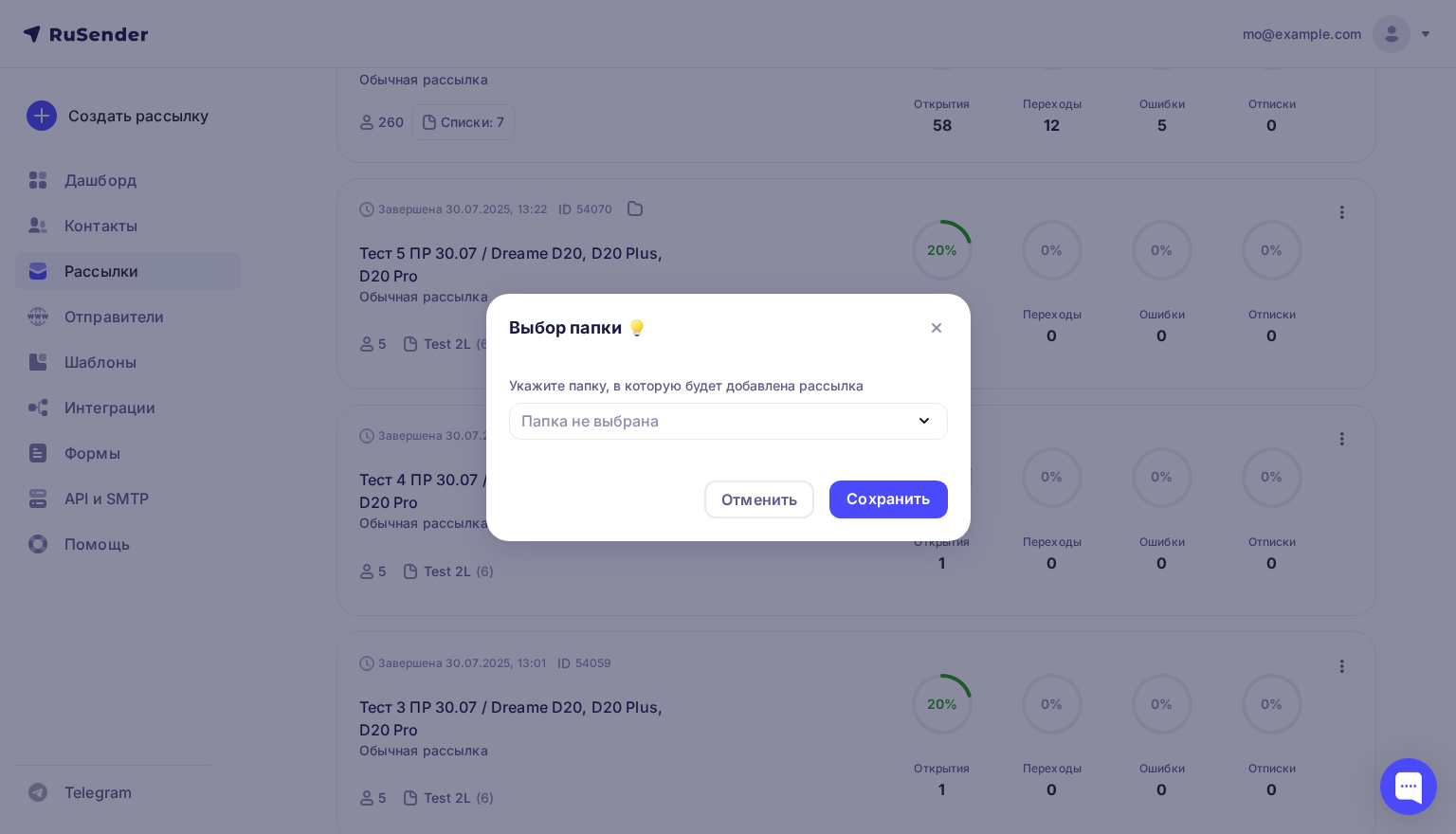 click on "Папка не выбрана" at bounding box center [728, 421] 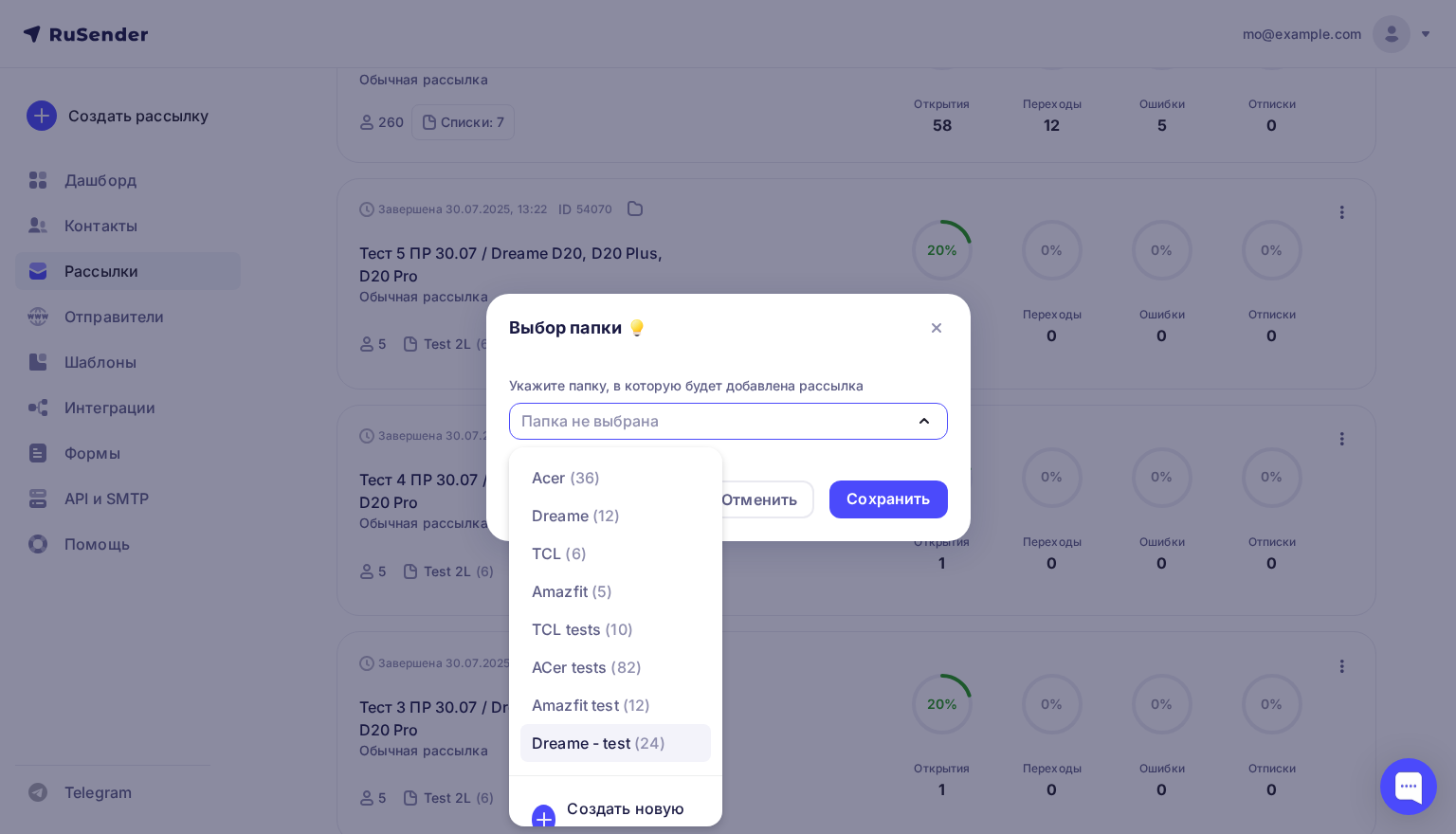 click on "Dreame - test" at bounding box center (581, 743) 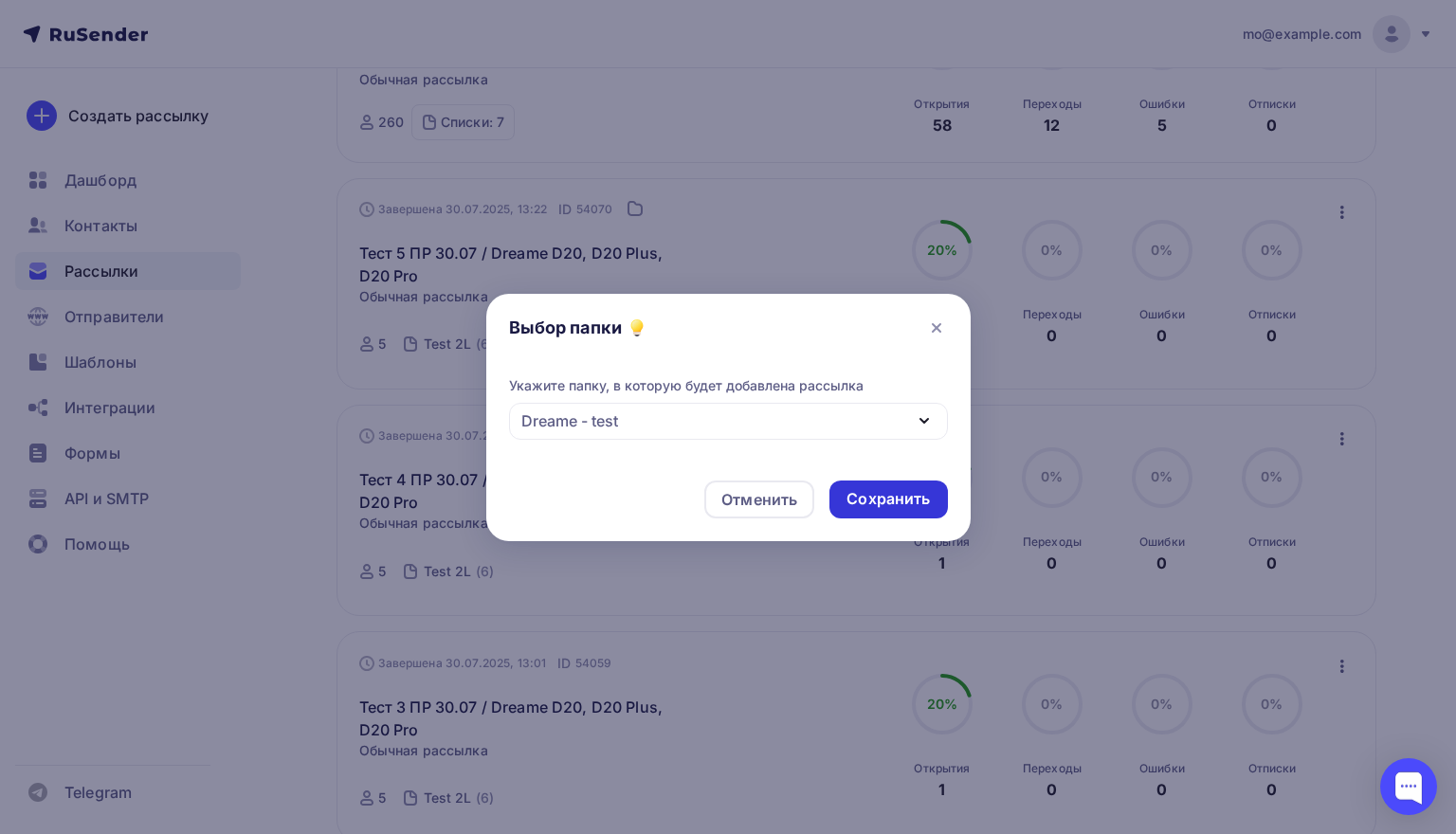 click on "Сохранить" at bounding box center [888, 499] 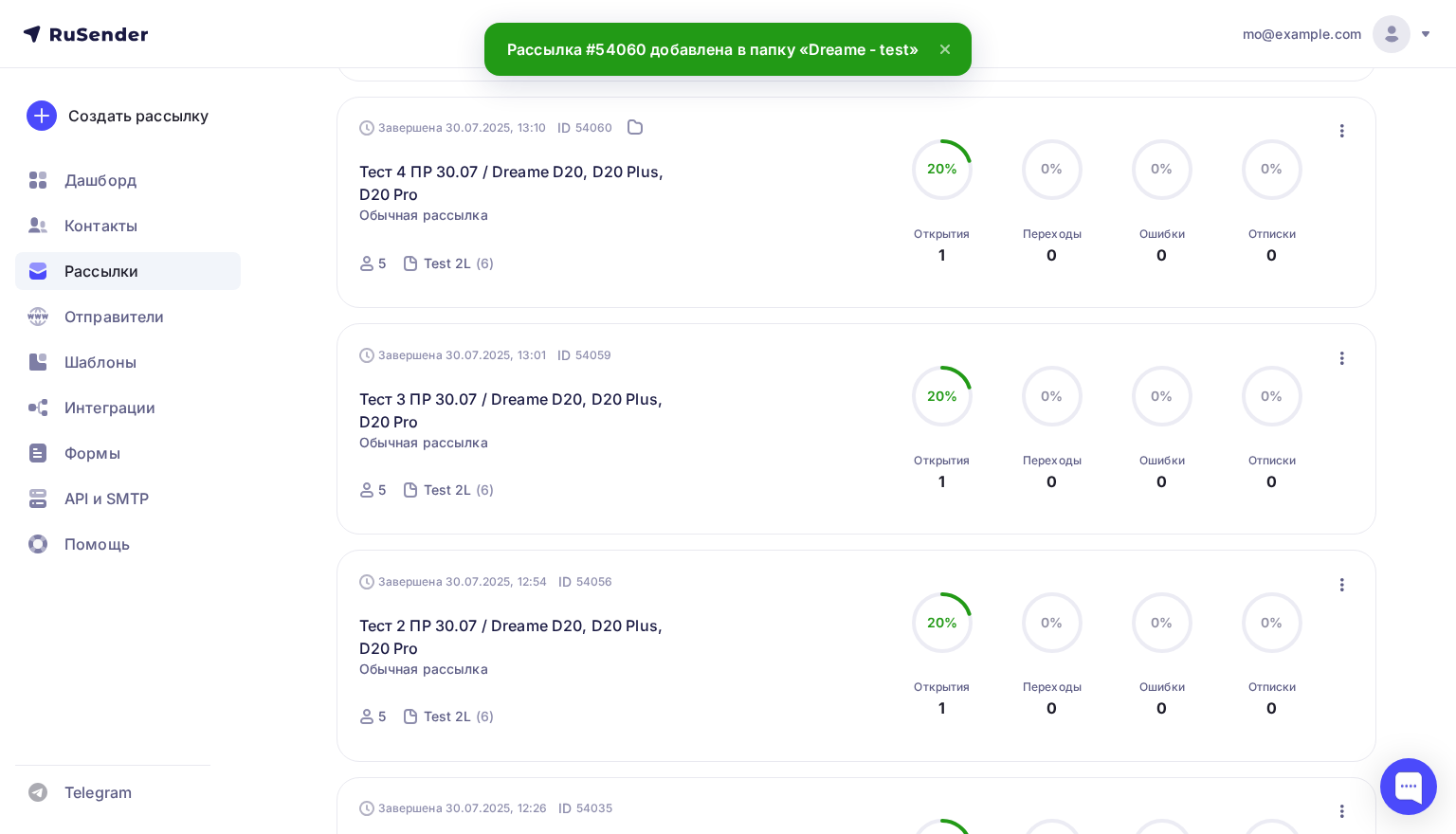 scroll, scrollTop: 814, scrollLeft: 0, axis: vertical 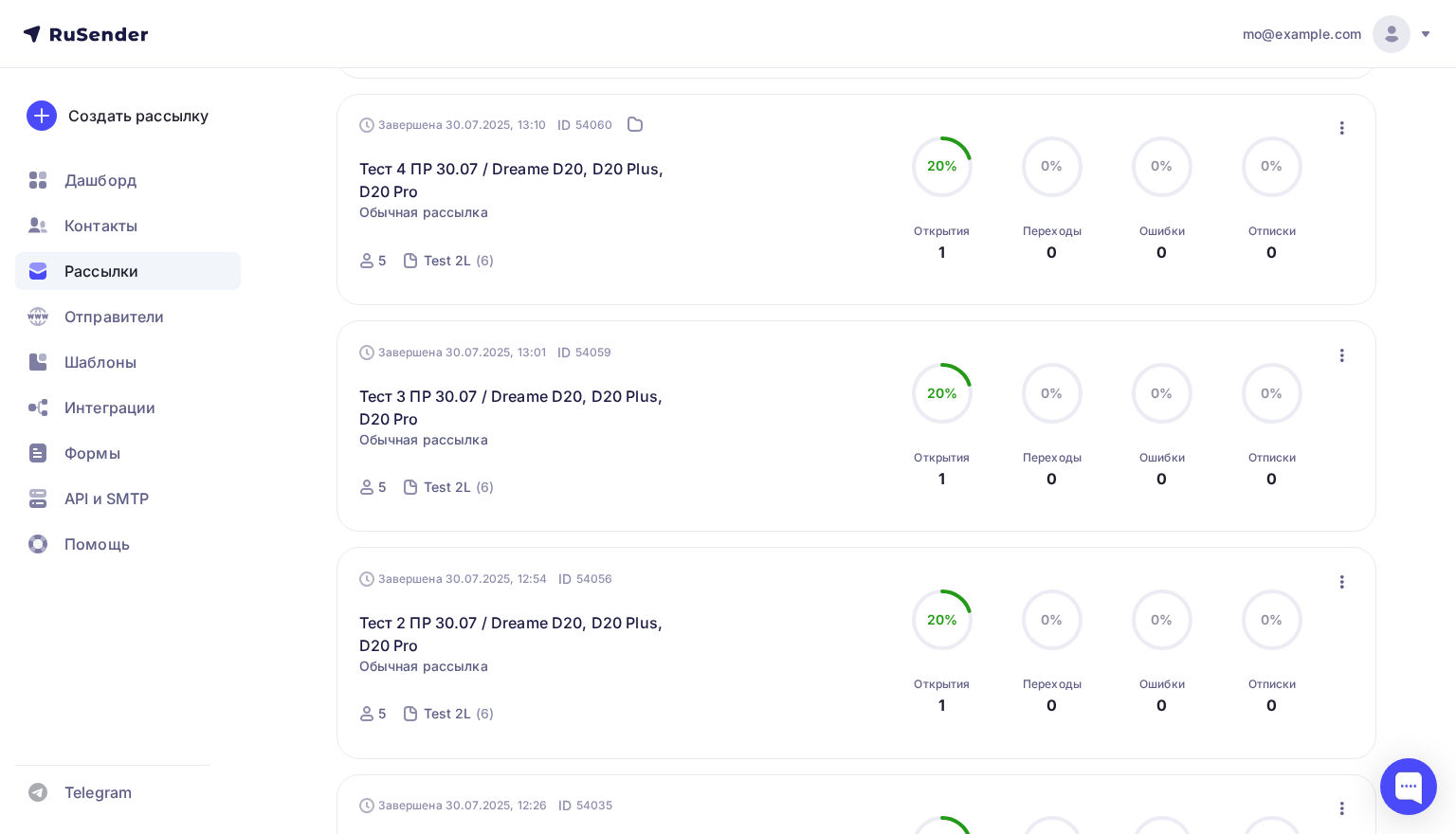 click 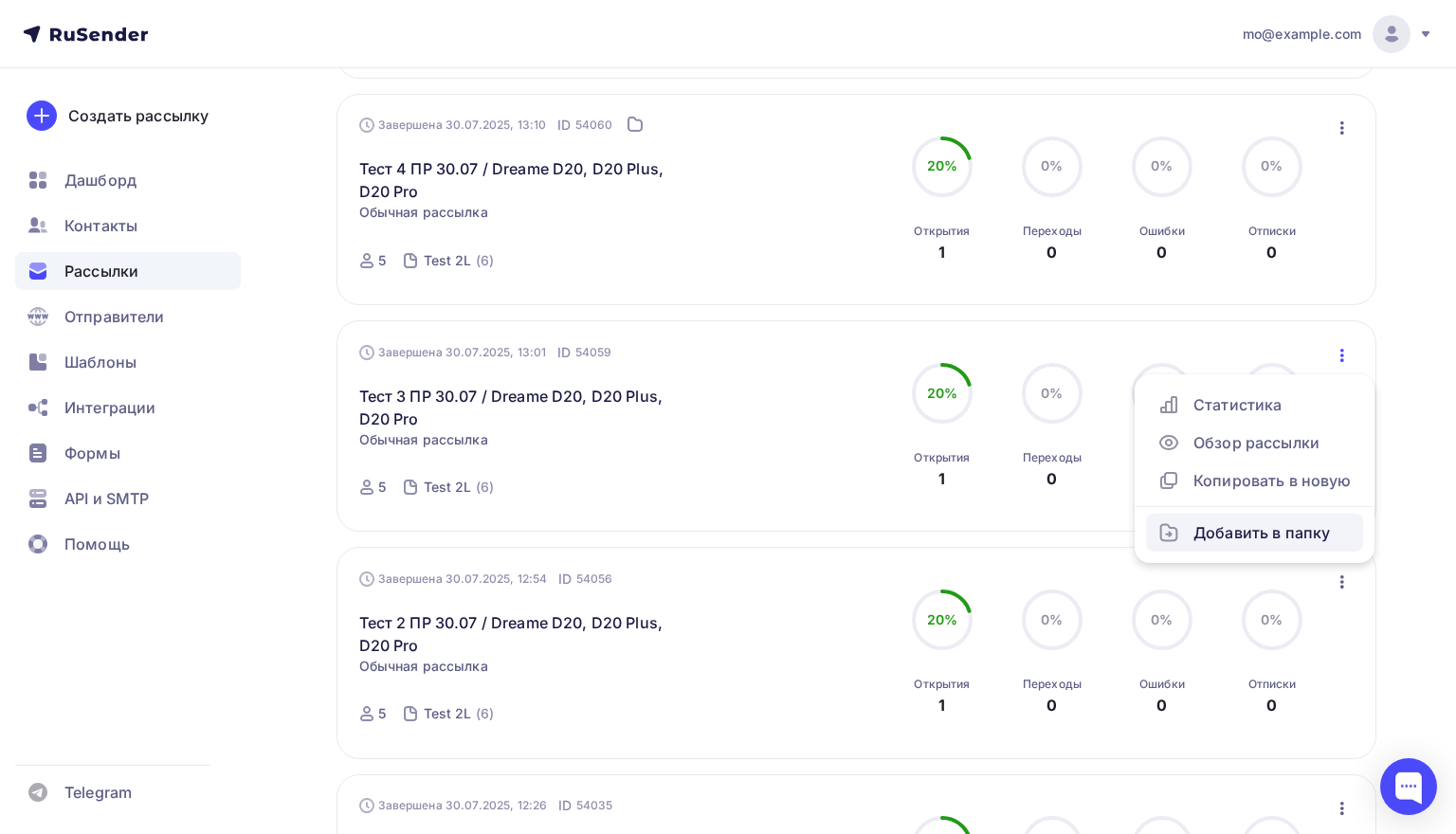 click on "Добавить в папку" at bounding box center [1254, 533] 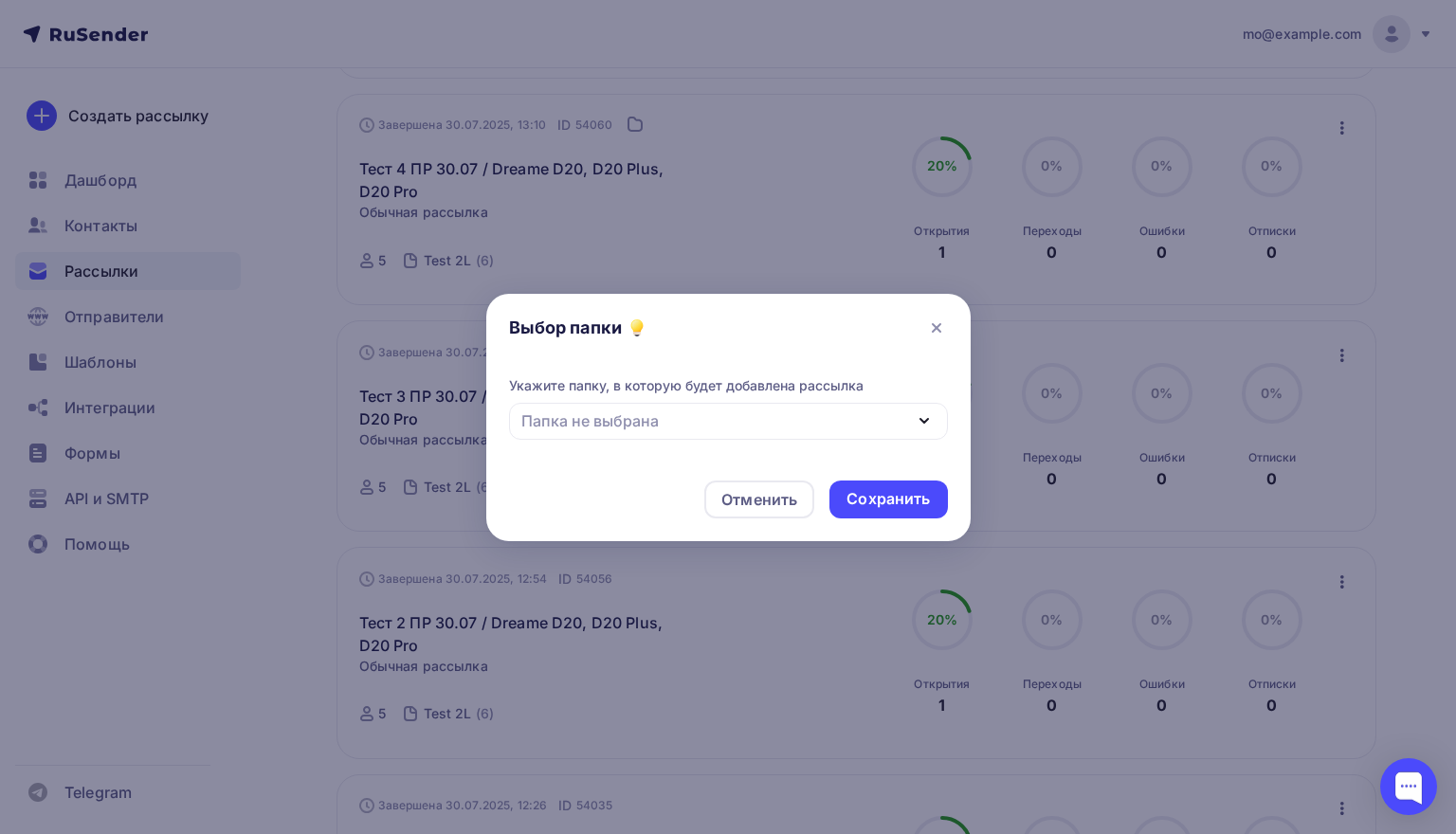 click on "Папка не выбрана" at bounding box center (728, 421) 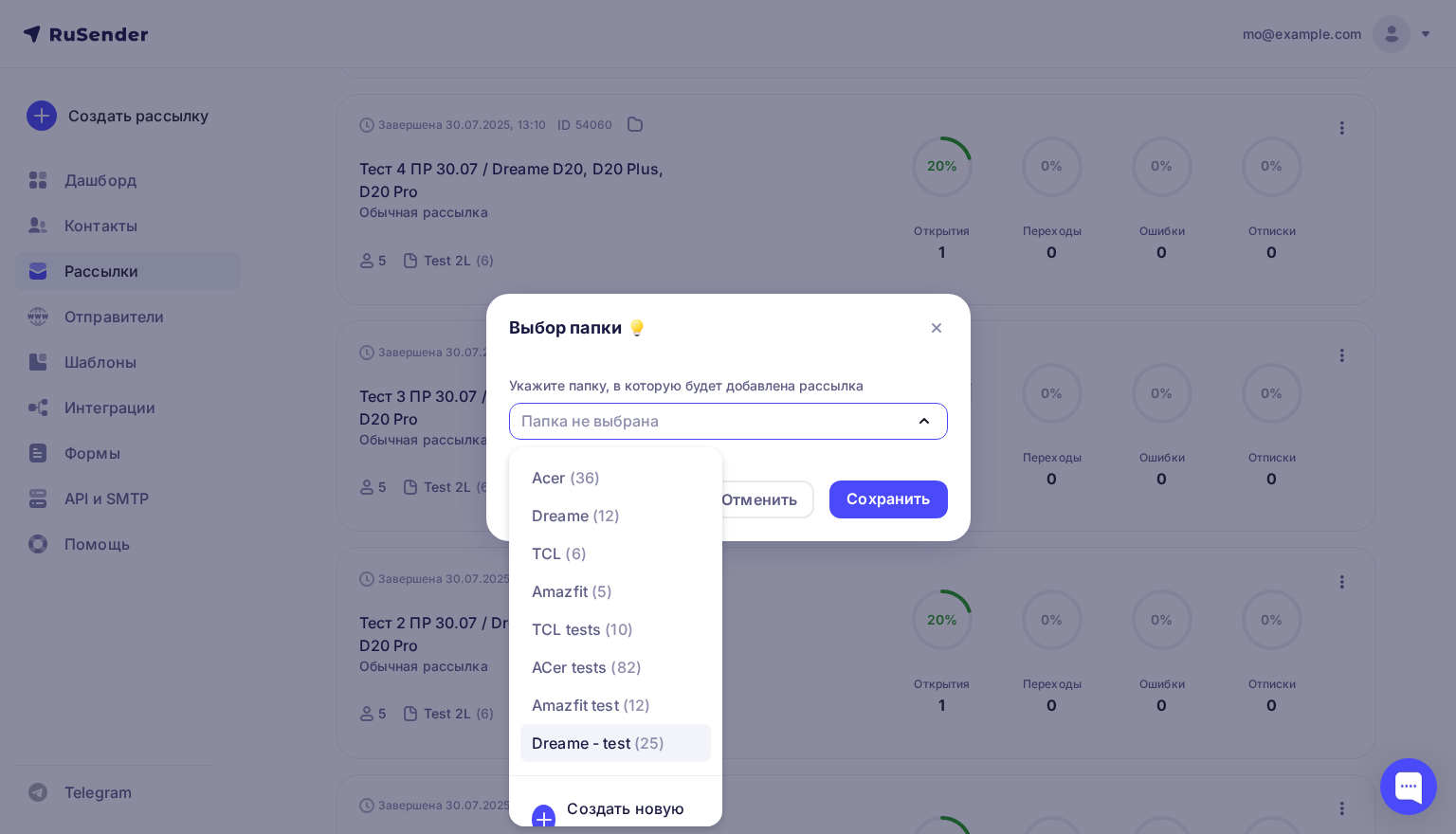 click on "Dreame - test" at bounding box center (581, 743) 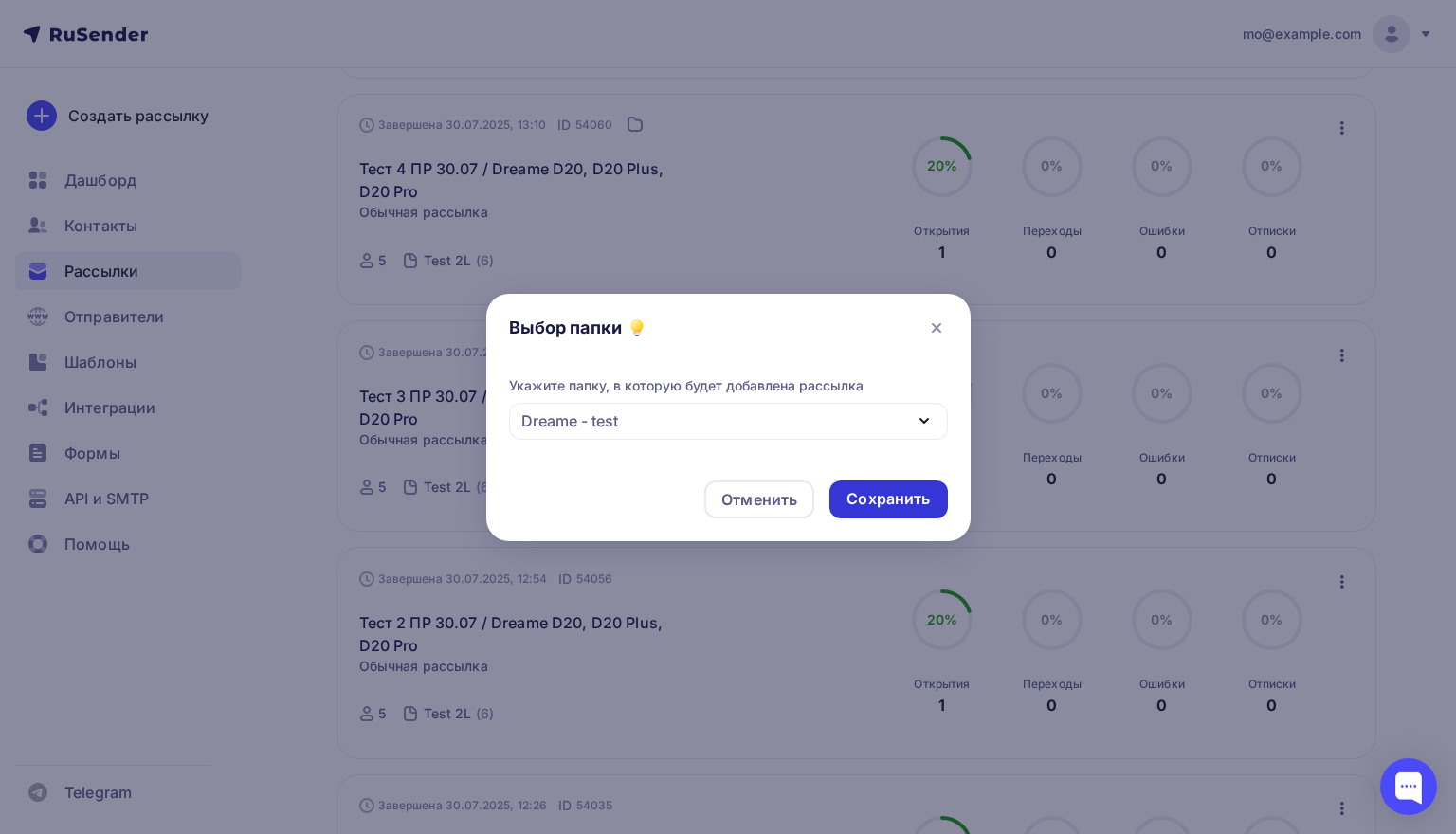 click on "Сохранить" at bounding box center [888, 499] 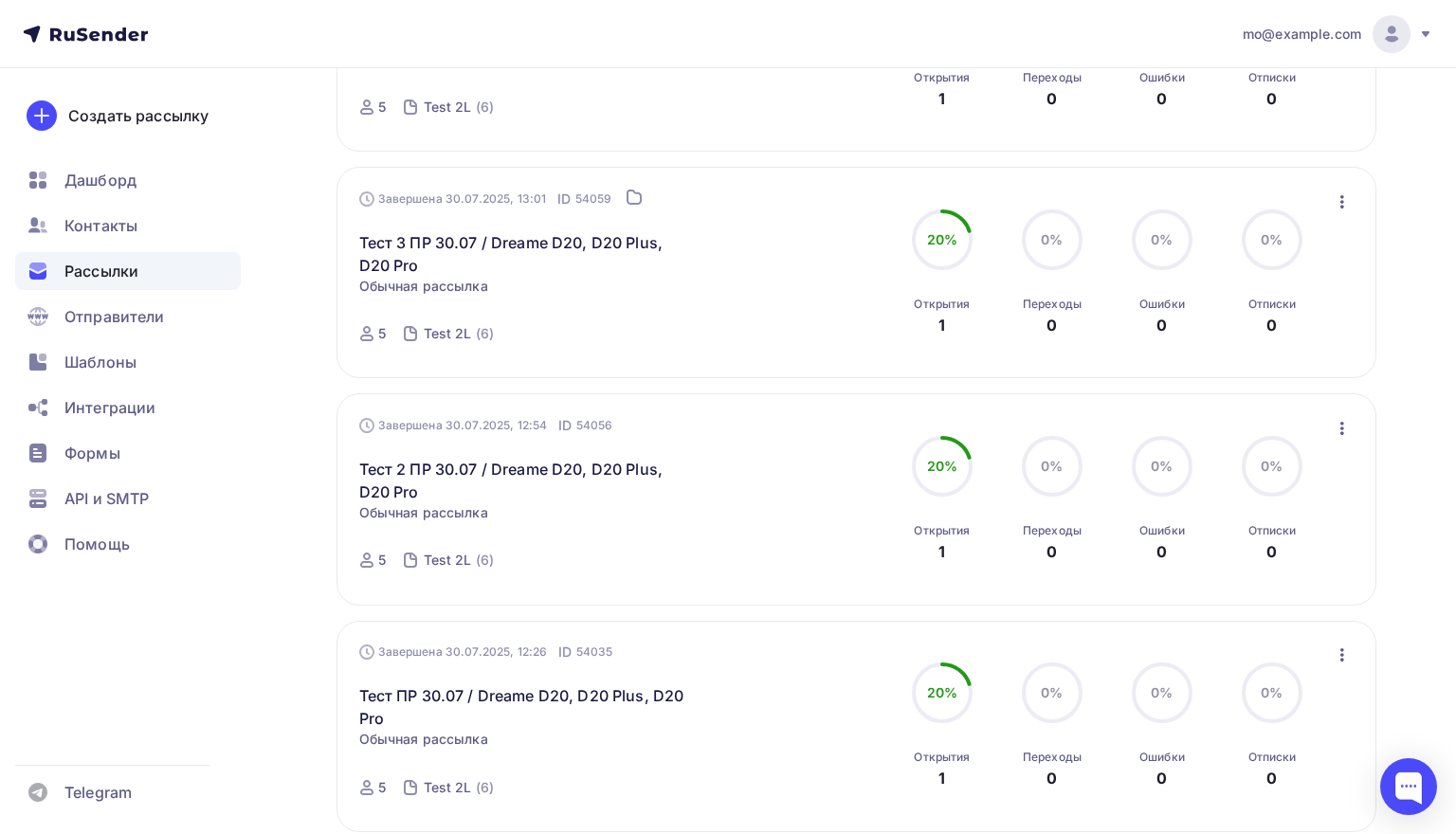 scroll, scrollTop: 968, scrollLeft: 0, axis: vertical 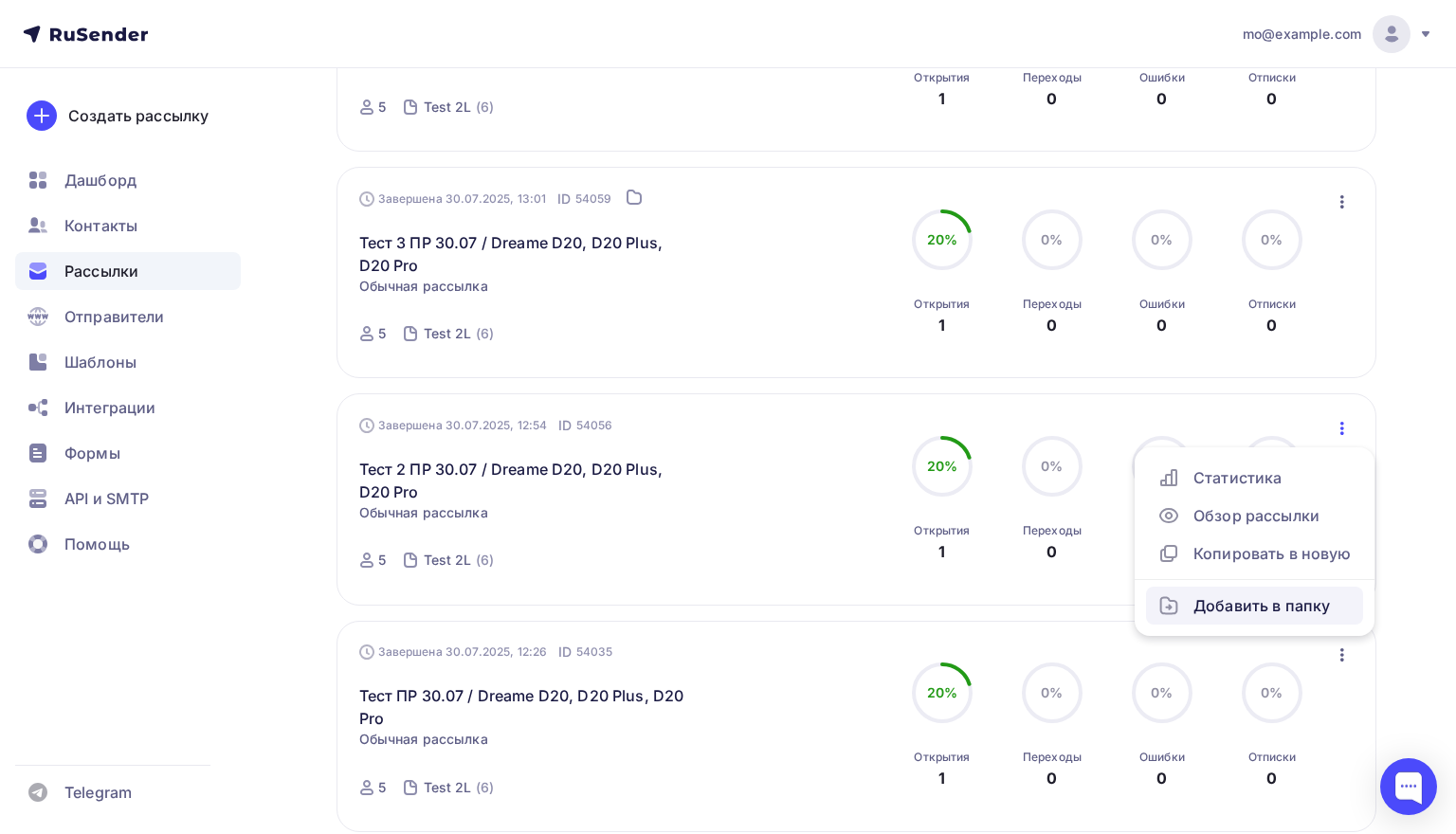 click on "Добавить в папку" at bounding box center (1254, 606) 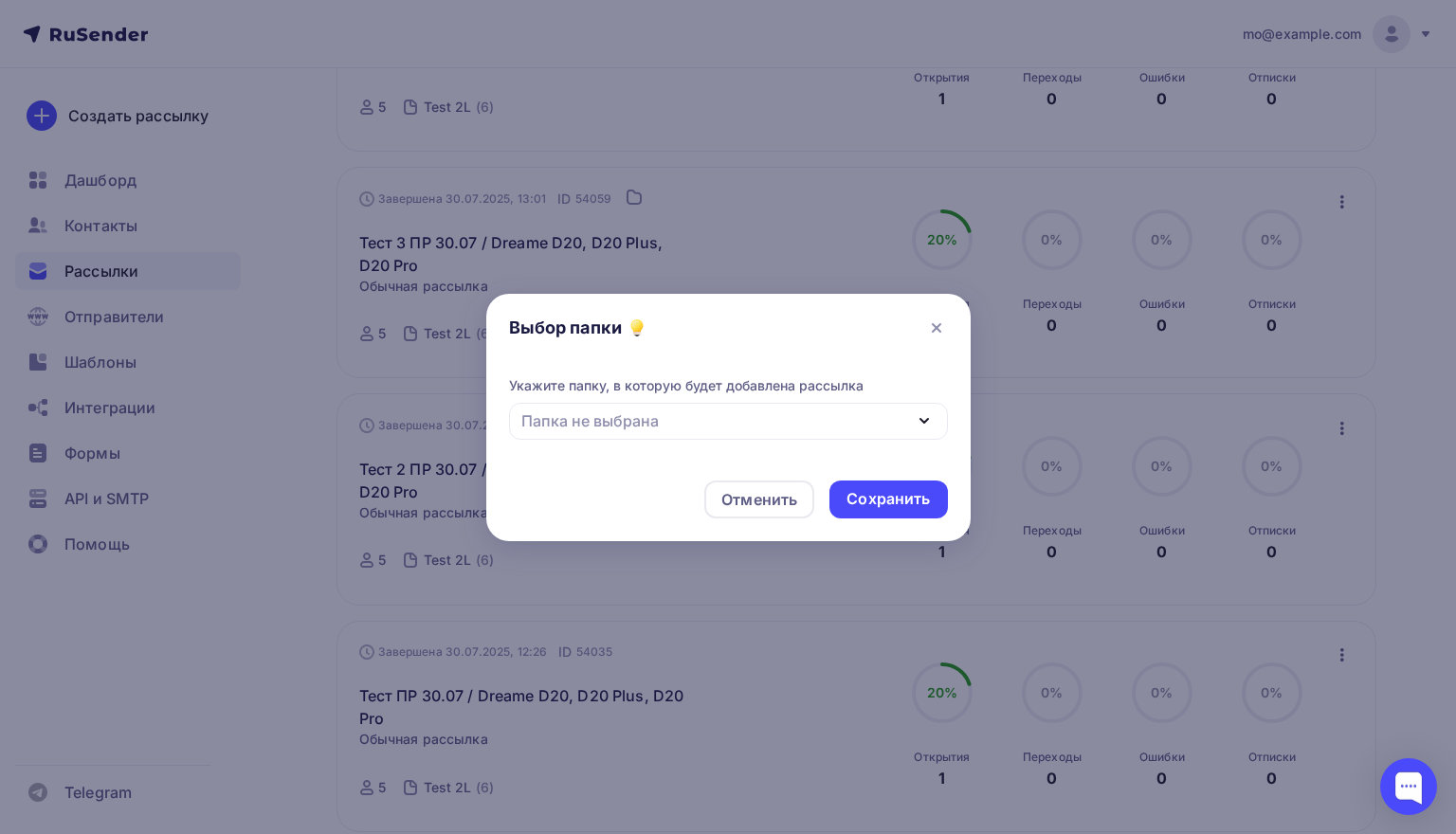 click on "Папка не выбрана" at bounding box center (728, 421) 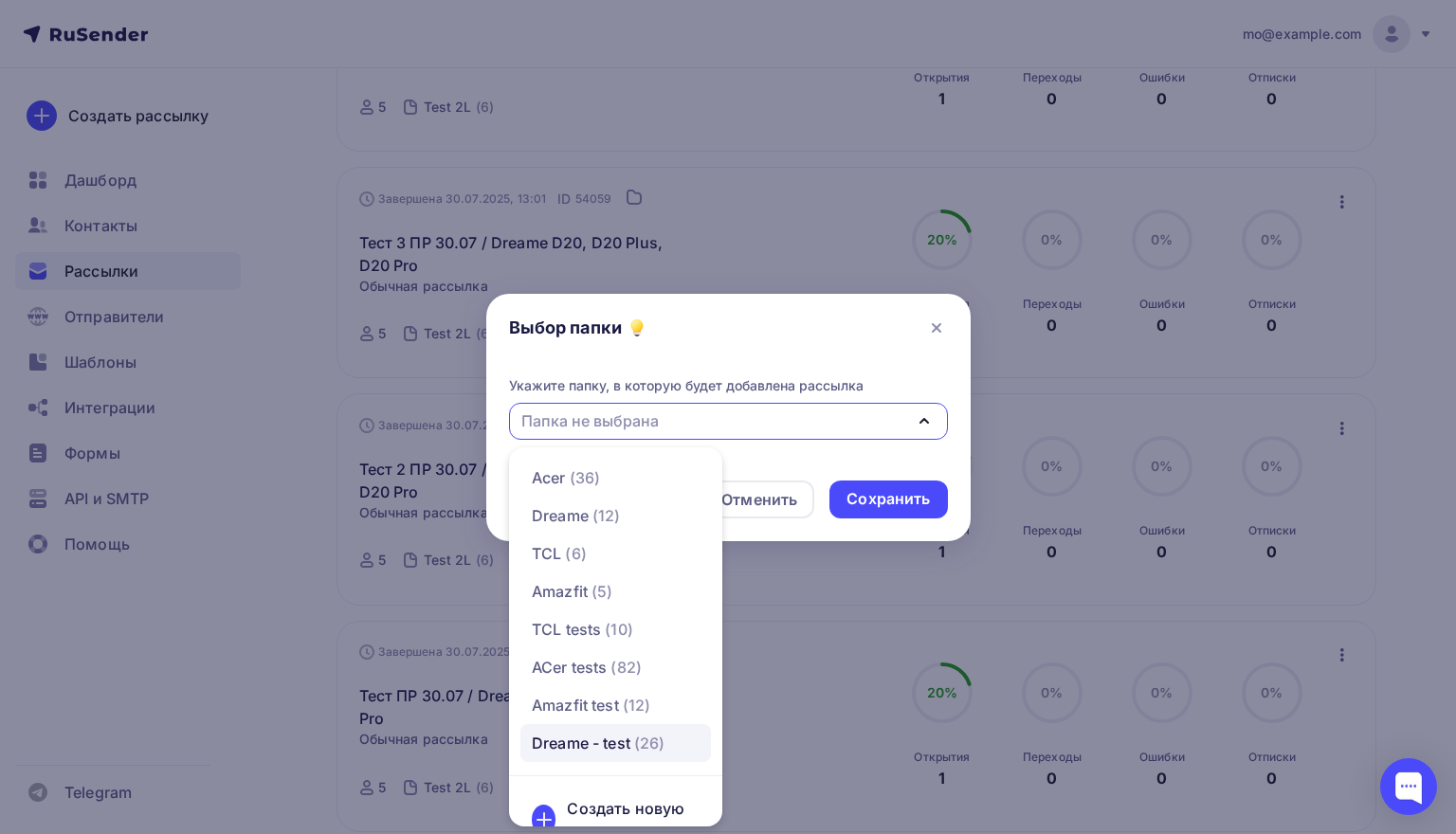 click on "Dreame - test" at bounding box center [581, 743] 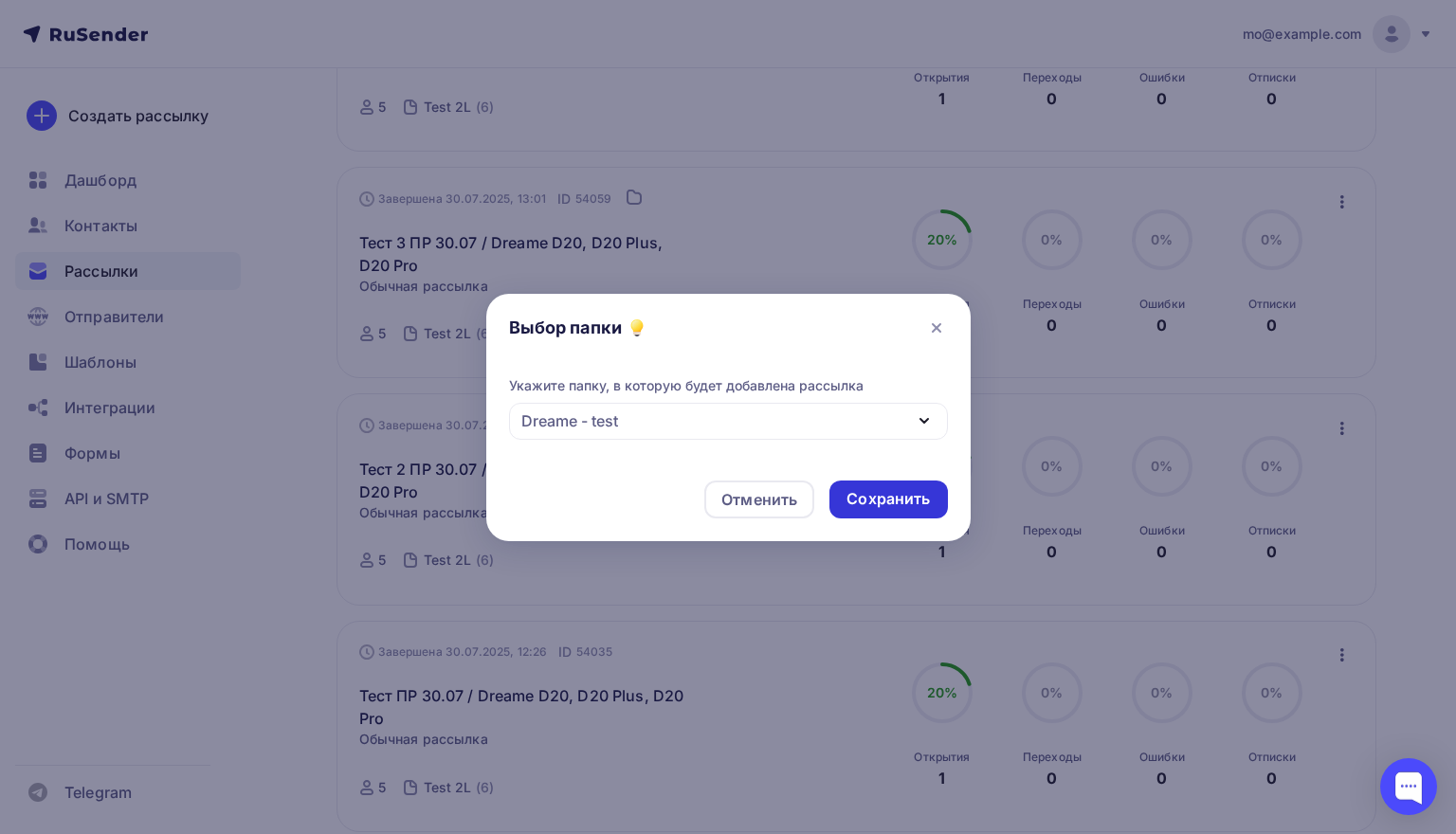 click on "Сохранить" at bounding box center [888, 499] 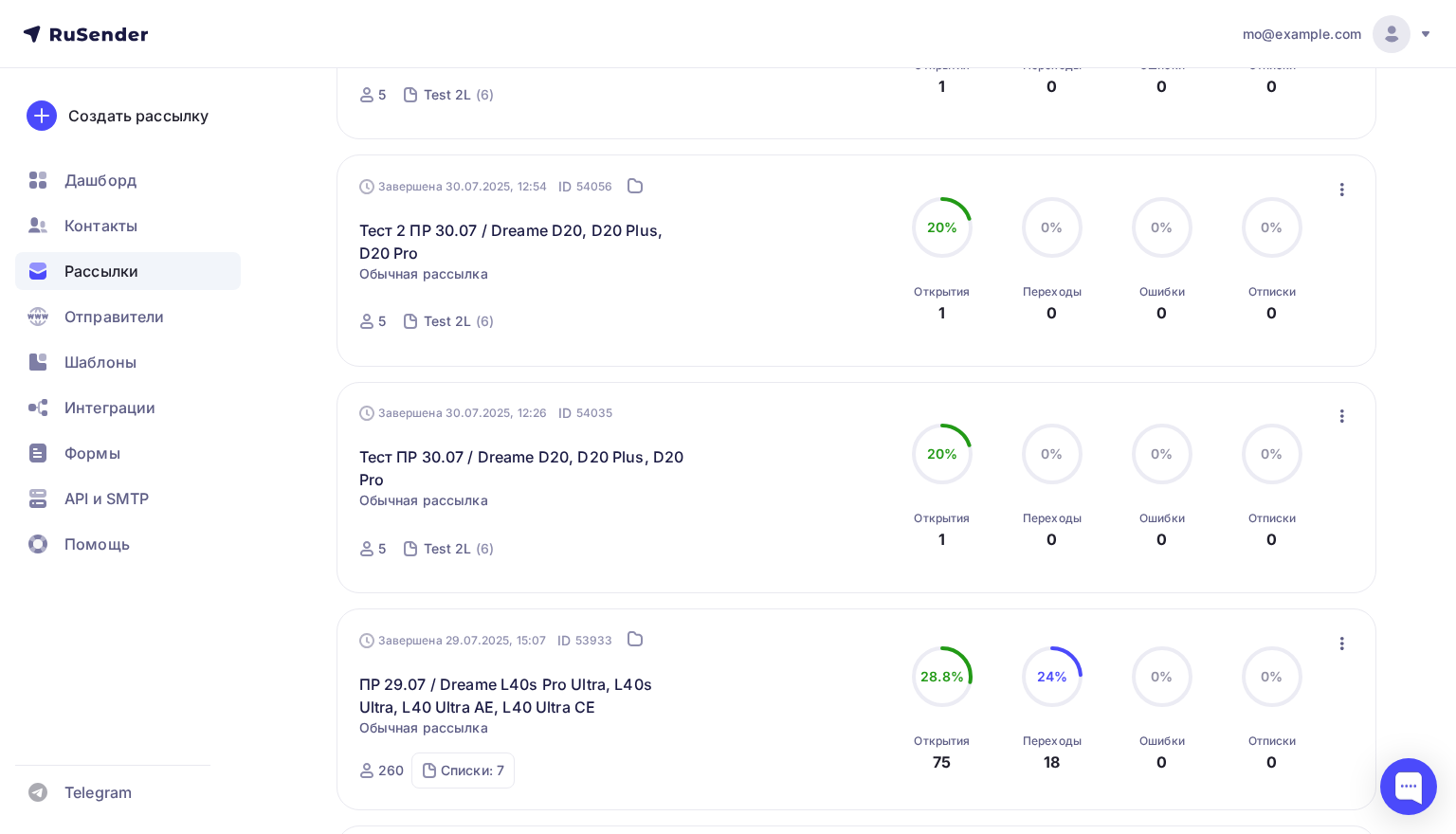 scroll, scrollTop: 1209, scrollLeft: 0, axis: vertical 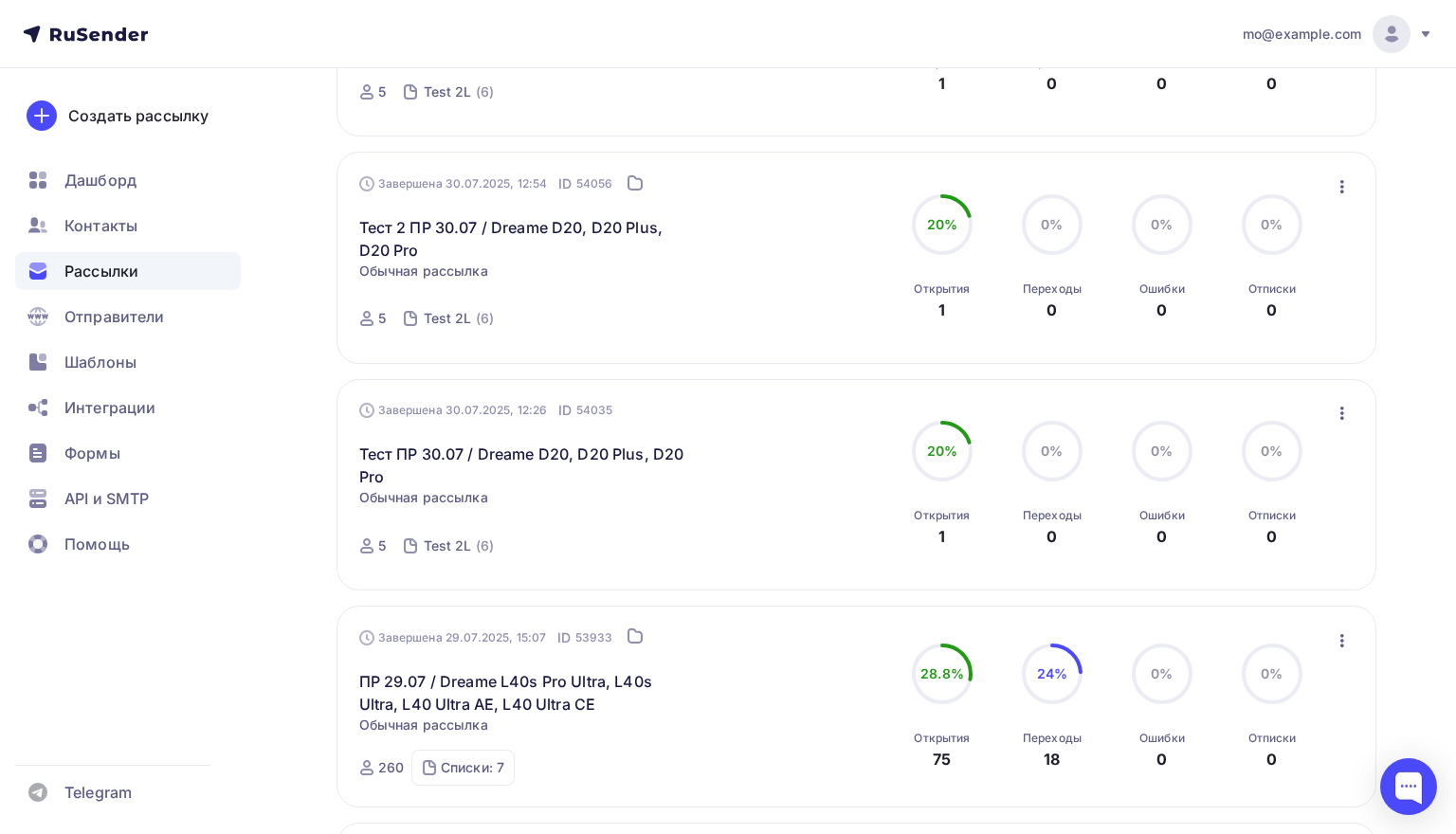 click 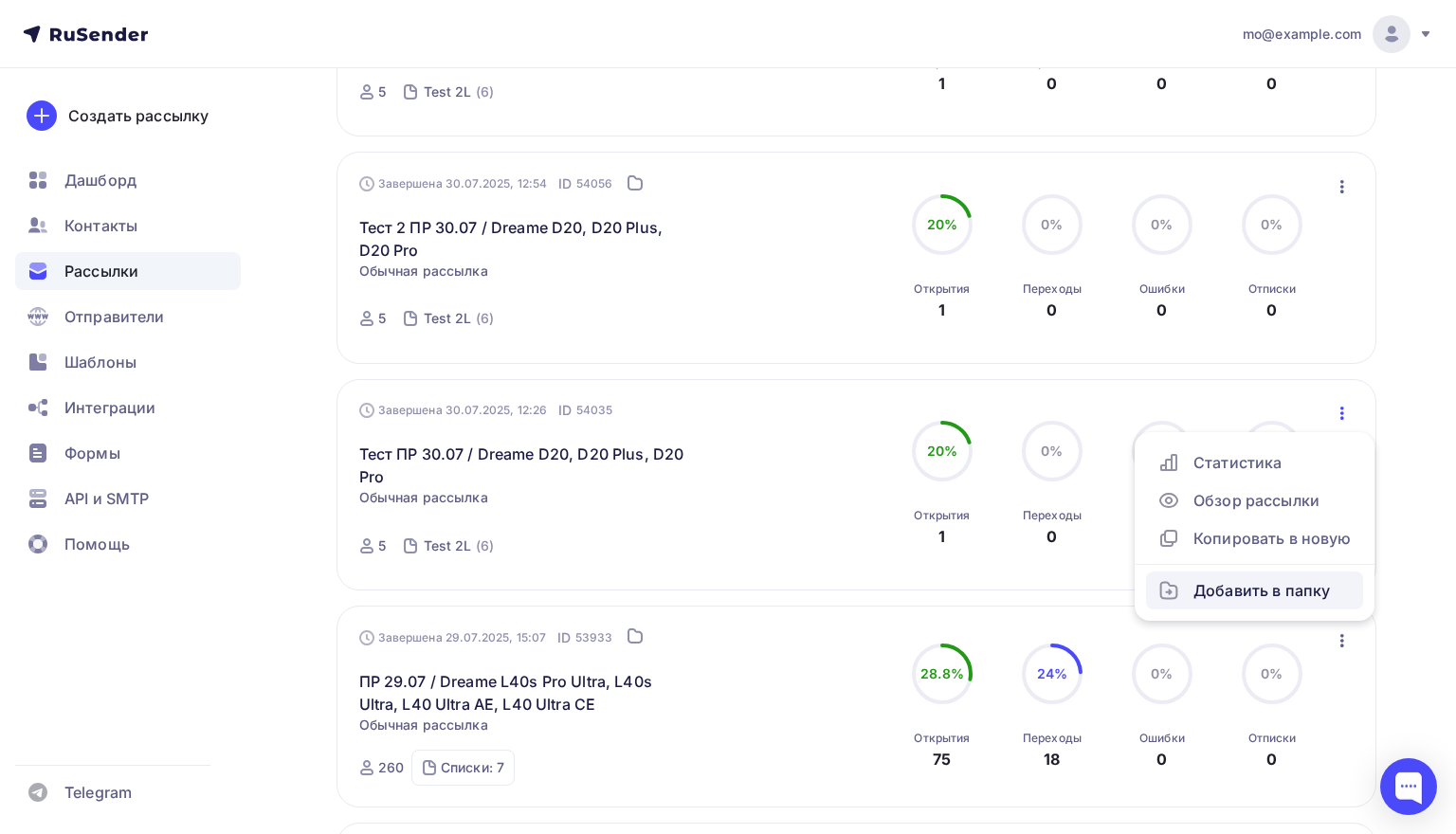 click on "Добавить в папку" at bounding box center (1254, 590) 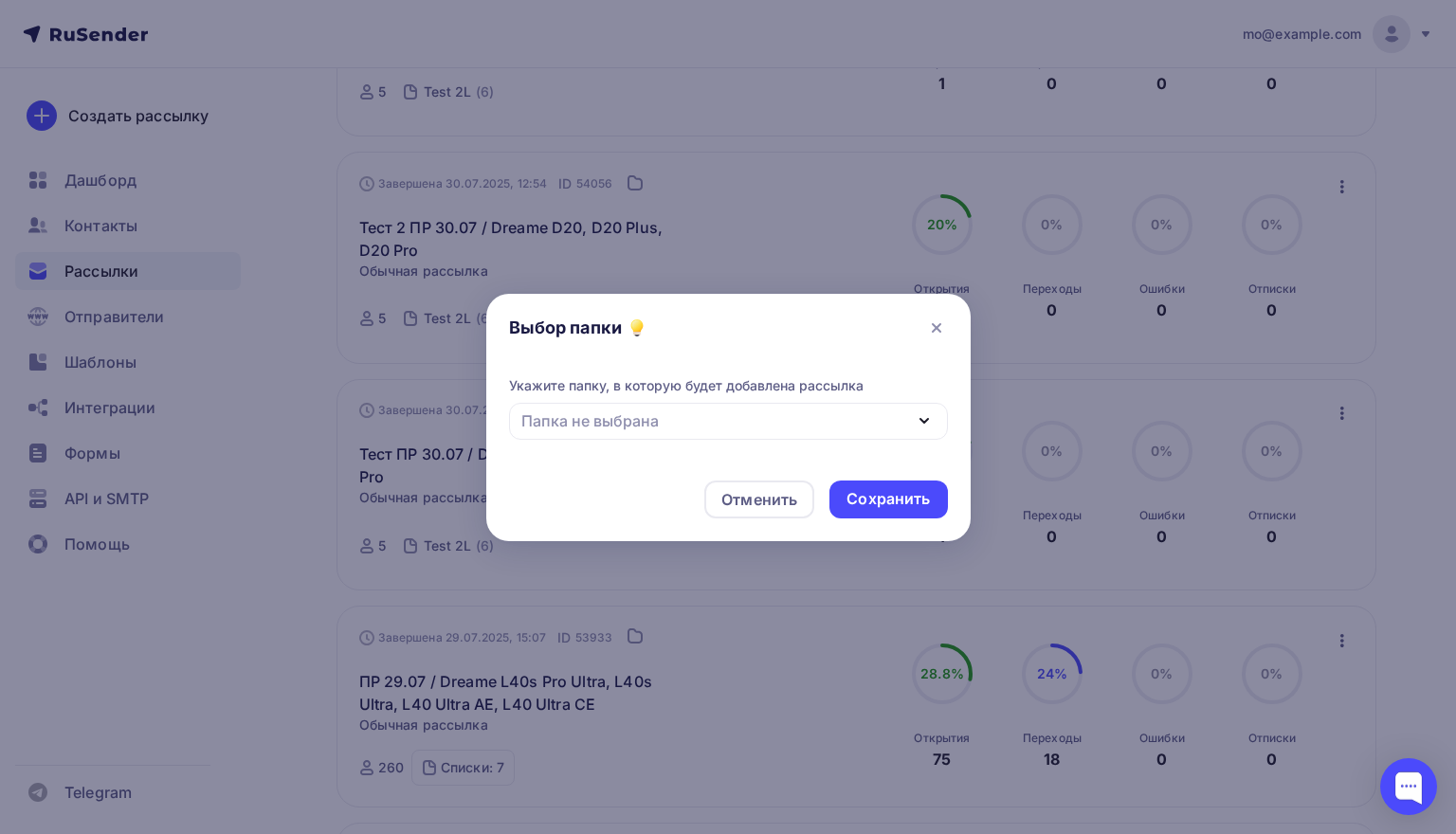 click on "Папка не выбрана" at bounding box center [728, 421] 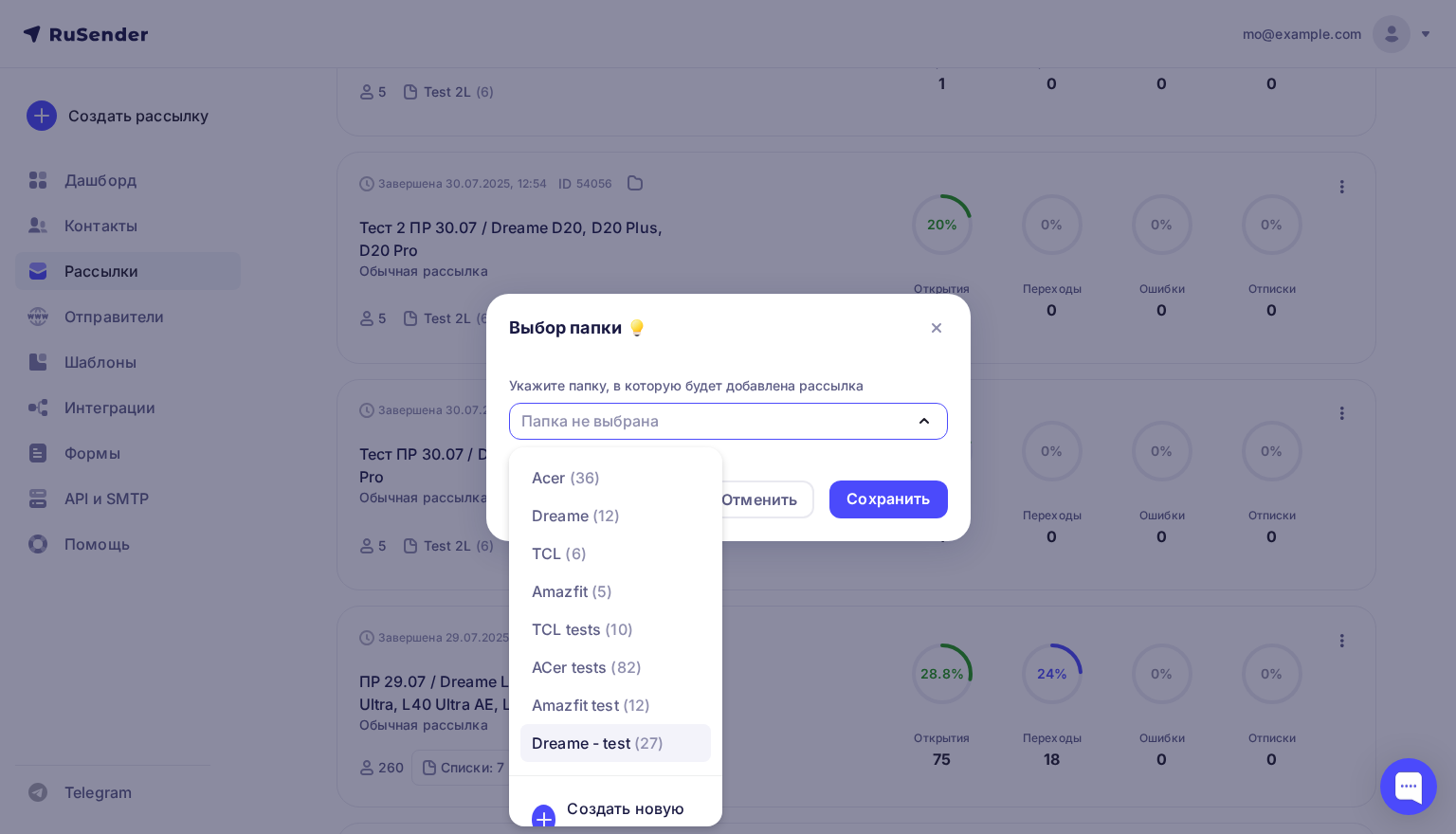 click on "Dreame - test" at bounding box center (581, 743) 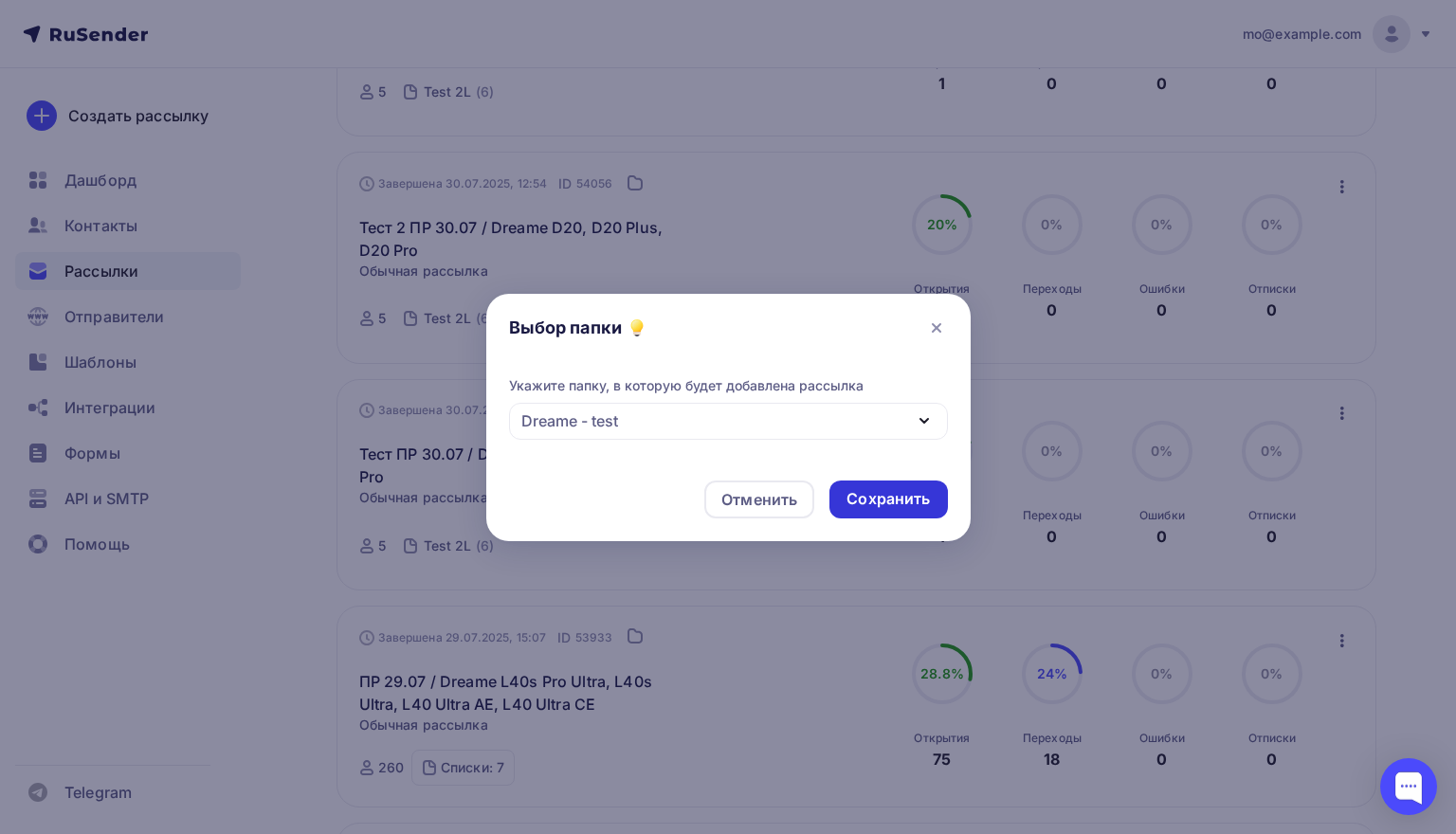 click on "Сохранить" at bounding box center (888, 499) 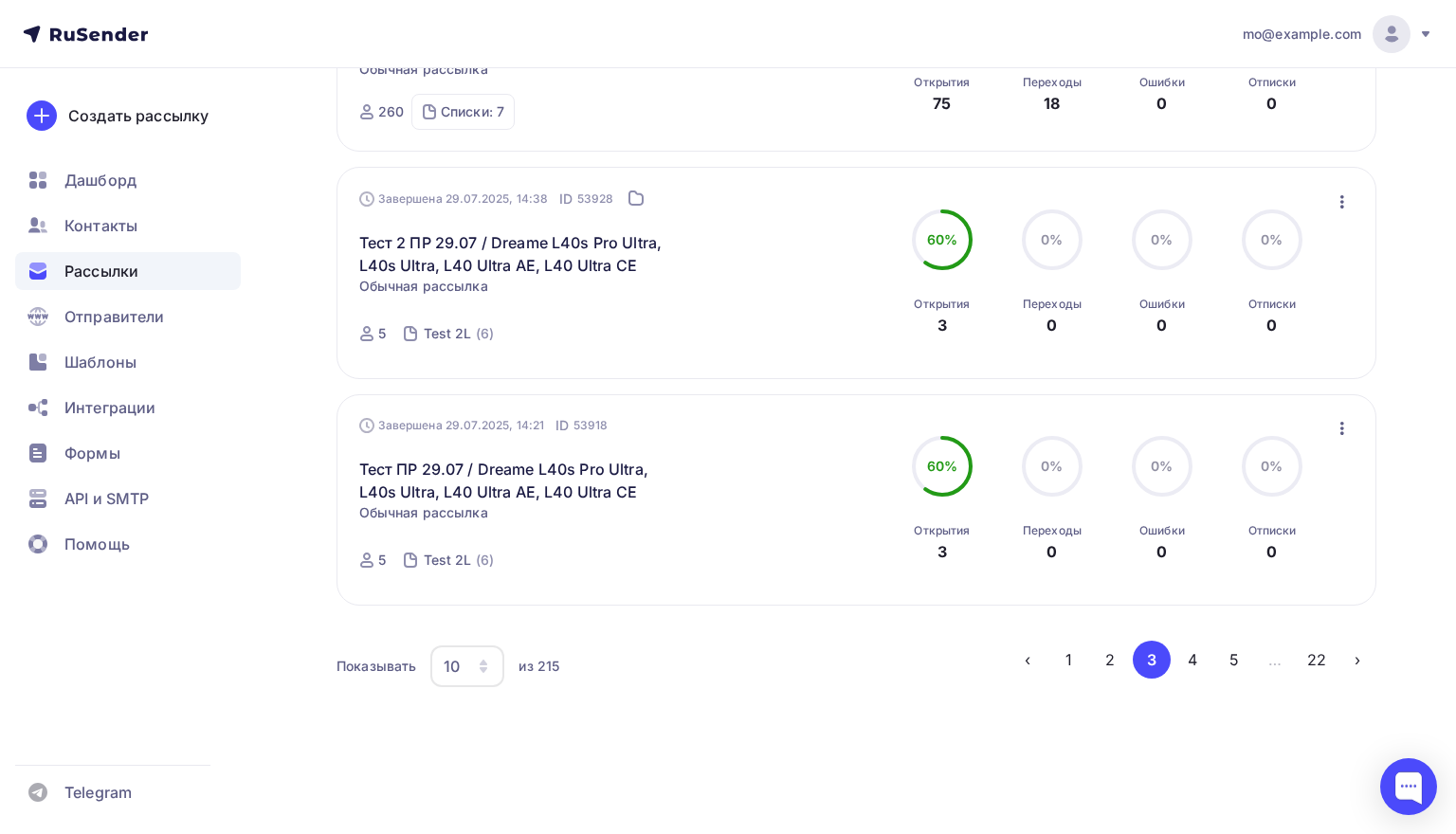 scroll, scrollTop: 1873, scrollLeft: 0, axis: vertical 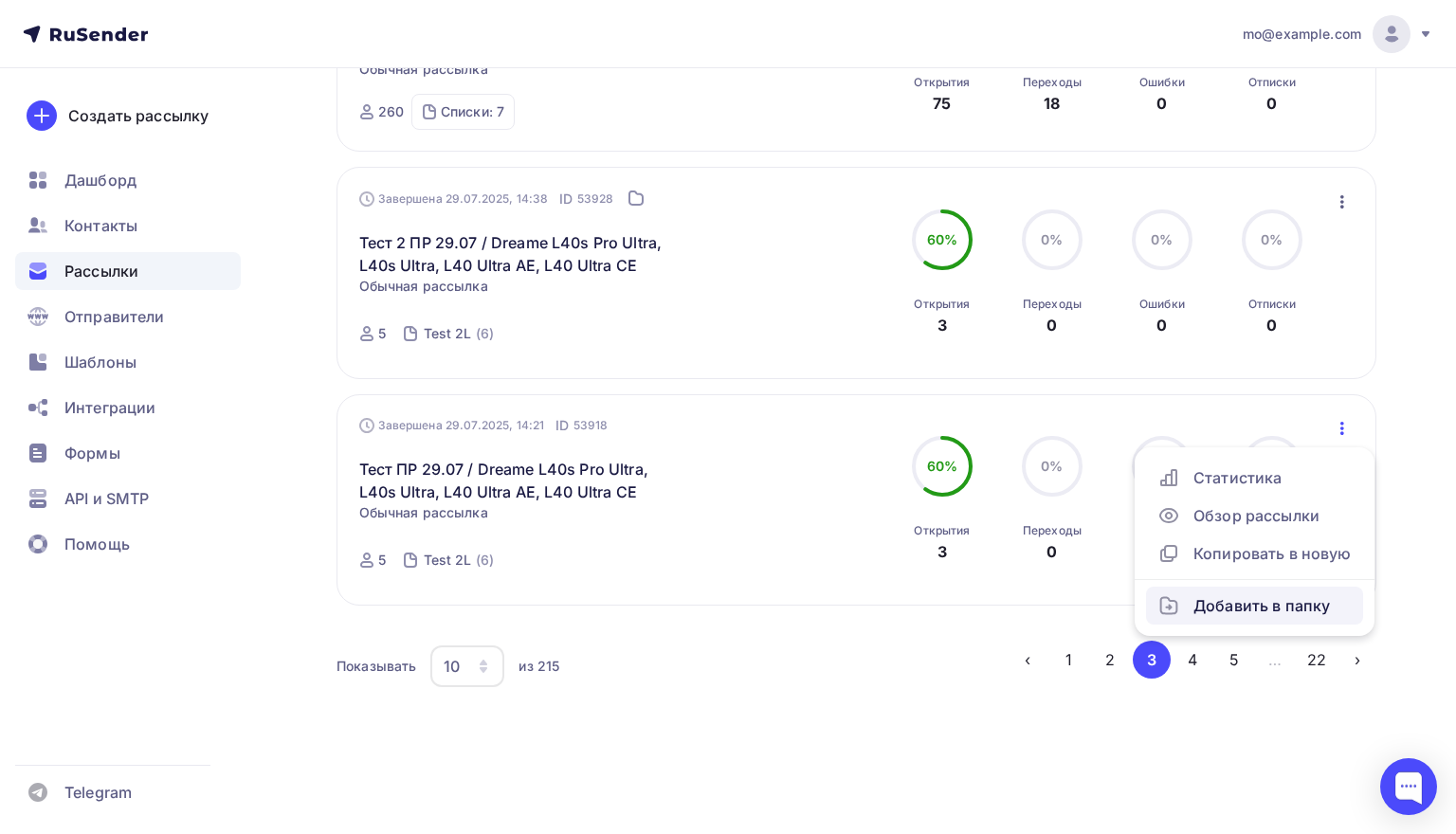 click on "Добавить в папку" at bounding box center (1254, 606) 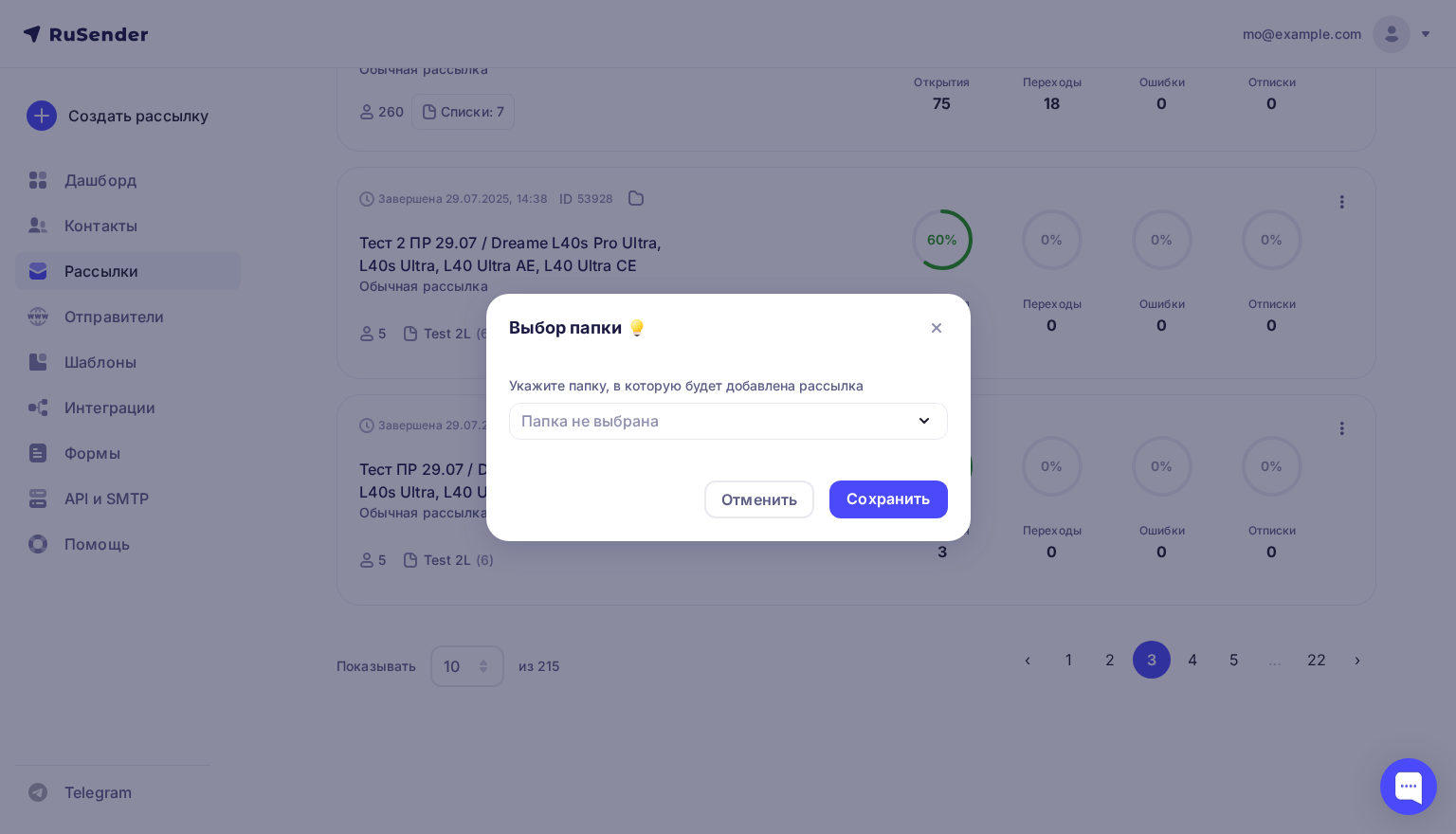 click on "Папка не выбрана" at bounding box center (728, 421) 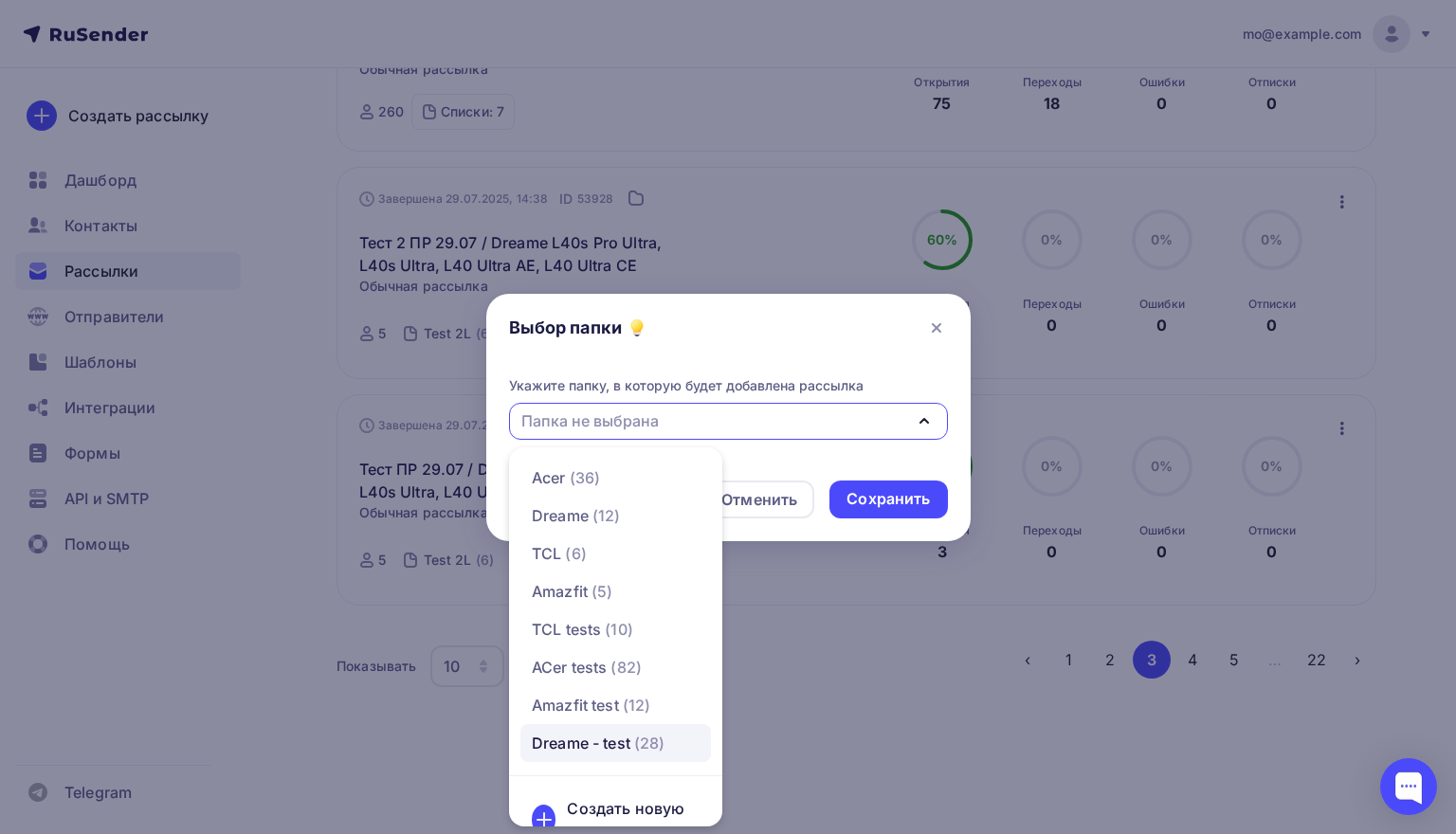 click on "Dreame - test" at bounding box center [581, 743] 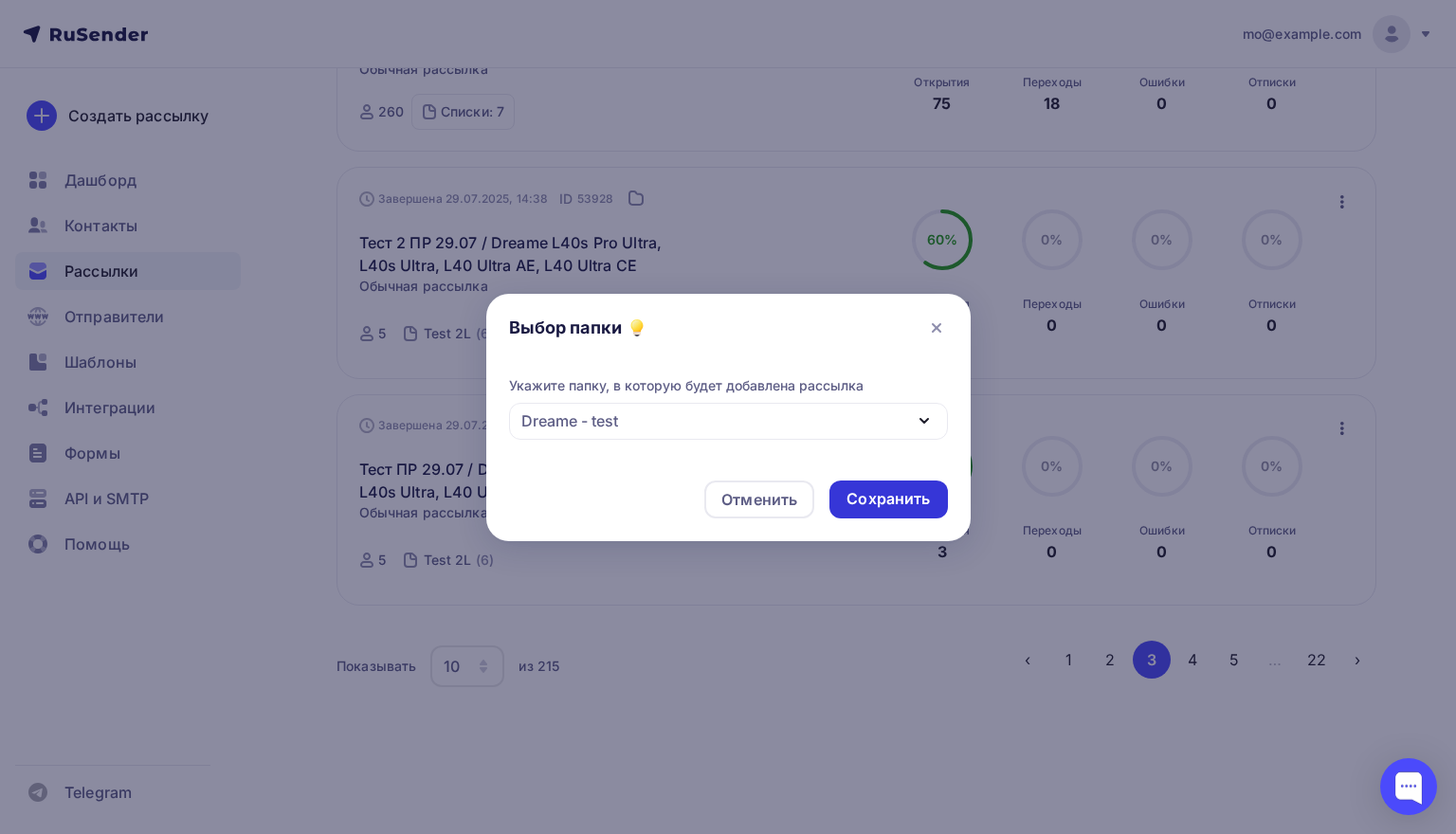 click on "Сохранить" at bounding box center [888, 499] 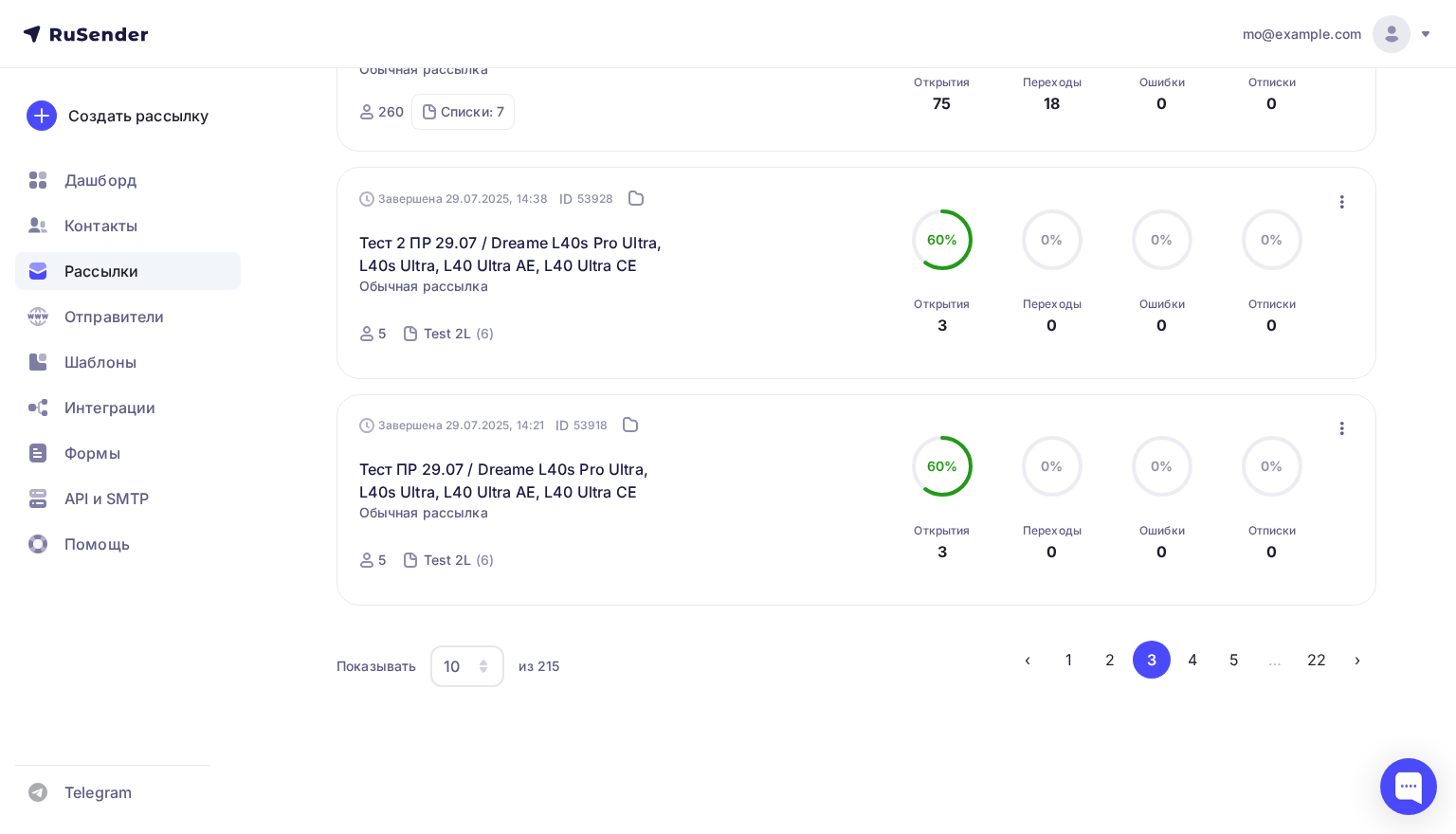 scroll, scrollTop: 1873, scrollLeft: 0, axis: vertical 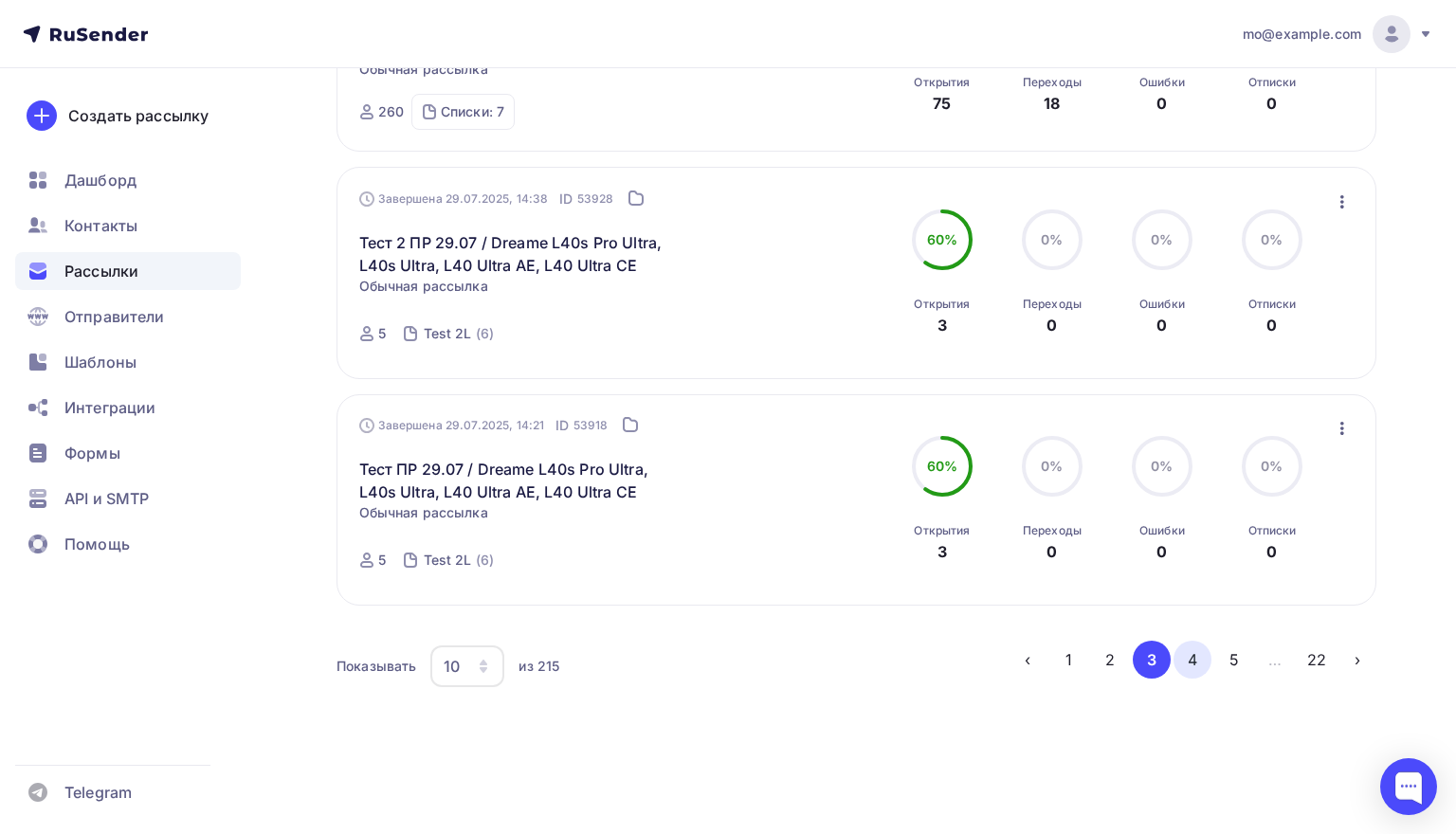 click on "4" at bounding box center [1192, 660] 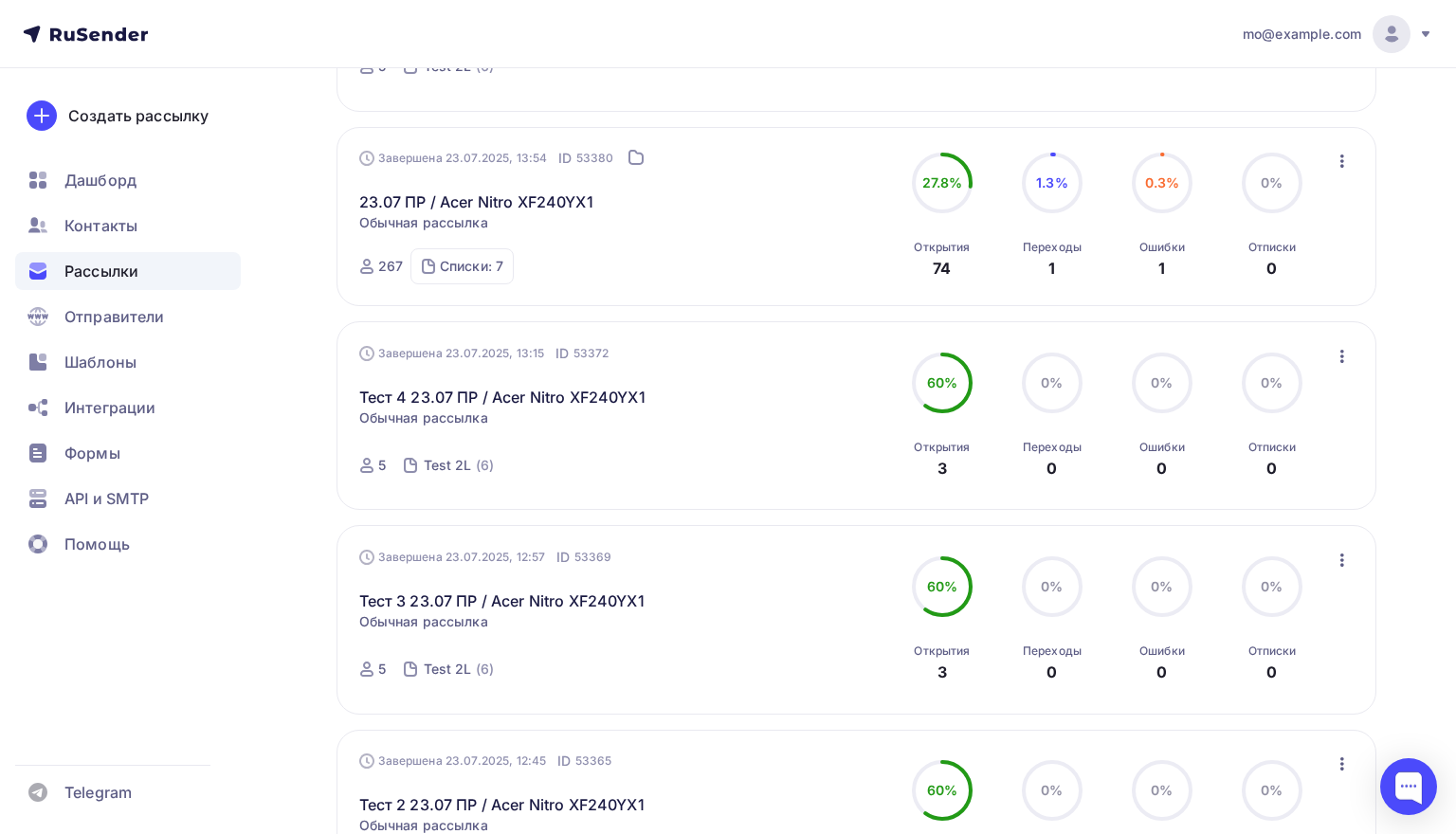 scroll, scrollTop: 1453, scrollLeft: 0, axis: vertical 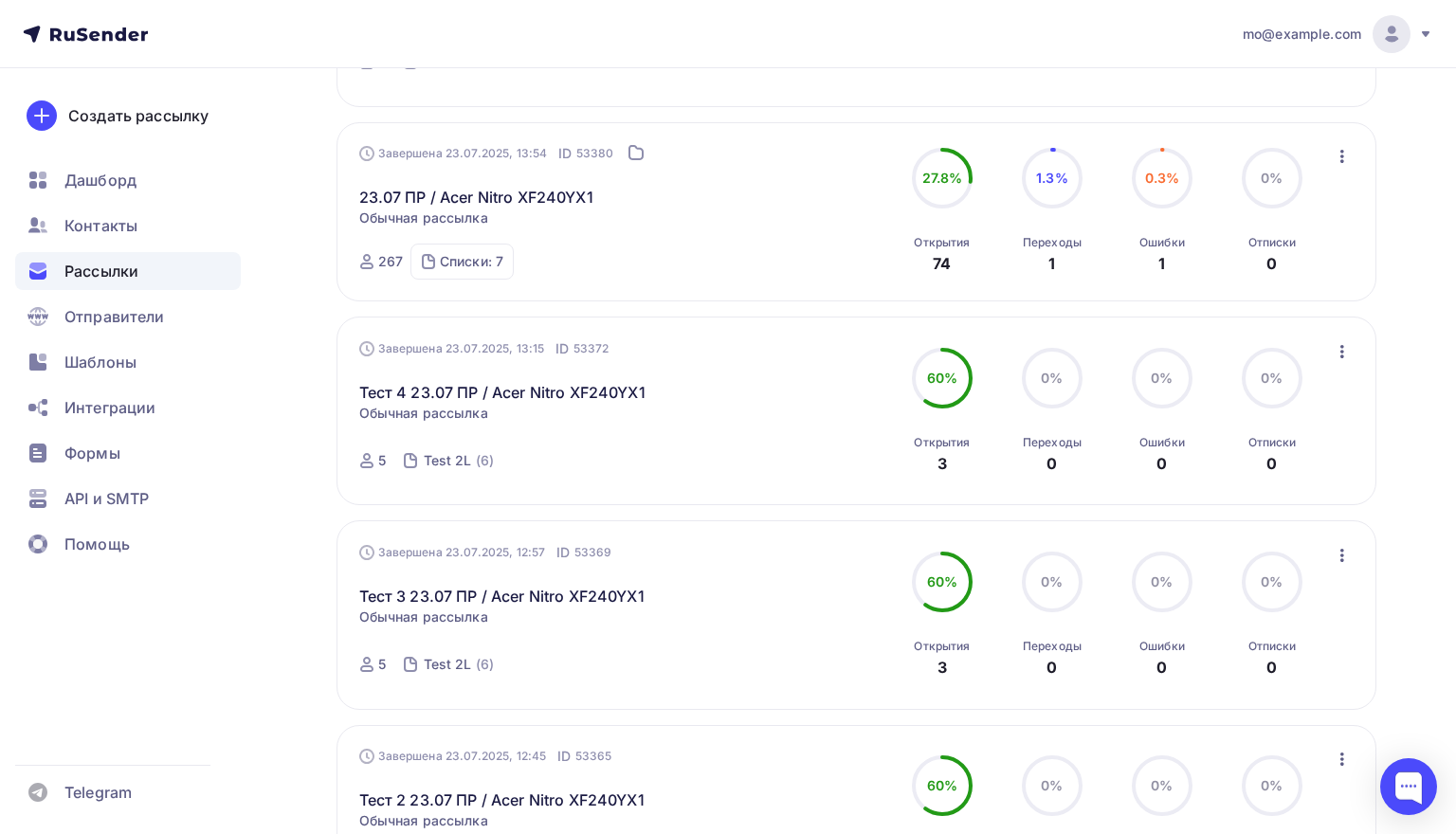 click 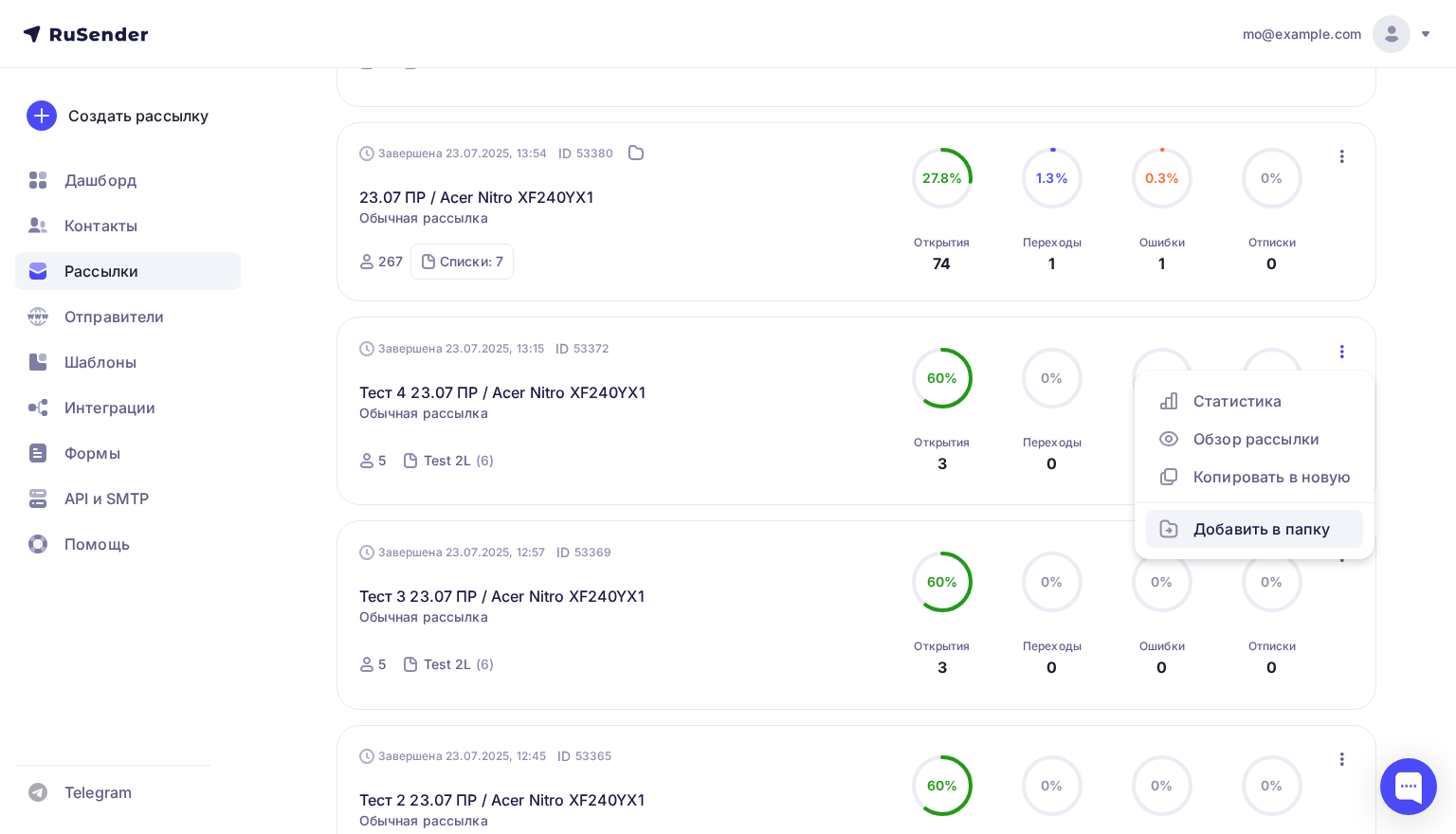 click on "Добавить в папку" at bounding box center (1254, 529) 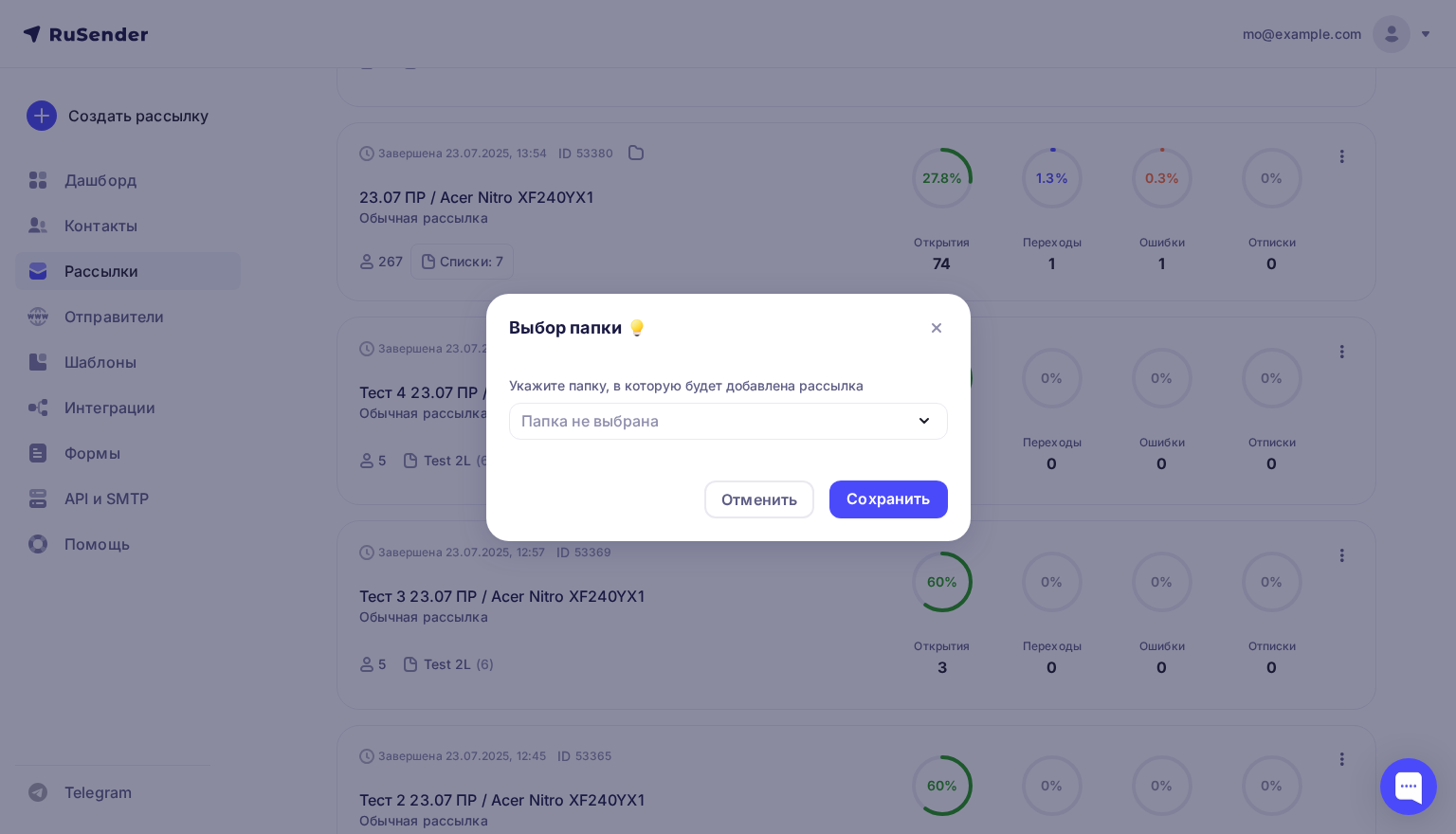 click 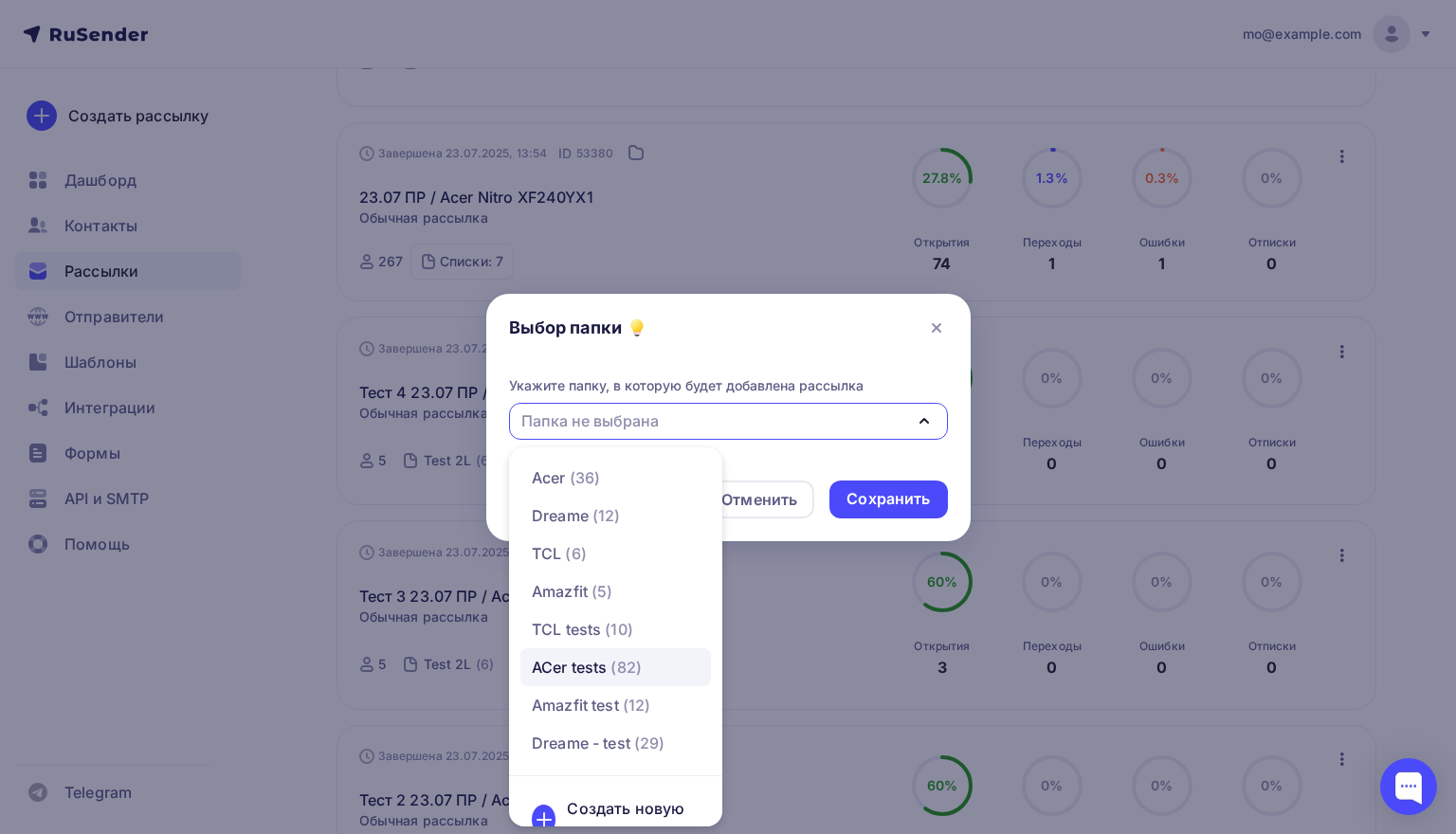 click on "(82)" at bounding box center [626, 667] 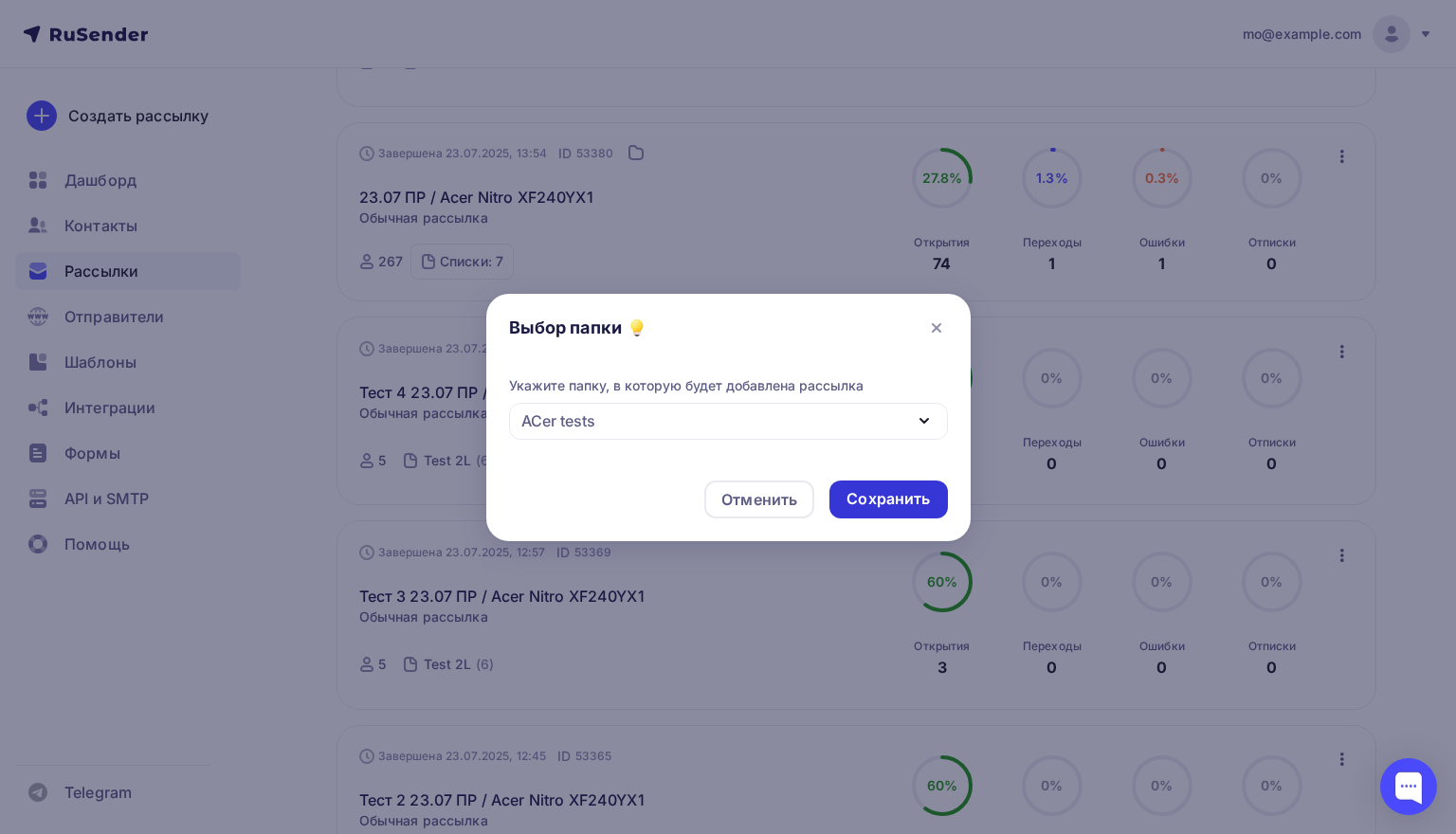click on "Сохранить" at bounding box center [888, 499] 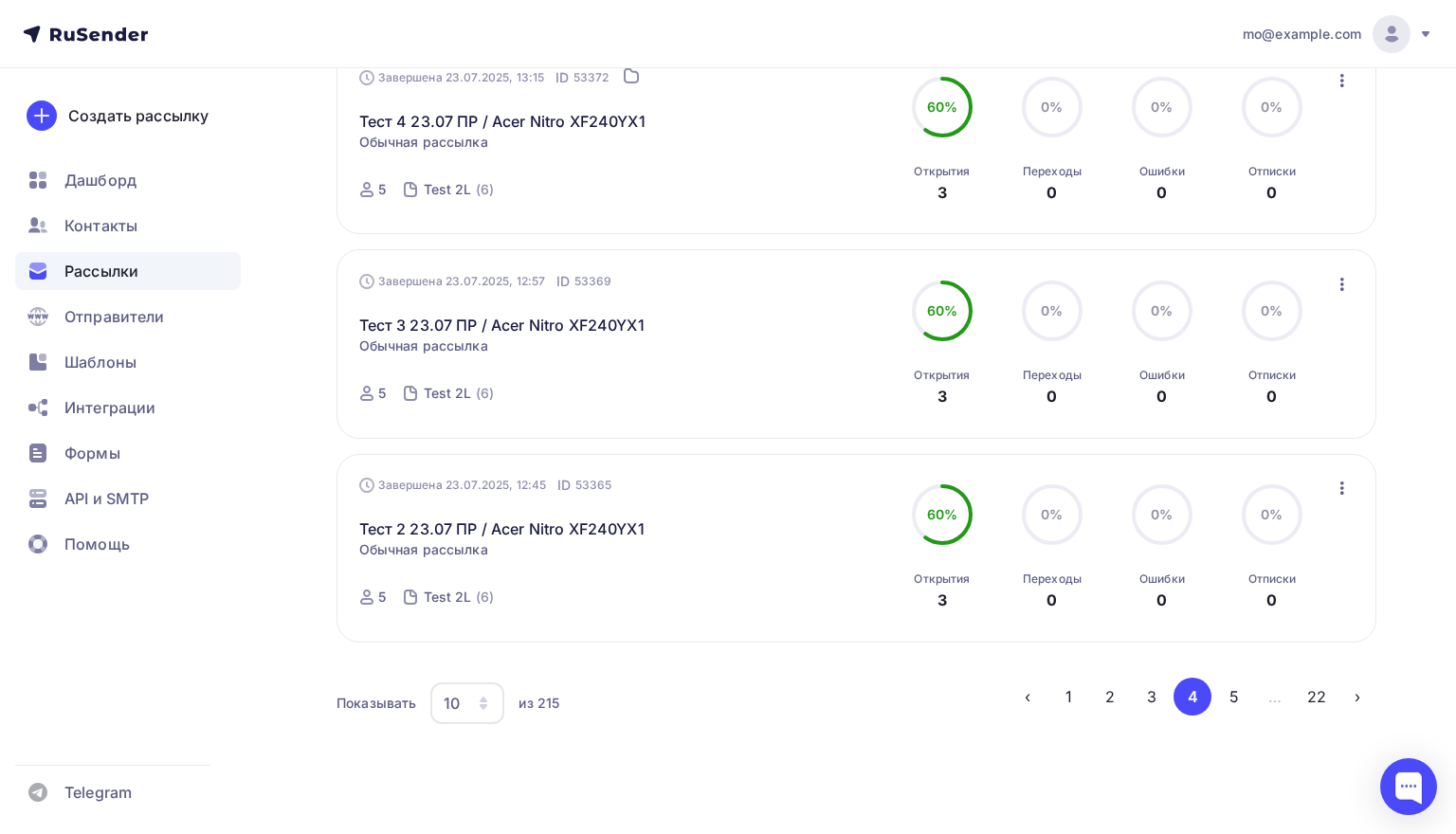 scroll, scrollTop: 1725, scrollLeft: 0, axis: vertical 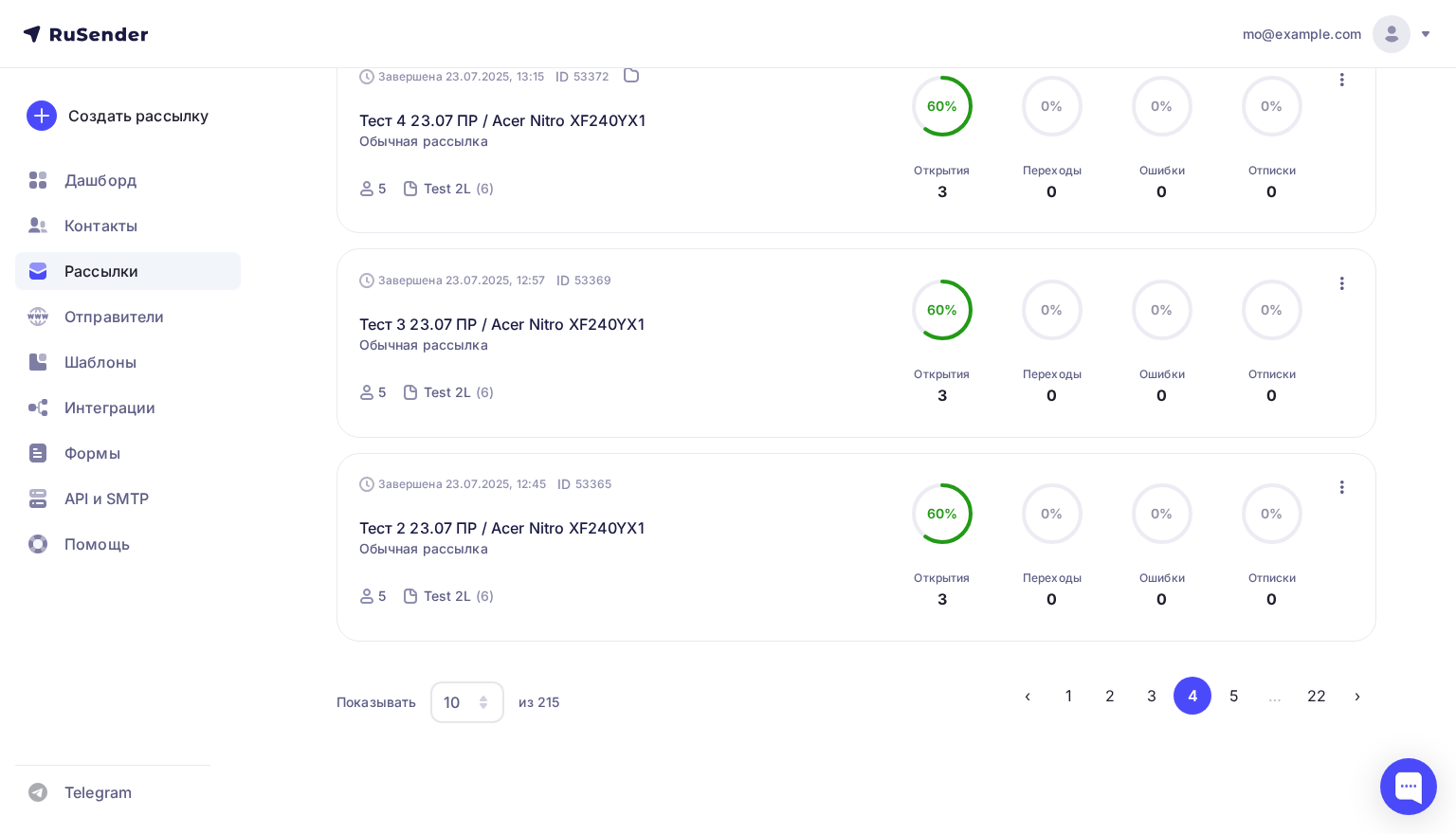 click 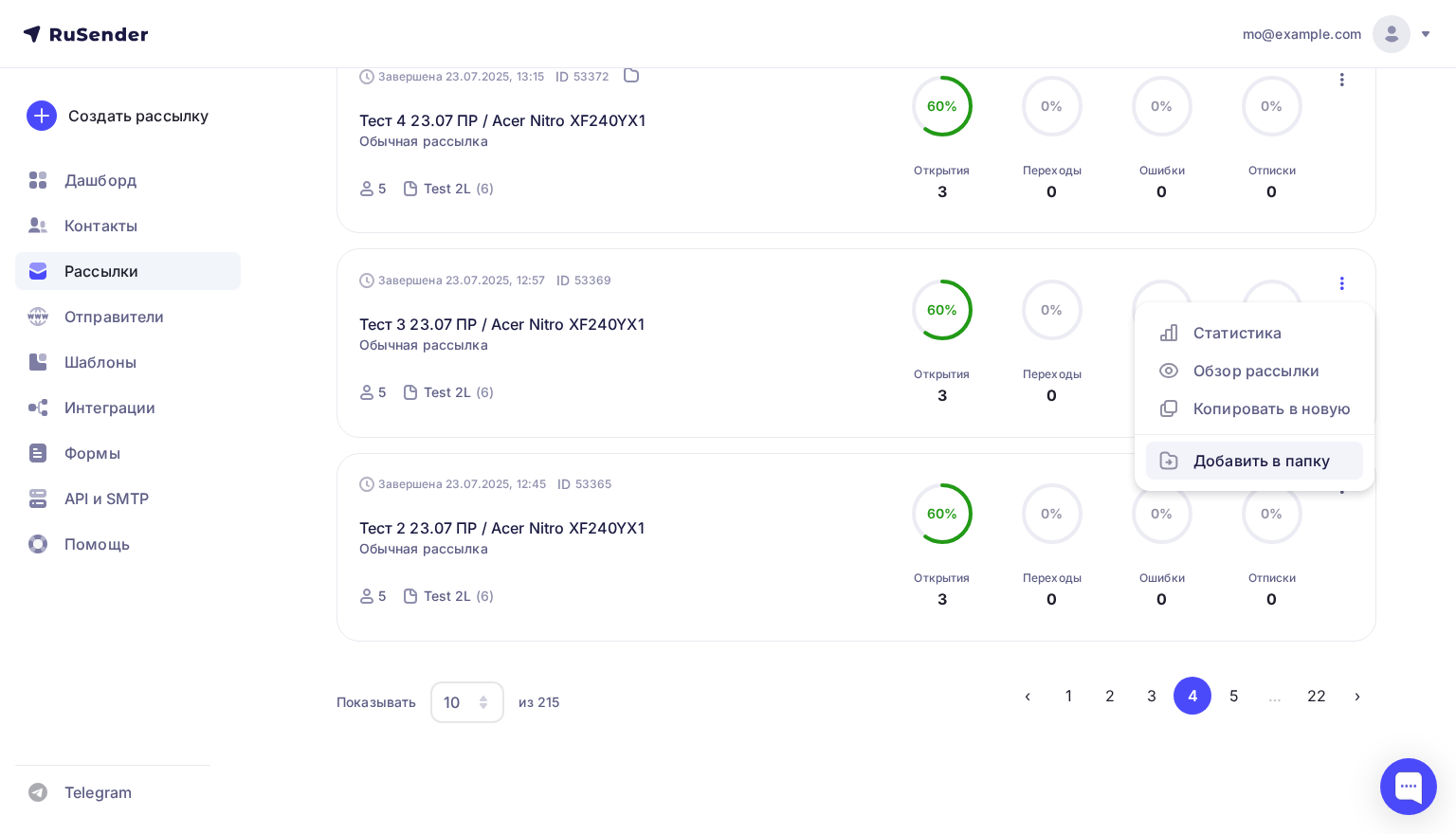 click on "Добавить в папку" at bounding box center [1254, 461] 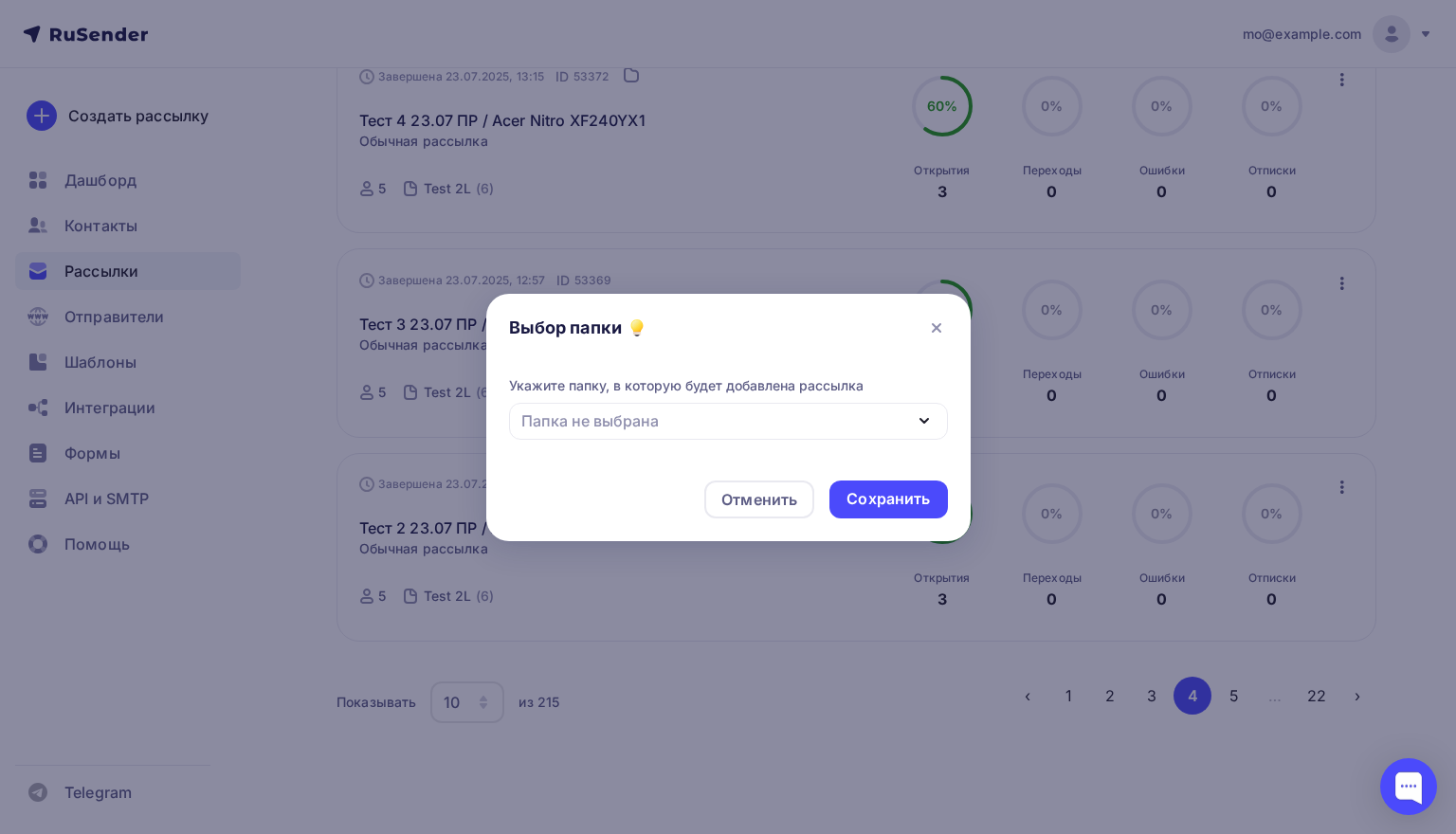 click 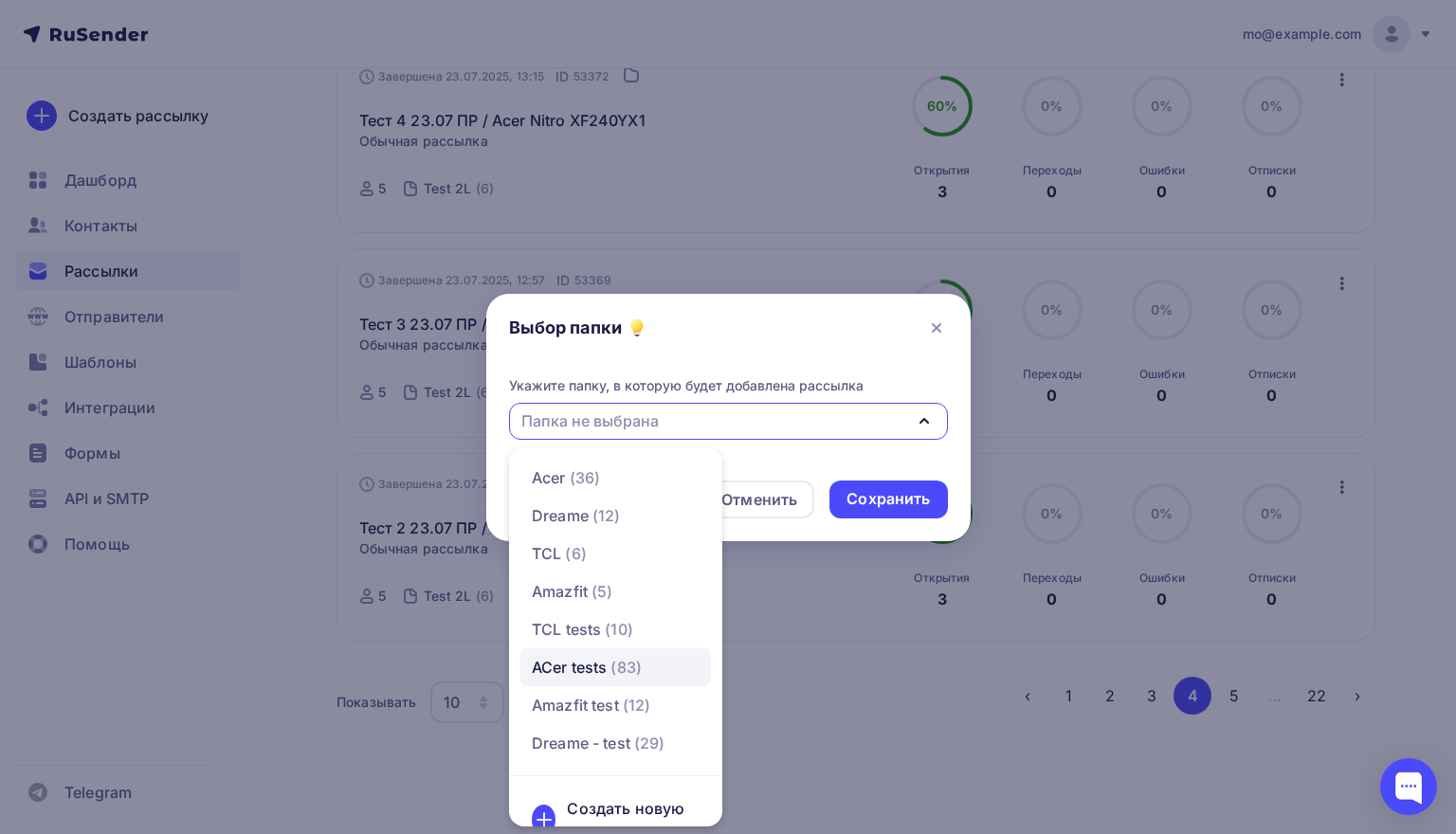 click on "(83)" at bounding box center (626, 667) 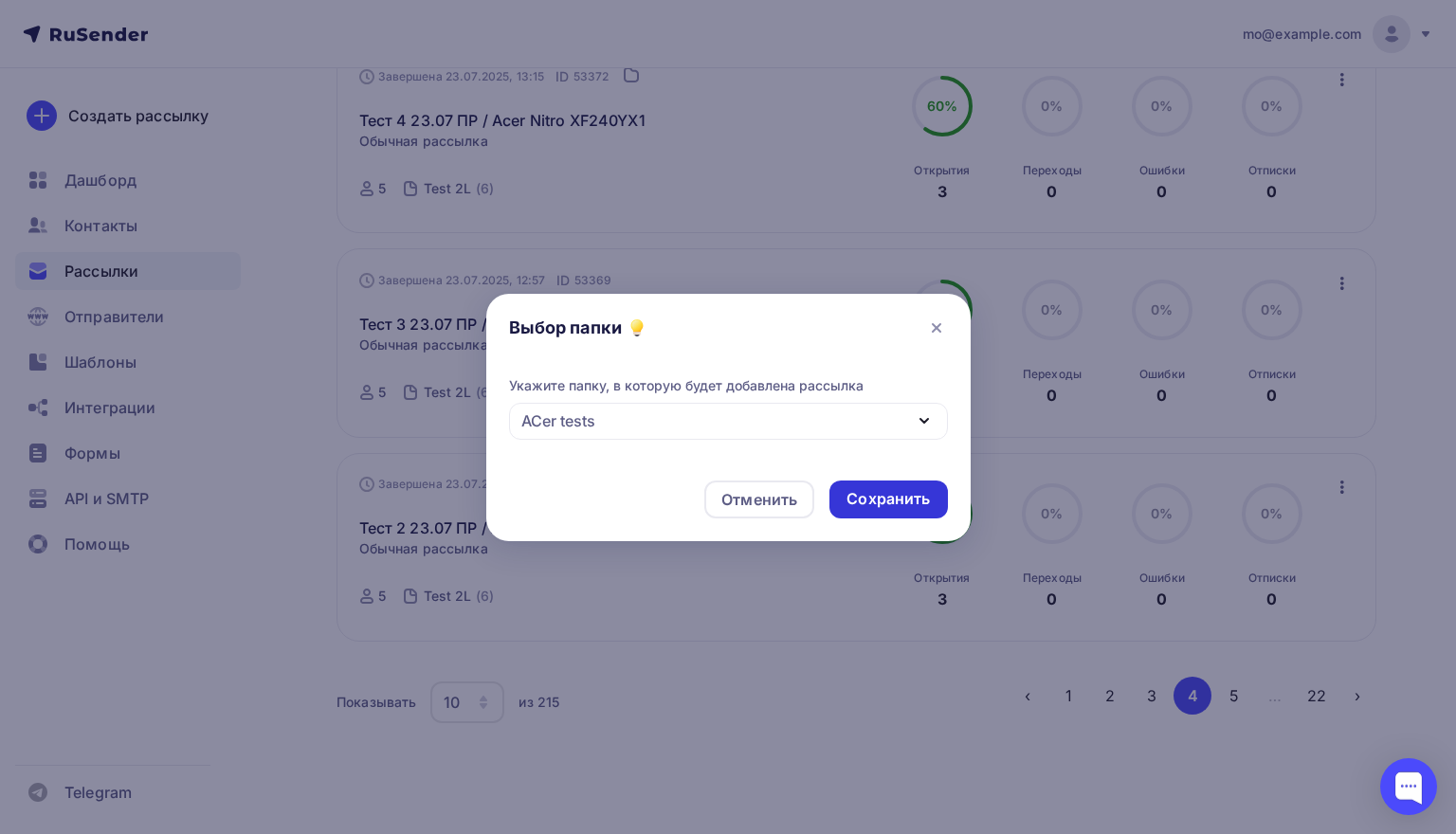 click on "Сохранить" at bounding box center (888, 499) 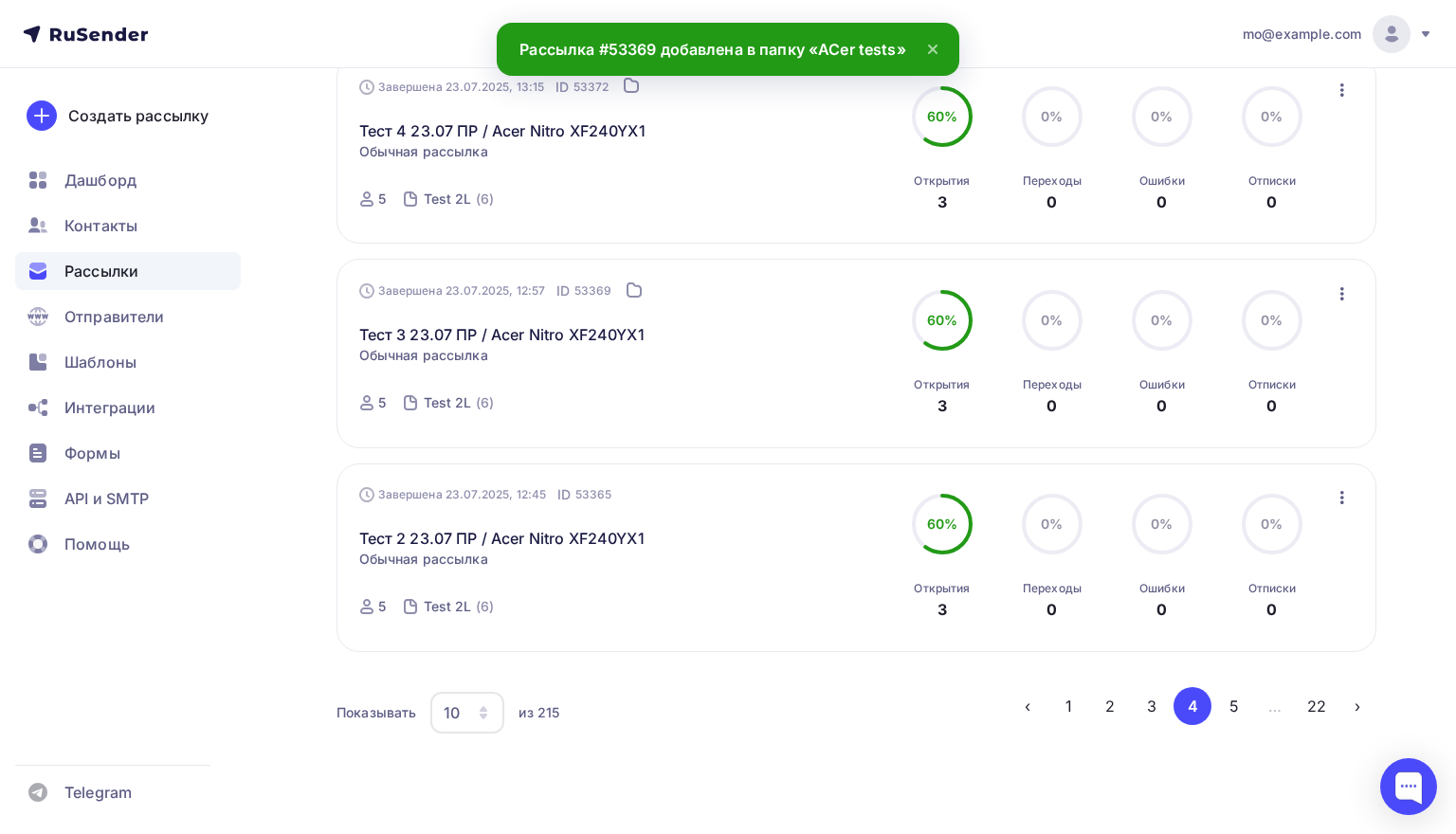 scroll, scrollTop: 1716, scrollLeft: 0, axis: vertical 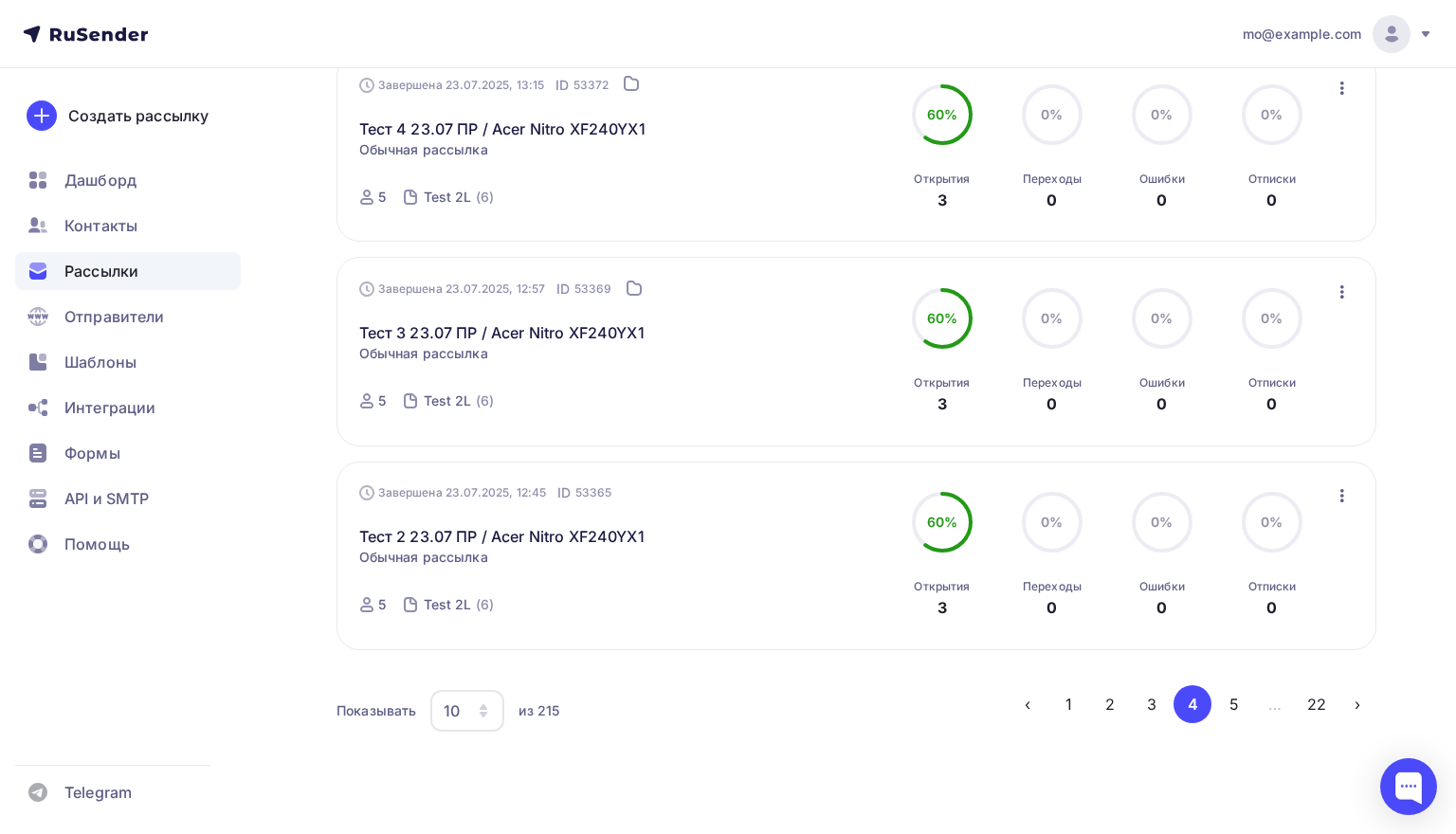 click 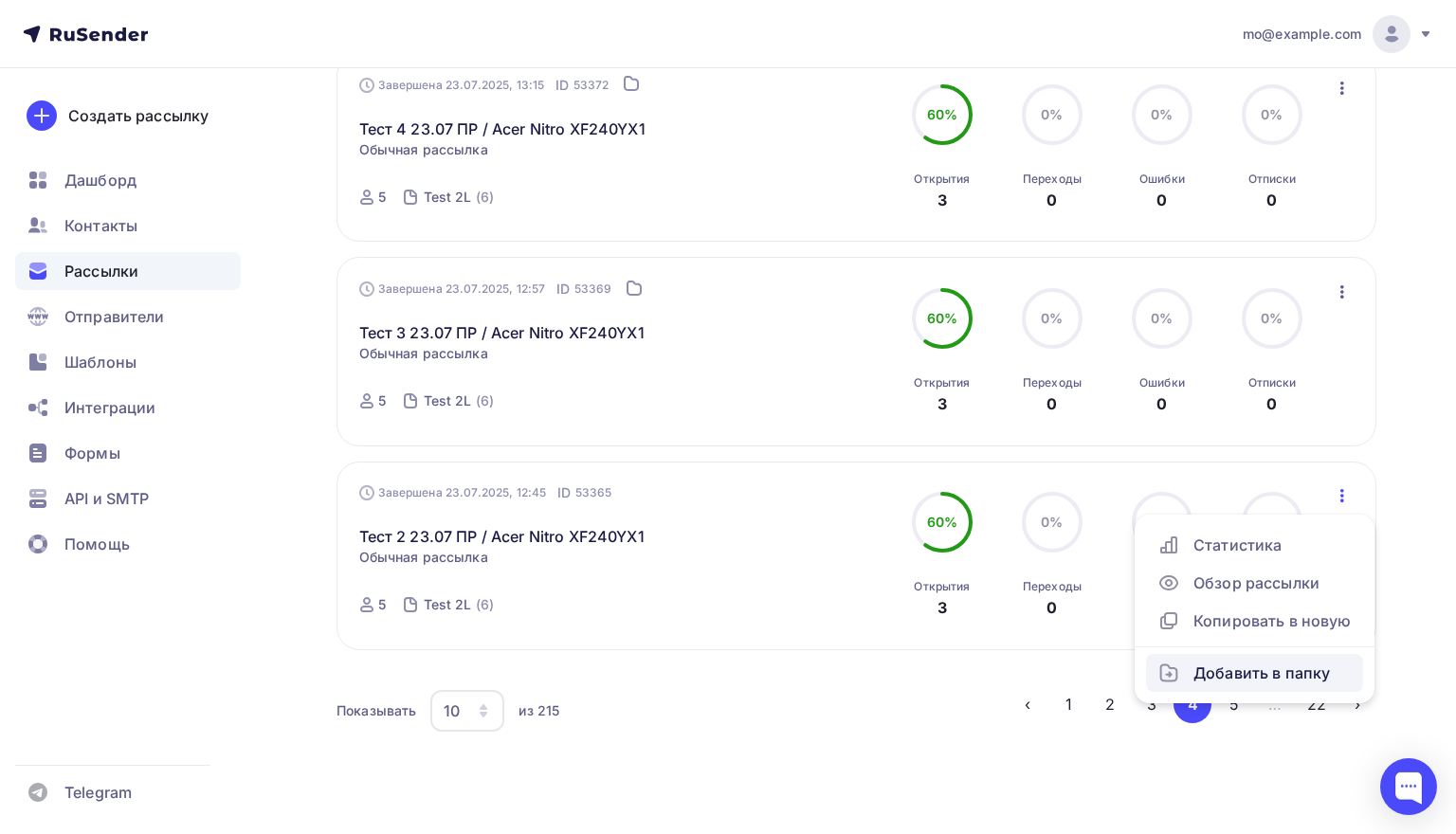 click on "Добавить в папку" at bounding box center (1254, 673) 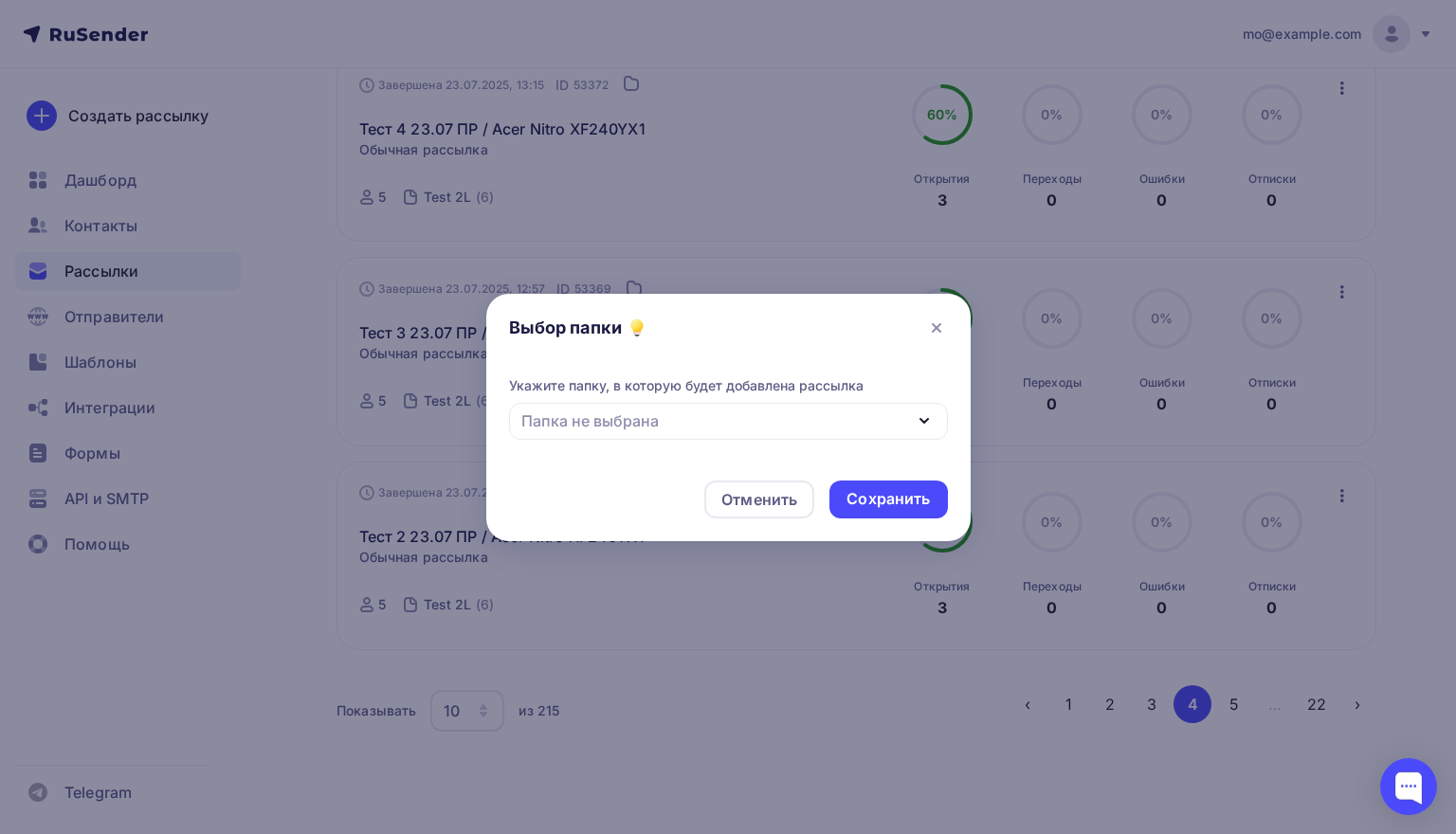 click on "Папка не выбрана" at bounding box center (728, 421) 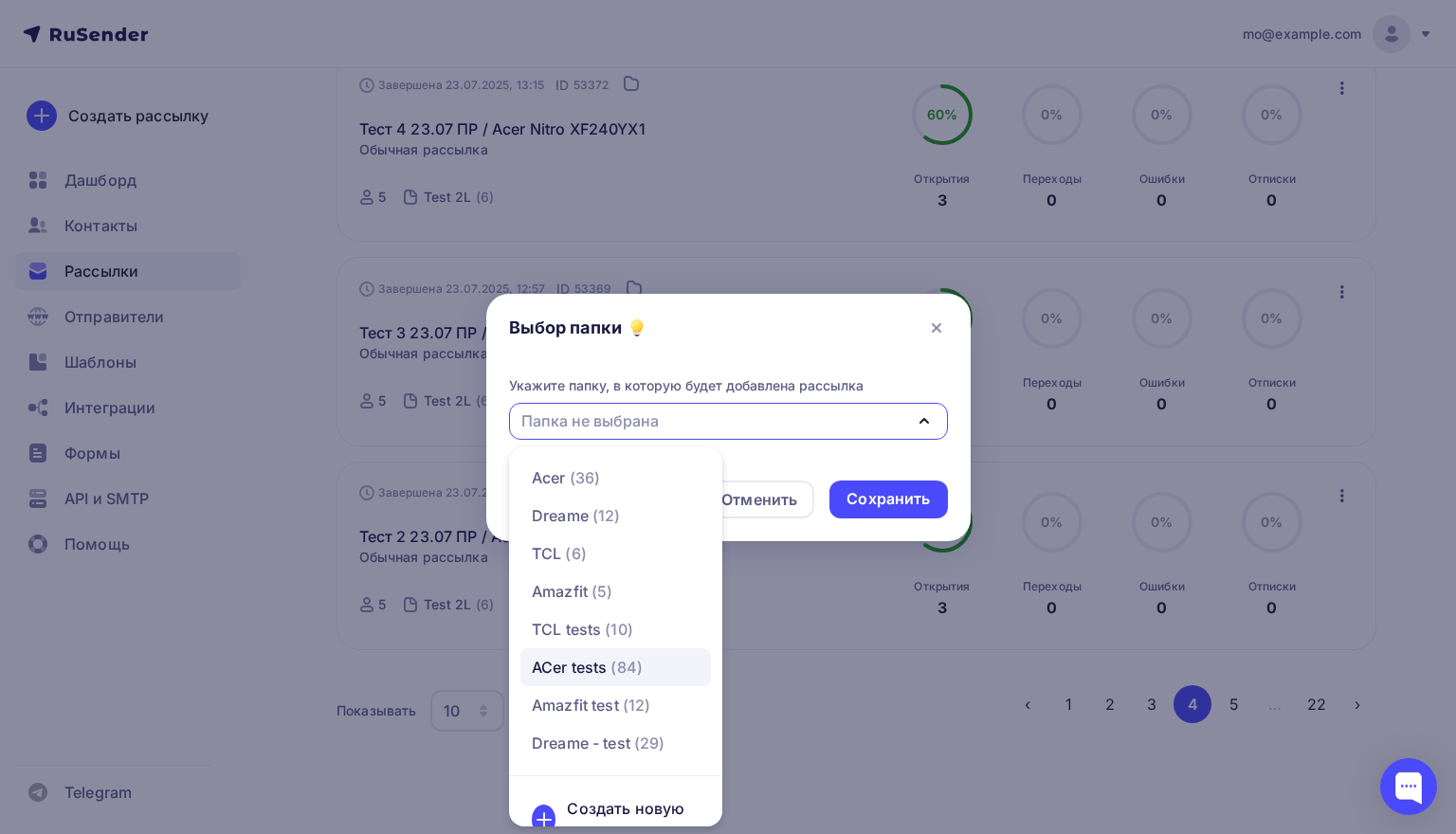 click on "ACer tests" at bounding box center (569, 667) 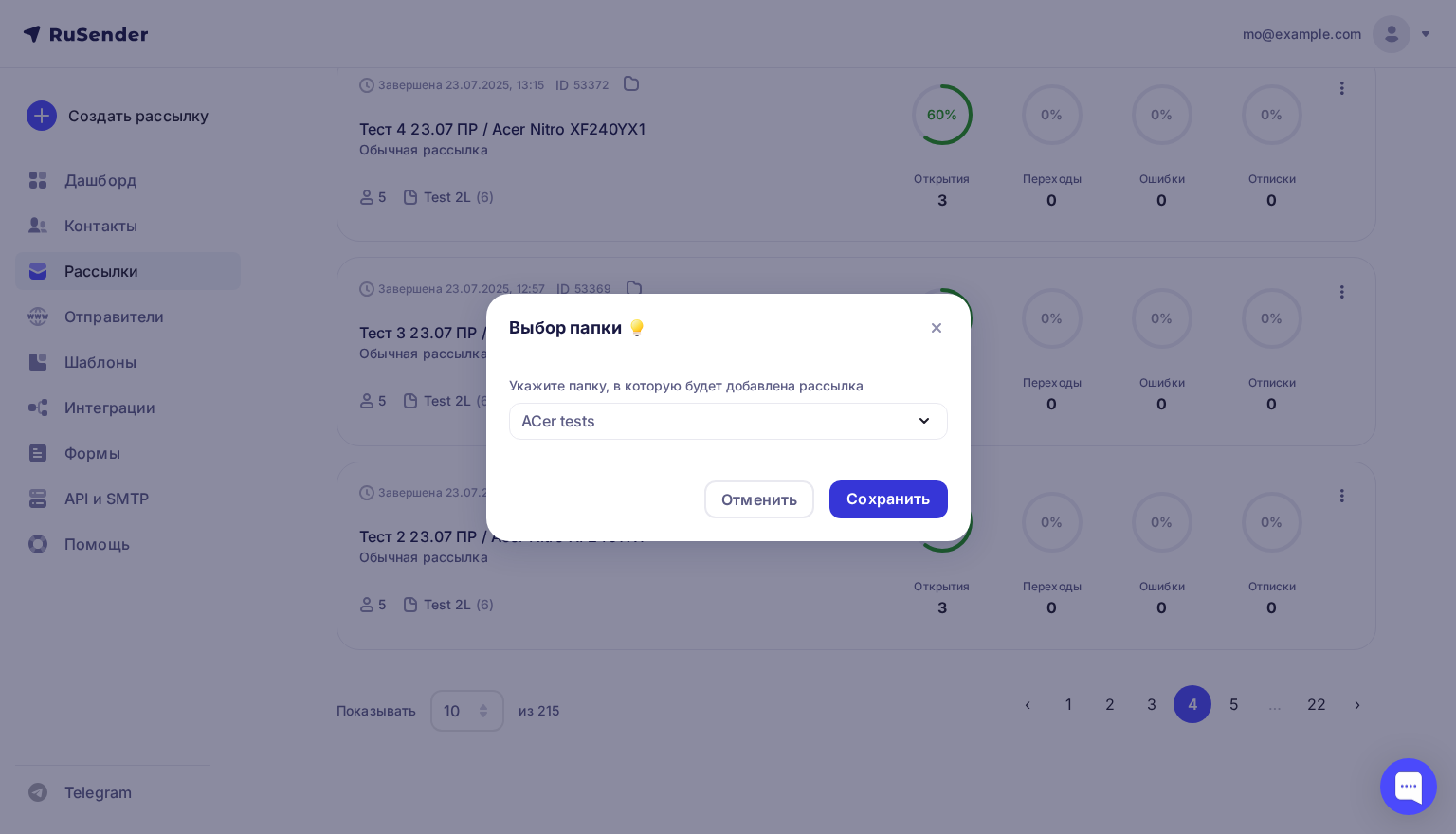 click on "Сохранить" at bounding box center [888, 499] 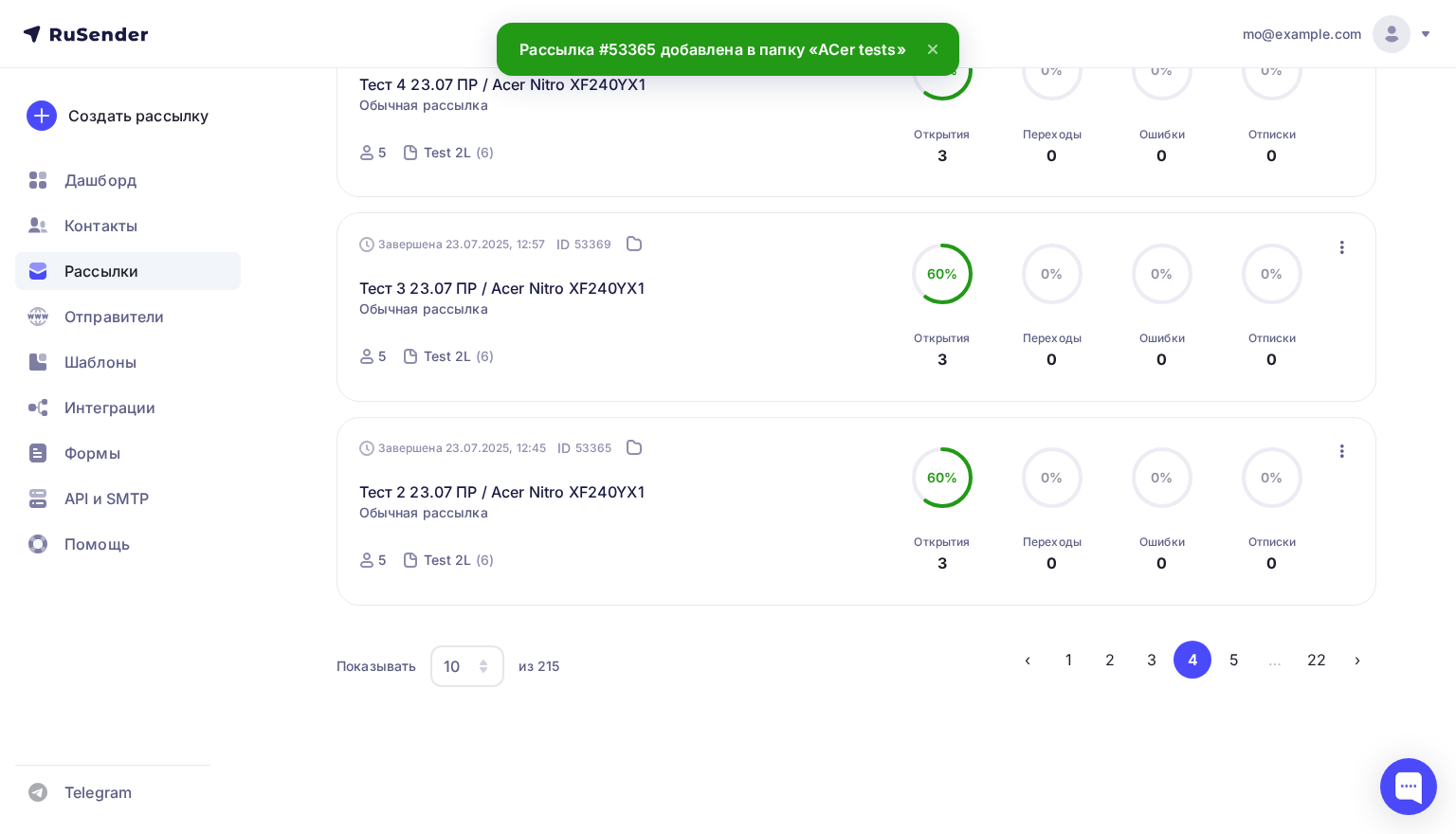 scroll, scrollTop: 1768, scrollLeft: 0, axis: vertical 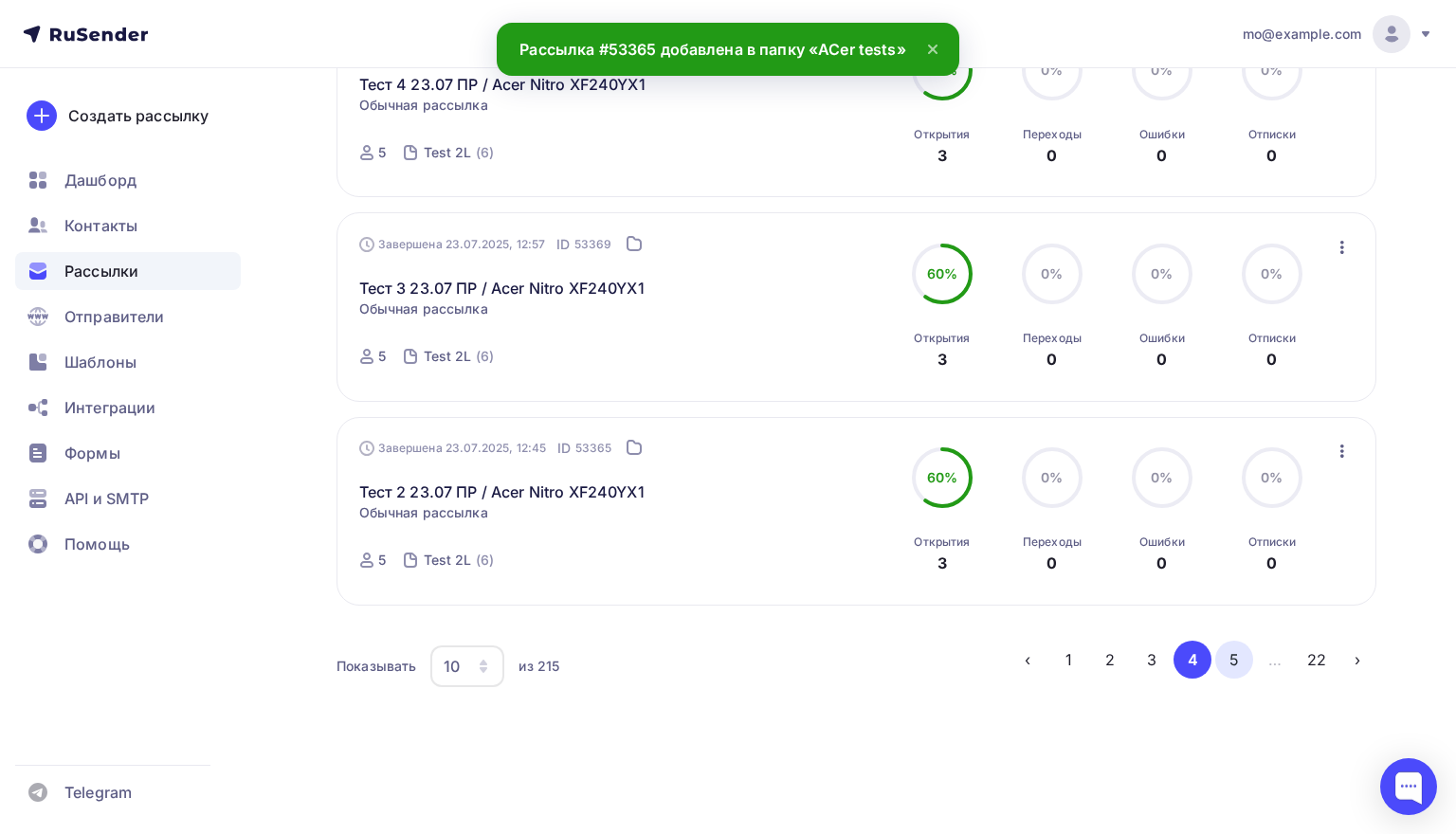 click on "5" at bounding box center (1234, 660) 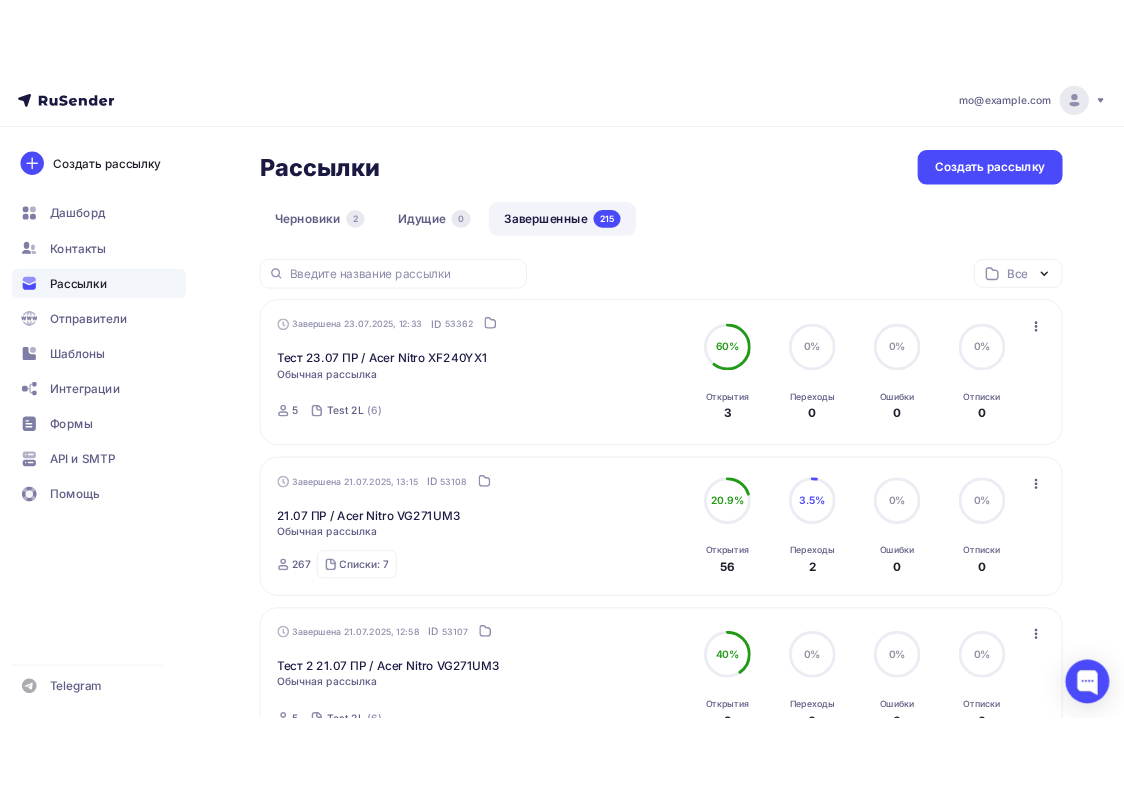 scroll, scrollTop: 0, scrollLeft: 0, axis: both 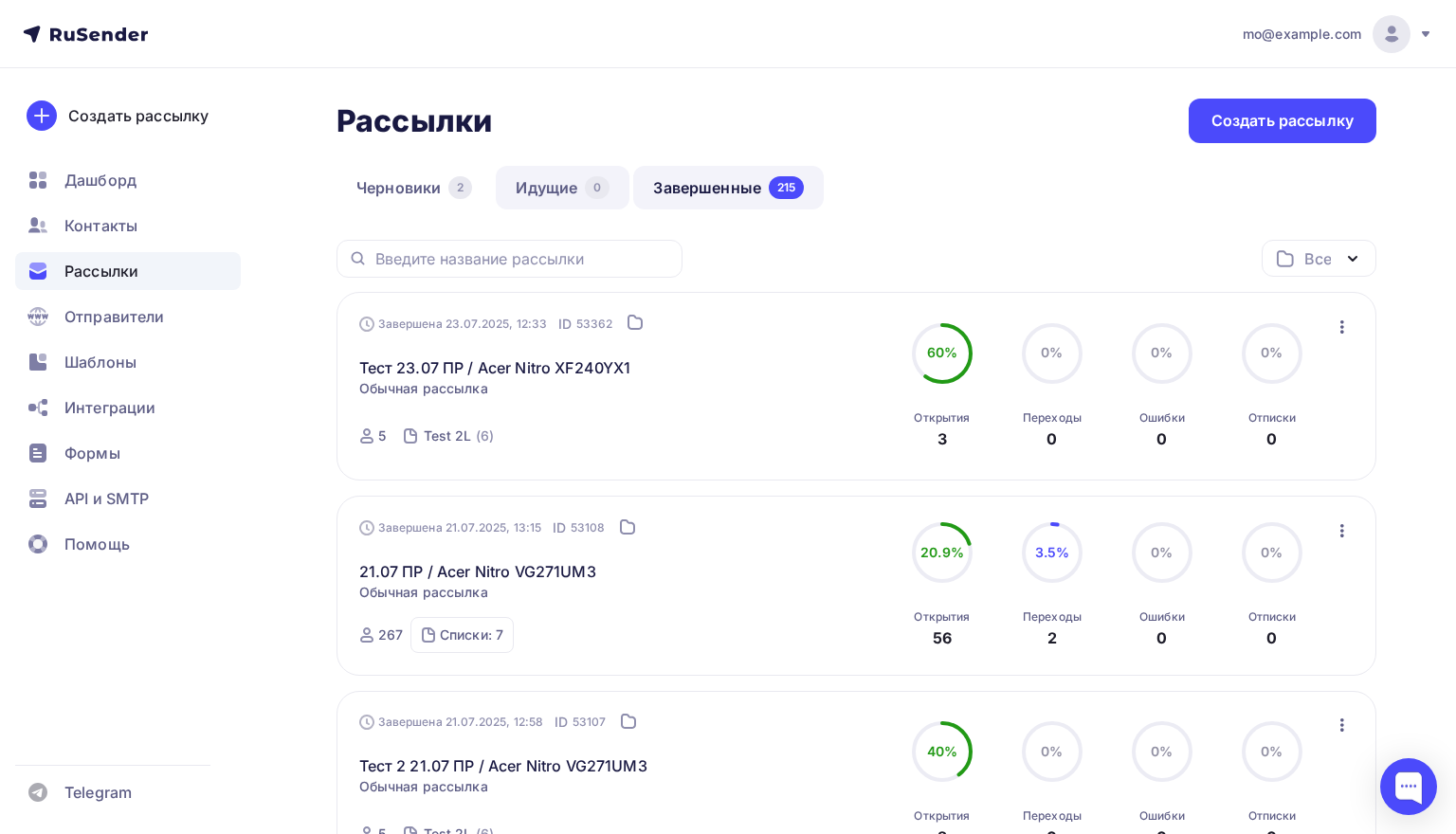 click on "Идущие
0" at bounding box center (562, 188) 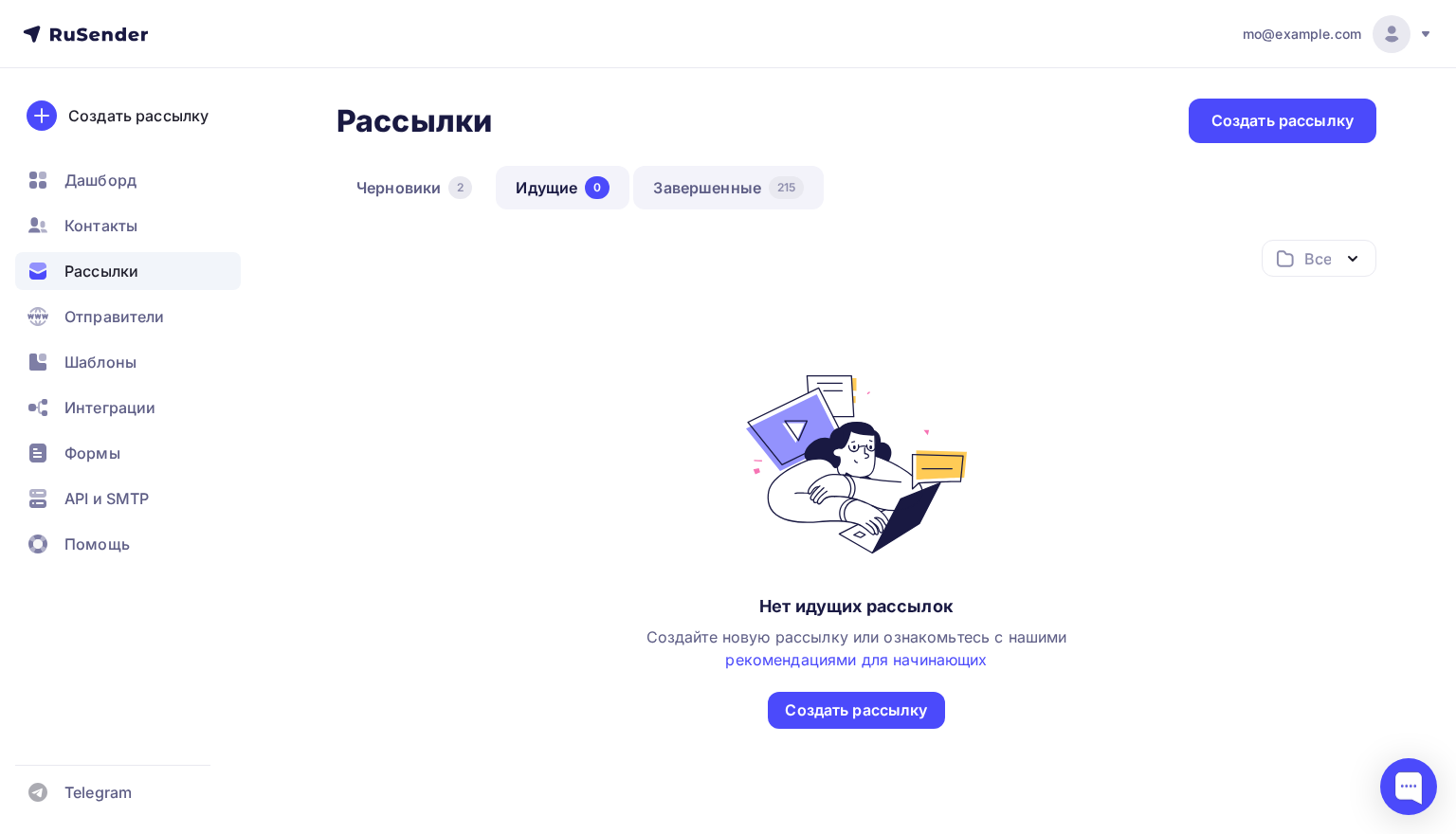 click on "Завершенные
215" at bounding box center [728, 188] 